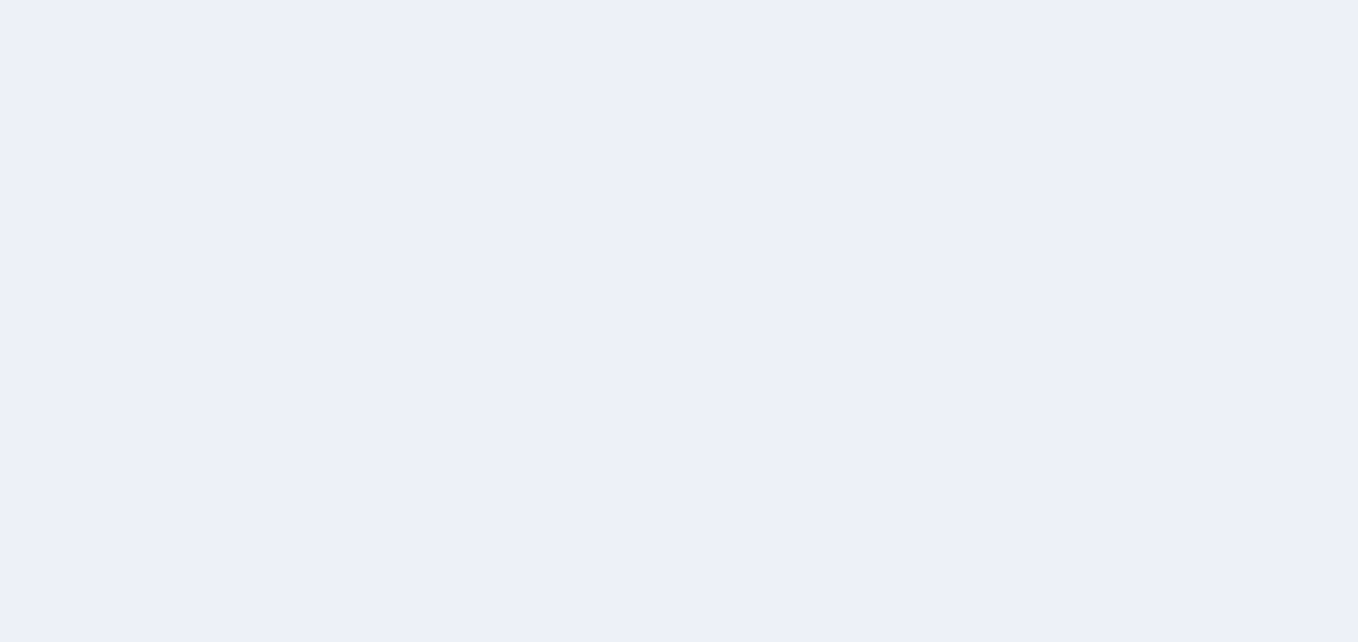 scroll, scrollTop: 0, scrollLeft: 0, axis: both 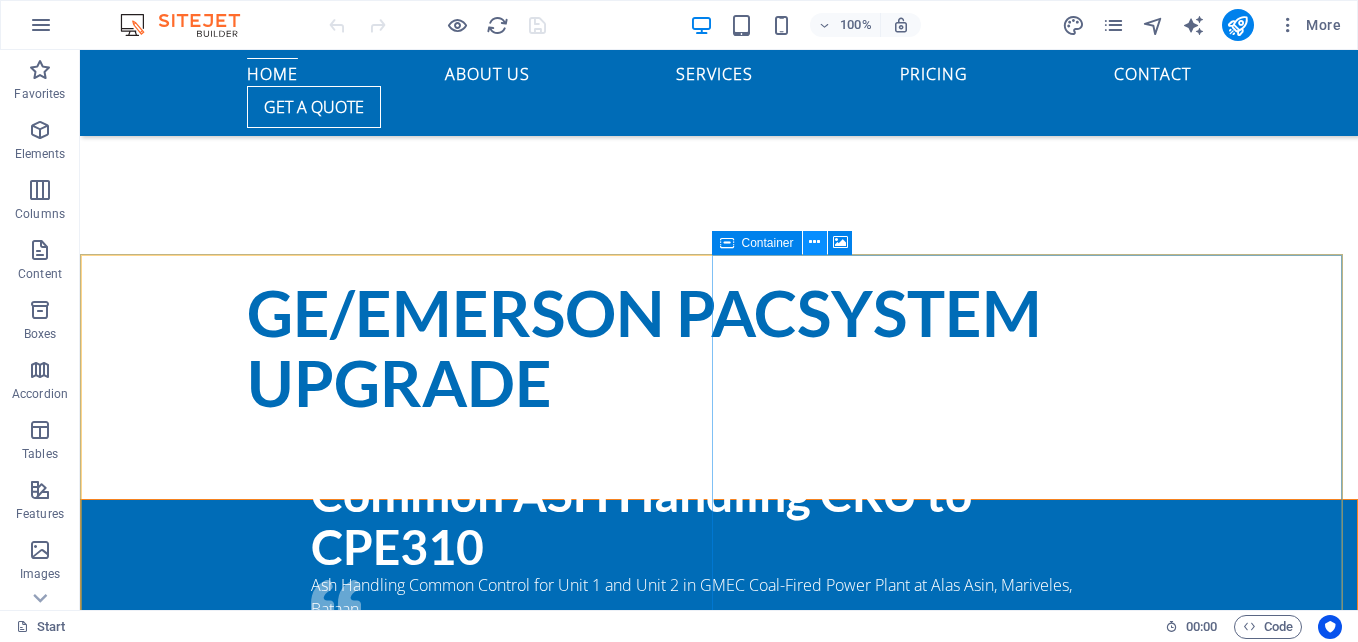 click at bounding box center [814, 242] 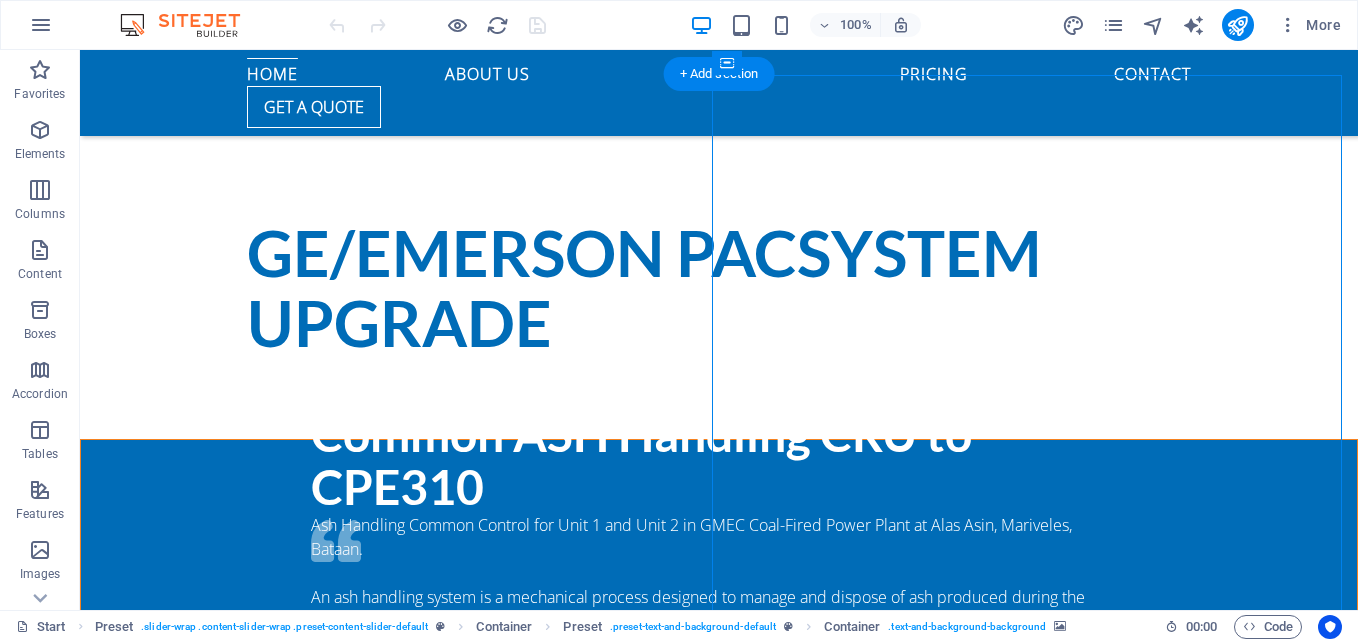 scroll, scrollTop: 557, scrollLeft: 0, axis: vertical 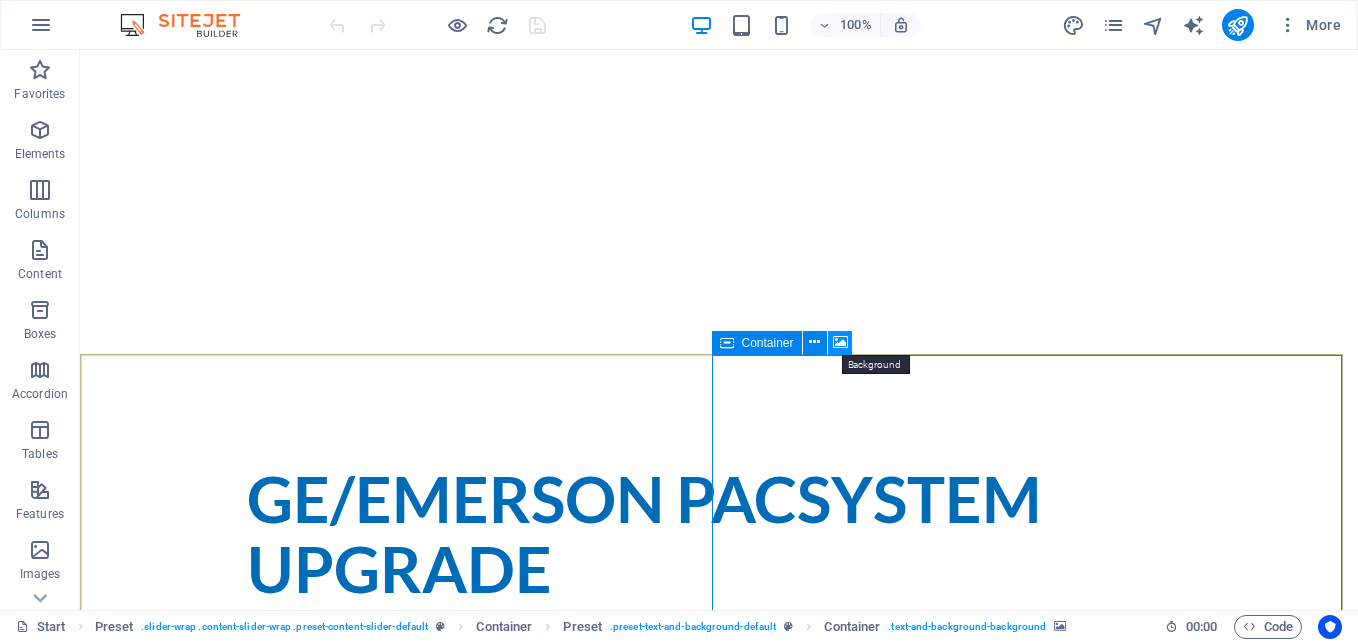 click at bounding box center (840, 343) 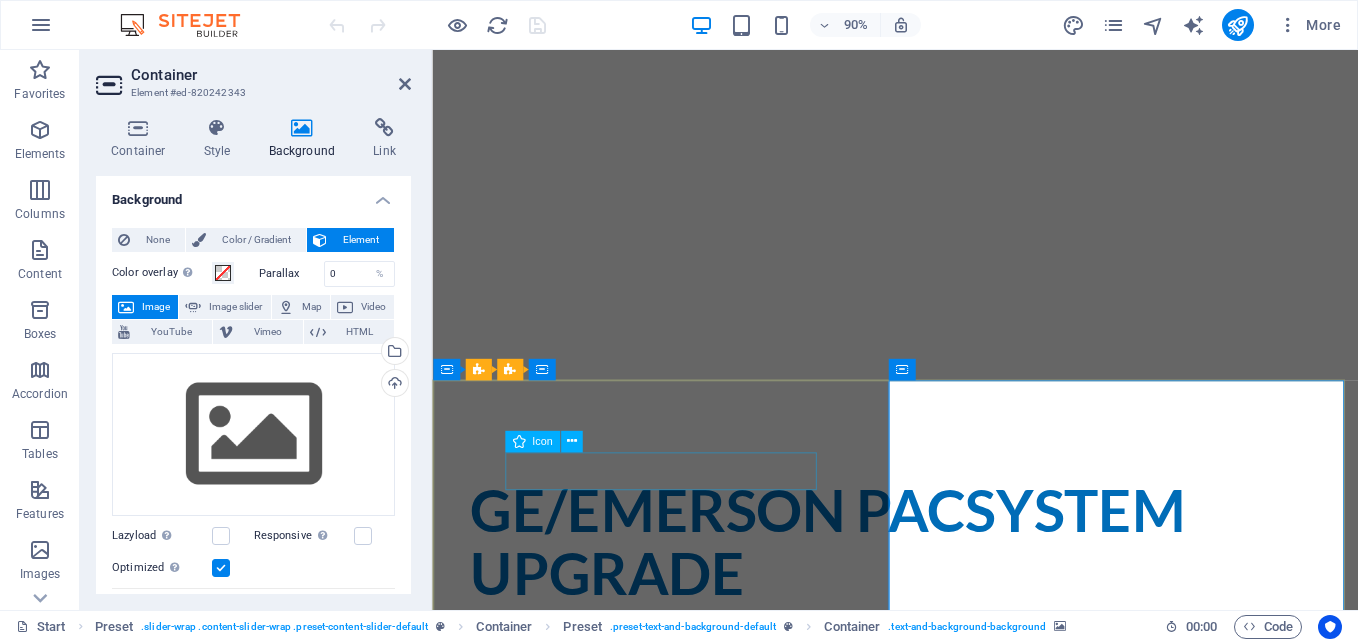 scroll, scrollTop: 657, scrollLeft: 0, axis: vertical 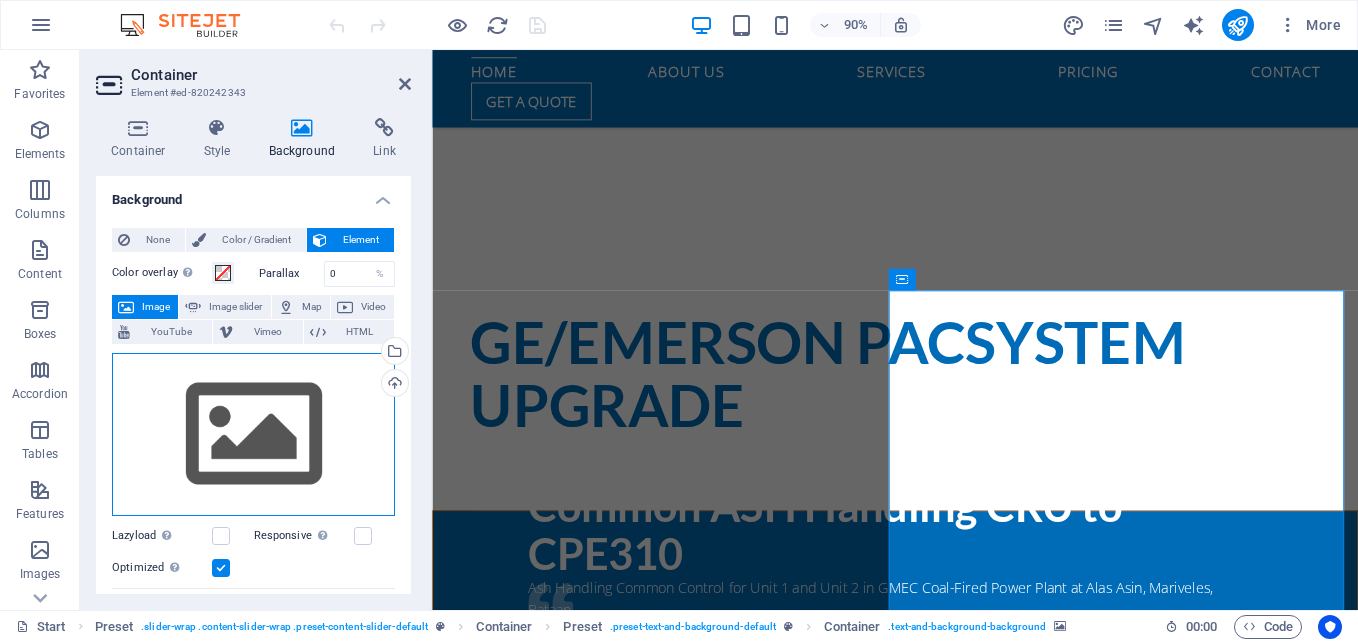 drag, startPoint x: 293, startPoint y: 450, endPoint x: 146, endPoint y: 492, distance: 152.88231 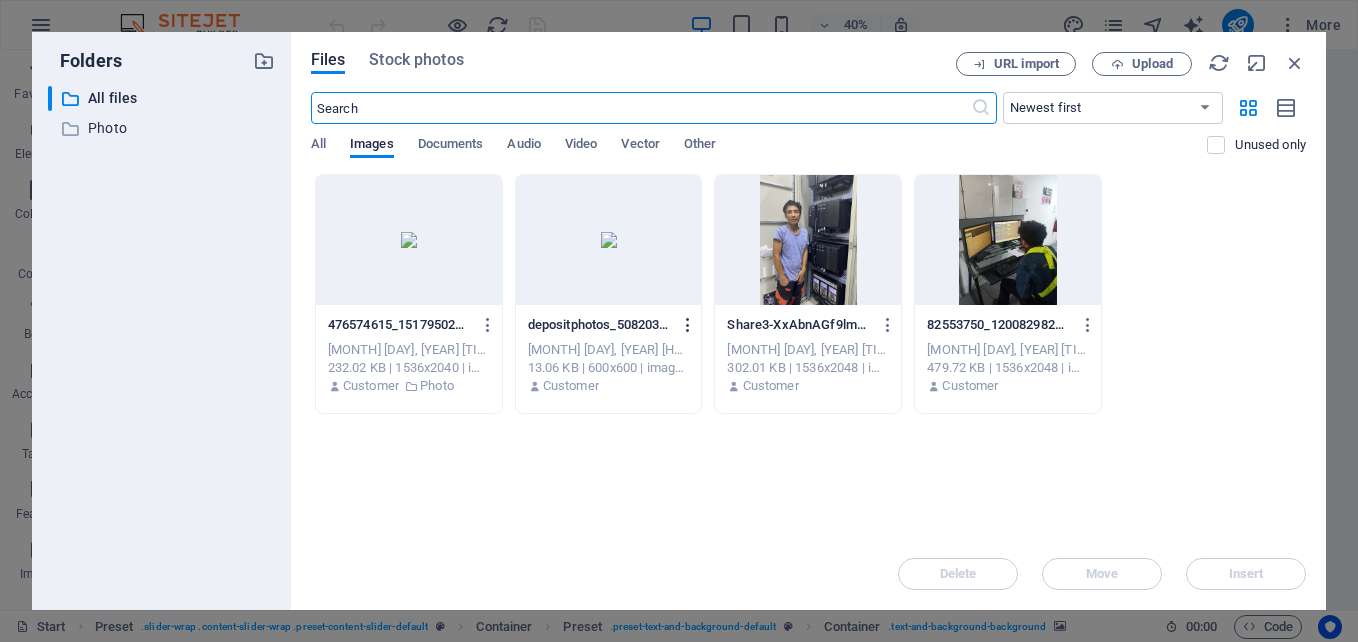 click at bounding box center [688, 325] 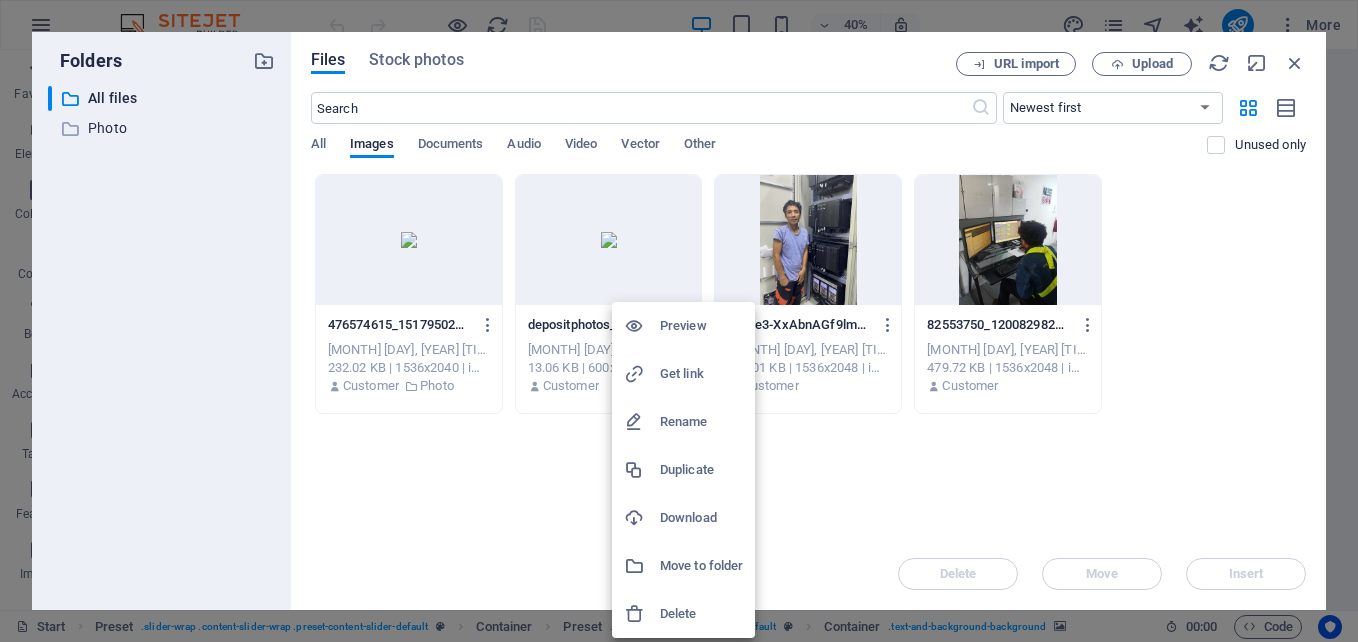 click at bounding box center [679, 321] 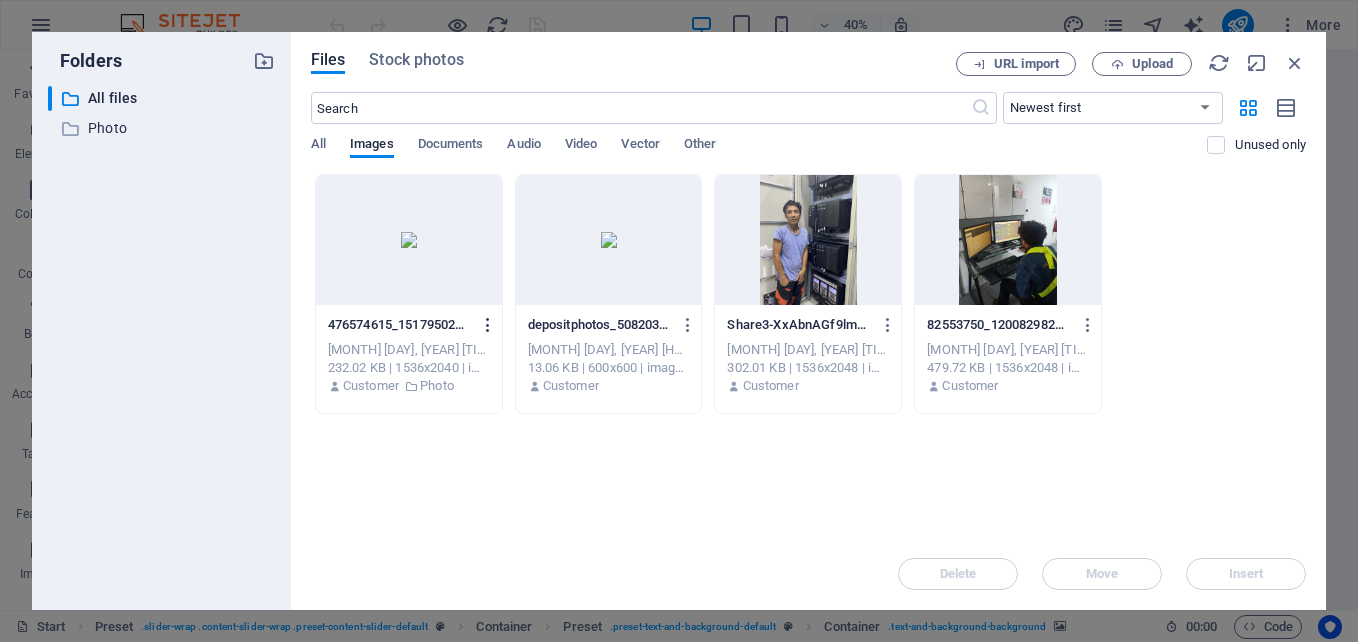 click at bounding box center (488, 325) 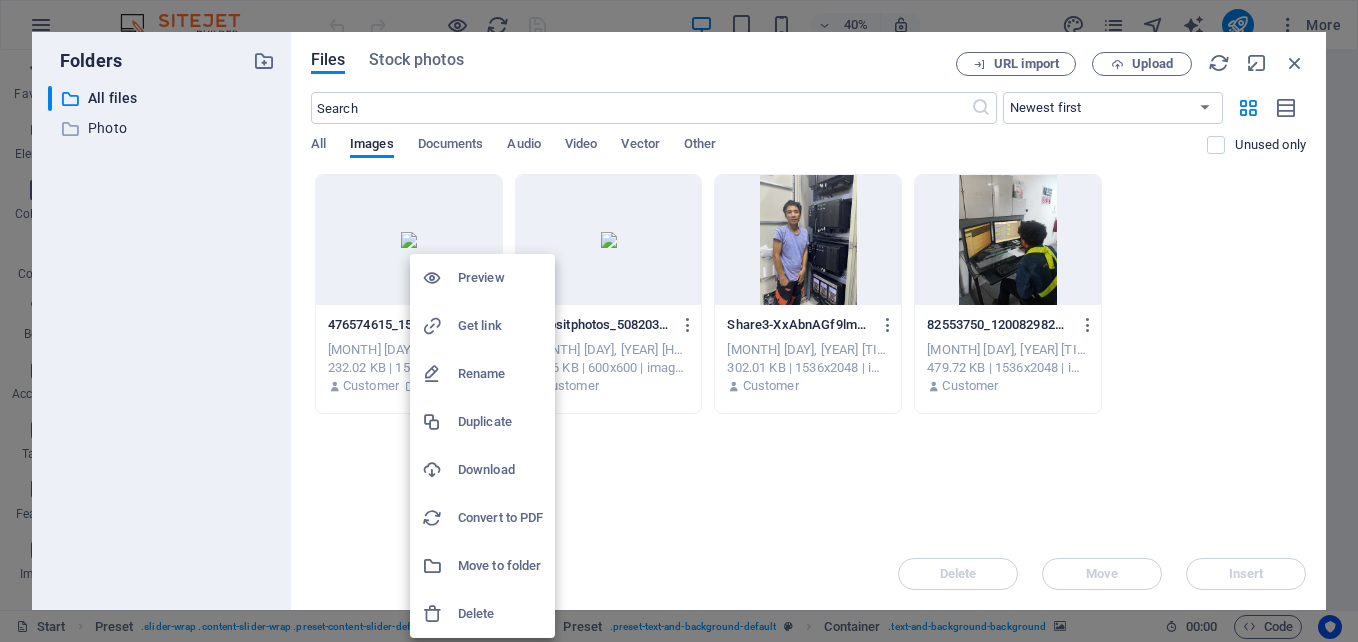 click on "Delete" at bounding box center [500, 614] 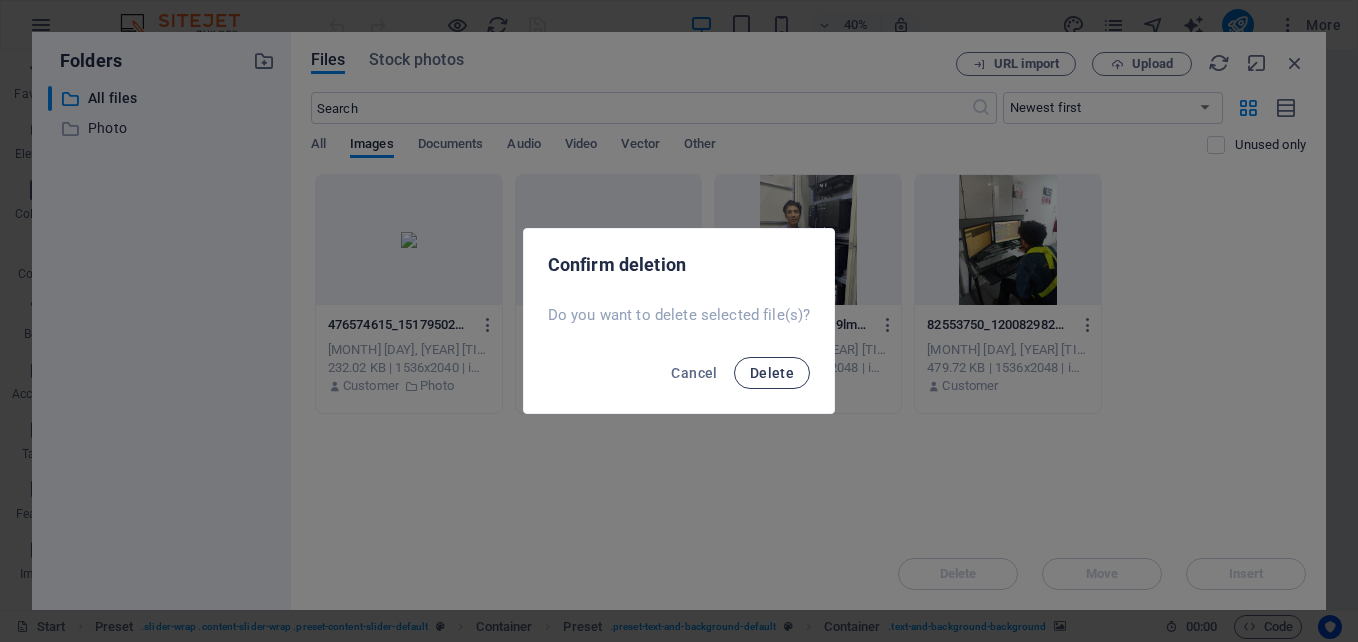 click on "Delete" at bounding box center [772, 373] 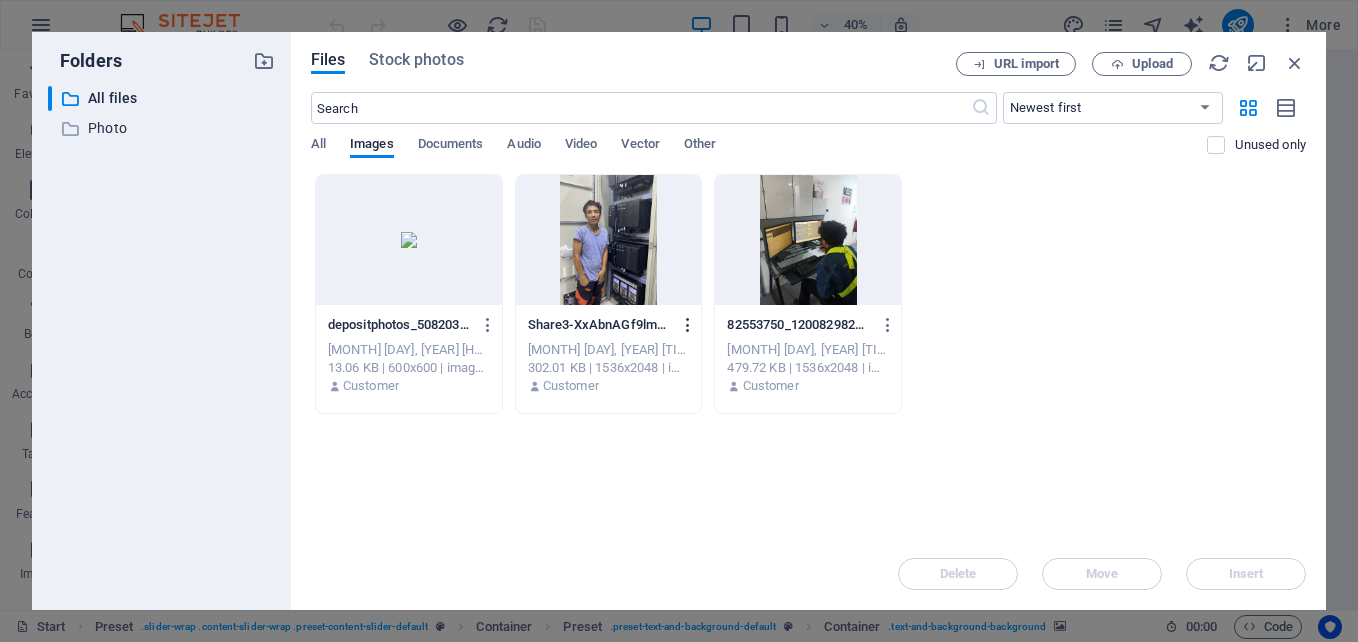 click at bounding box center (688, 325) 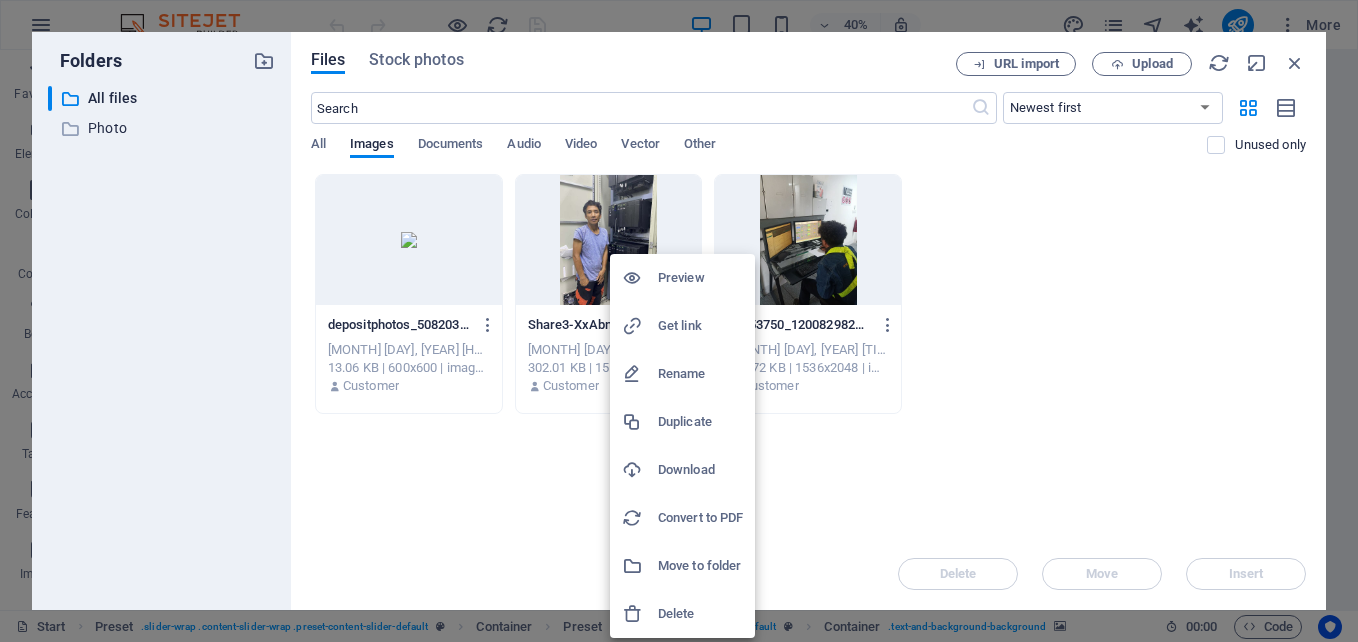 click at bounding box center [679, 321] 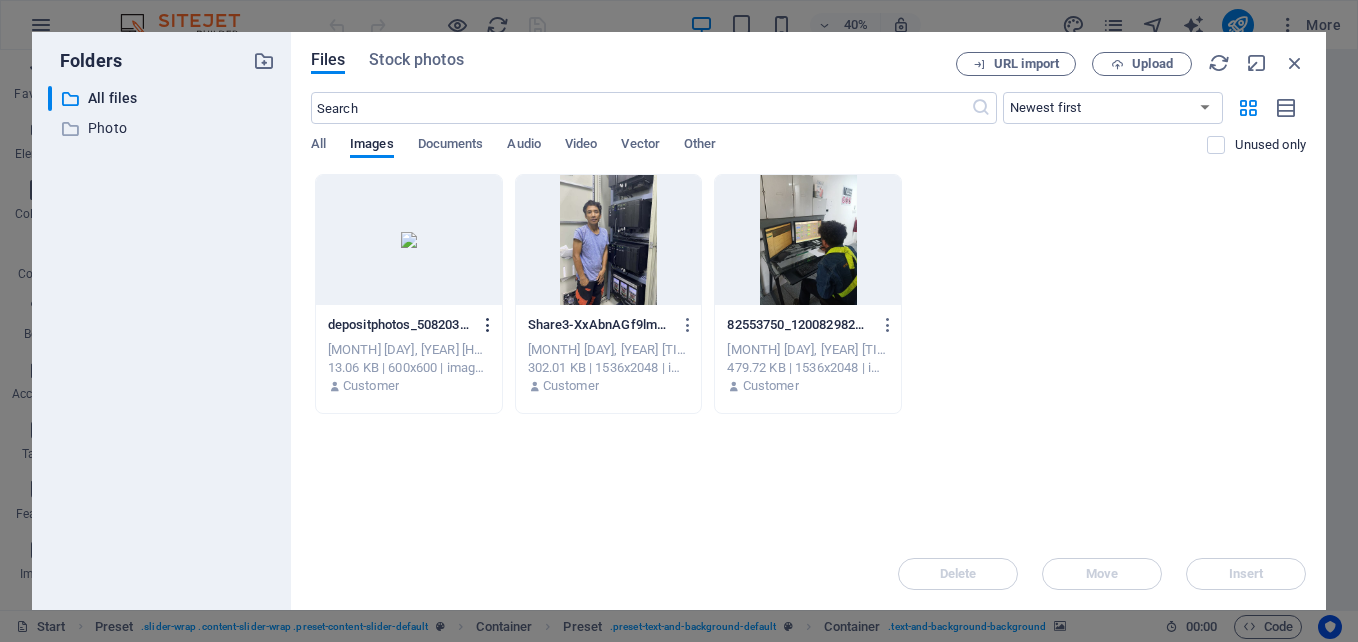 click at bounding box center [488, 325] 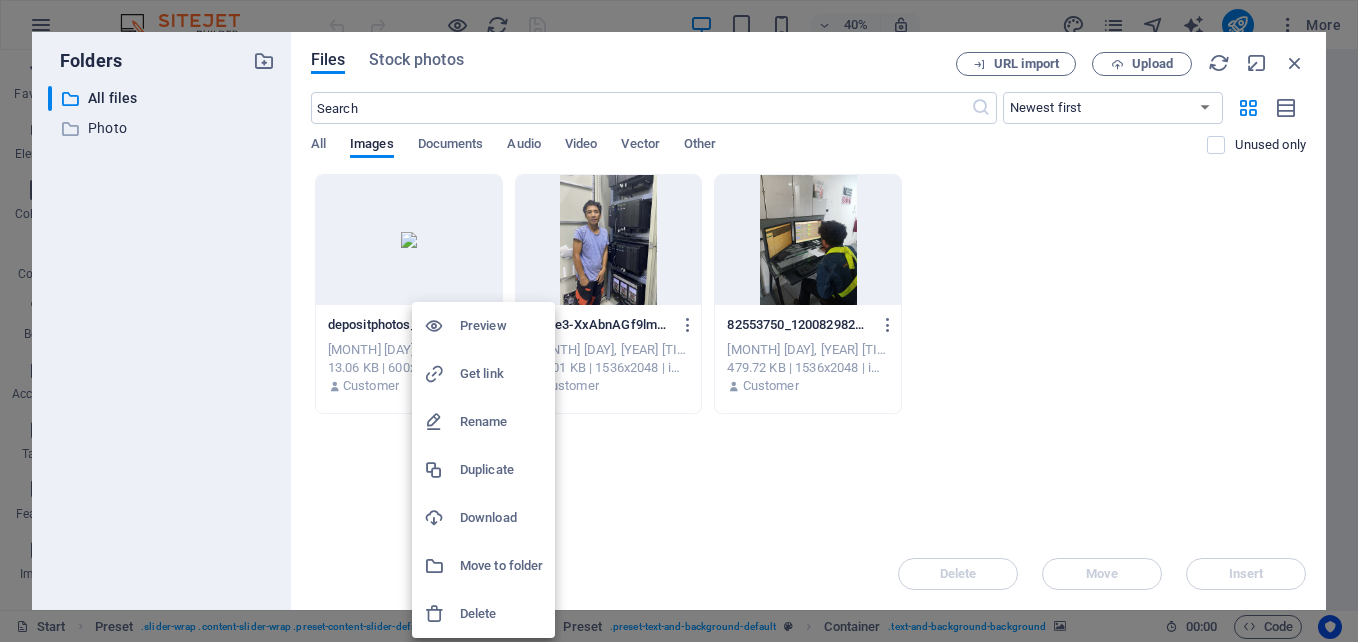 click on "Delete" at bounding box center (501, 614) 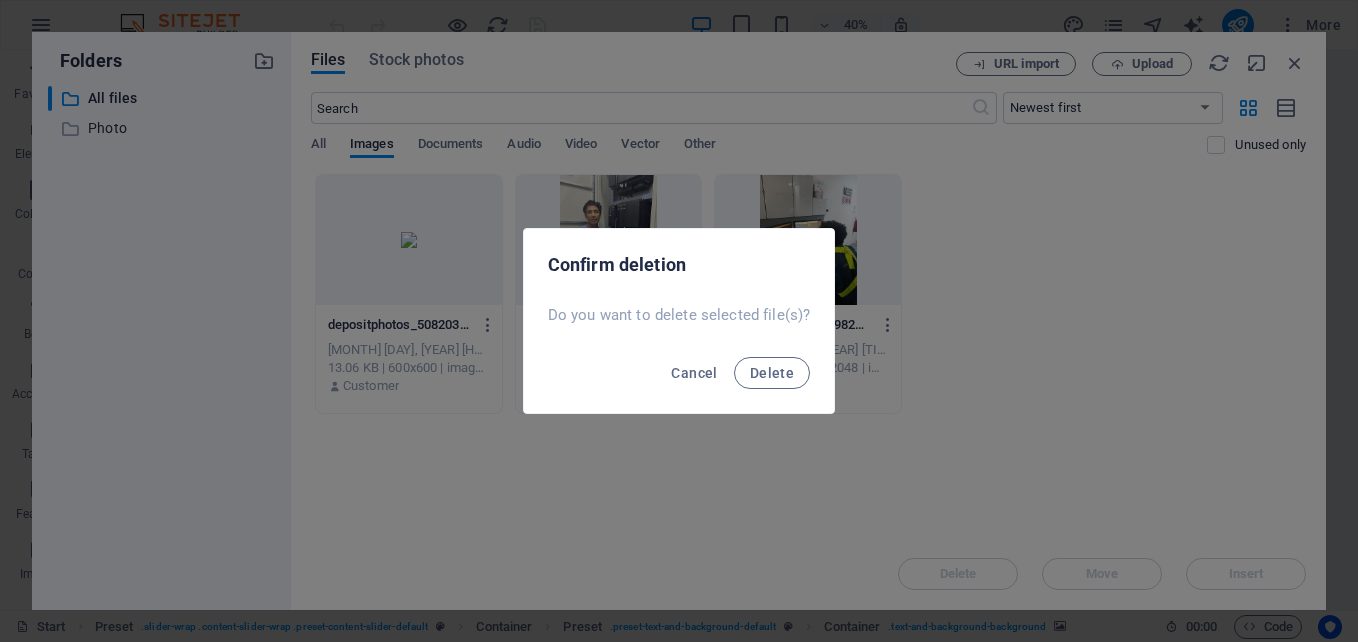 click on "Cancel Delete" at bounding box center [679, 379] 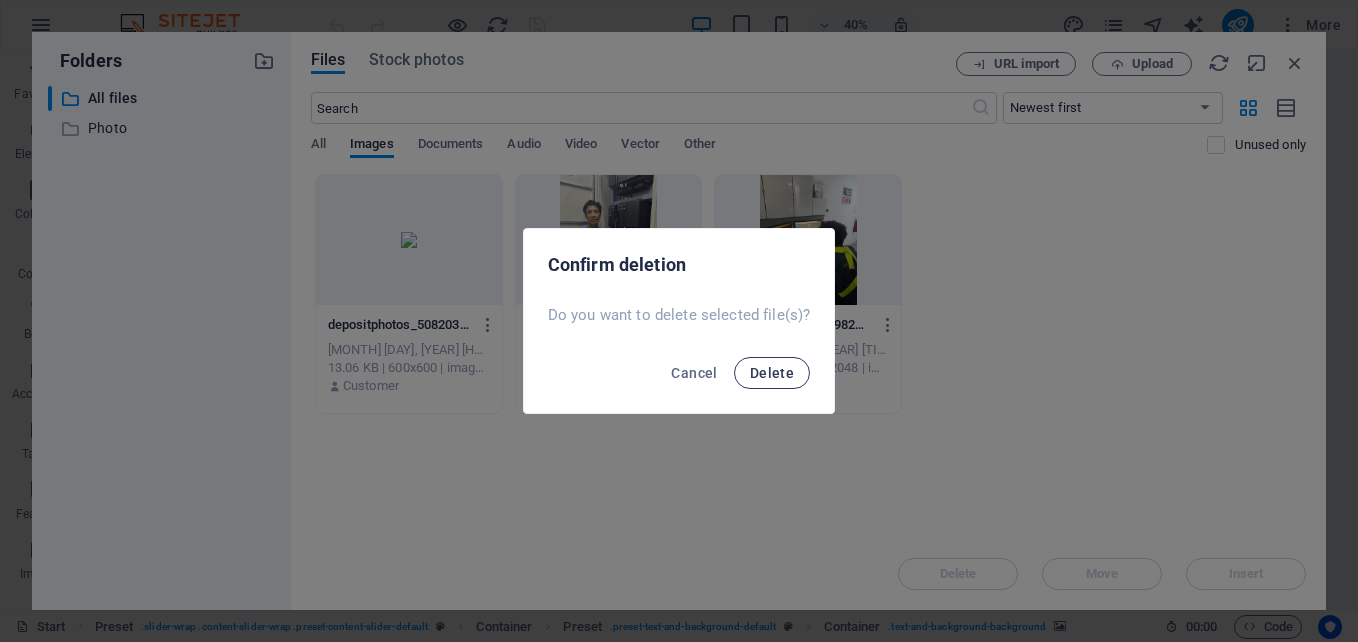 click on "Delete" at bounding box center (772, 373) 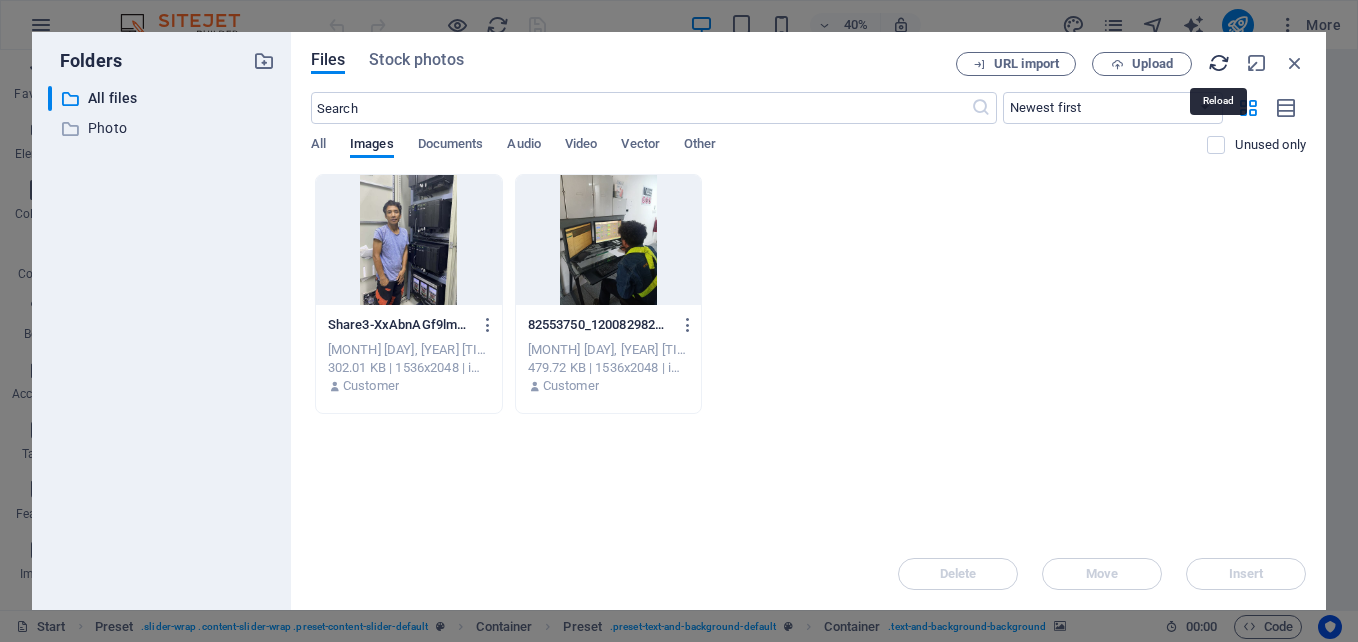 click at bounding box center [1219, 63] 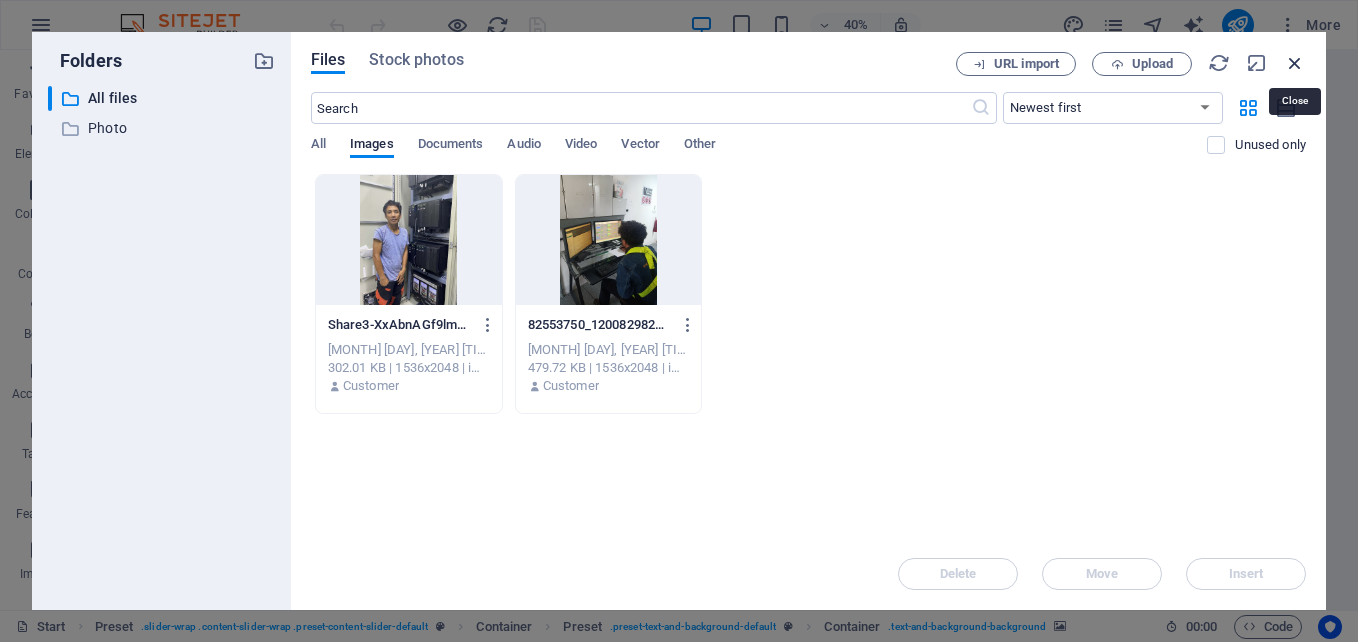 drag, startPoint x: 1293, startPoint y: 61, endPoint x: 918, endPoint y: 12, distance: 378.18777 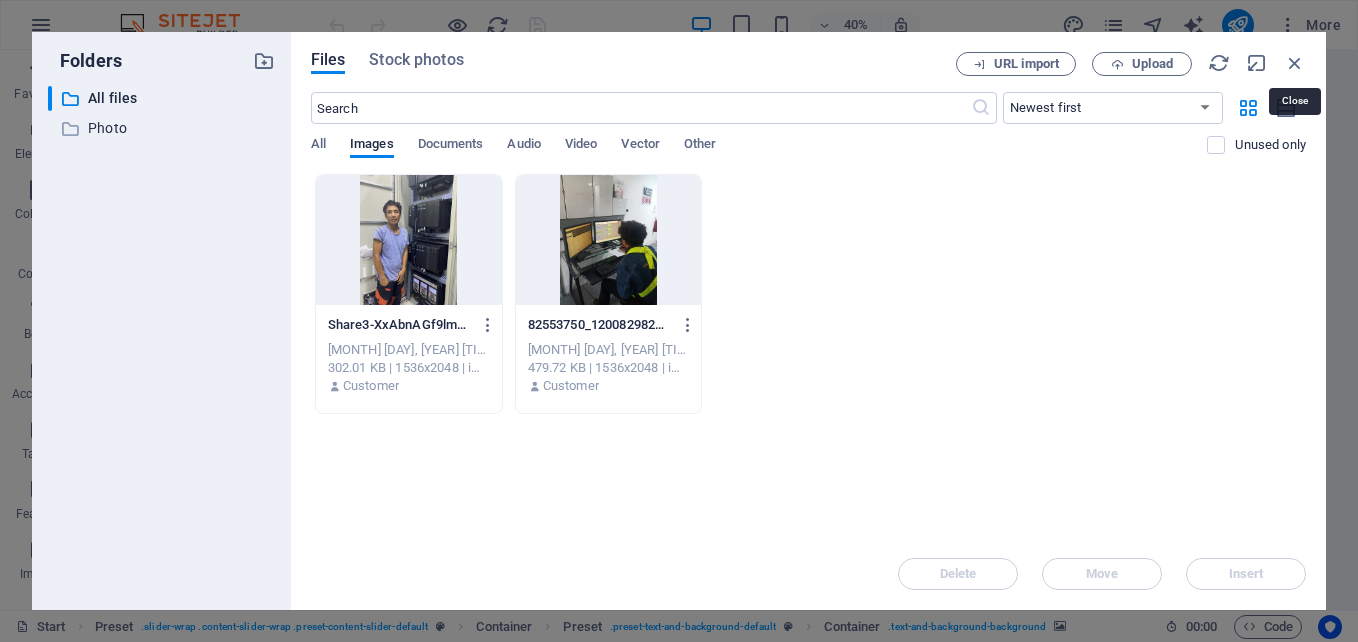 scroll, scrollTop: 657, scrollLeft: 0, axis: vertical 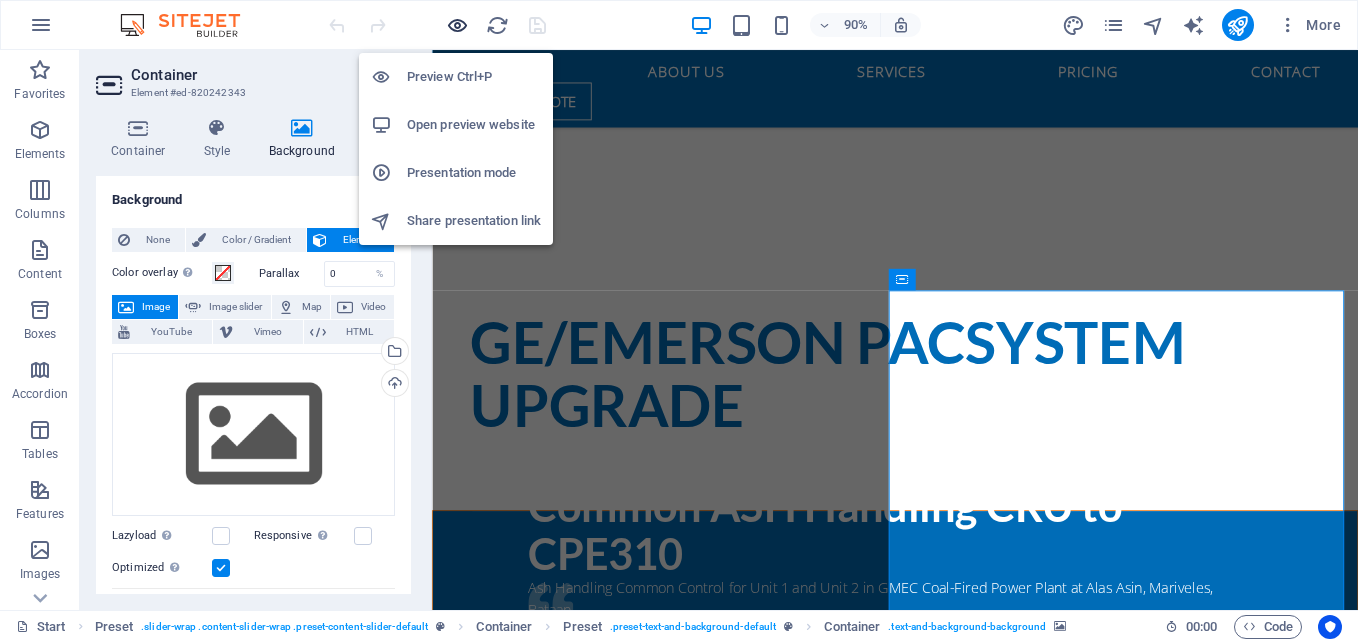 click at bounding box center (457, 25) 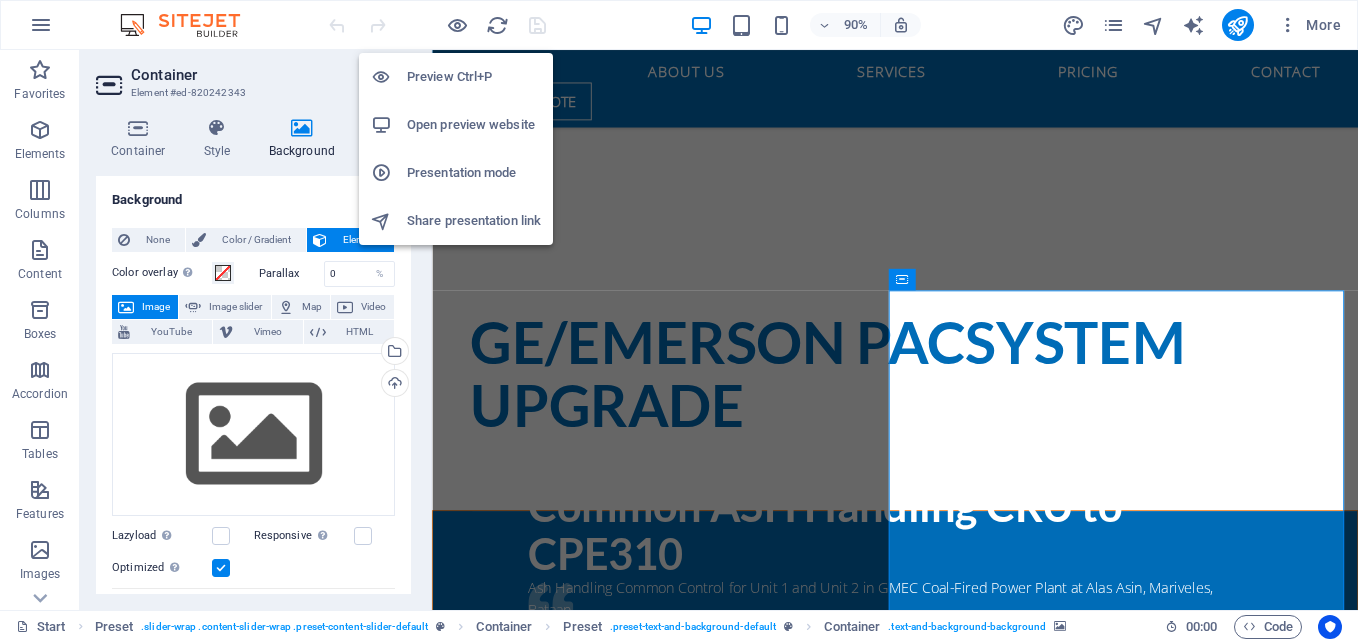 scroll, scrollTop: 595, scrollLeft: 0, axis: vertical 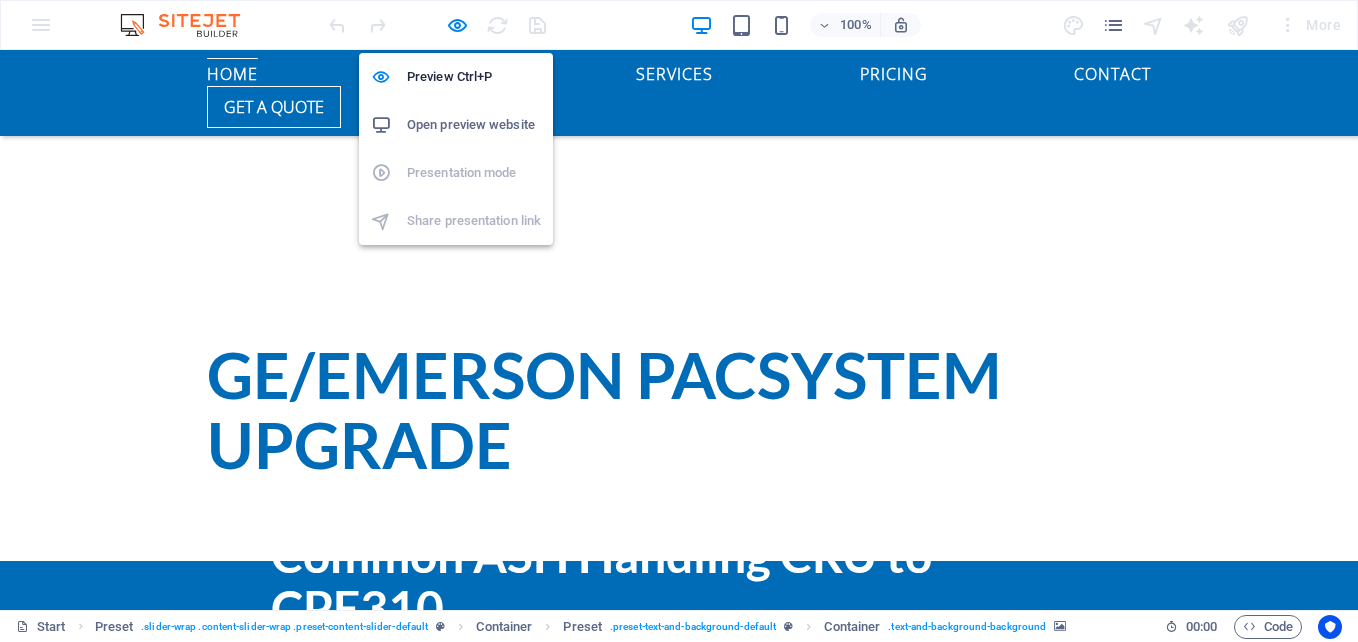 click on "Open preview website" at bounding box center [474, 125] 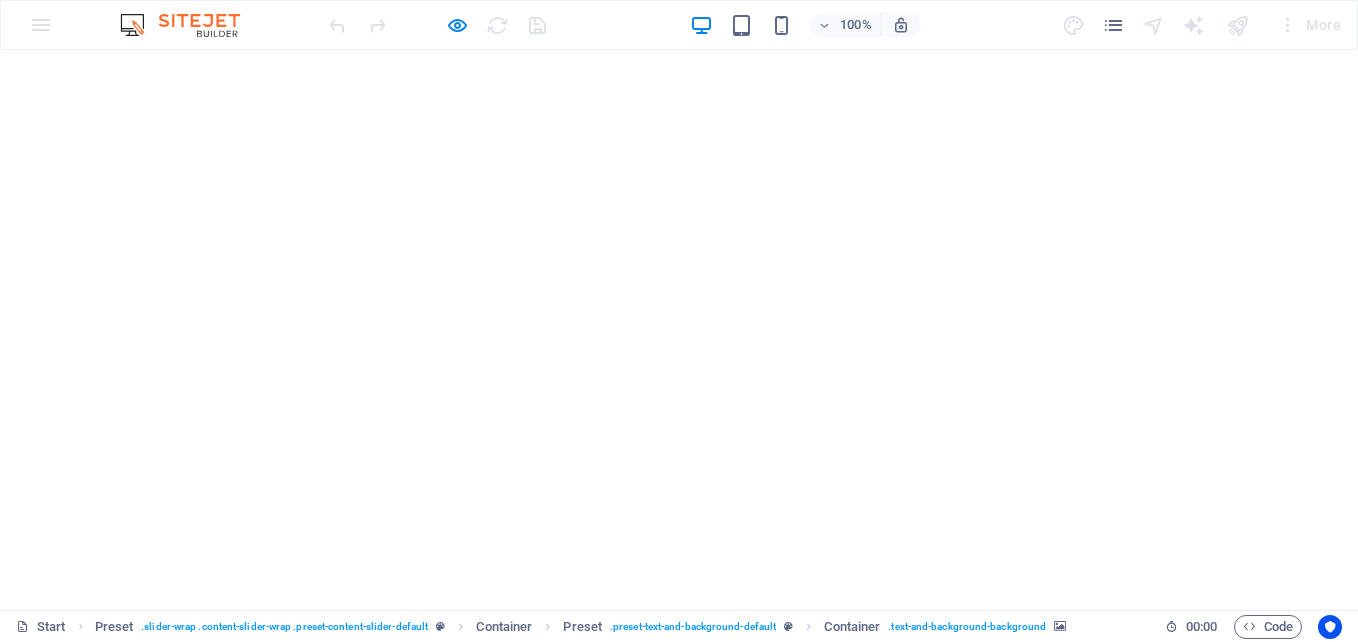 scroll, scrollTop: 0, scrollLeft: 0, axis: both 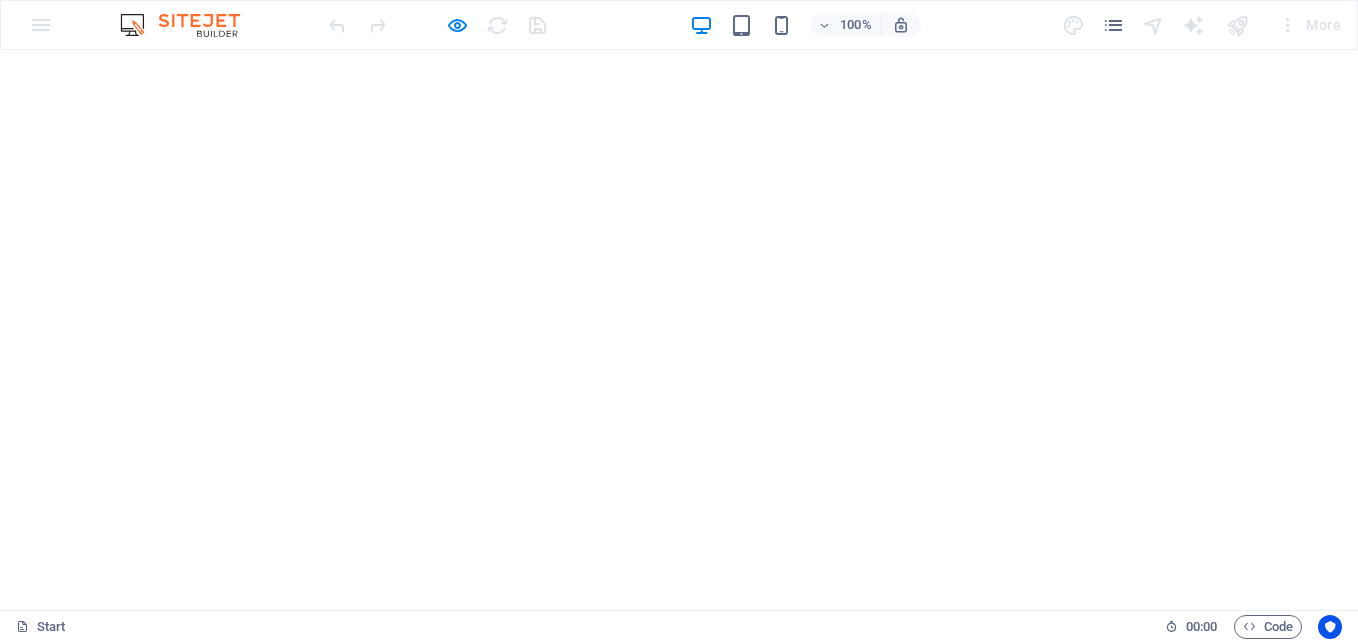 click on "[EMAIL]  or [EMAIL]" at bounding box center [674, 690] 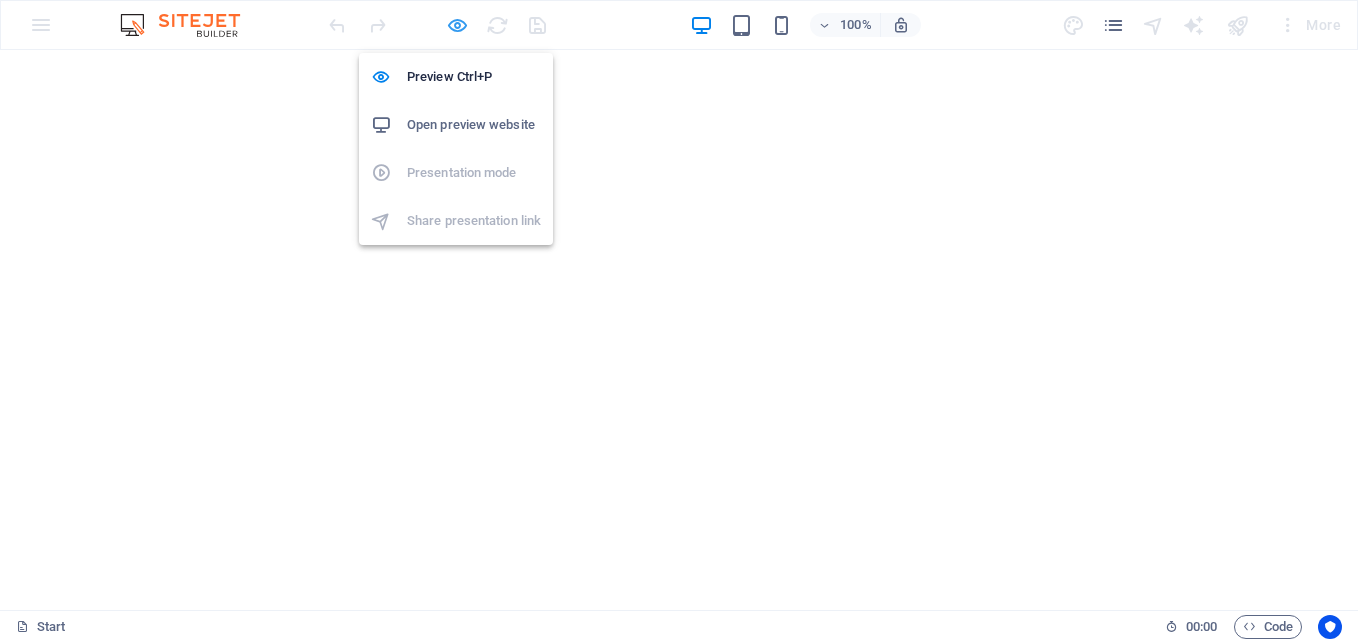click at bounding box center [457, 25] 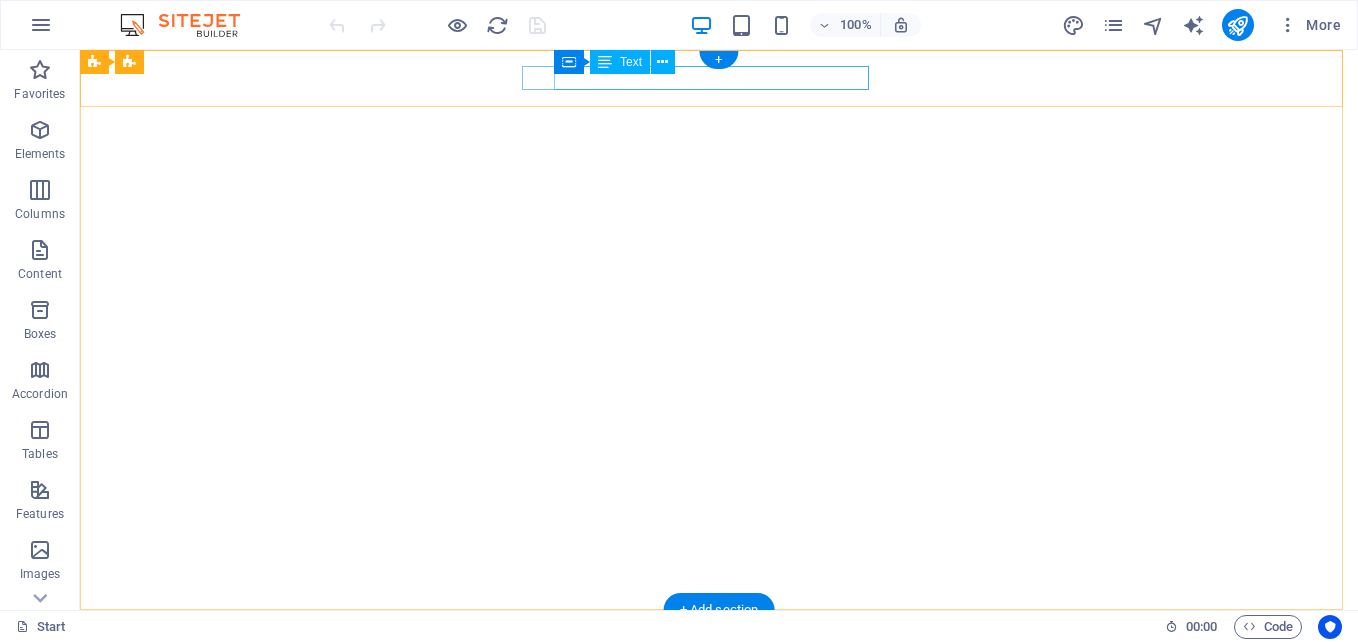 click on "[EMAIL]  or [EMAIL]" at bounding box center [714, 690] 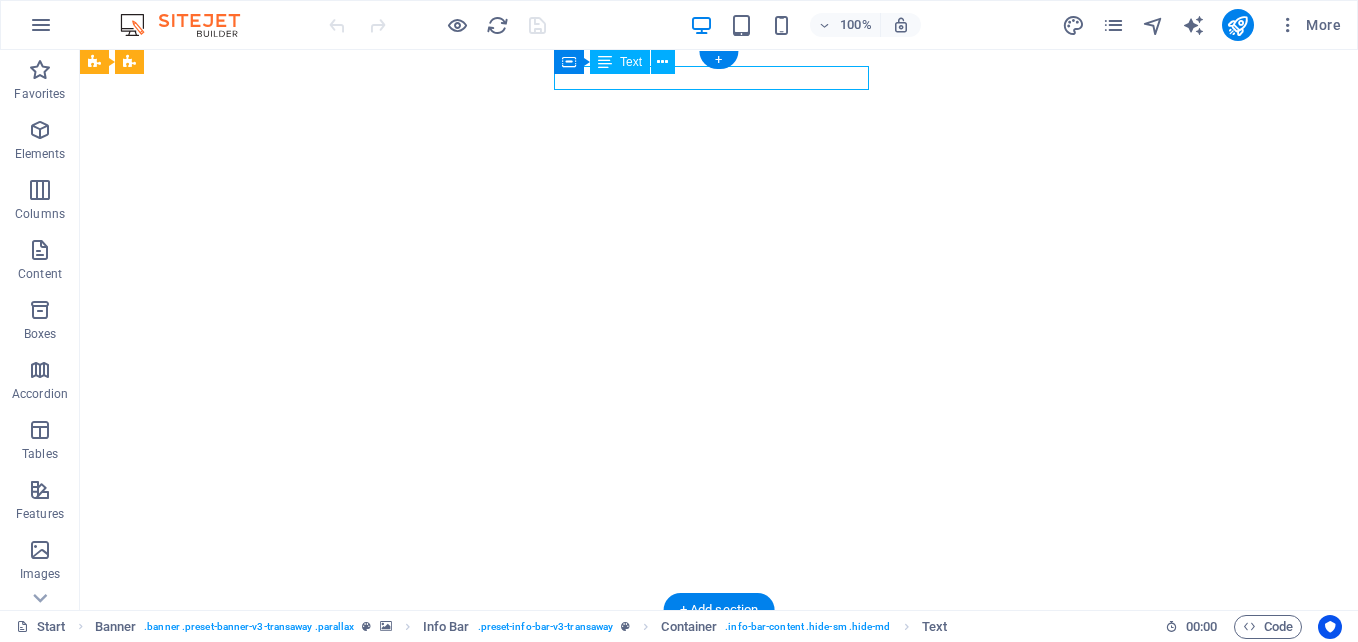 click on "[EMAIL]  or [EMAIL]" at bounding box center (714, 690) 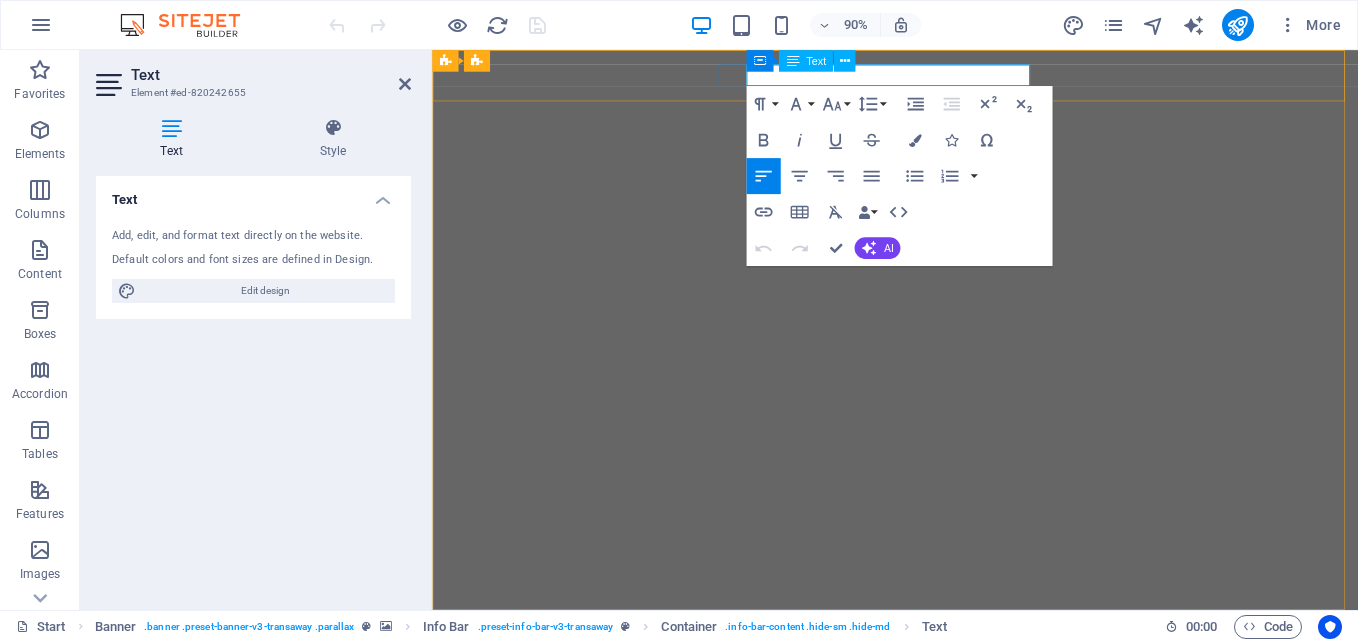 click on "[EMAIL]  or [EMAIL]" at bounding box center (942, 690) 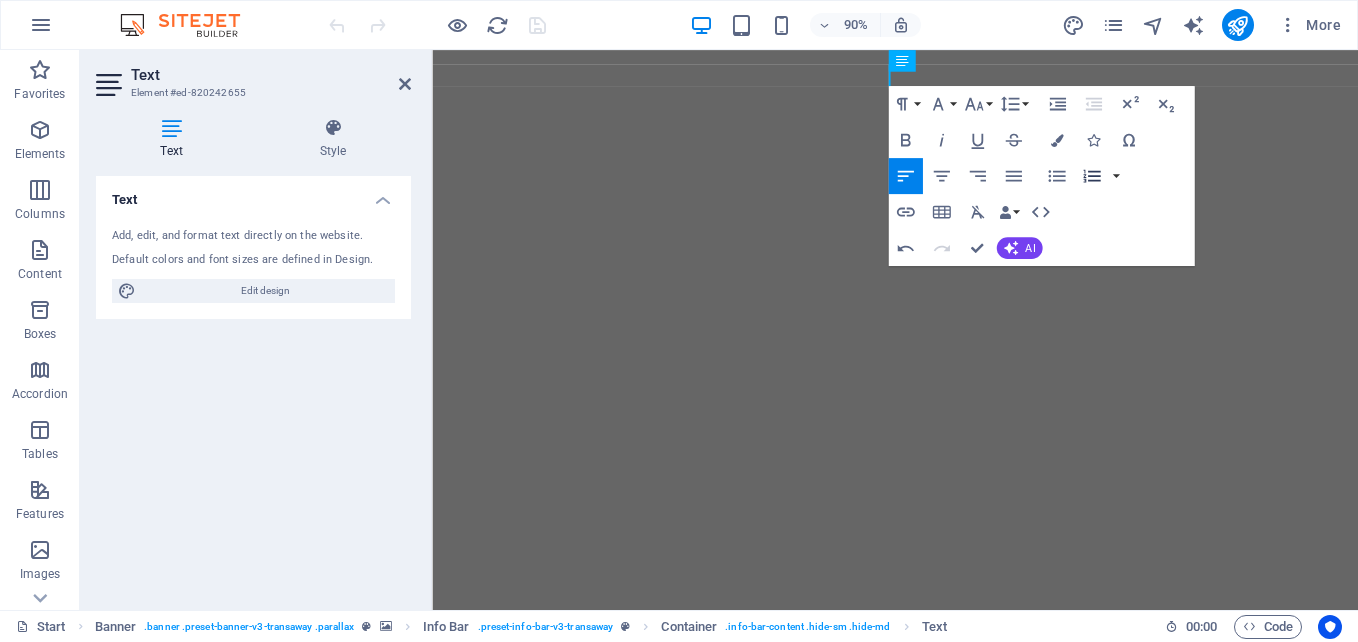 type 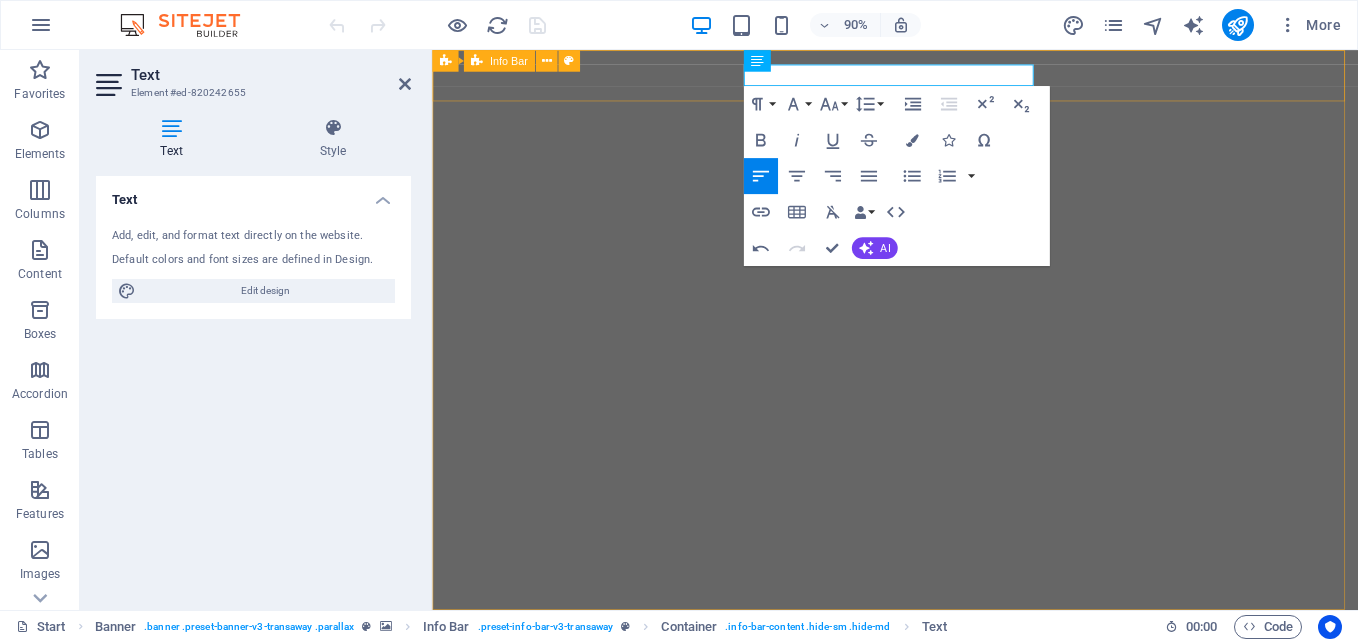 click on "+[PHONE] [COMPANY_NAME]" at bounding box center [946, 794] 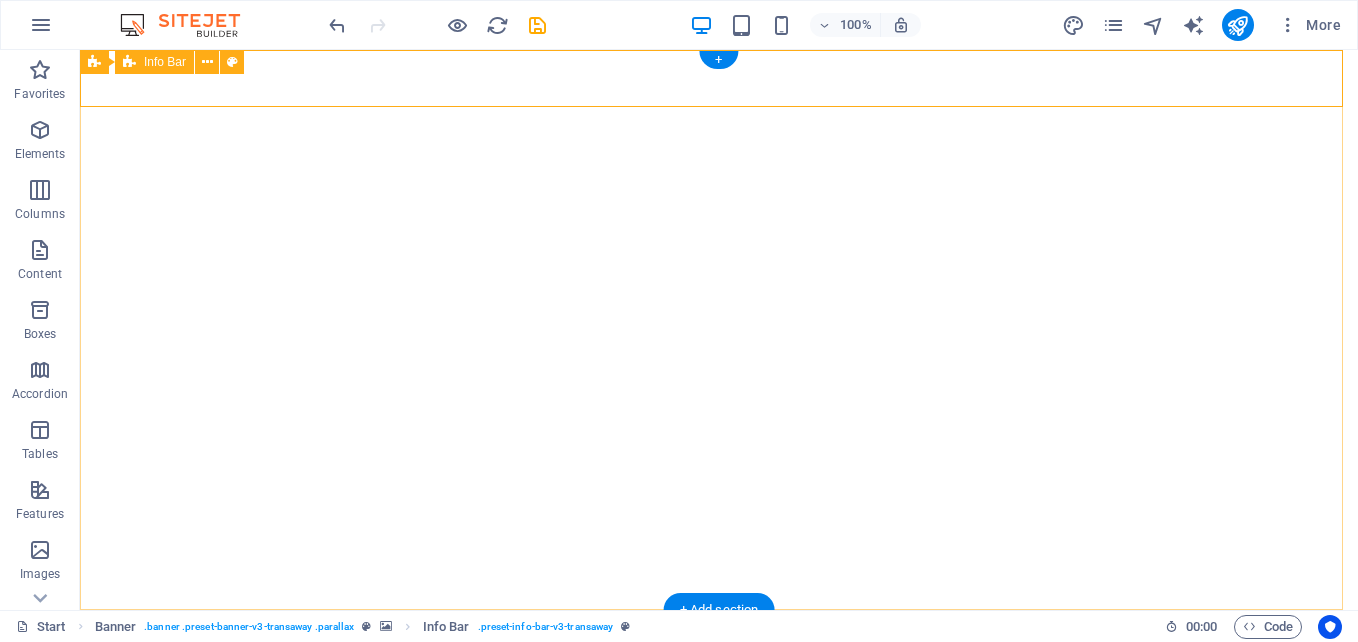 click on "+[PHONE] [COMPANY_NAME]" at bounding box center [719, 732] 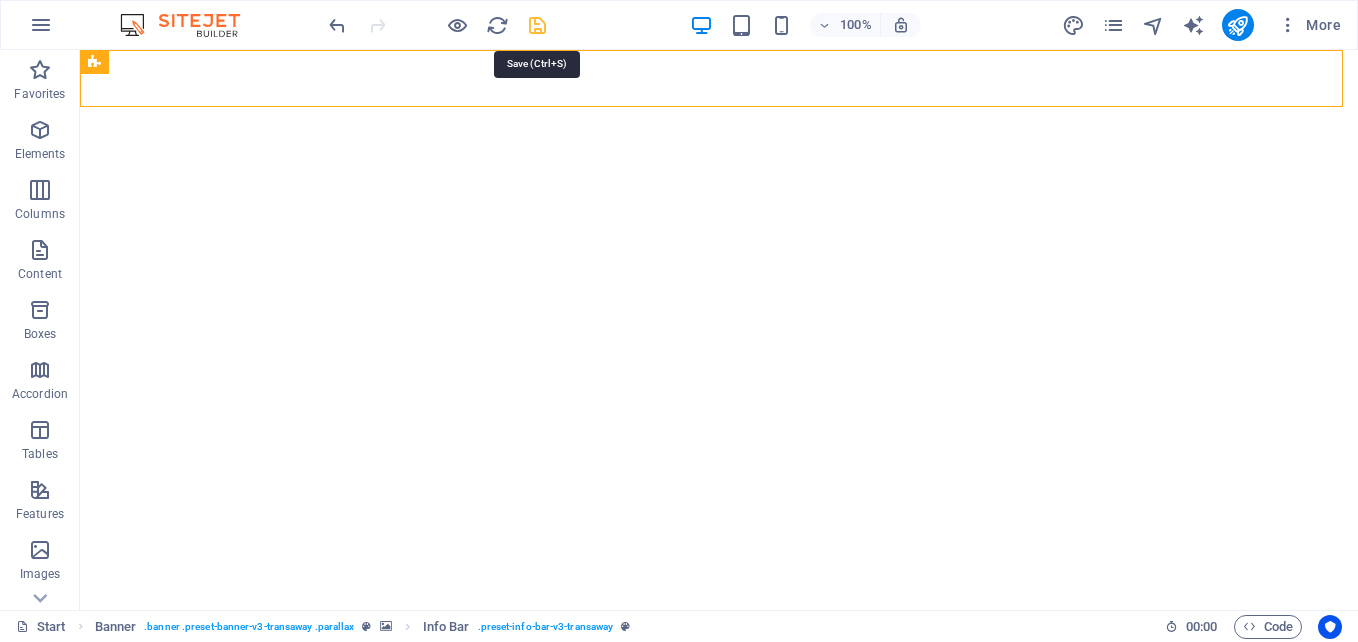 click at bounding box center [537, 25] 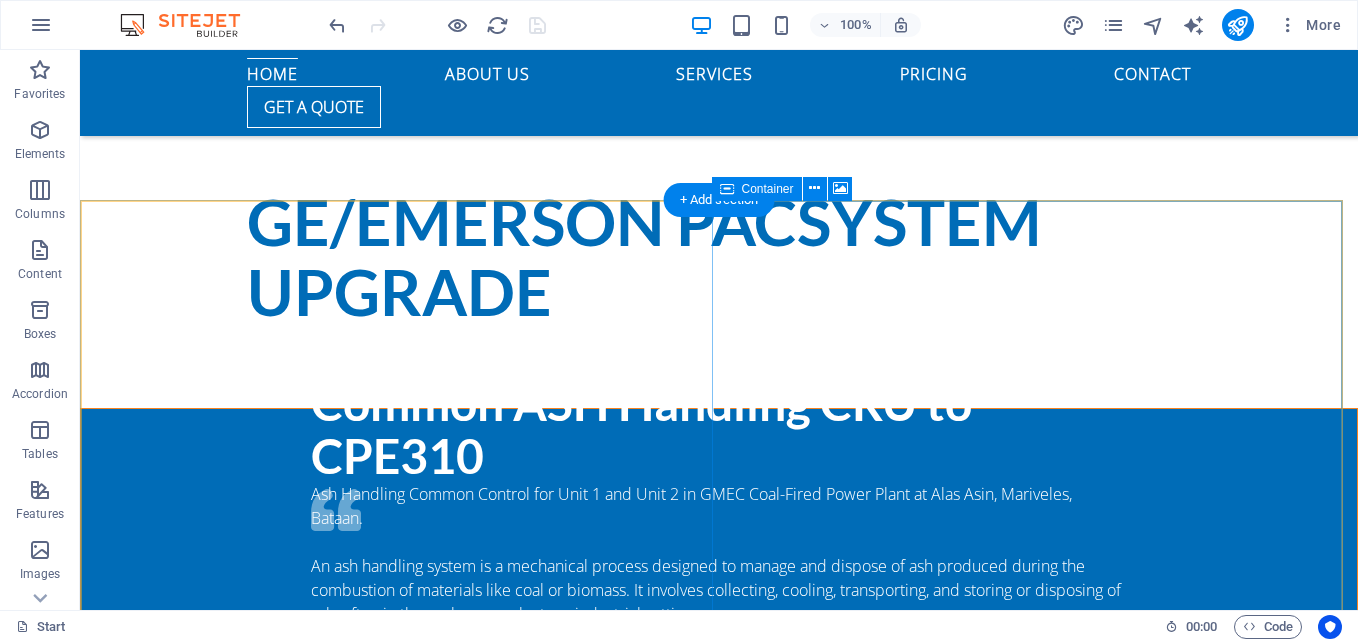 scroll, scrollTop: 700, scrollLeft: 0, axis: vertical 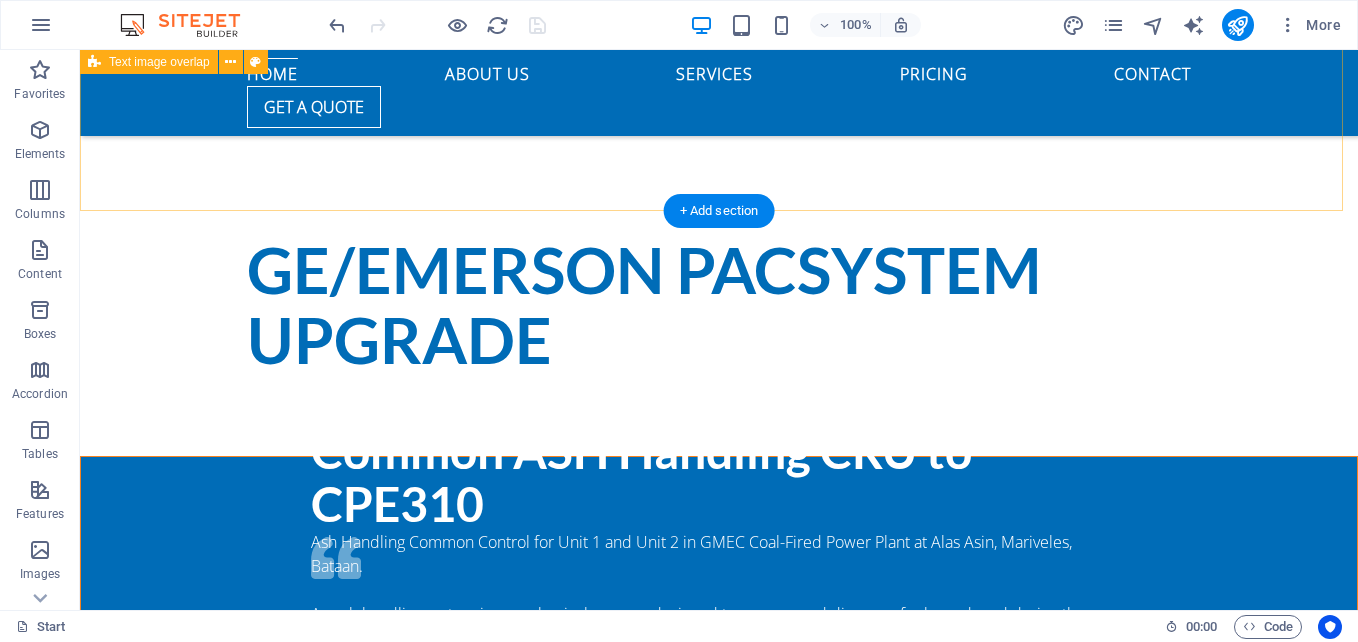 click on "ge/eMERSON PacSYSTEM uPGRADE" at bounding box center [719, 305] 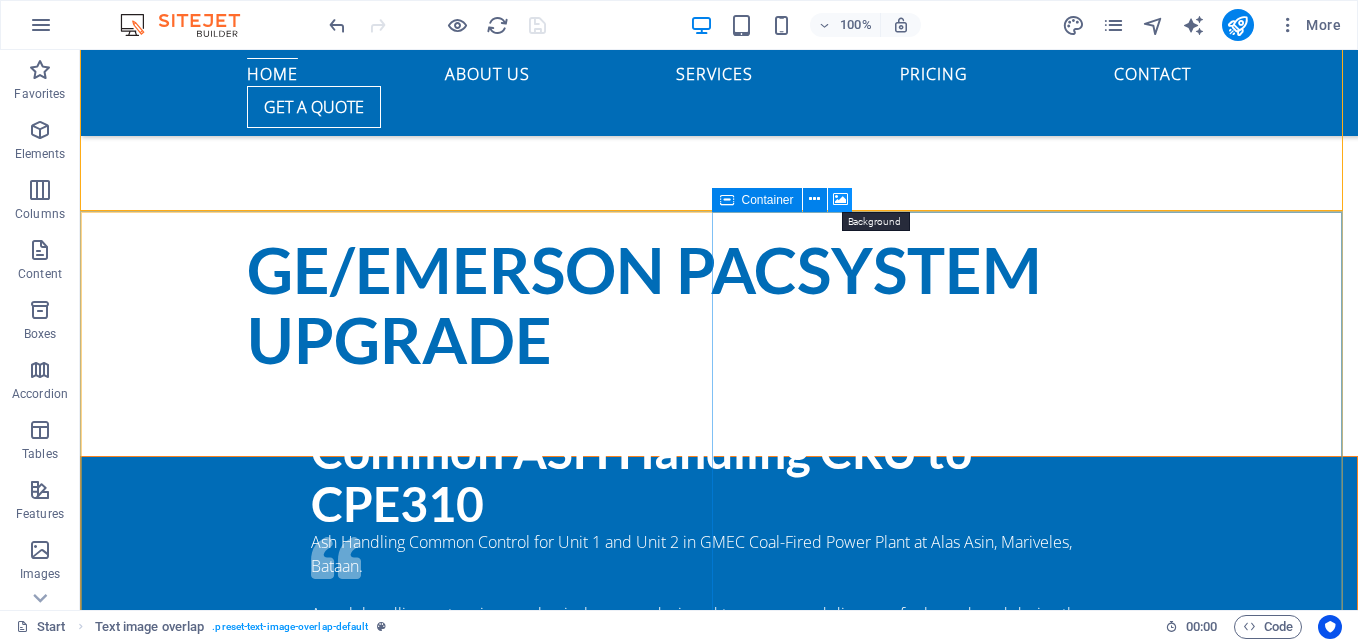 click at bounding box center (840, 199) 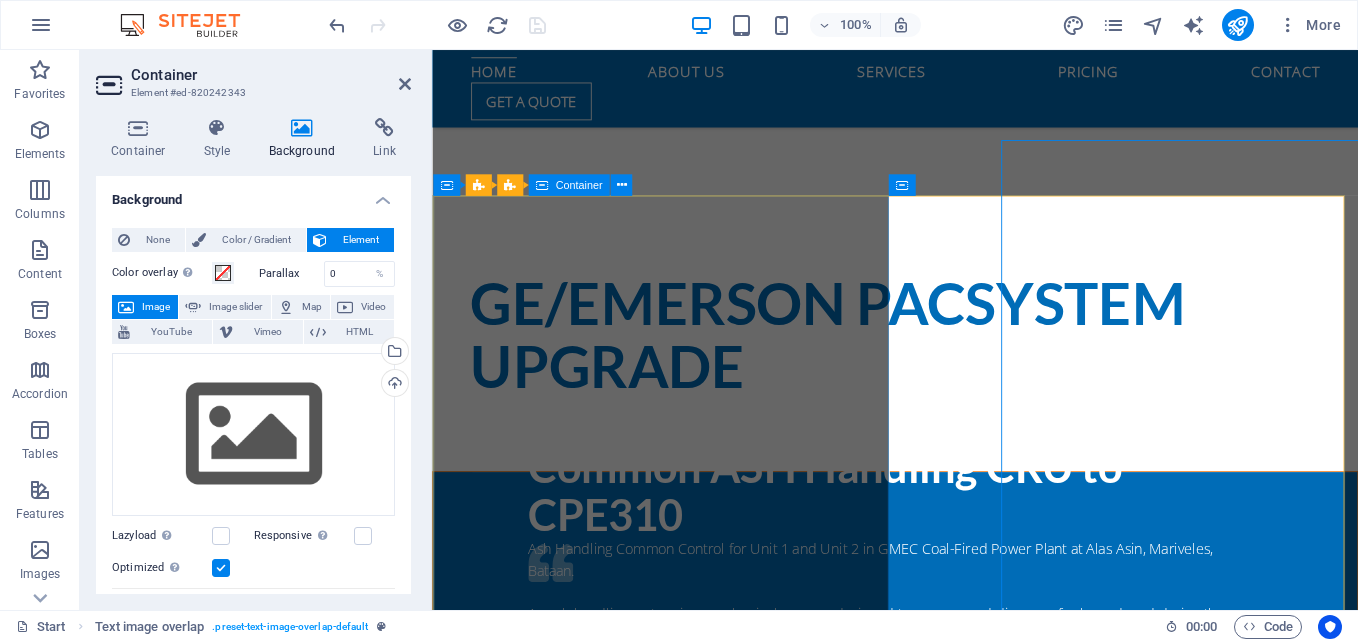 scroll, scrollTop: 762, scrollLeft: 0, axis: vertical 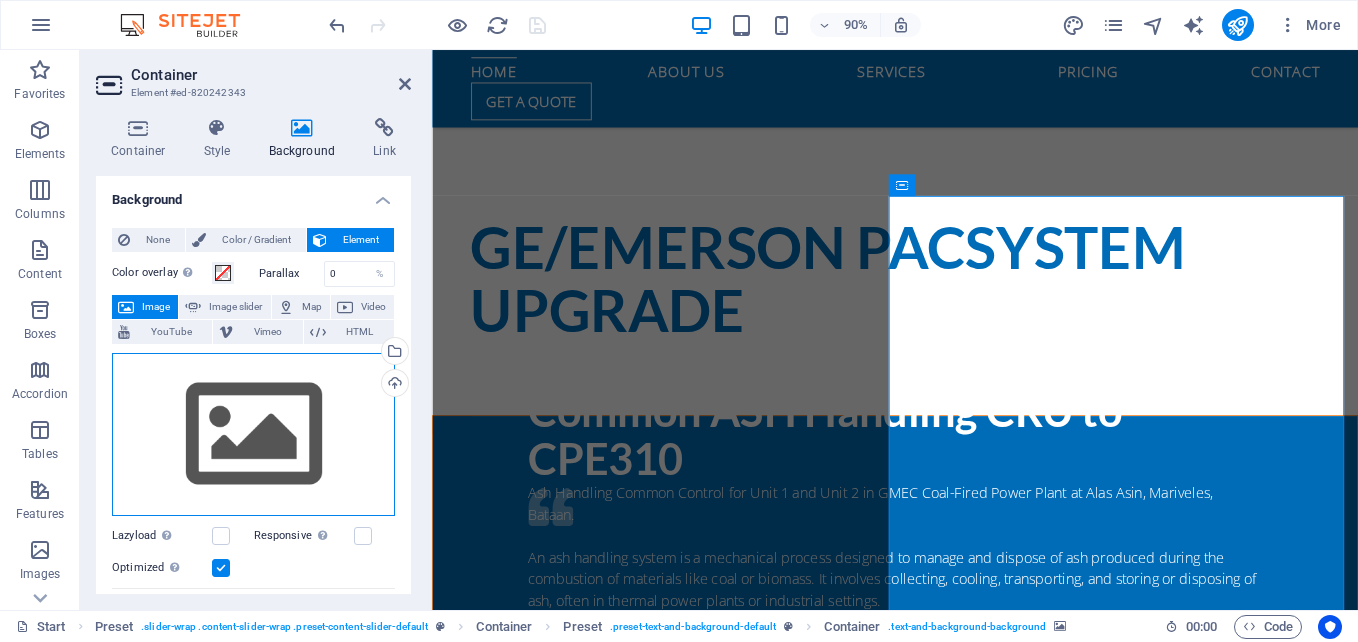 click on "Drag files here, click to choose files or select files from Files or our free stock photos & videos" at bounding box center (253, 435) 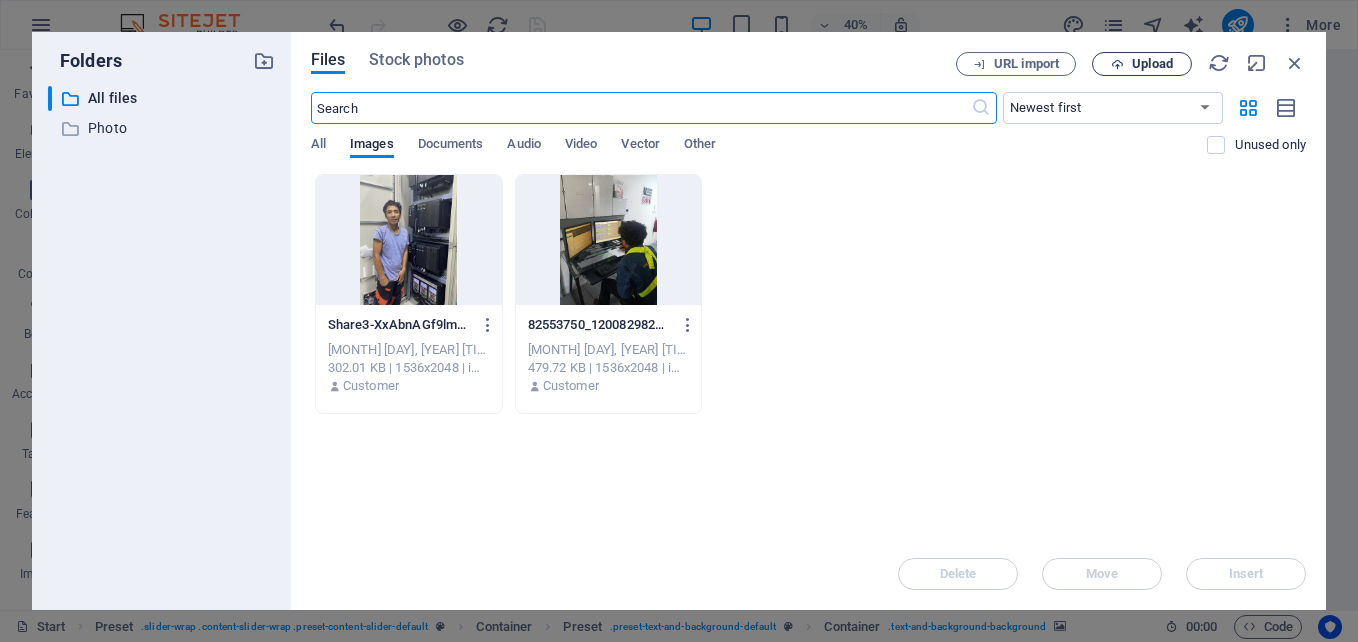 click on "Upload" at bounding box center (1142, 64) 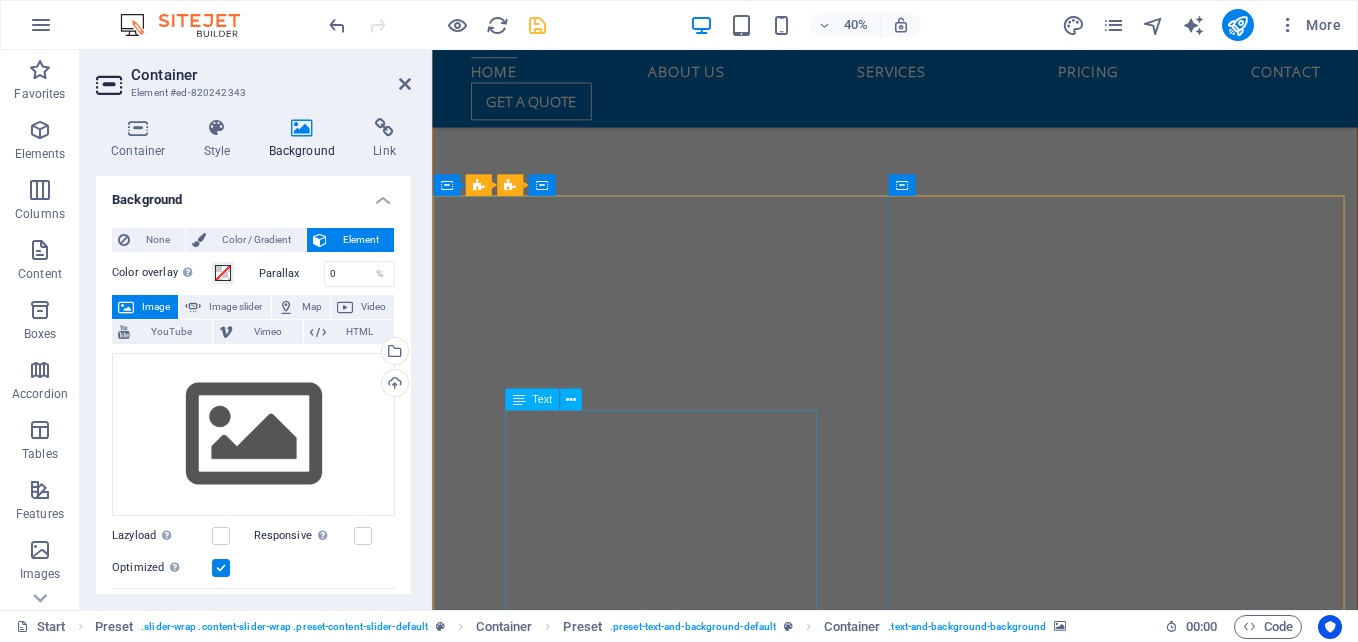 scroll, scrollTop: 762, scrollLeft: 0, axis: vertical 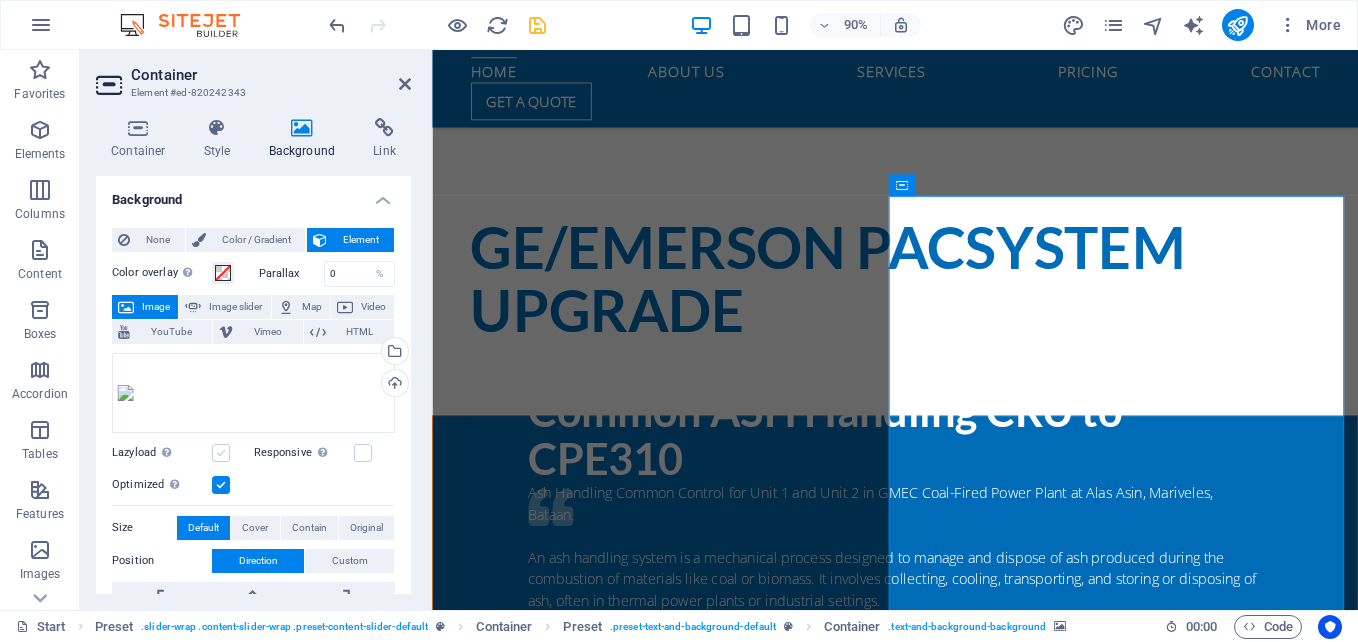 click at bounding box center (221, 453) 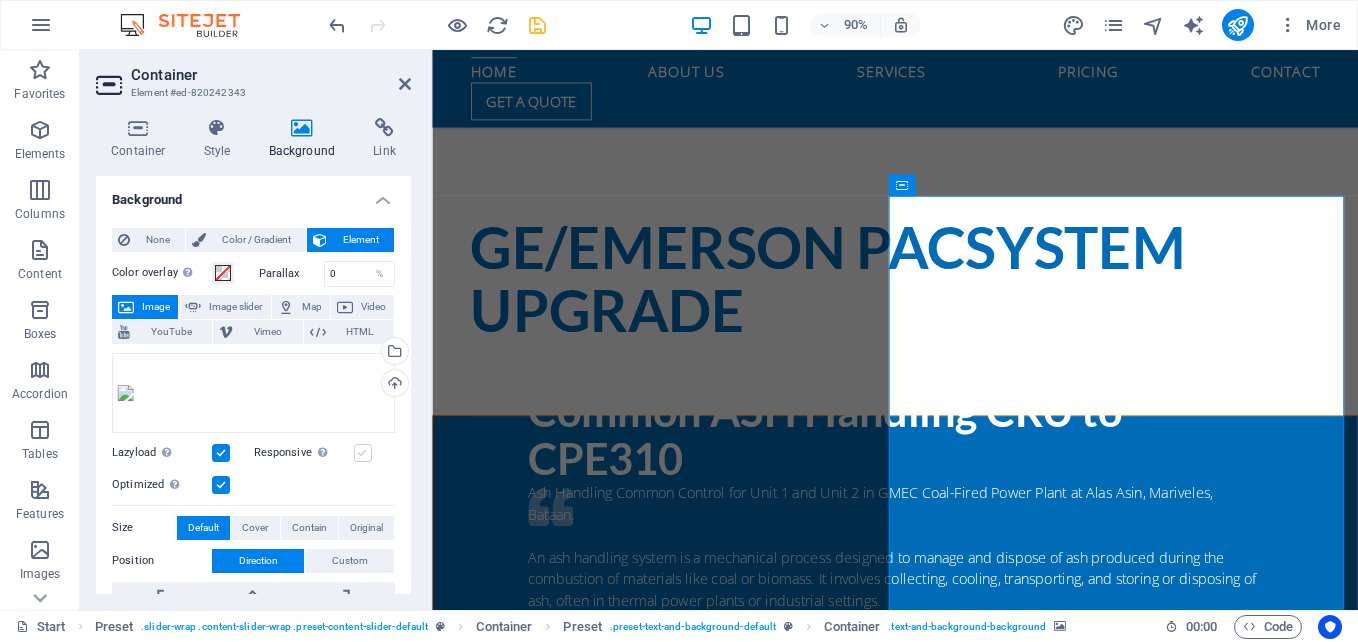 click at bounding box center (363, 453) 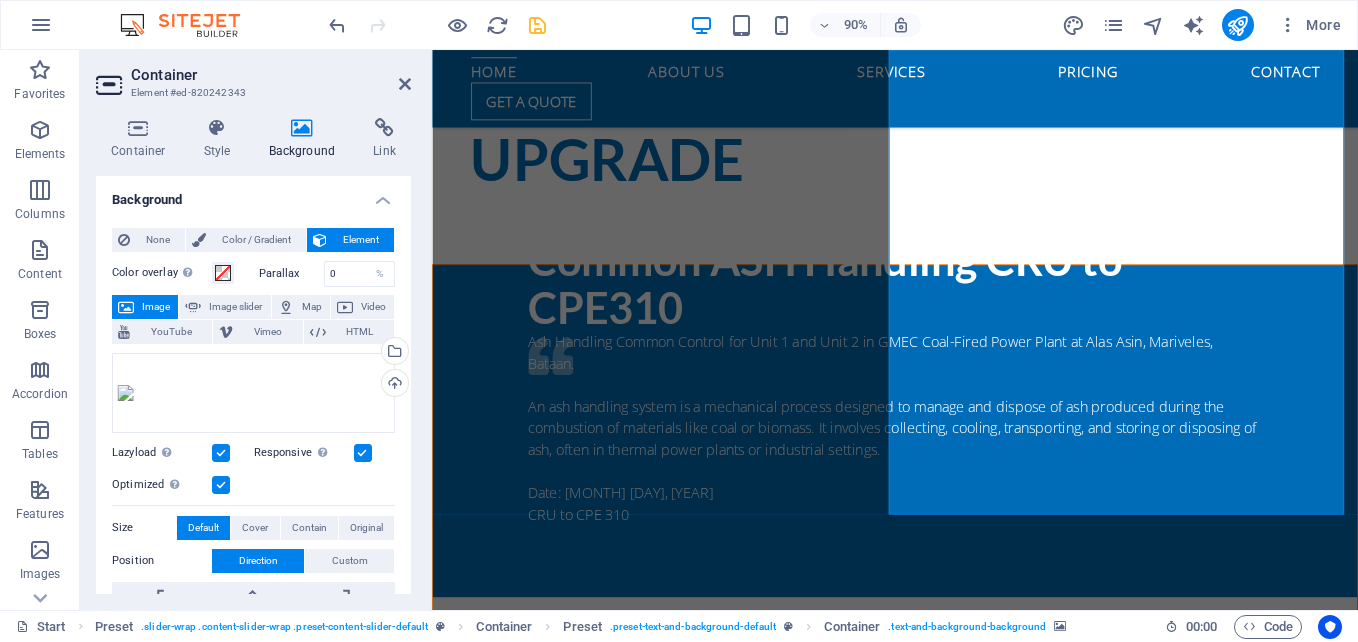 scroll, scrollTop: 762, scrollLeft: 0, axis: vertical 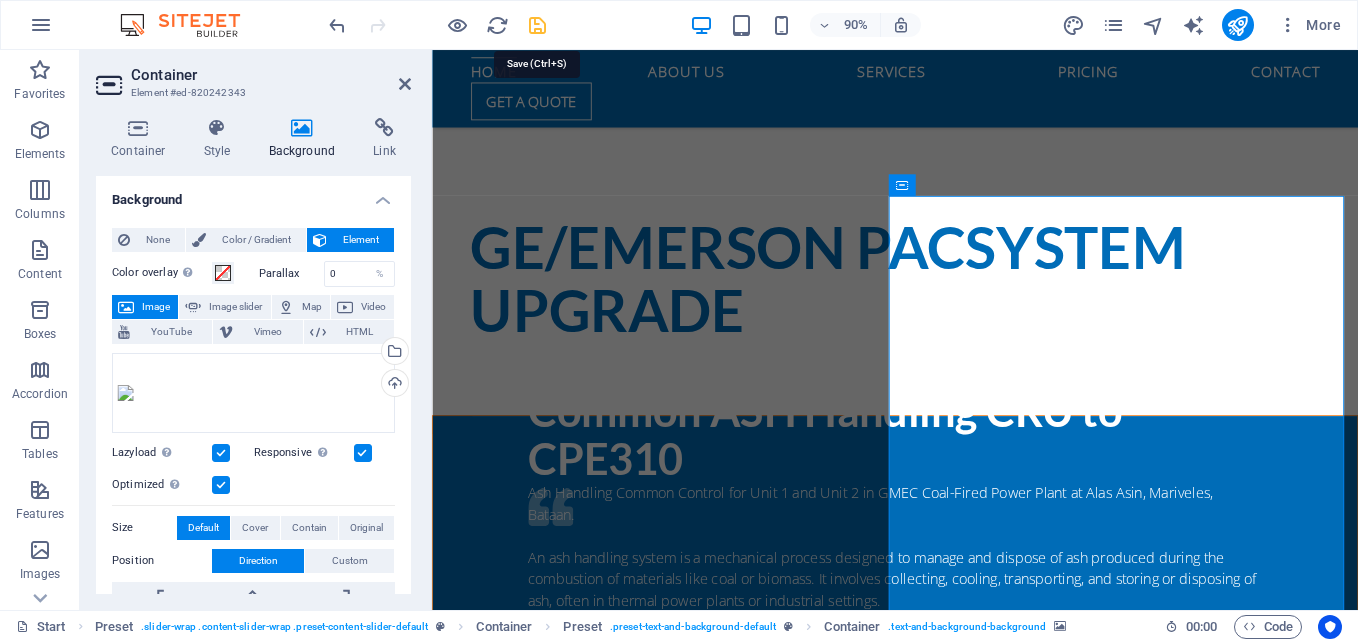 click at bounding box center (537, 25) 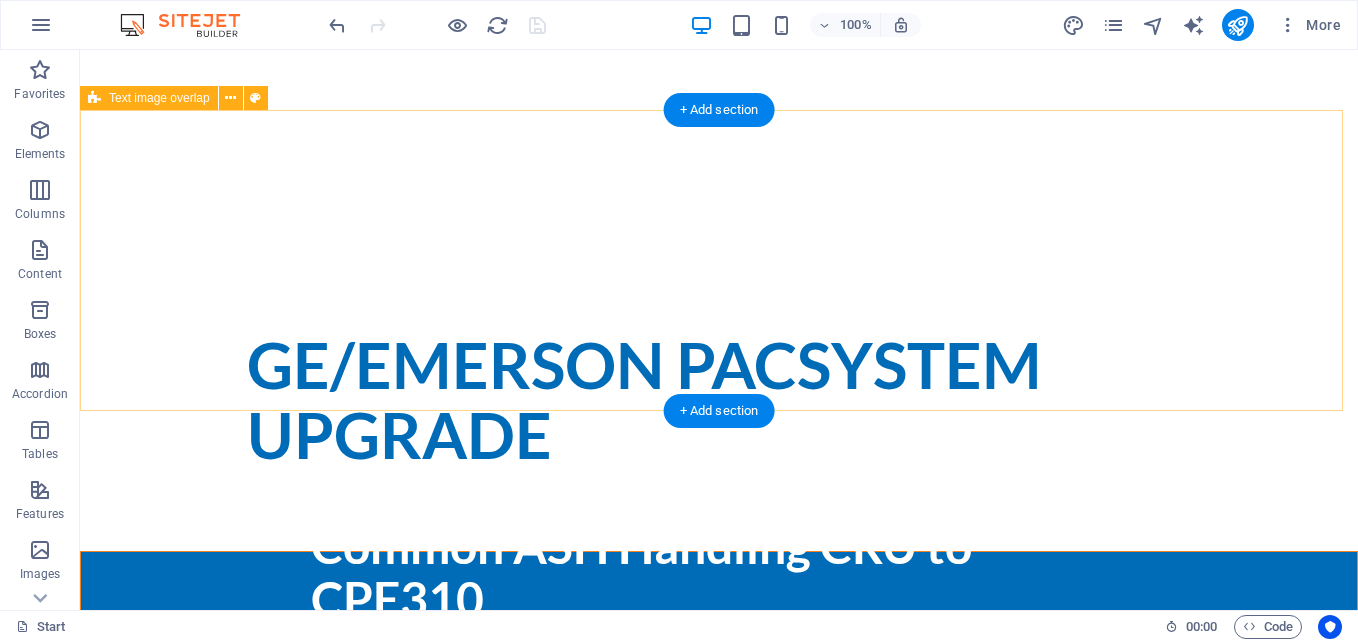 scroll, scrollTop: 500, scrollLeft: 0, axis: vertical 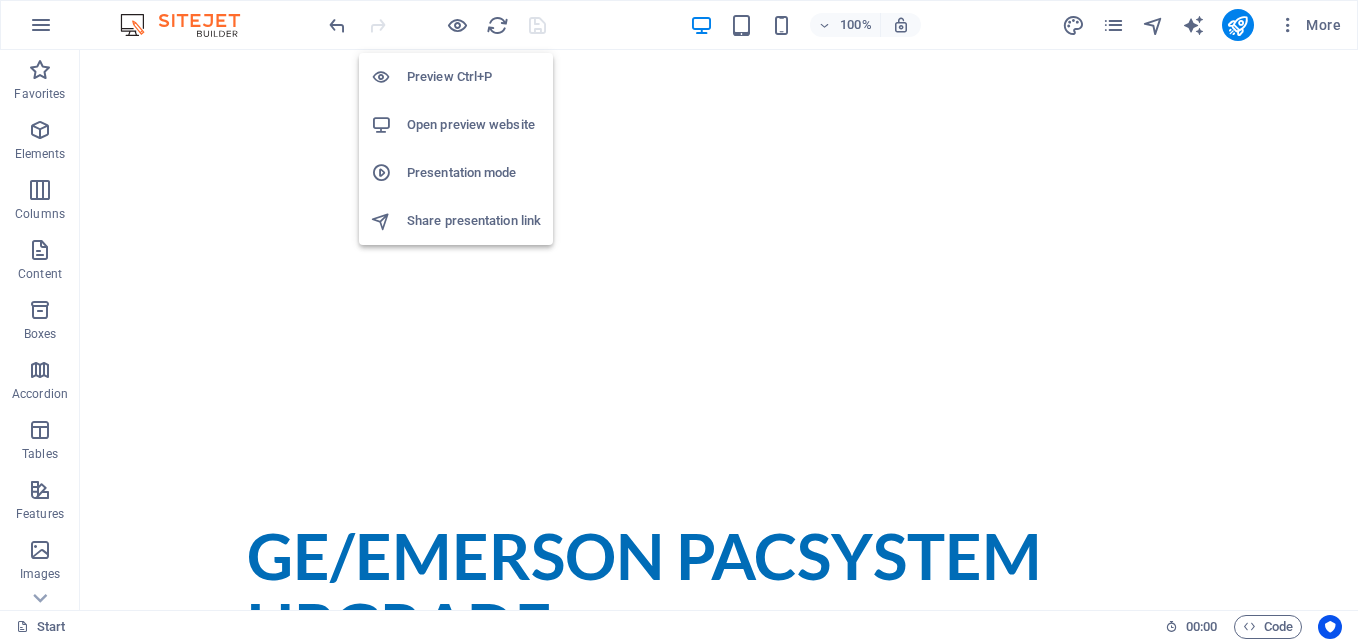 click on "Open preview website" at bounding box center [474, 125] 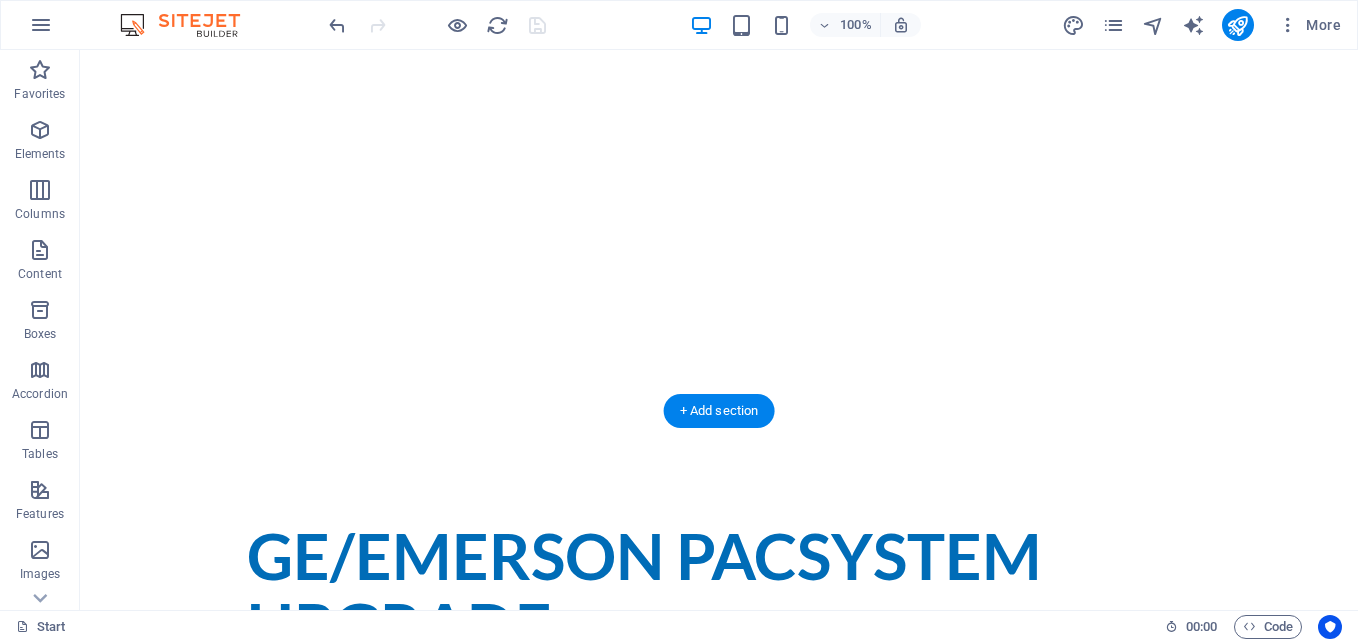 click at bounding box center [719, 1403] 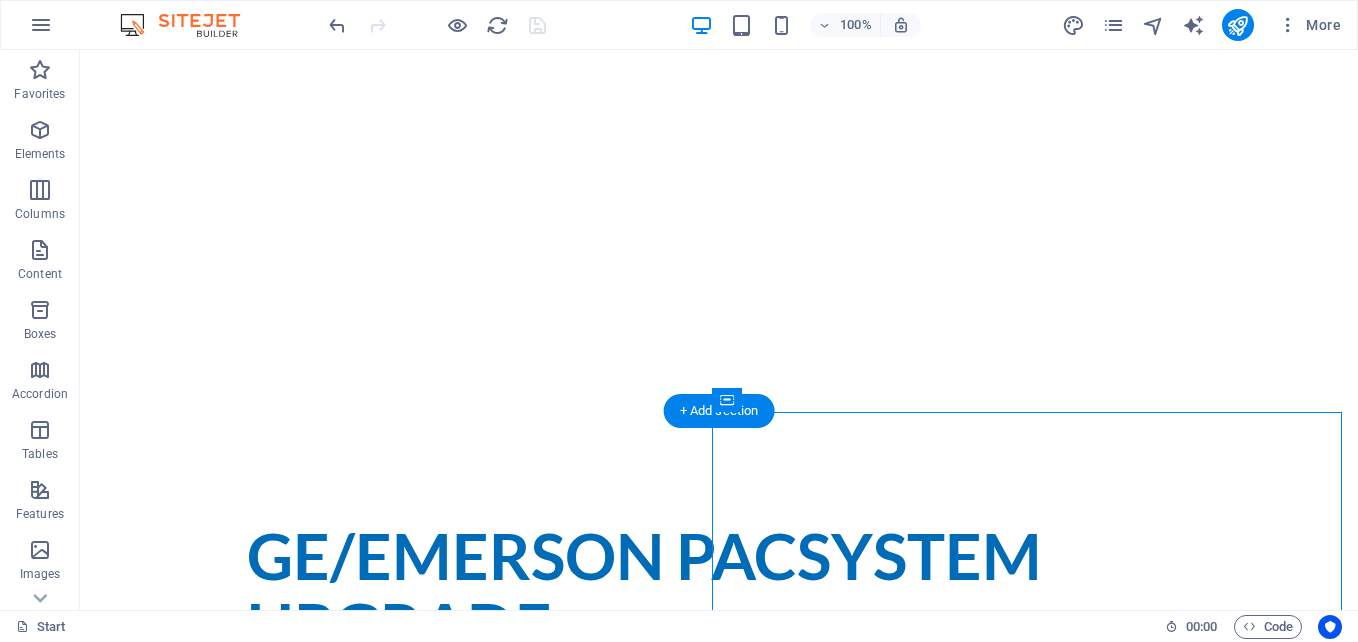 click at bounding box center [719, 1403] 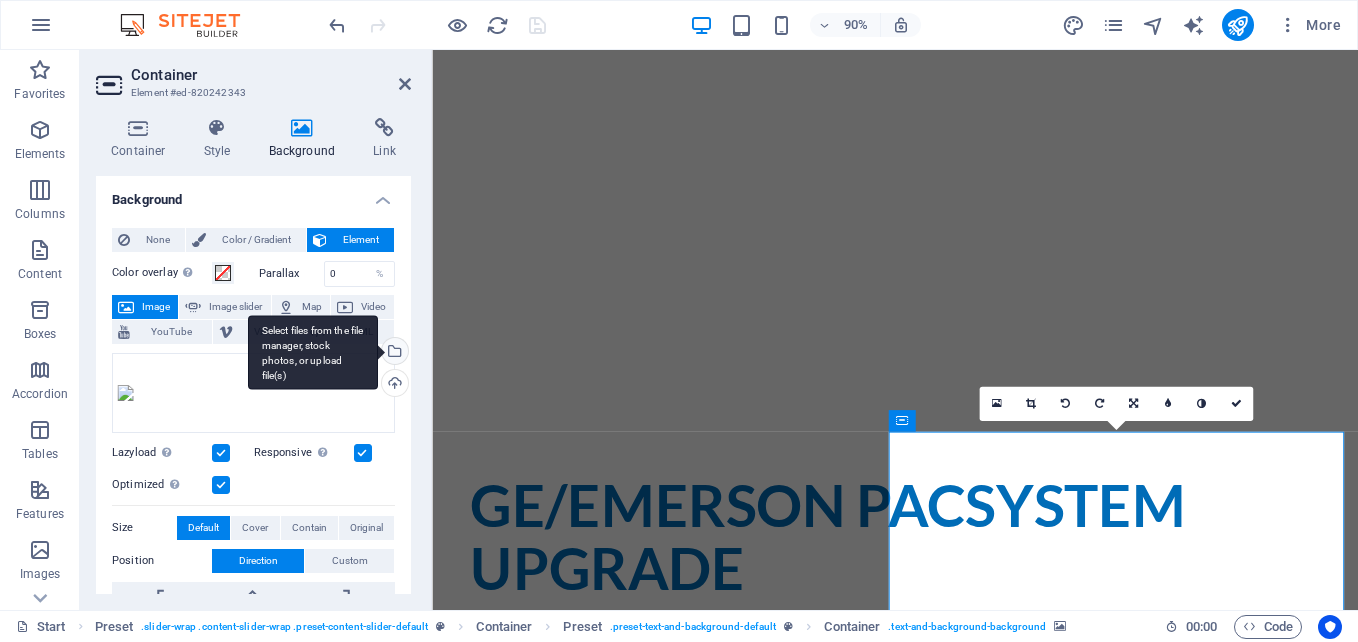 click on "Select files from the file manager, stock photos, or upload file(s)" at bounding box center (393, 353) 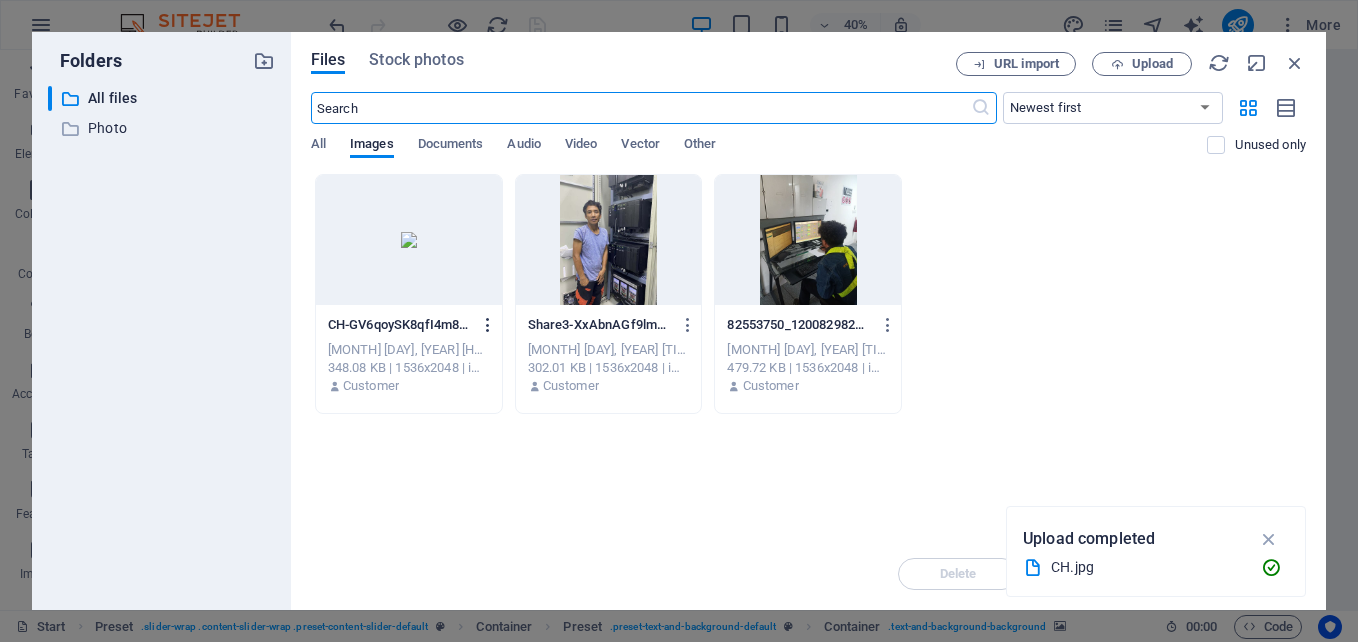 click at bounding box center [488, 325] 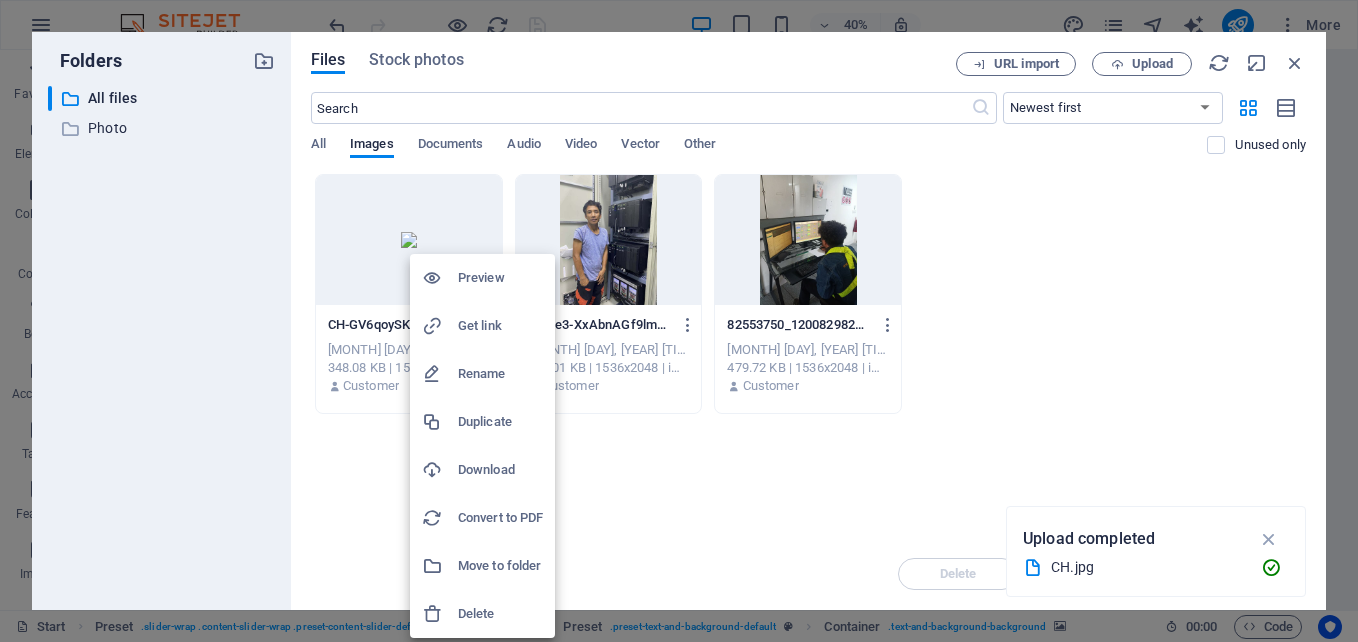click on "Delete" at bounding box center (500, 614) 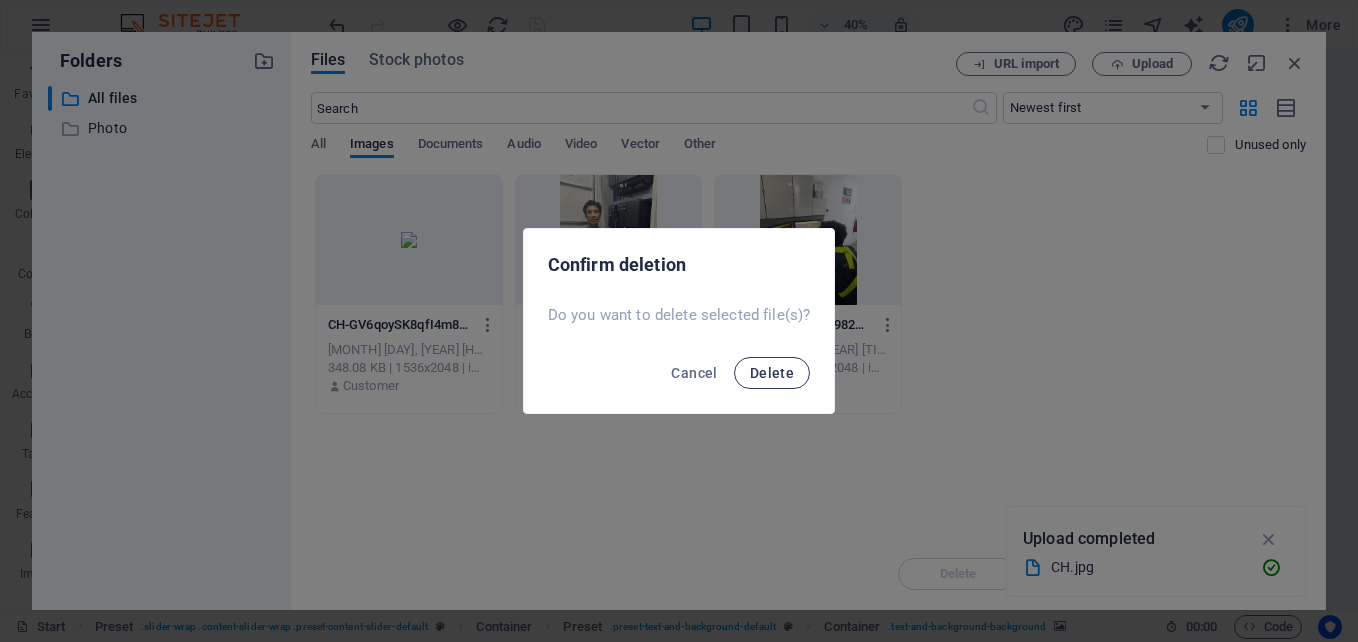 click on "Delete" at bounding box center (772, 373) 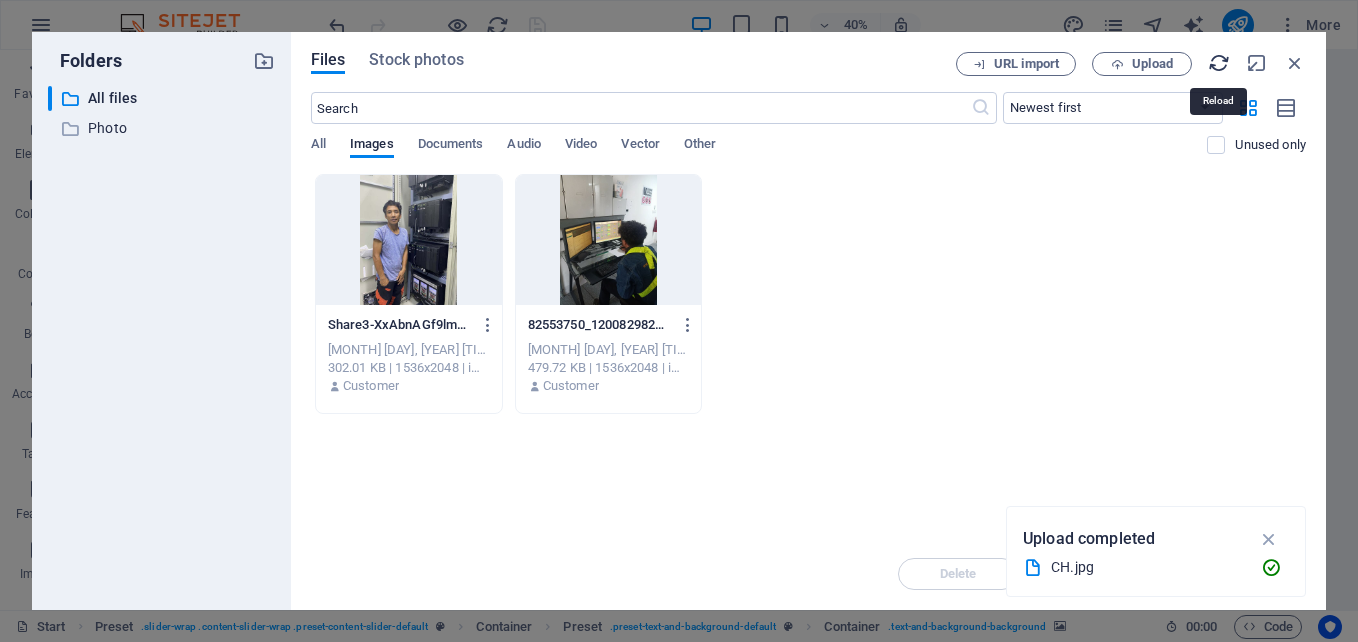 click at bounding box center (1219, 63) 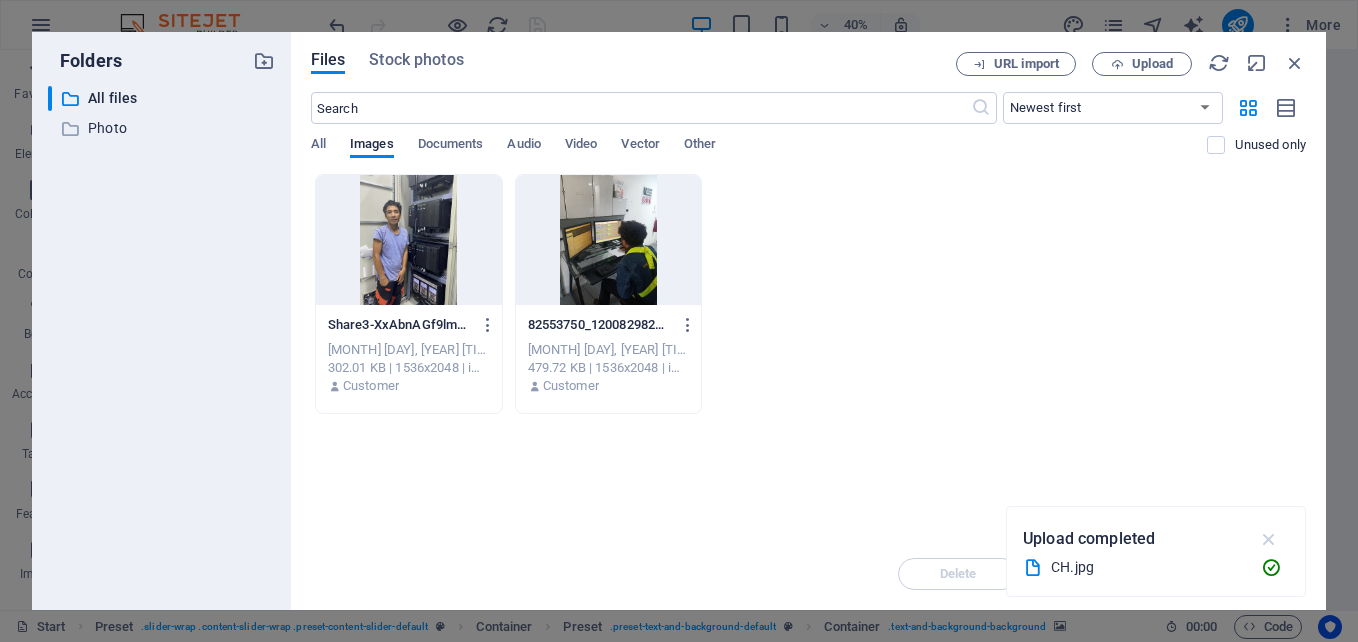 click at bounding box center [1269, 539] 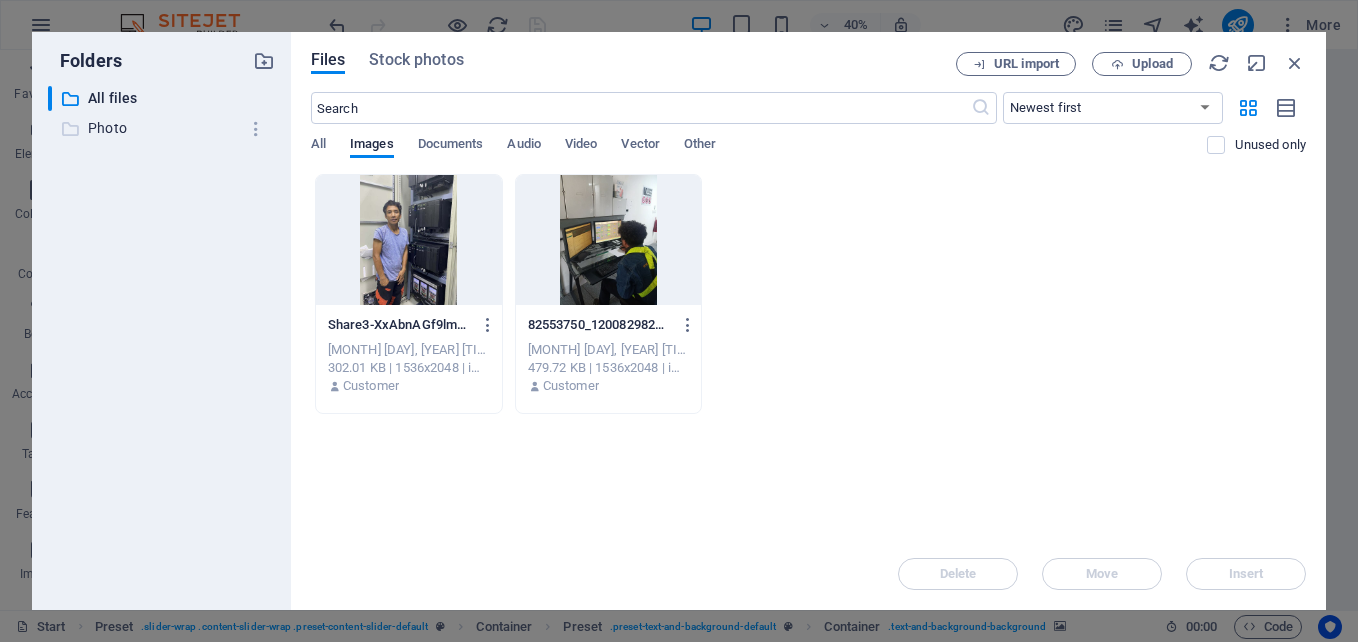 click on "Photo" at bounding box center (163, 128) 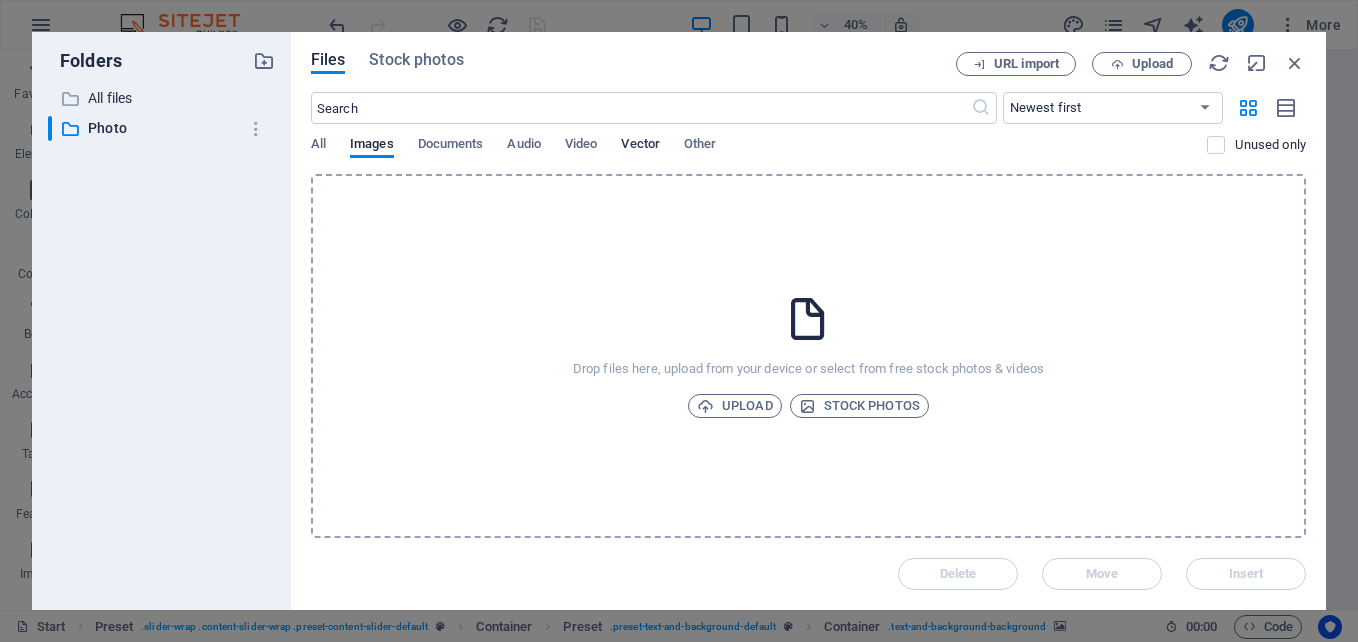 click on "Vector" at bounding box center [640, 146] 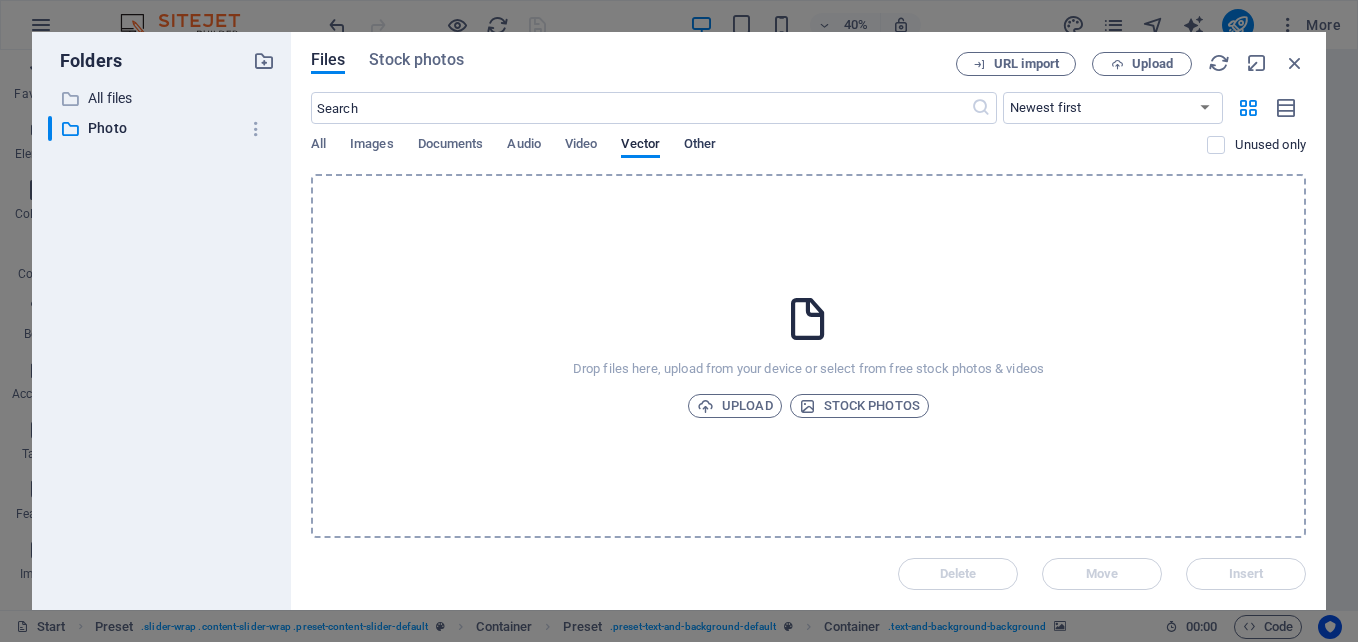 click on "Other" at bounding box center [700, 146] 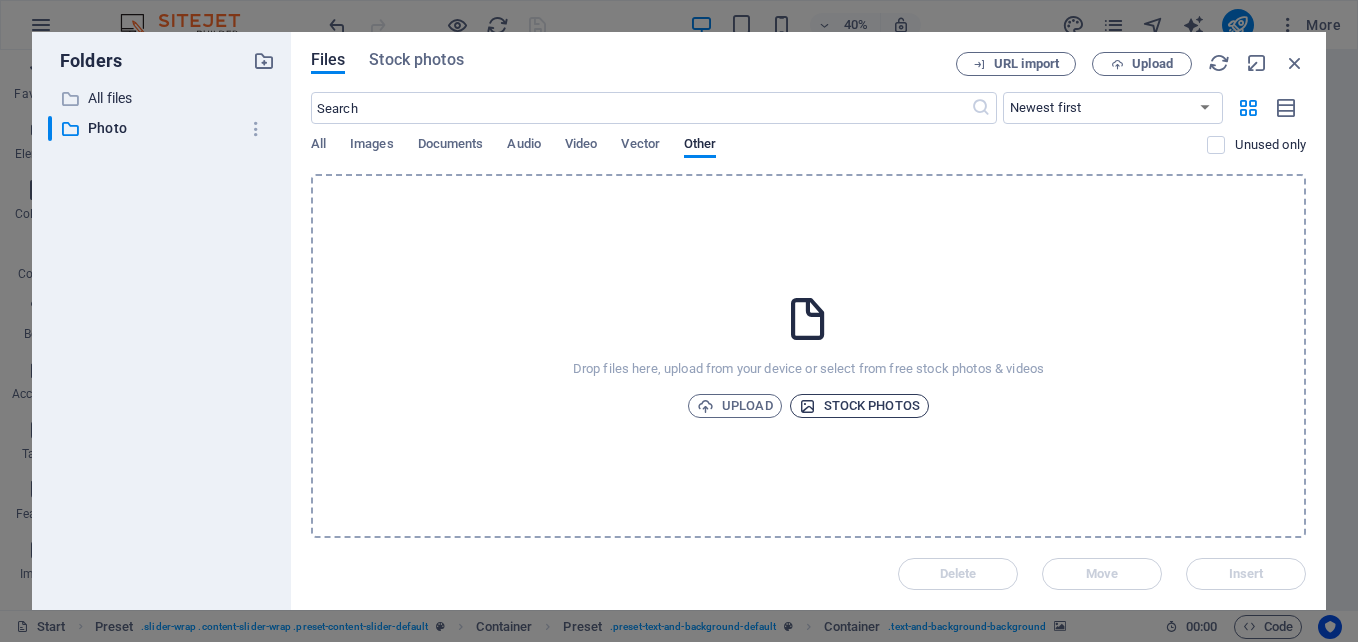 click on "Stock photos" at bounding box center (859, 406) 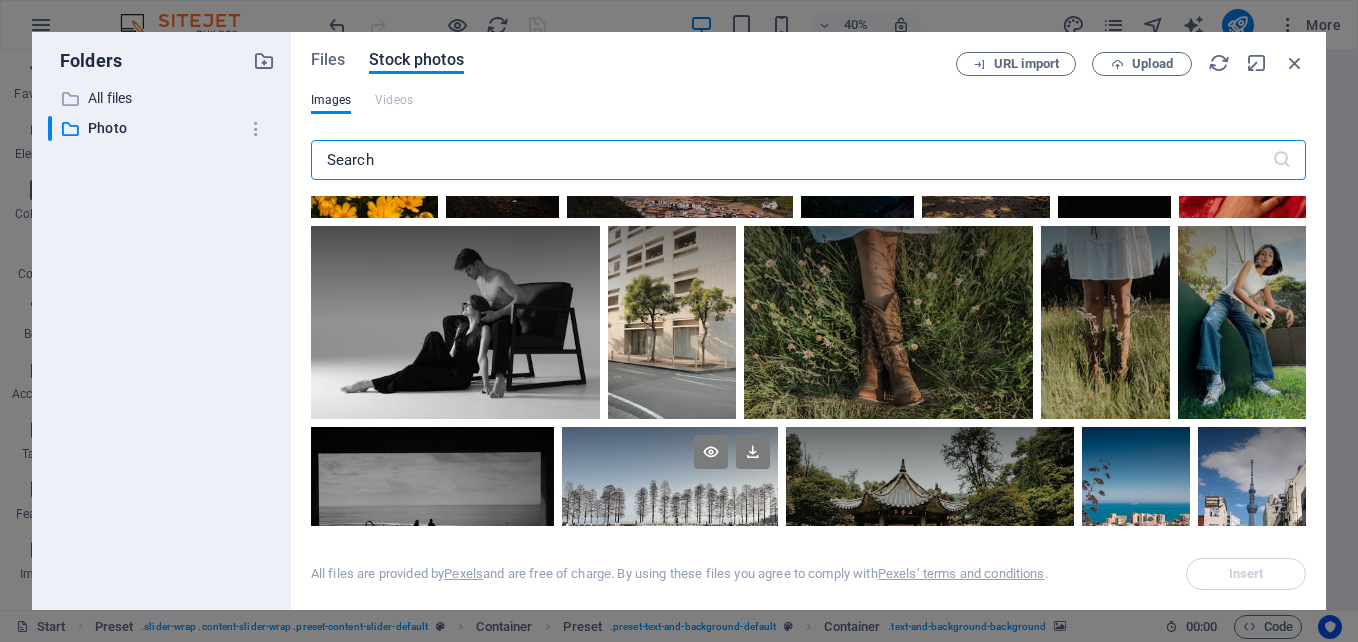 scroll, scrollTop: 900, scrollLeft: 0, axis: vertical 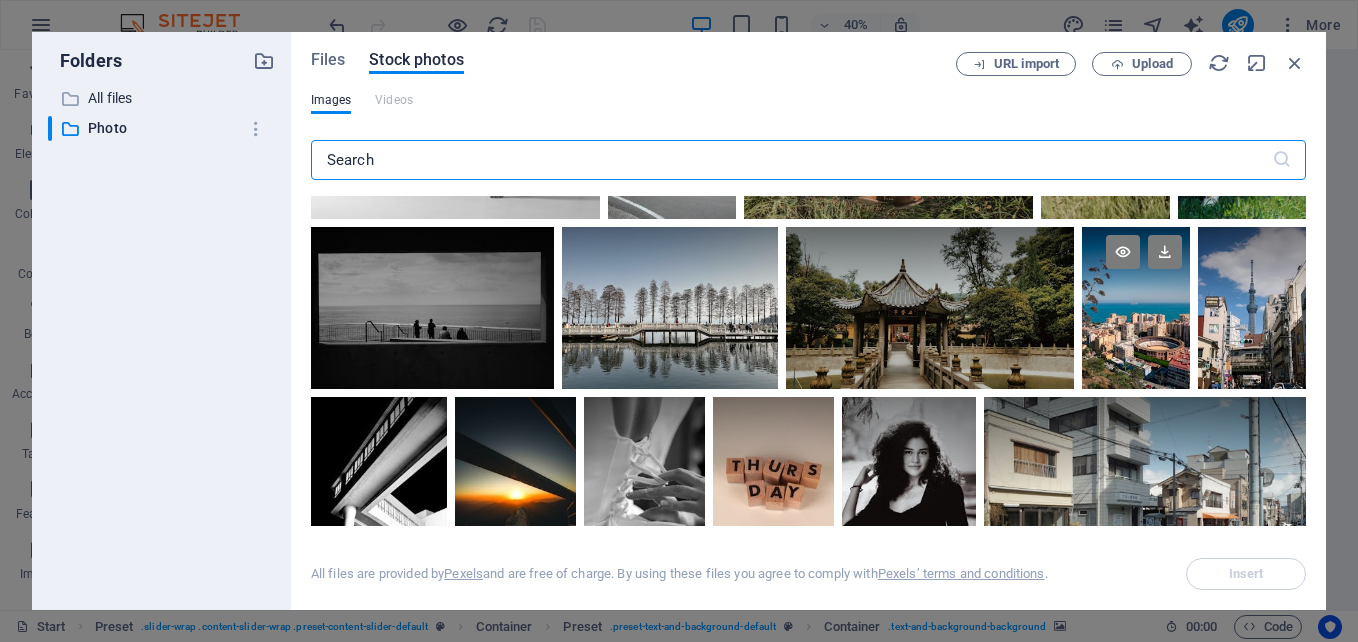 click at bounding box center (1136, 308) 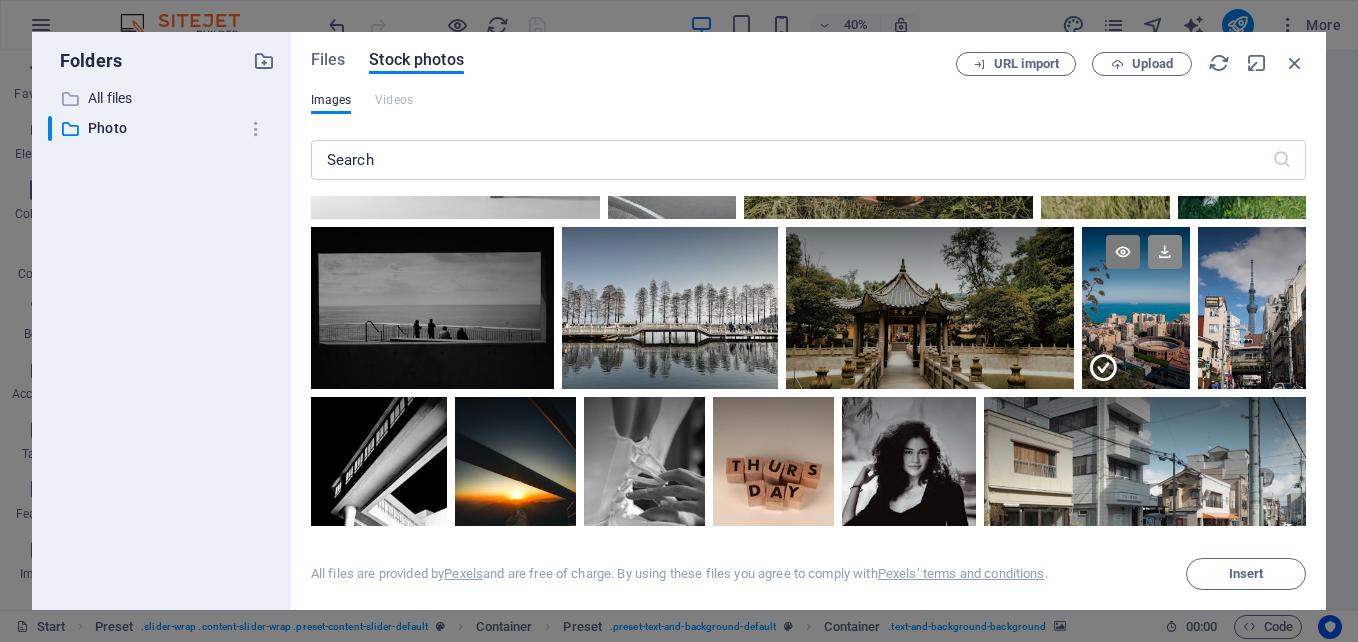 click at bounding box center (1165, 252) 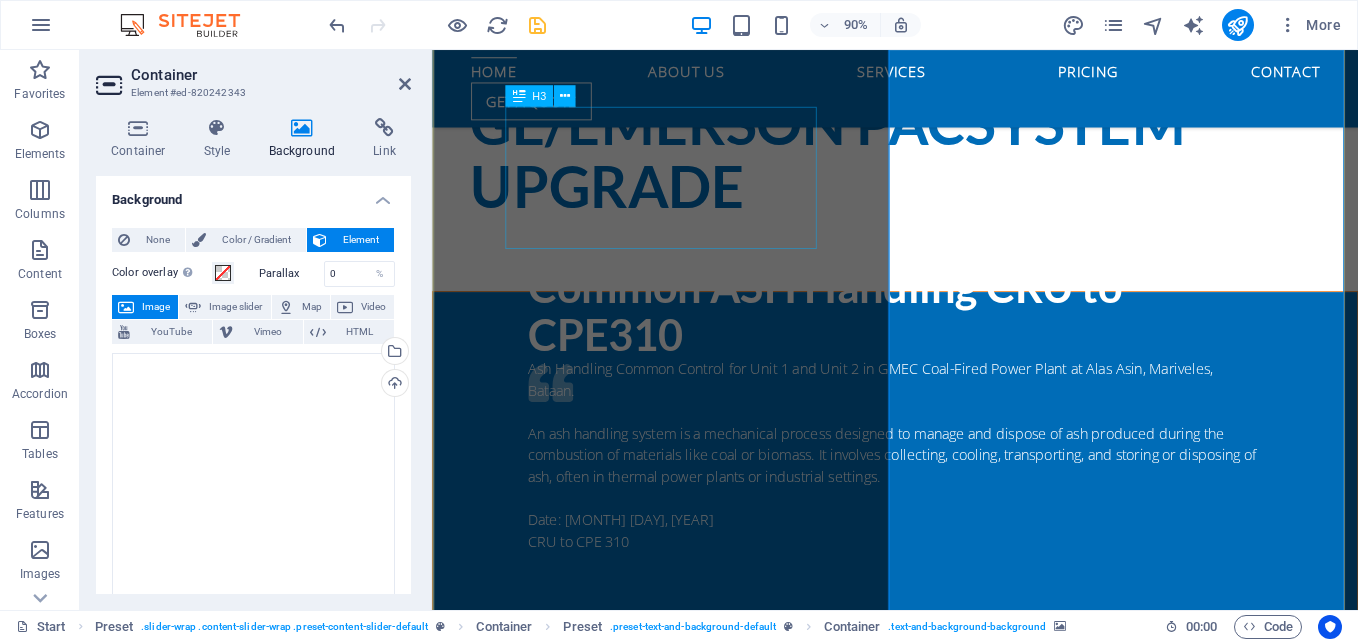 scroll, scrollTop: 1100, scrollLeft: 0, axis: vertical 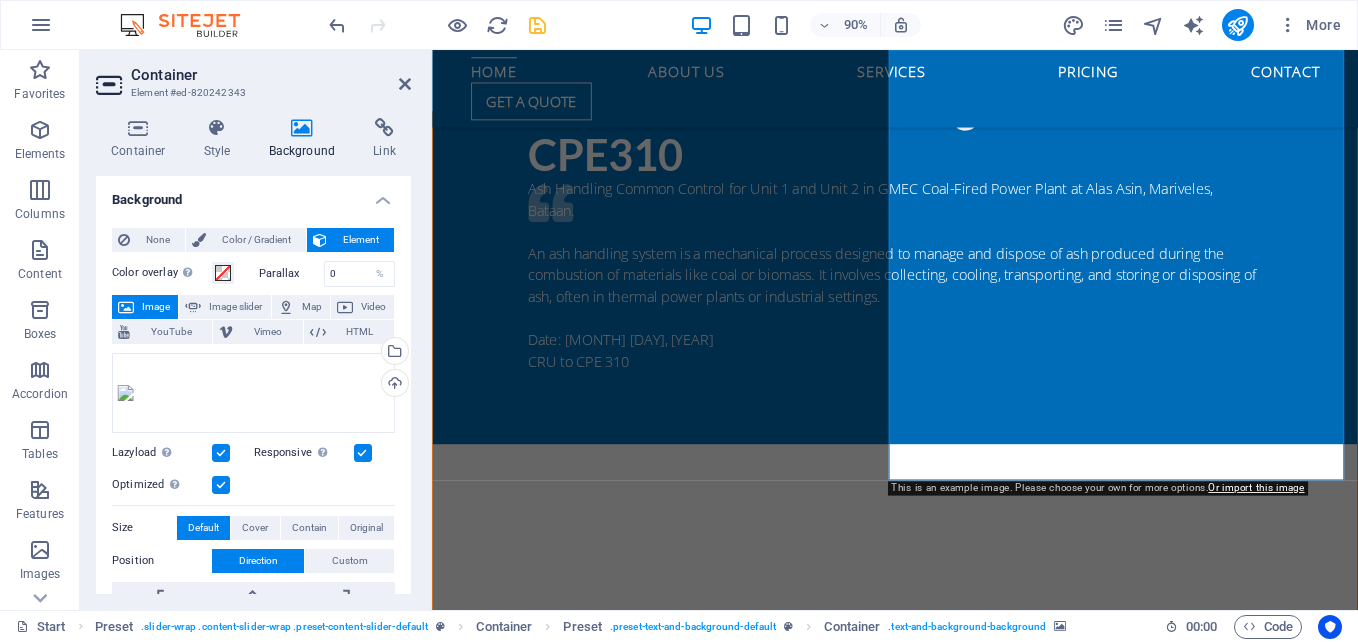 click at bounding box center (363, 453) 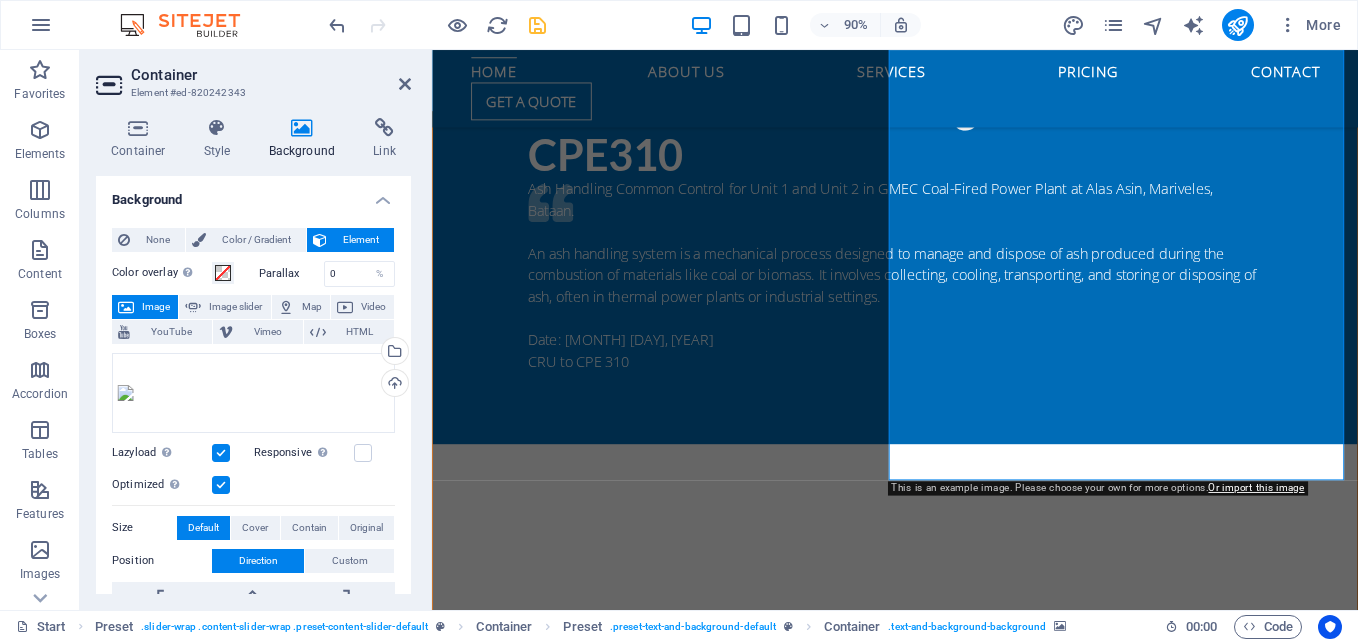 click at bounding box center [221, 453] 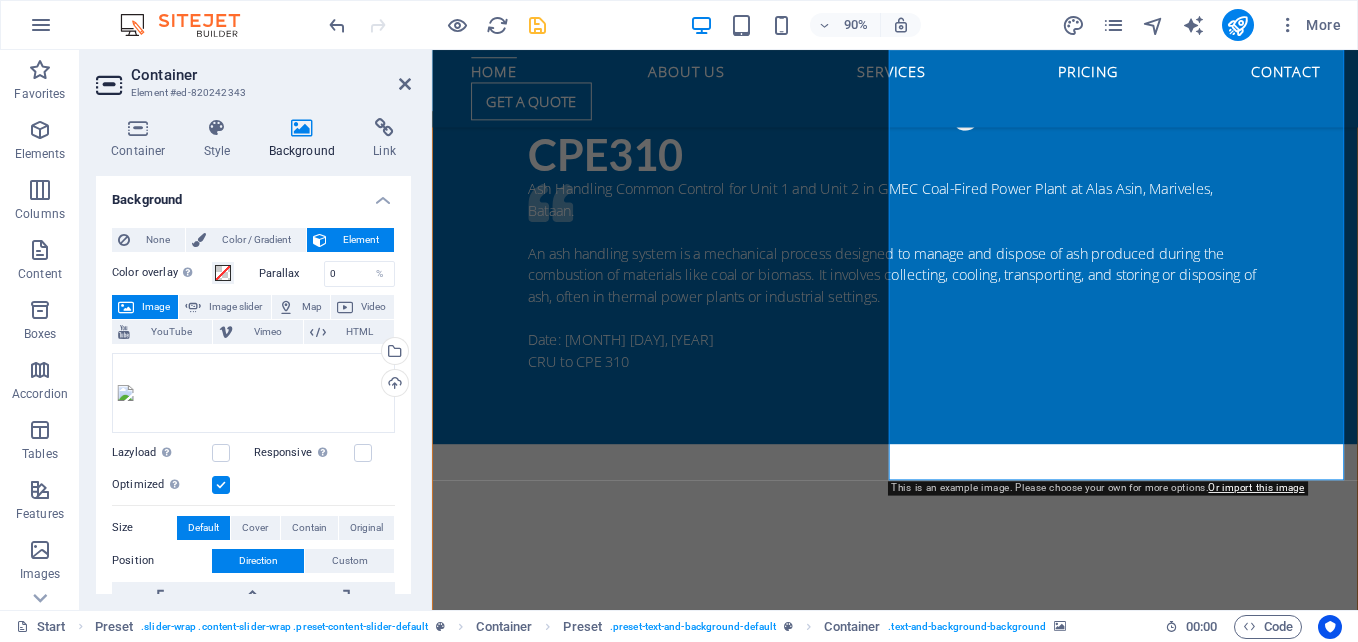 click at bounding box center (221, 485) 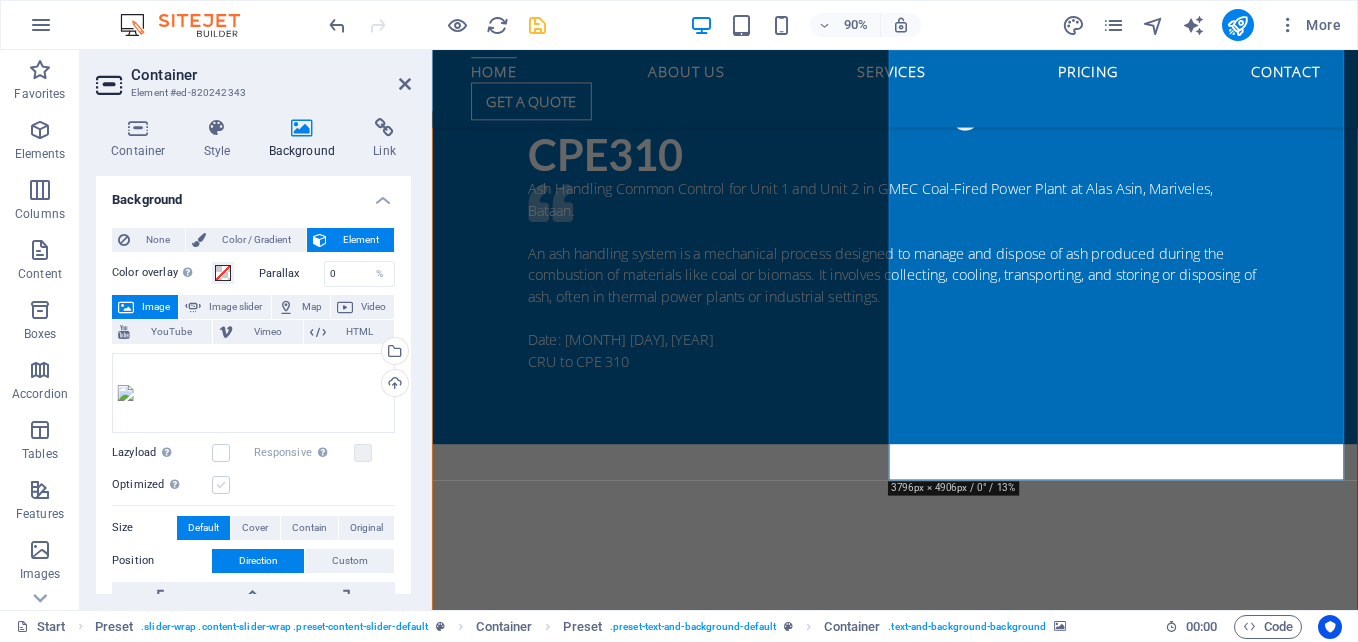 click at bounding box center (221, 485) 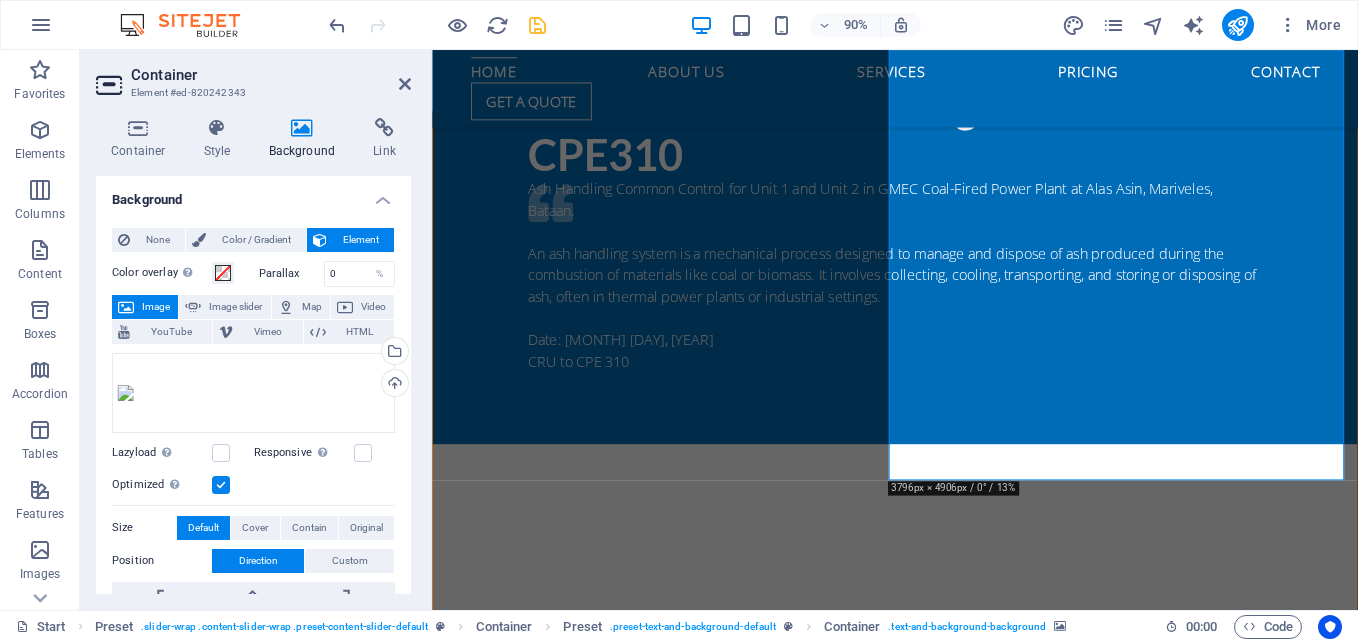 click at bounding box center [221, 485] 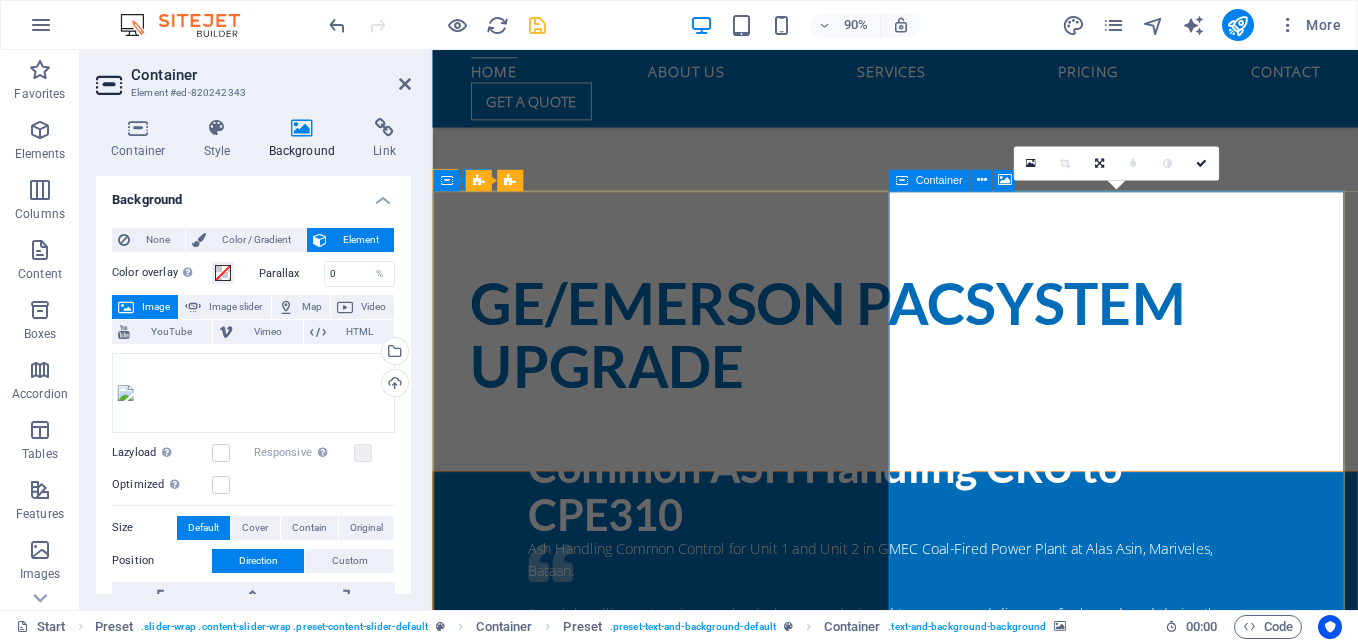 scroll, scrollTop: 900, scrollLeft: 0, axis: vertical 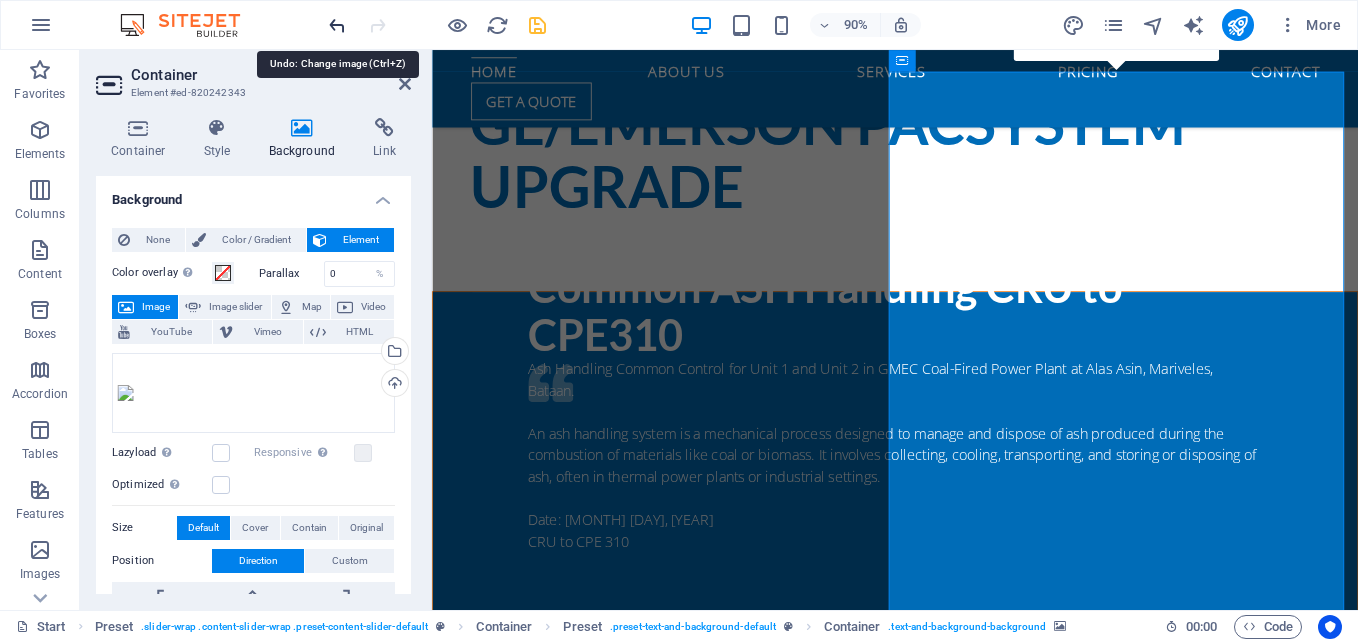 click at bounding box center (337, 25) 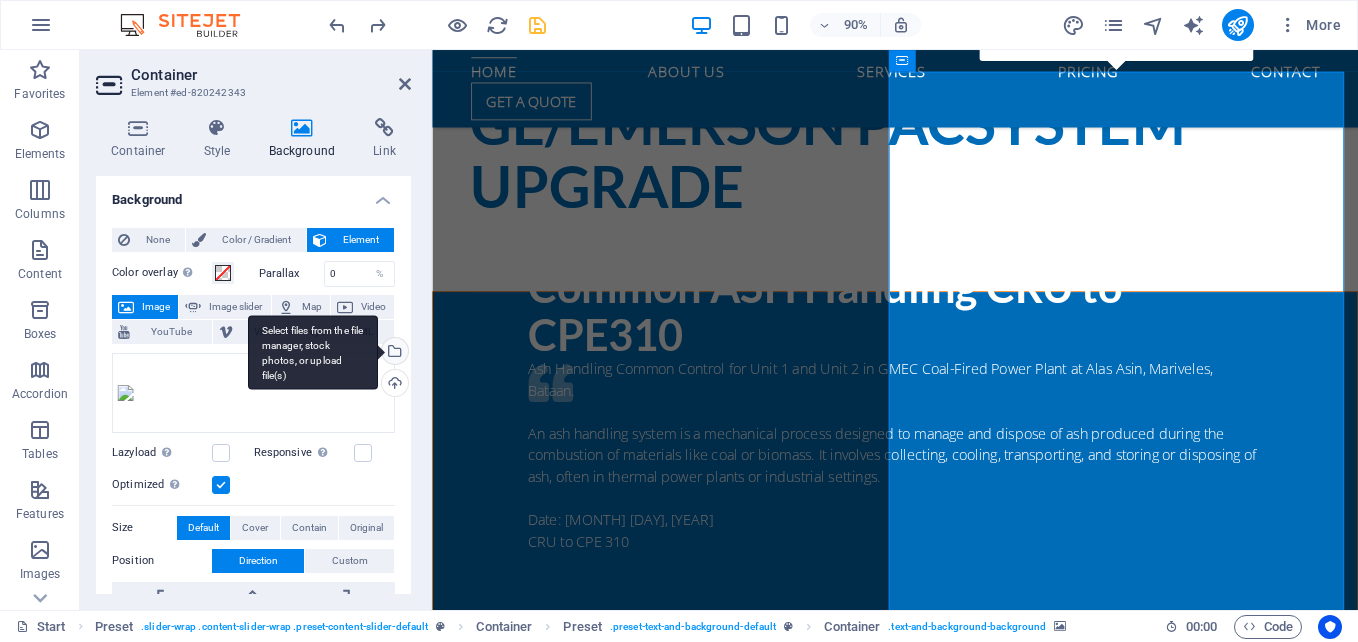 click on "Select files from the file manager, stock photos, or upload file(s)" at bounding box center [393, 353] 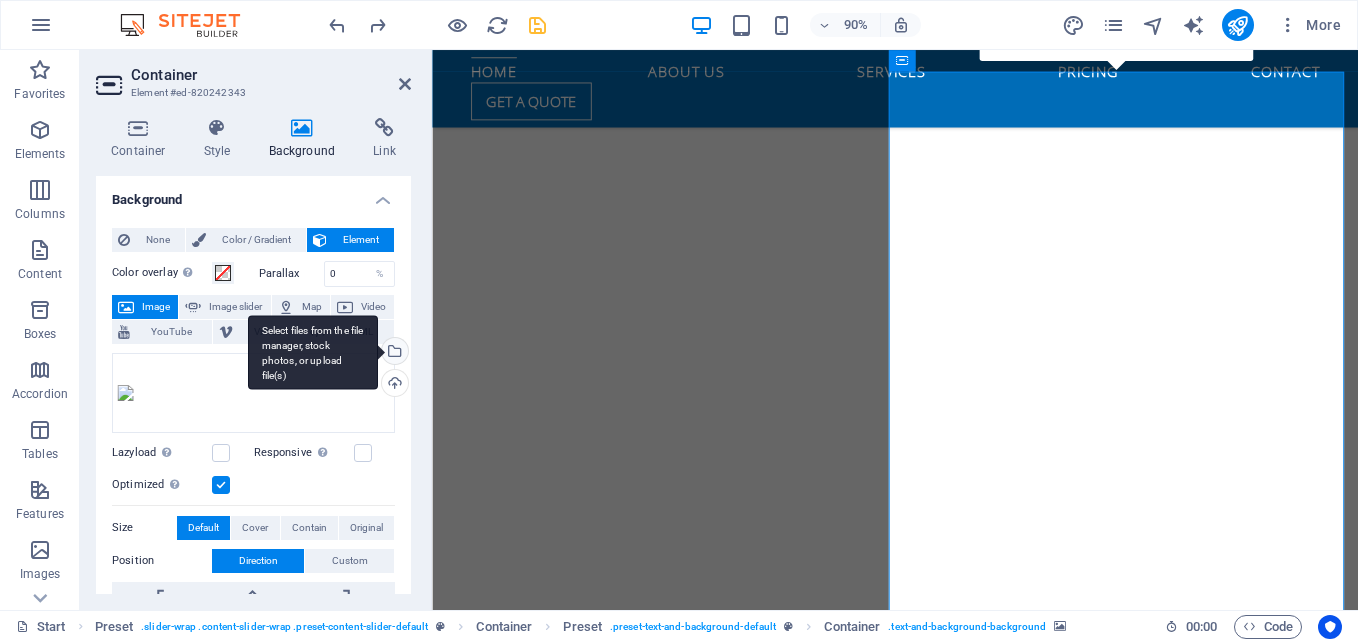 scroll, scrollTop: 1678, scrollLeft: 0, axis: vertical 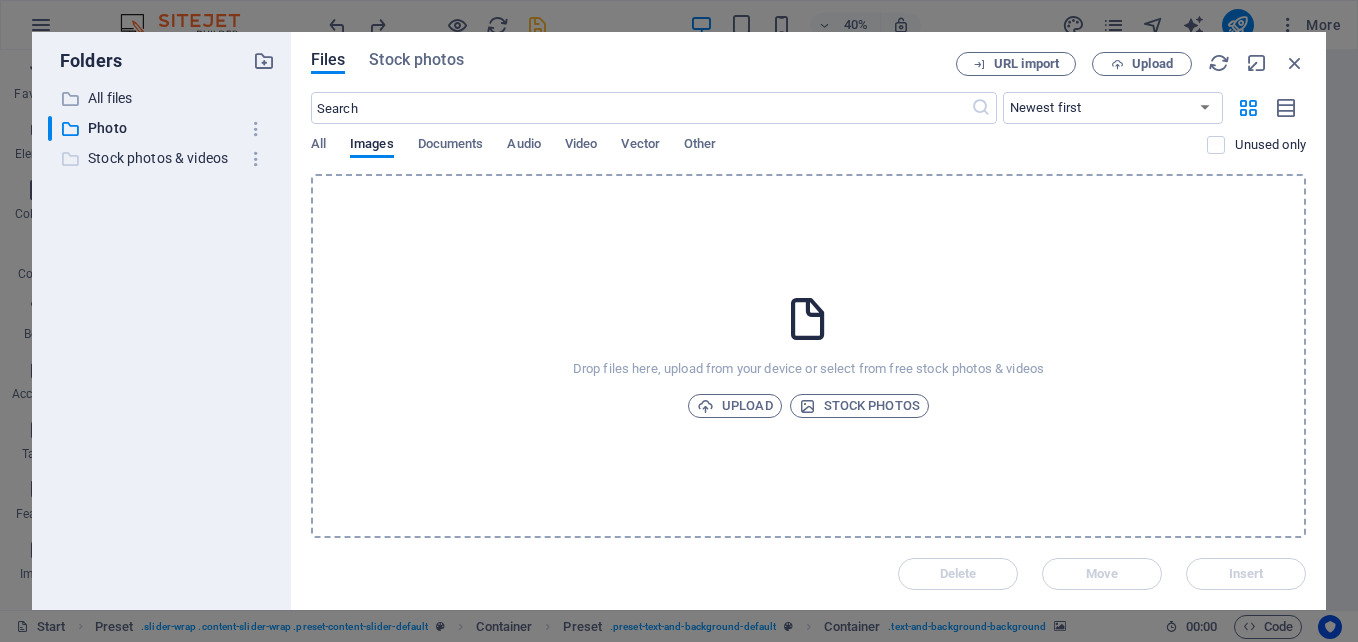 click on "Stock photos & videos" at bounding box center (163, 158) 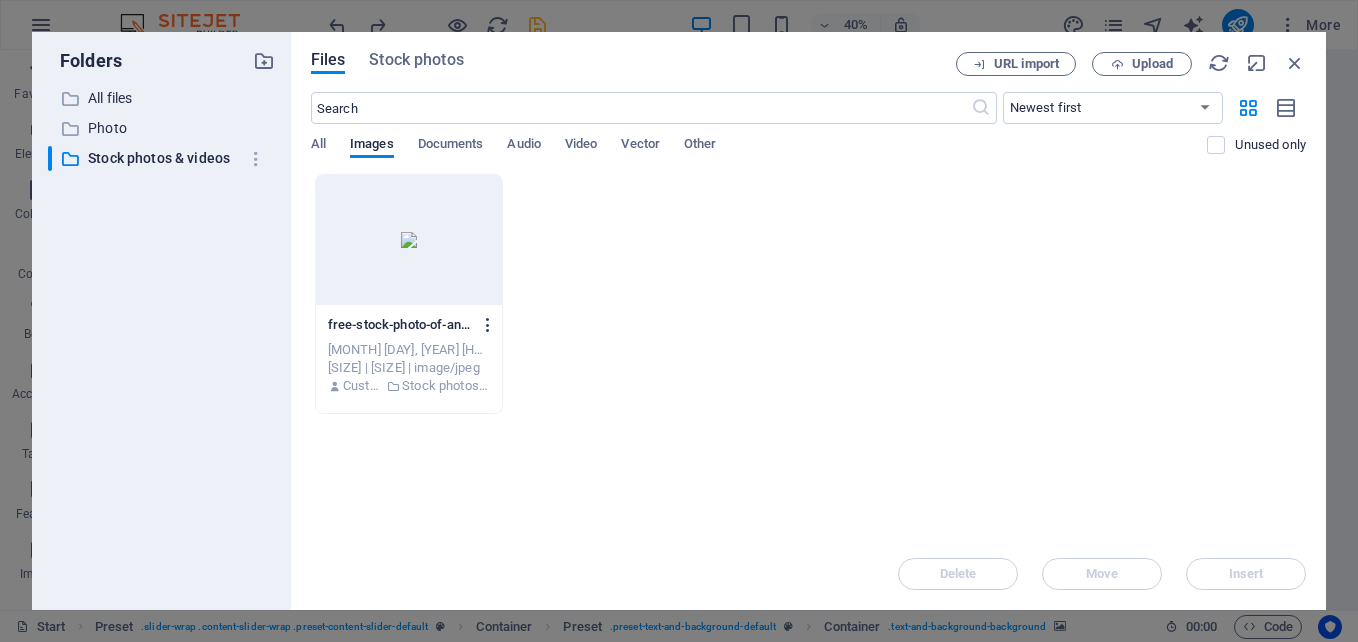 click at bounding box center (488, 325) 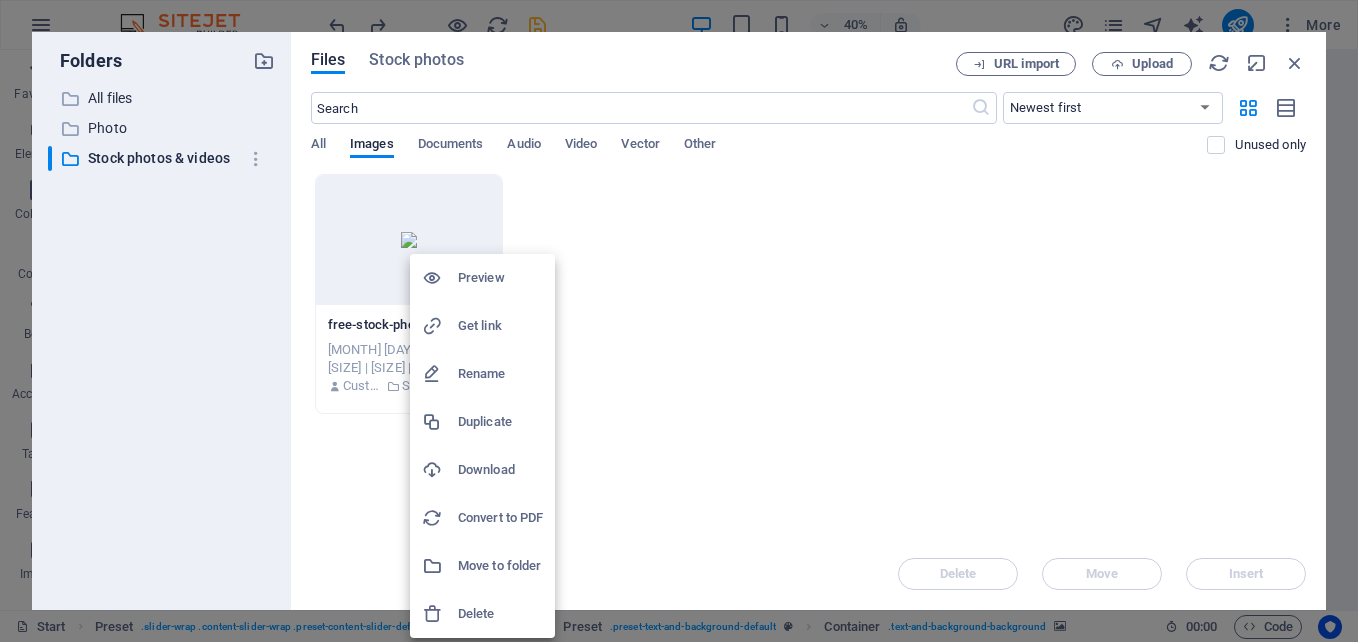 click on "Delete" at bounding box center (500, 614) 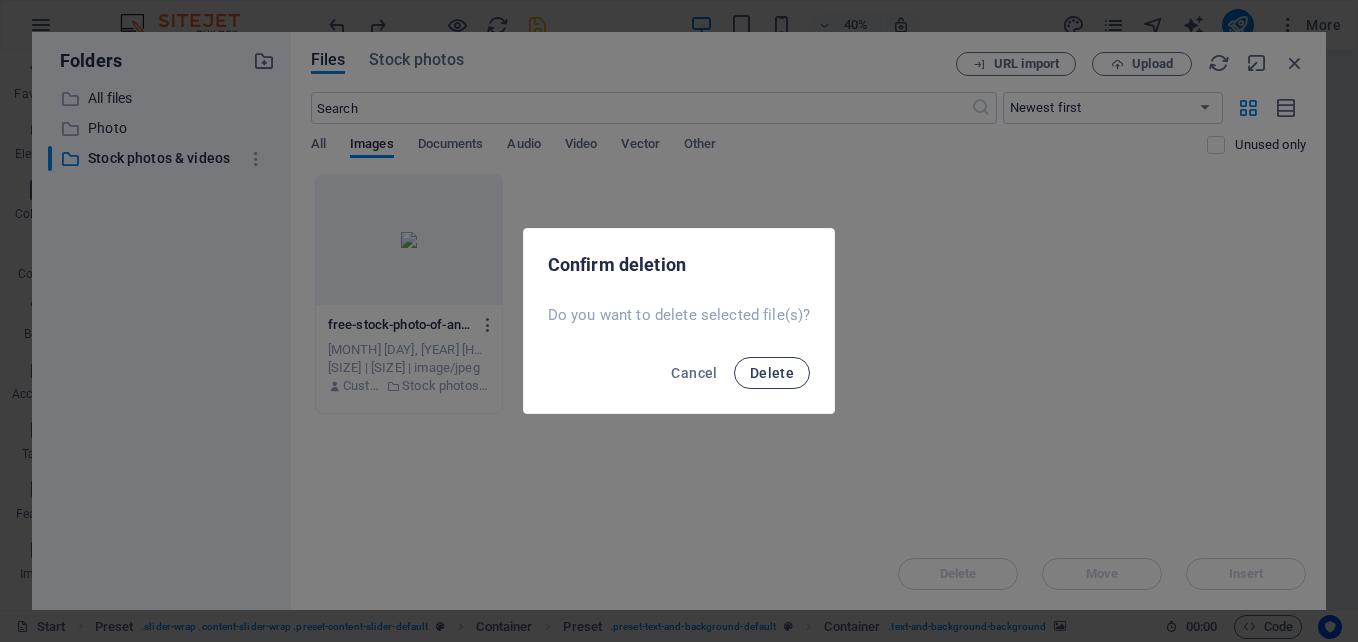 click on "Delete" at bounding box center [772, 373] 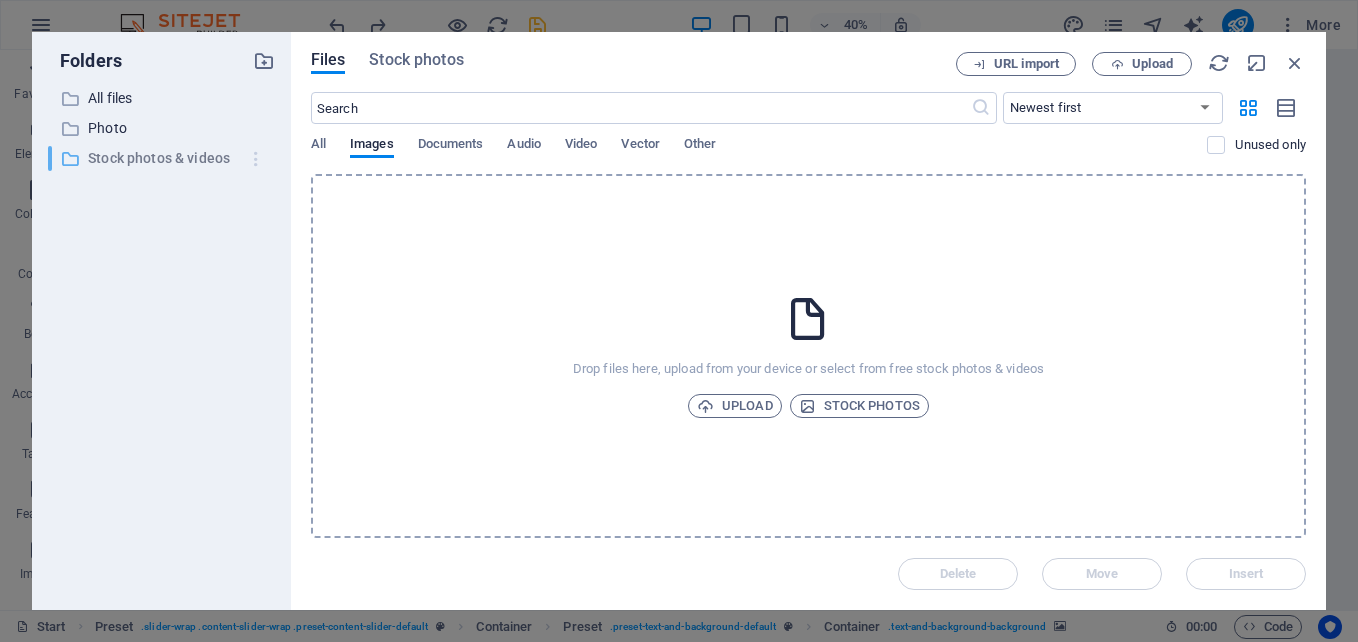 click at bounding box center (256, 159) 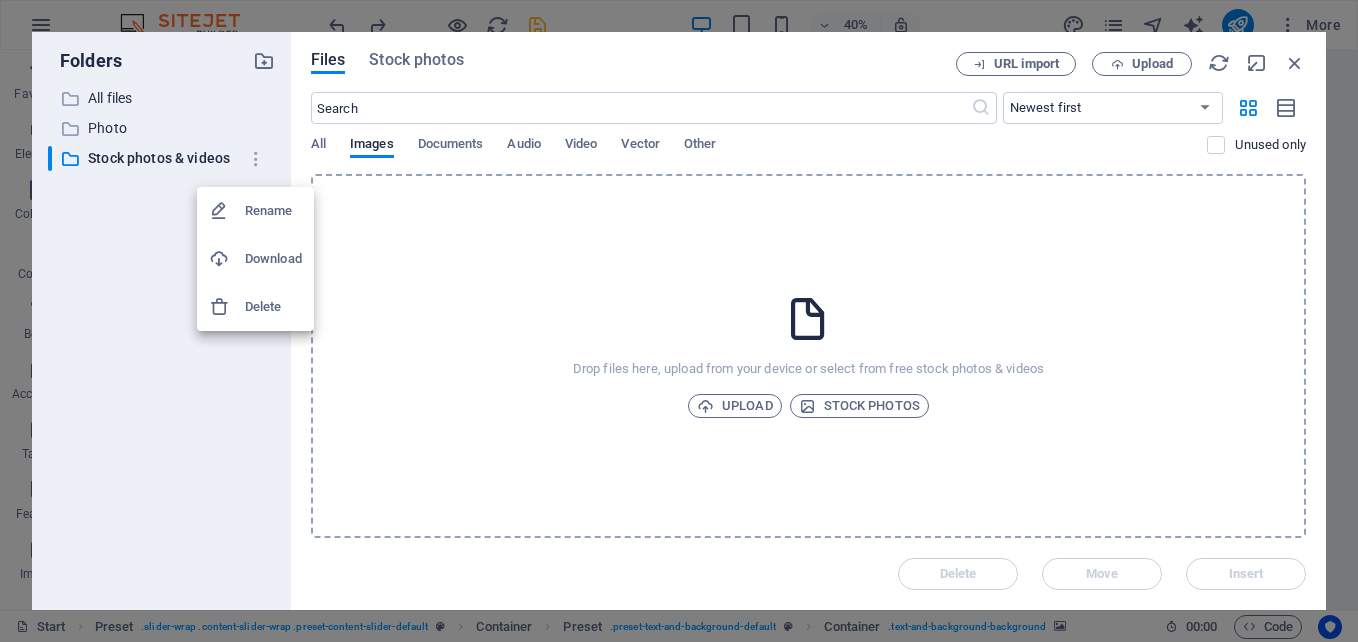 click on "Delete" at bounding box center (273, 307) 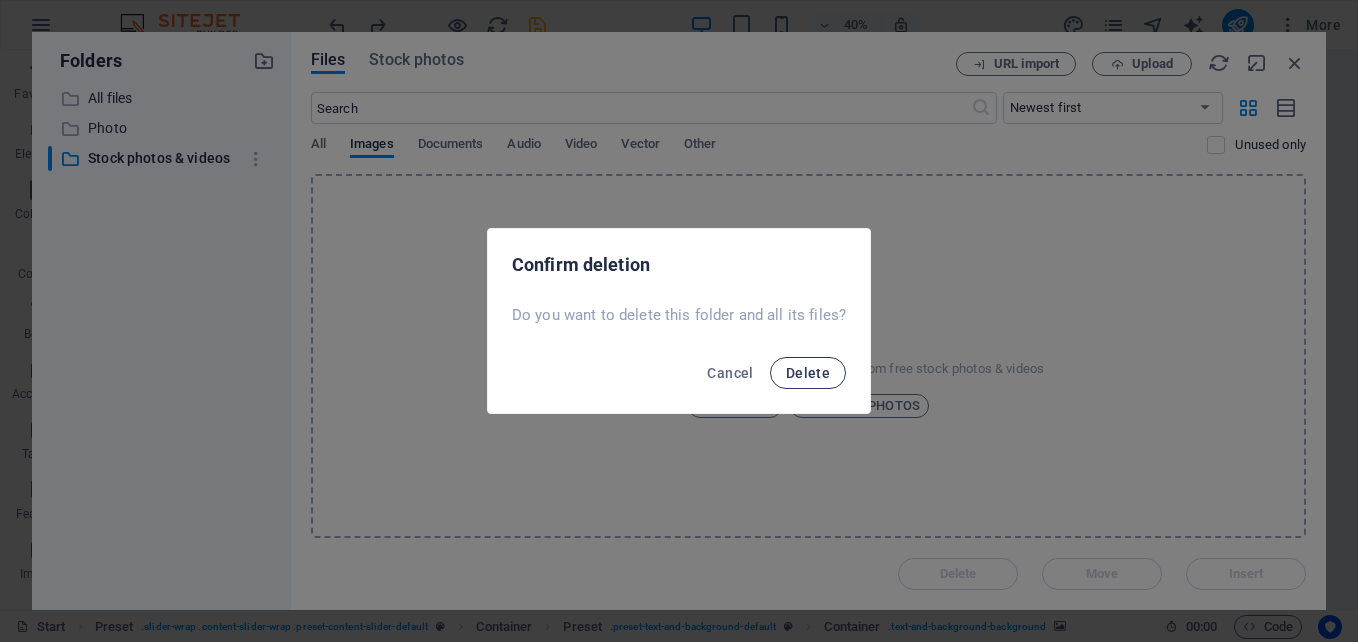 click on "Delete" at bounding box center (808, 373) 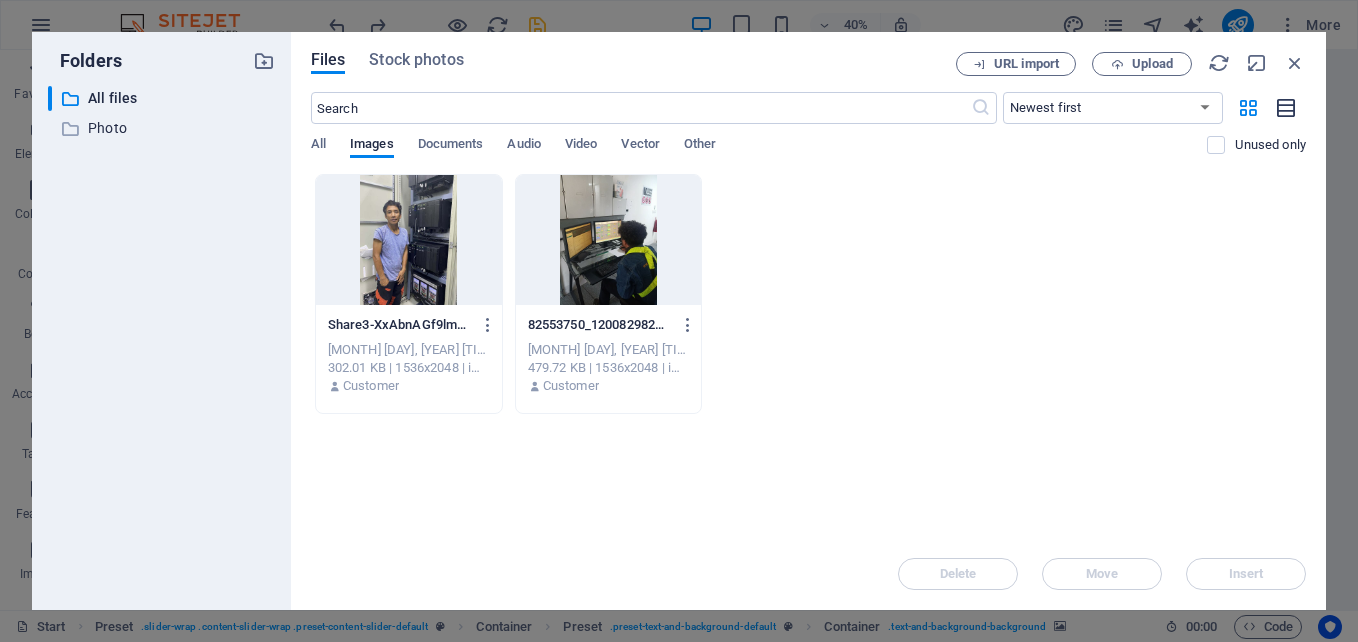 click at bounding box center (1286, 108) 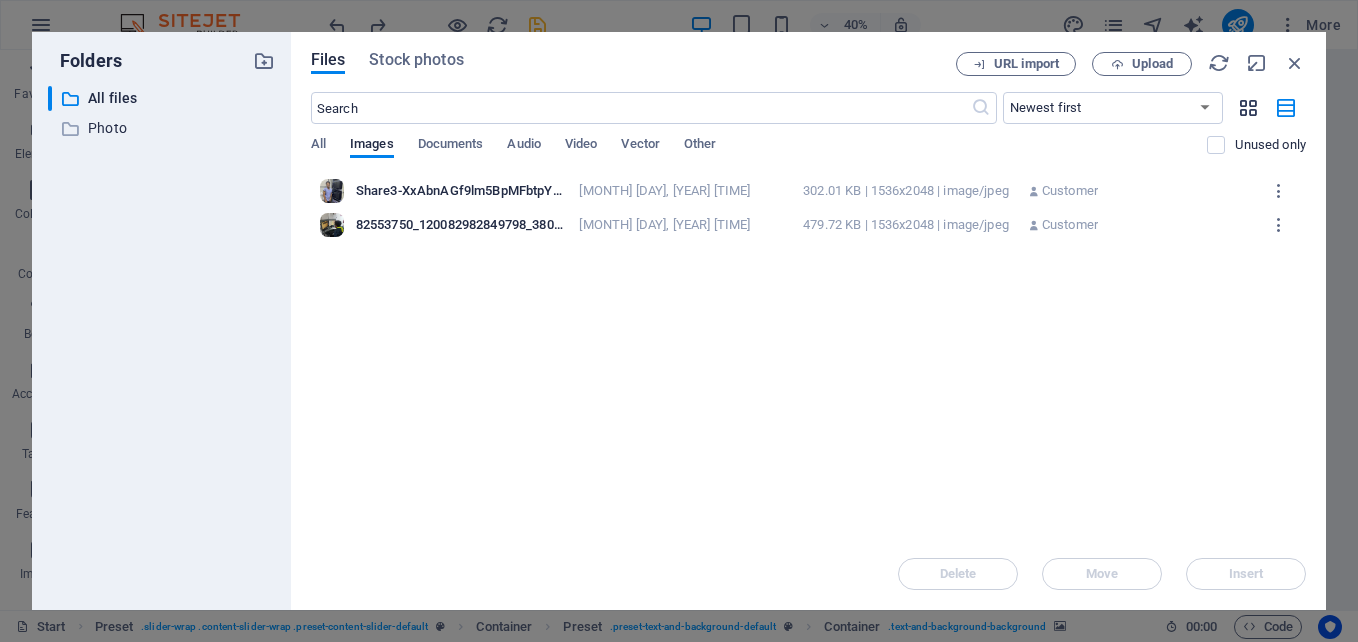 click at bounding box center [1248, 108] 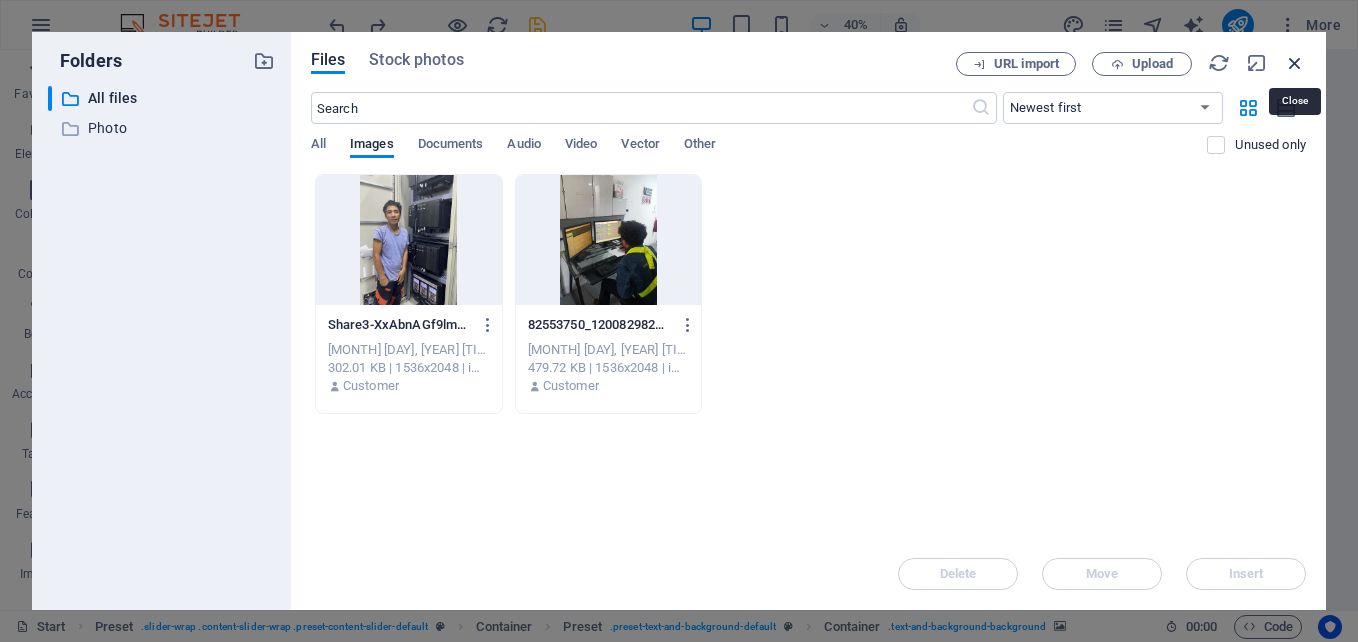 click at bounding box center [1295, 63] 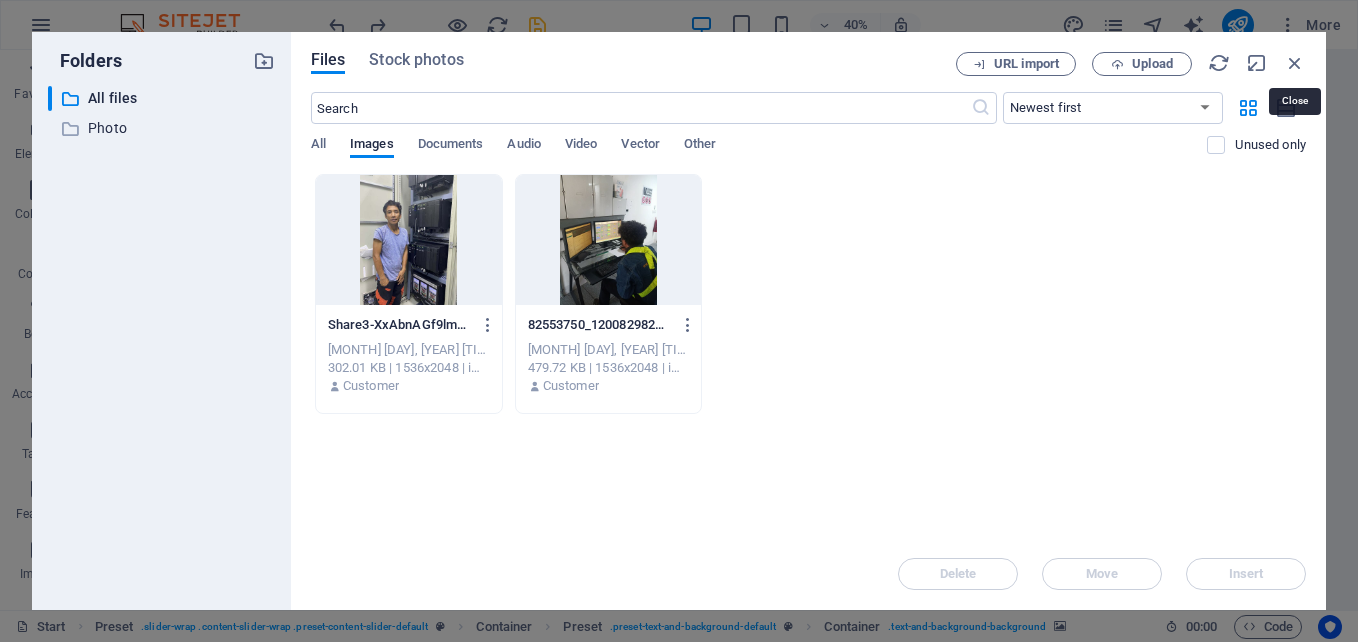 scroll, scrollTop: 900, scrollLeft: 0, axis: vertical 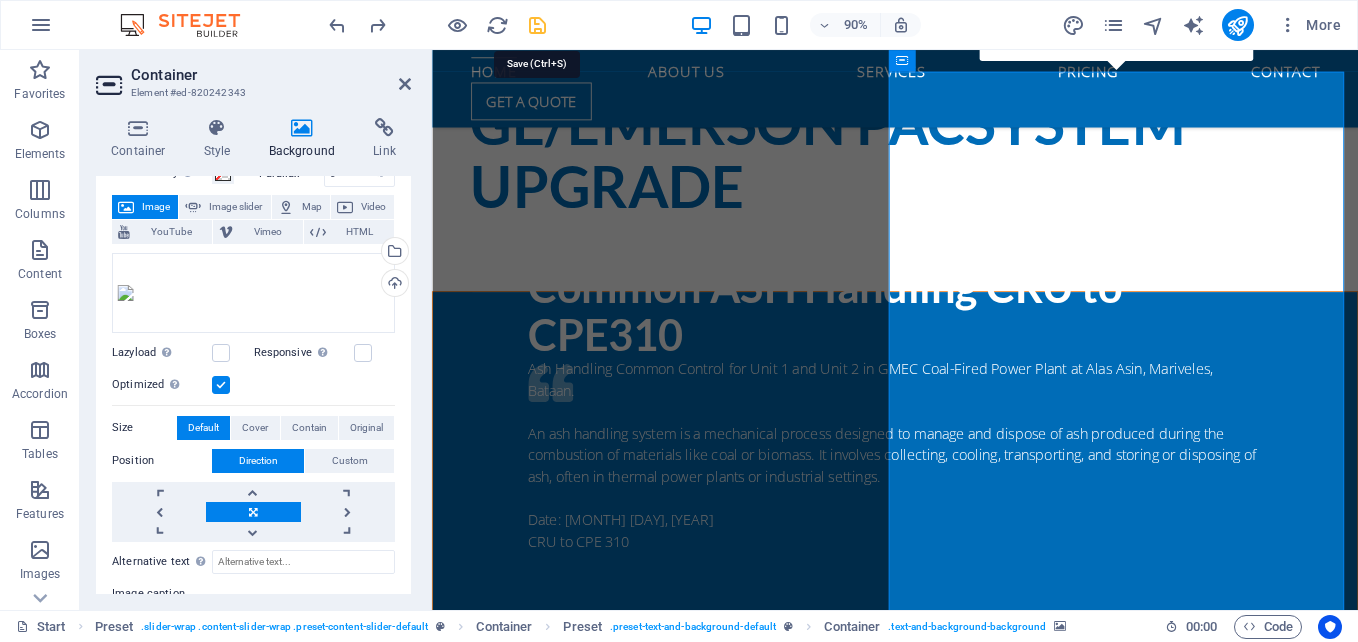 click at bounding box center (537, 25) 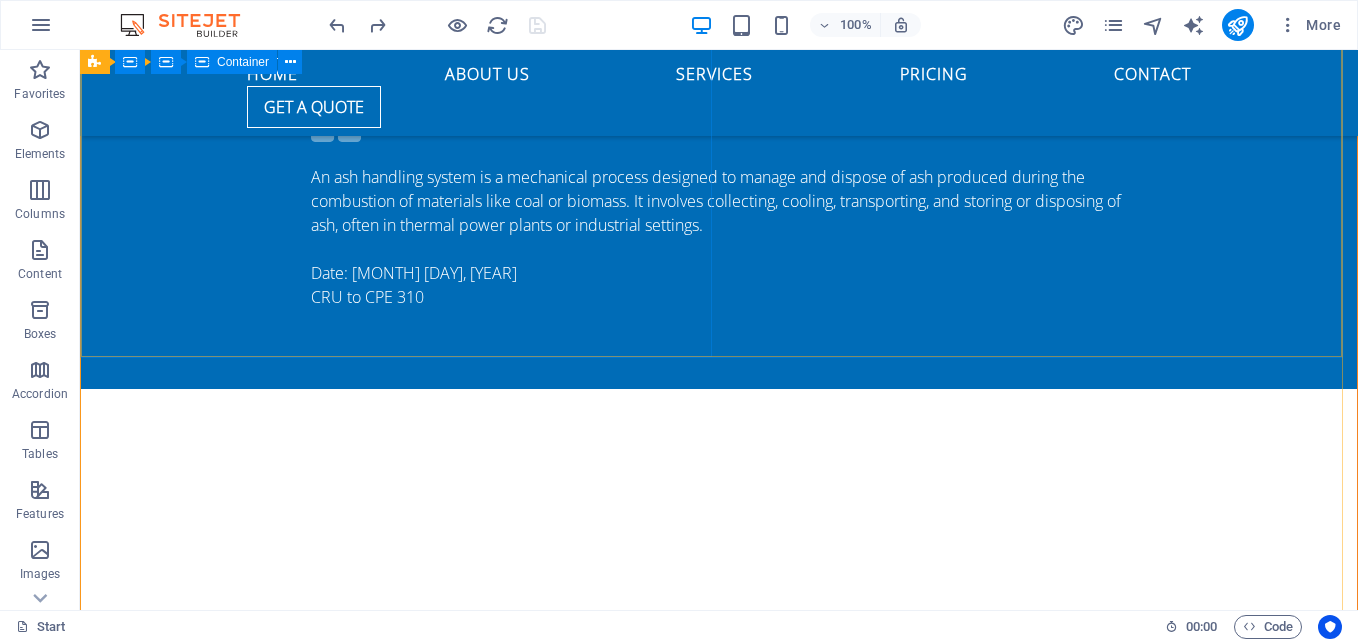 scroll, scrollTop: 1138, scrollLeft: 0, axis: vertical 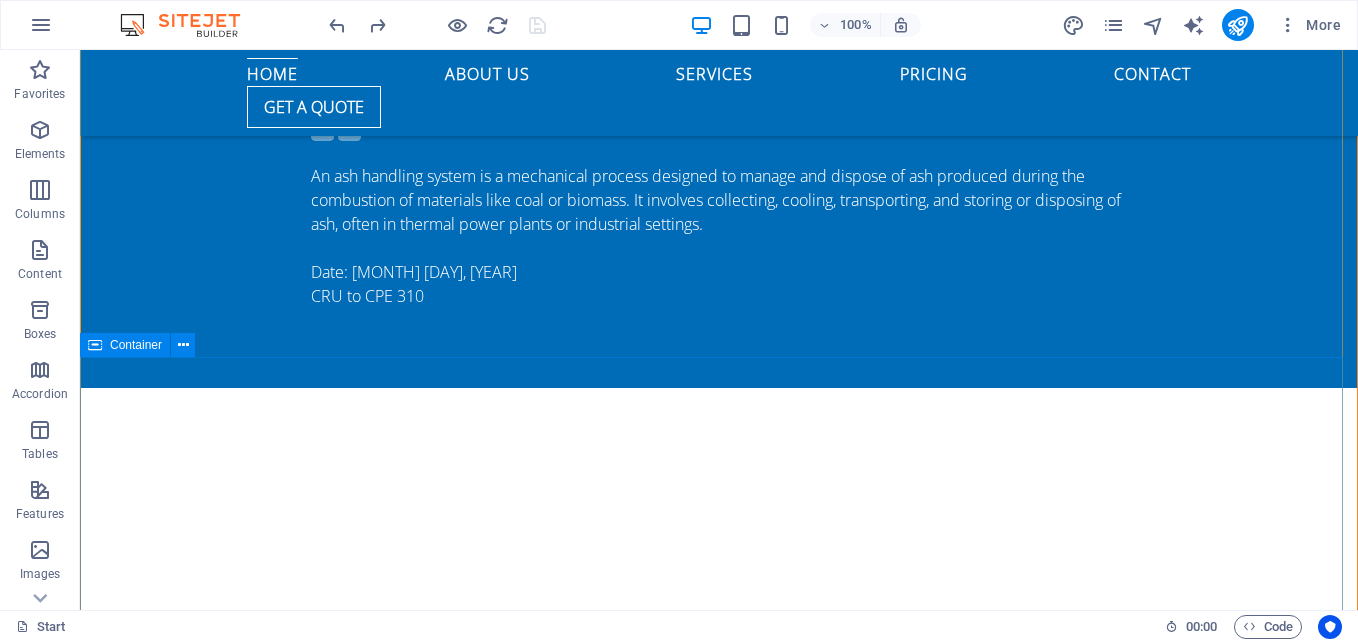 click at bounding box center [95, 345] 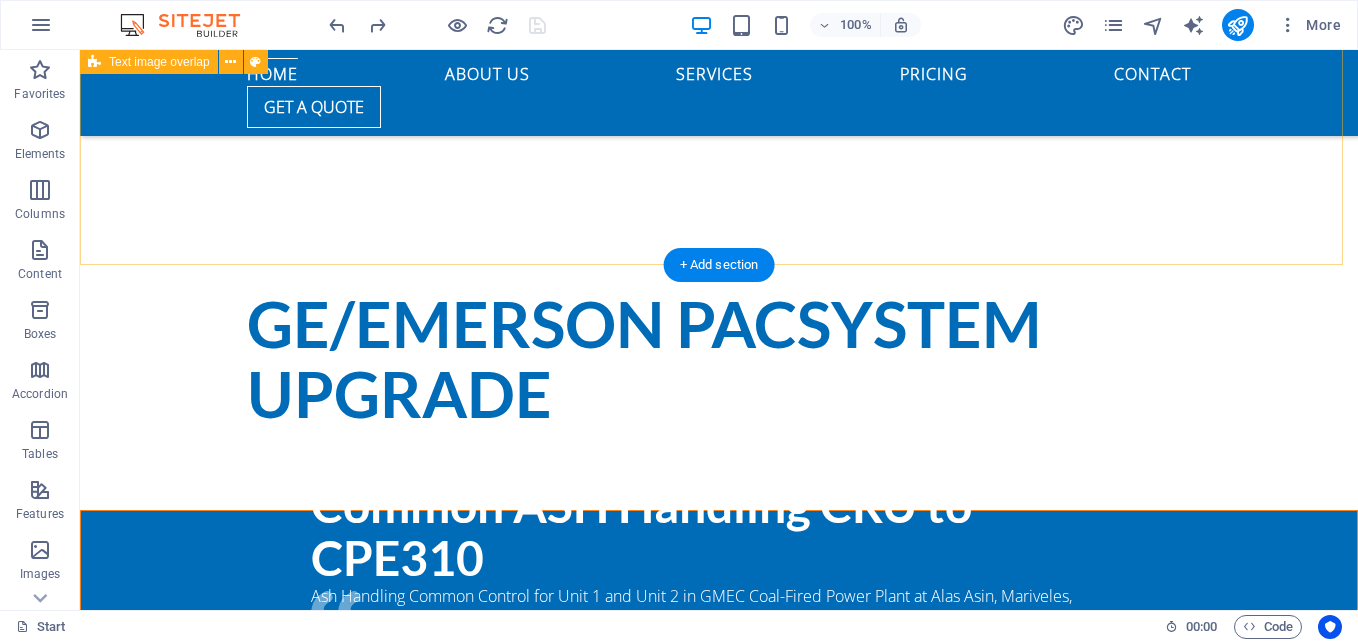 scroll, scrollTop: 638, scrollLeft: 0, axis: vertical 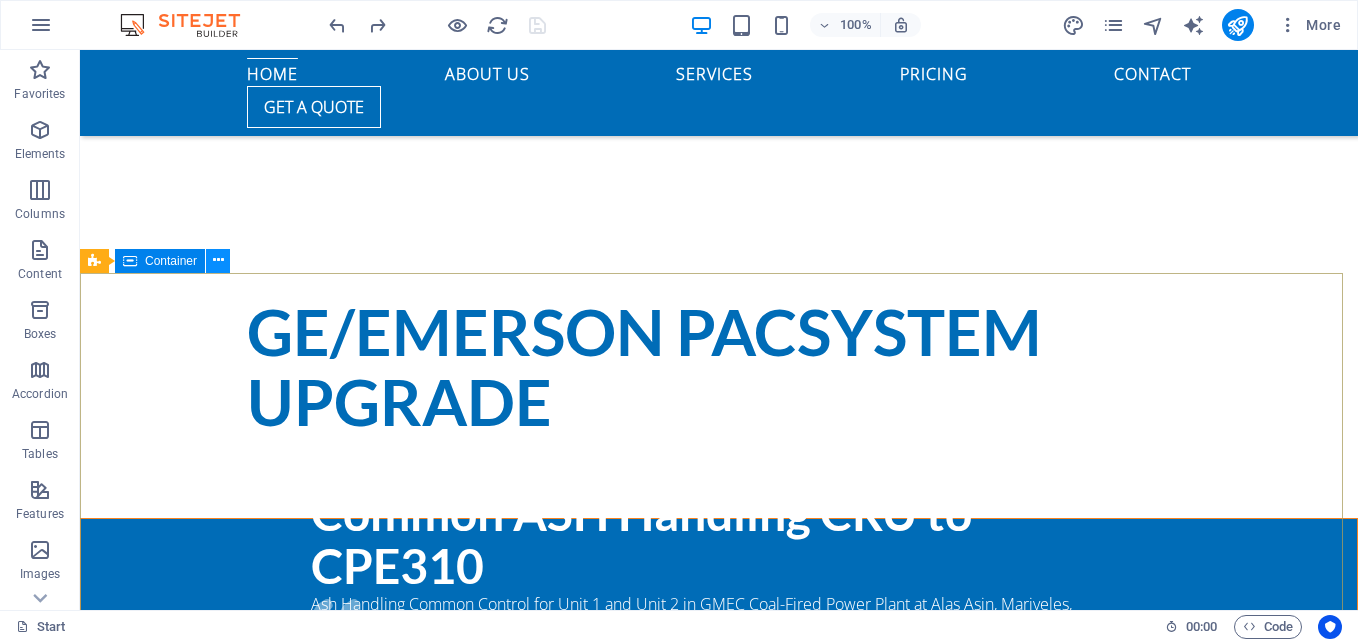 click at bounding box center [218, 260] 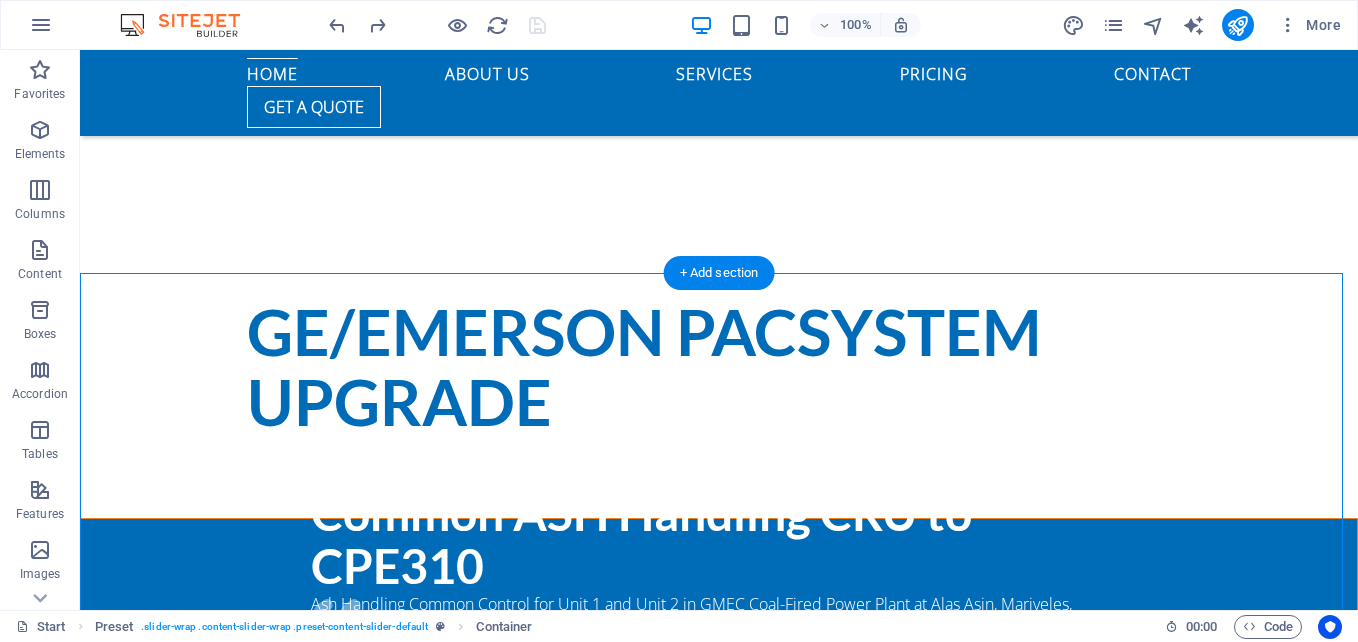 click at bounding box center [719, 1179] 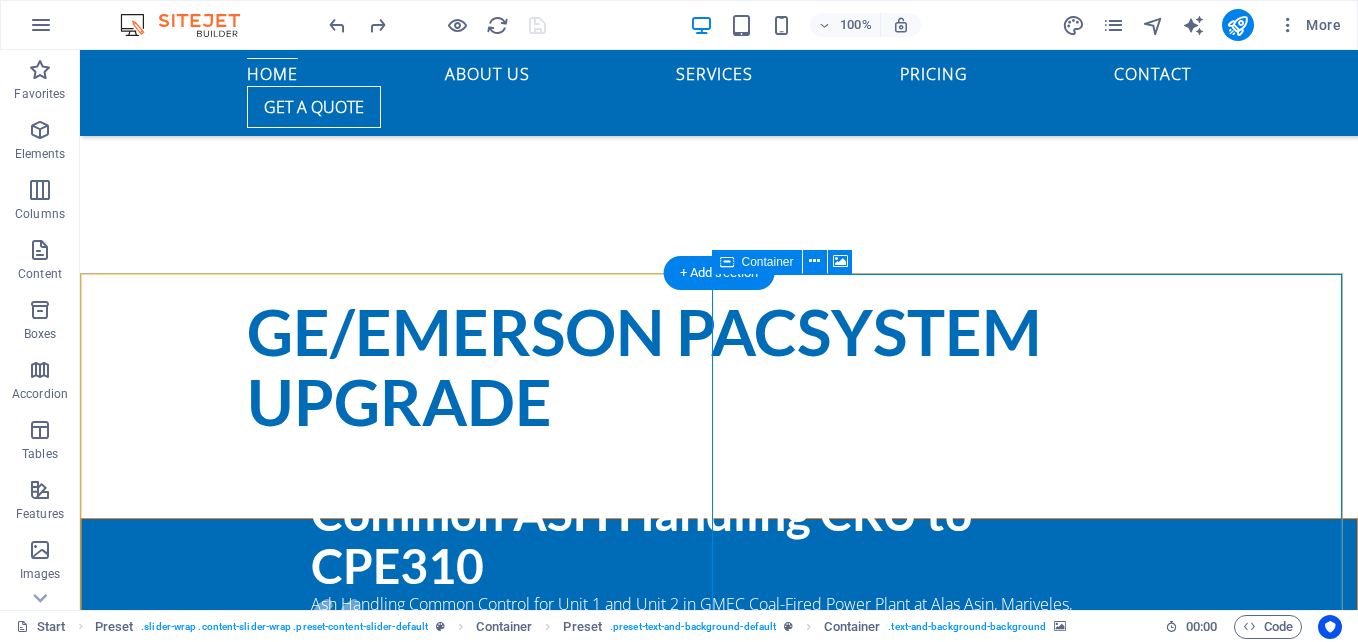 click on "Drop content here or  Add elements  Paste clipboard" at bounding box center [719, 1541] 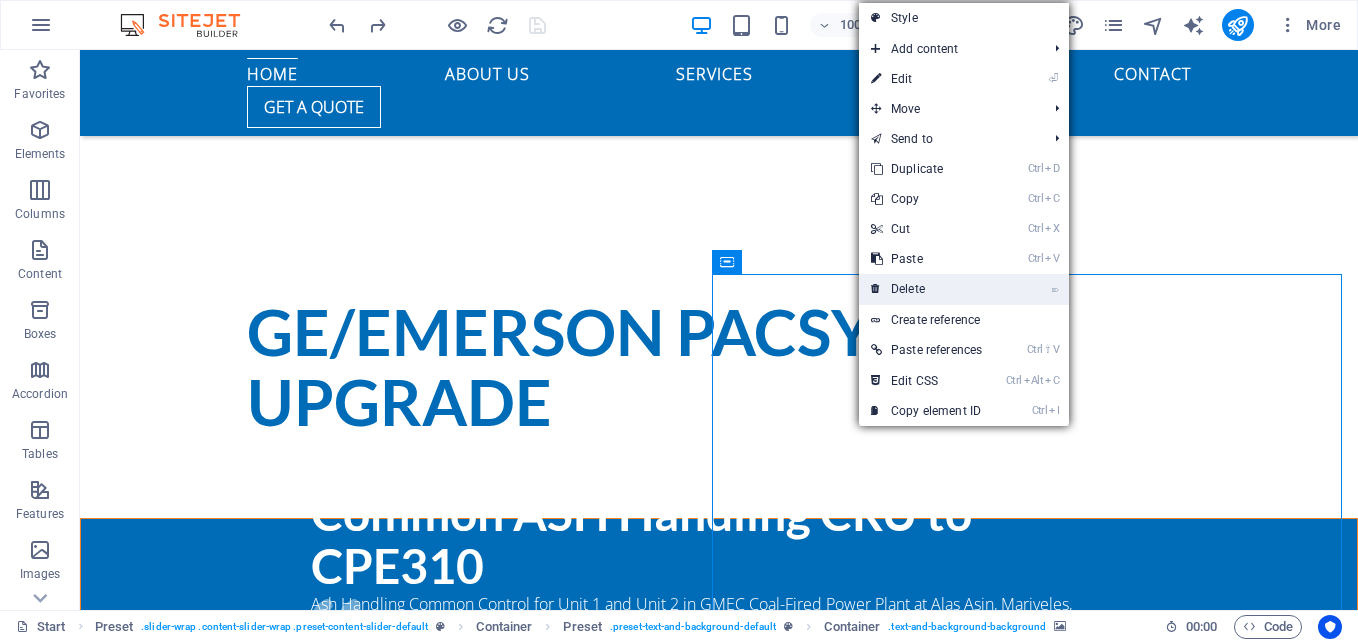 click on "⌦  Delete" at bounding box center (926, 289) 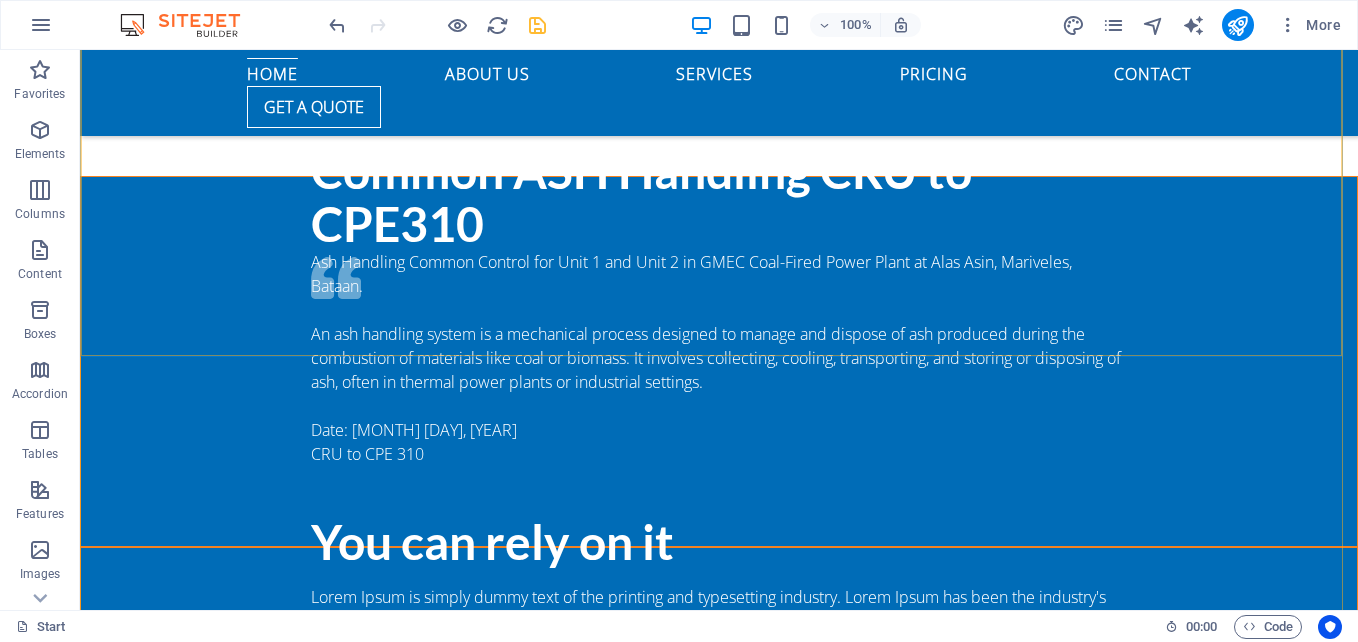 scroll, scrollTop: 1138, scrollLeft: 0, axis: vertical 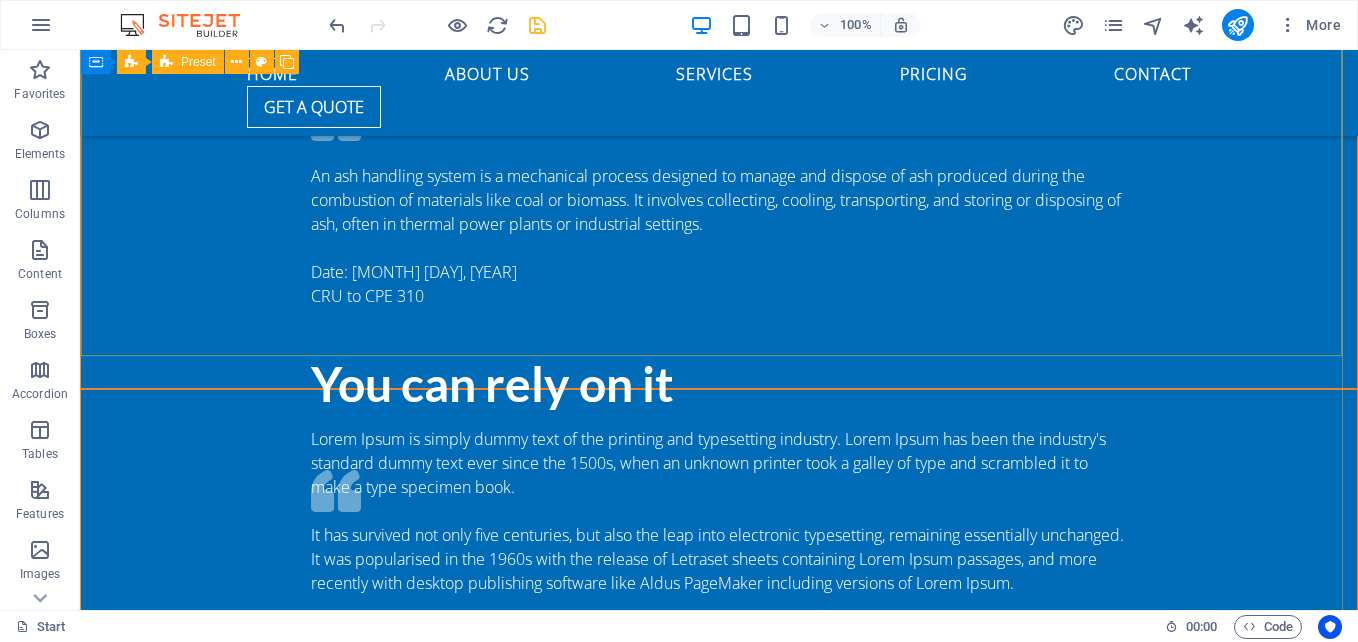 click on "Common ASH Handling CRU to CPE310 Ash Handling Common Control for Unit 1 and Unit 2 in GMEC Coal-Fired Power Plant at Alas Asin, Mariveles, Bataan. An ash handling system is a mechanical process designed to manage and dispose of ash produced during the combustion of materials like coal or biomass. It involves collecting, cooling, transporting, and storing or disposing of ash, often in thermal power plants or industrial settings. Date: [MONTH] [DAY], [YEAR] CRU to CPE 310" at bounding box center (719, 204) 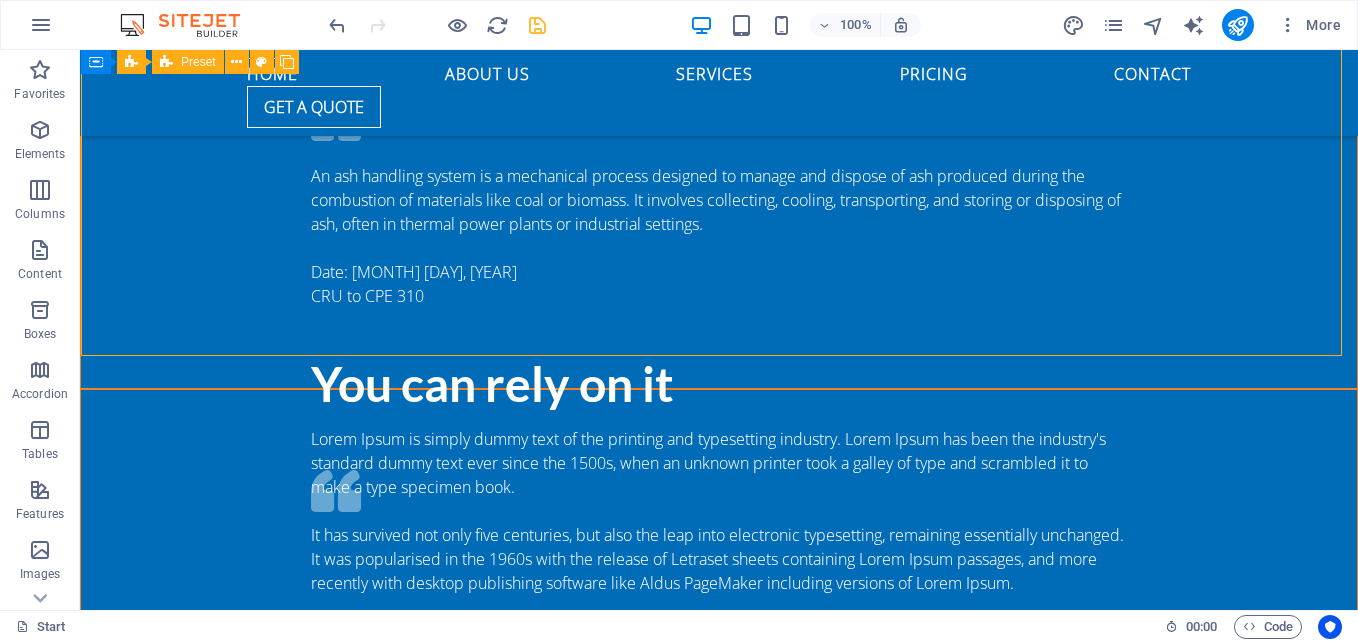 click on "Common ASH Handling CRU to CPE310 Ash Handling Common Control for Unit 1 and Unit 2 in GMEC Coal-Fired Power Plant at Alas Asin, Mariveles, Bataan. An ash handling system is a mechanical process designed to manage and dispose of ash produced during the combustion of materials like coal or biomass. It involves collecting, cooling, transporting, and storing or disposing of ash, often in thermal power plants or industrial settings. Date: [MONTH] [DAY], [YEAR] CRU to CPE 310" at bounding box center (719, 204) 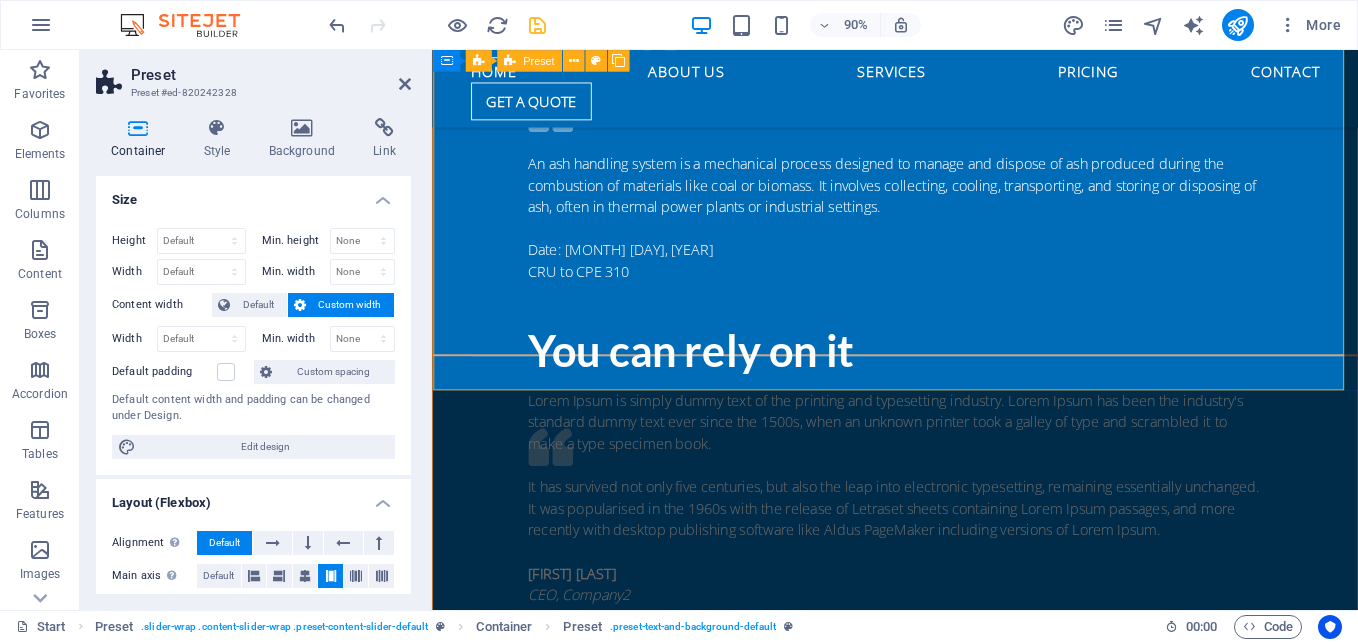 scroll, scrollTop: 1200, scrollLeft: 0, axis: vertical 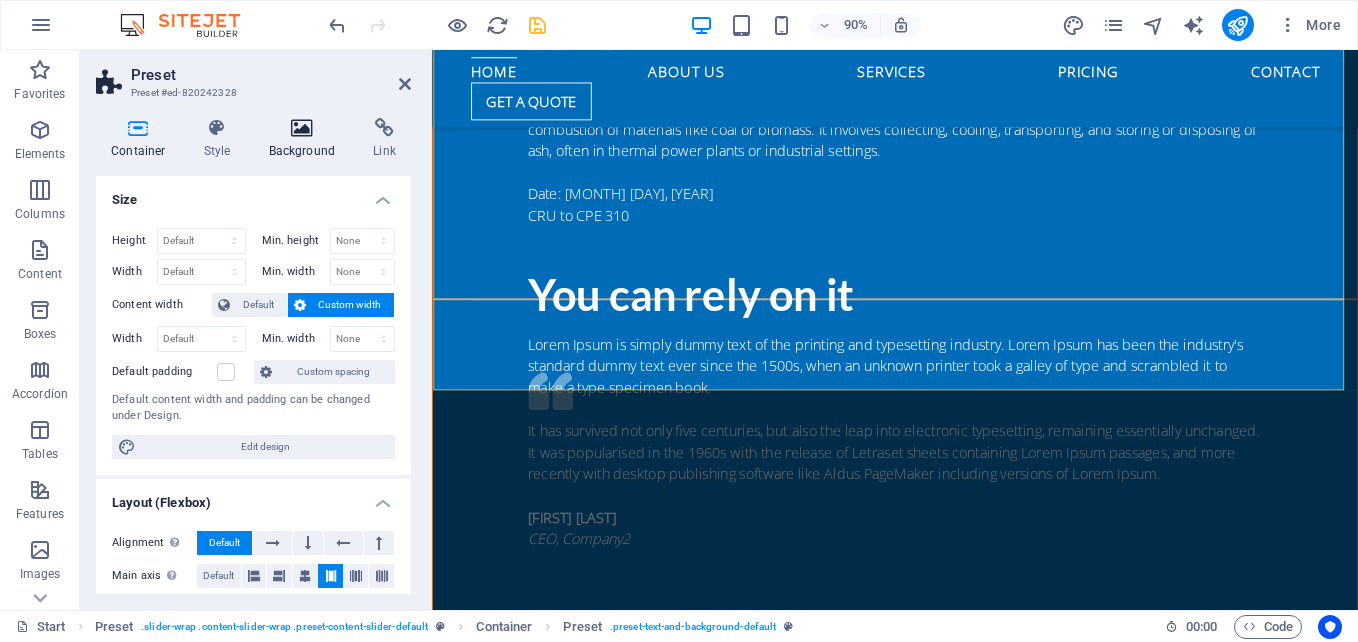 click at bounding box center (302, 128) 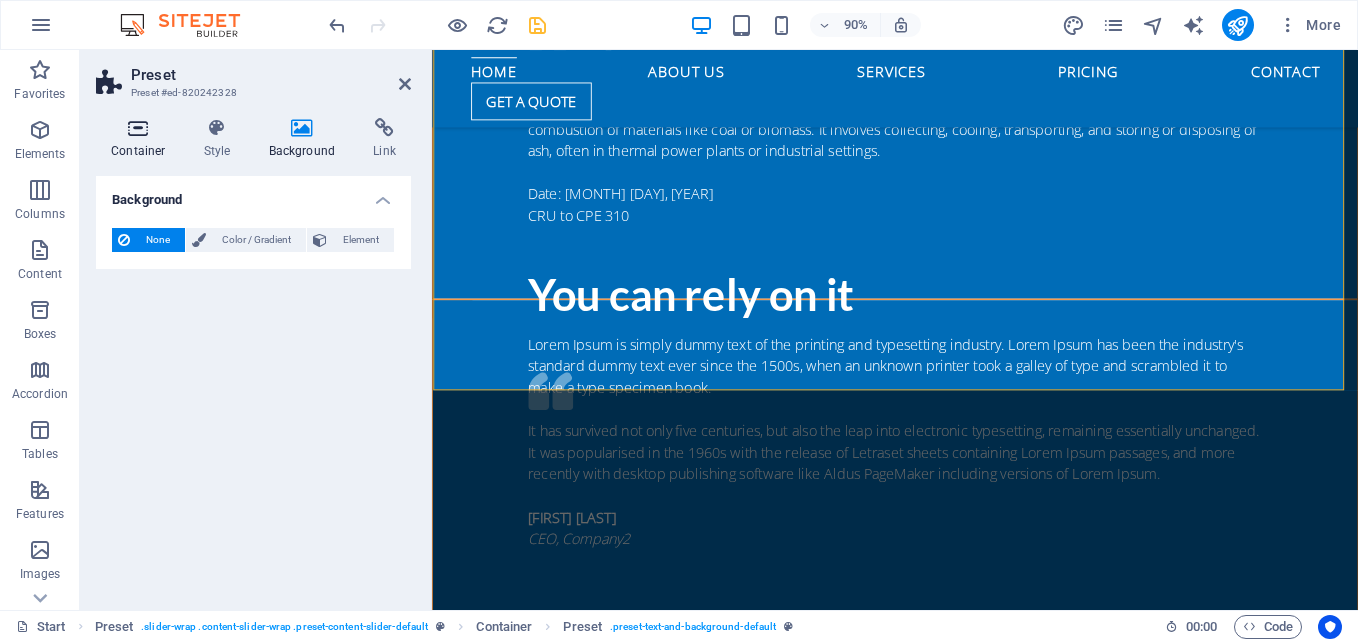 click at bounding box center (138, 128) 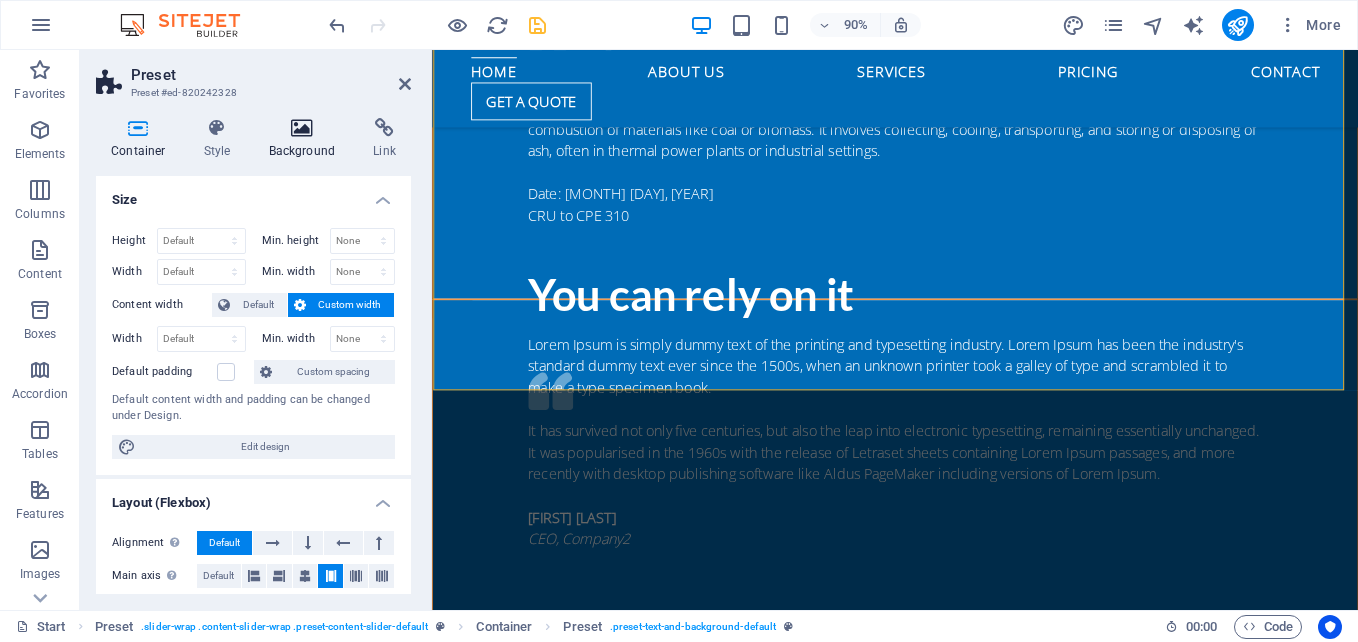 click at bounding box center (302, 128) 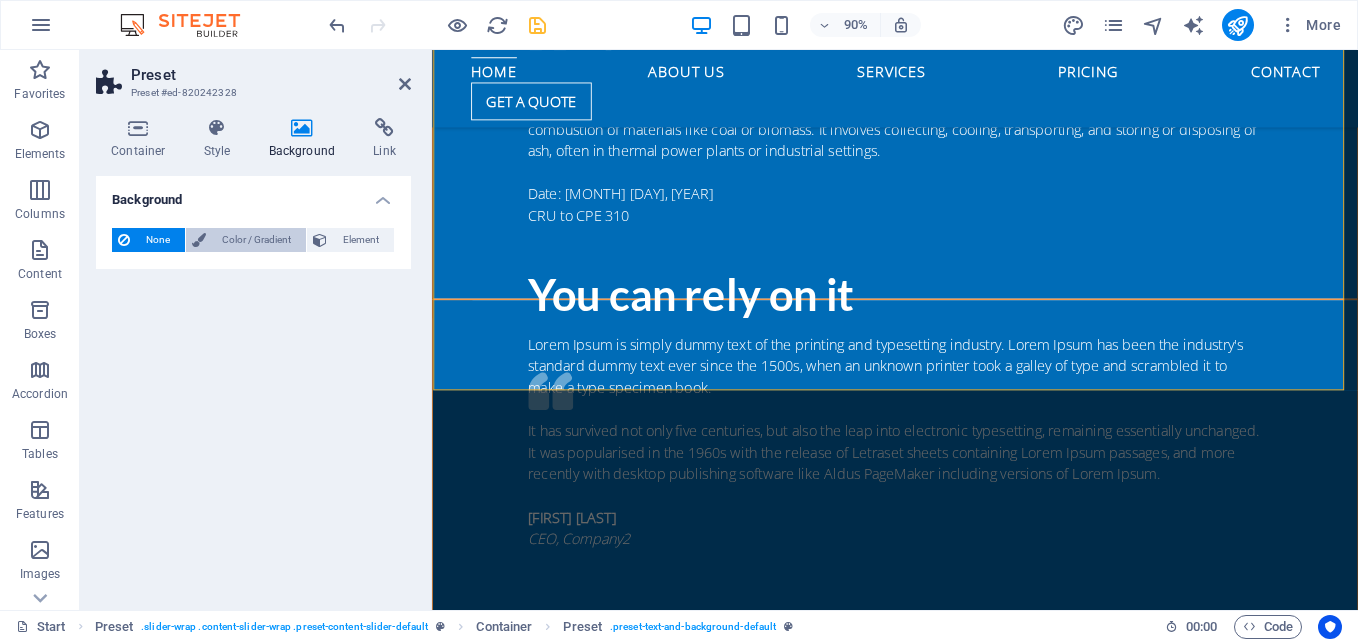 click on "Color / Gradient" at bounding box center (256, 240) 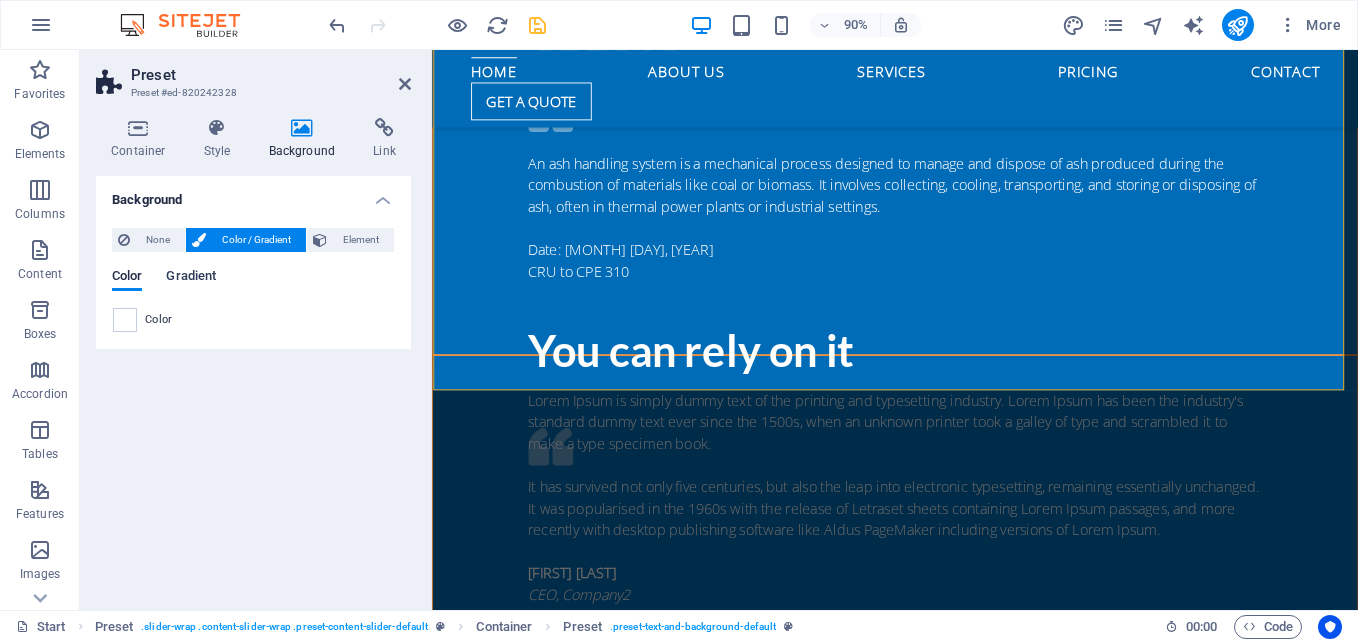 click on "Gradient" at bounding box center [191, 278] 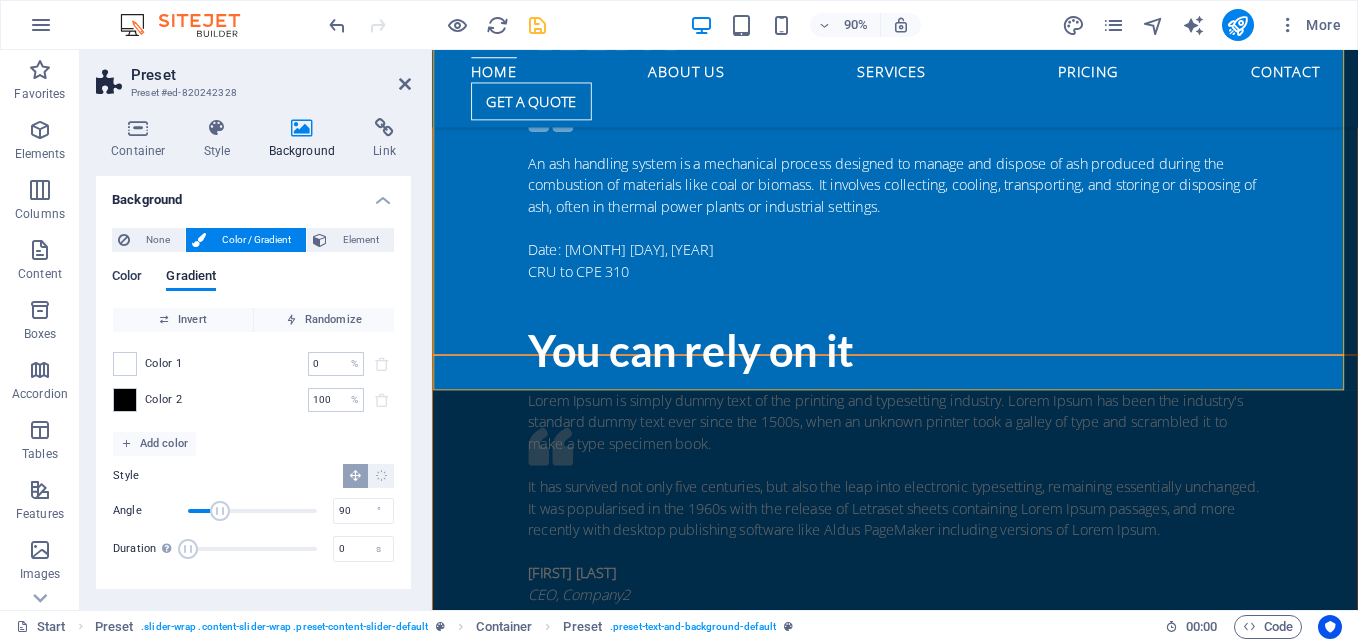 click on "Color" at bounding box center [127, 278] 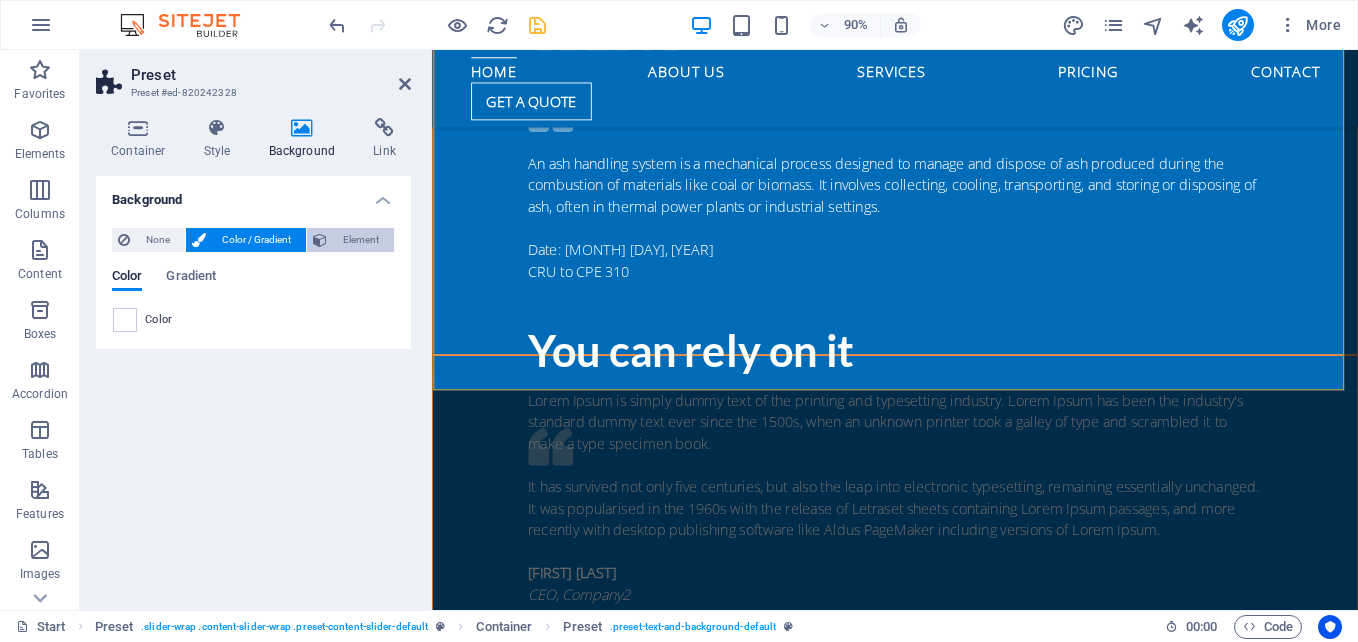 click on "Element" at bounding box center (360, 240) 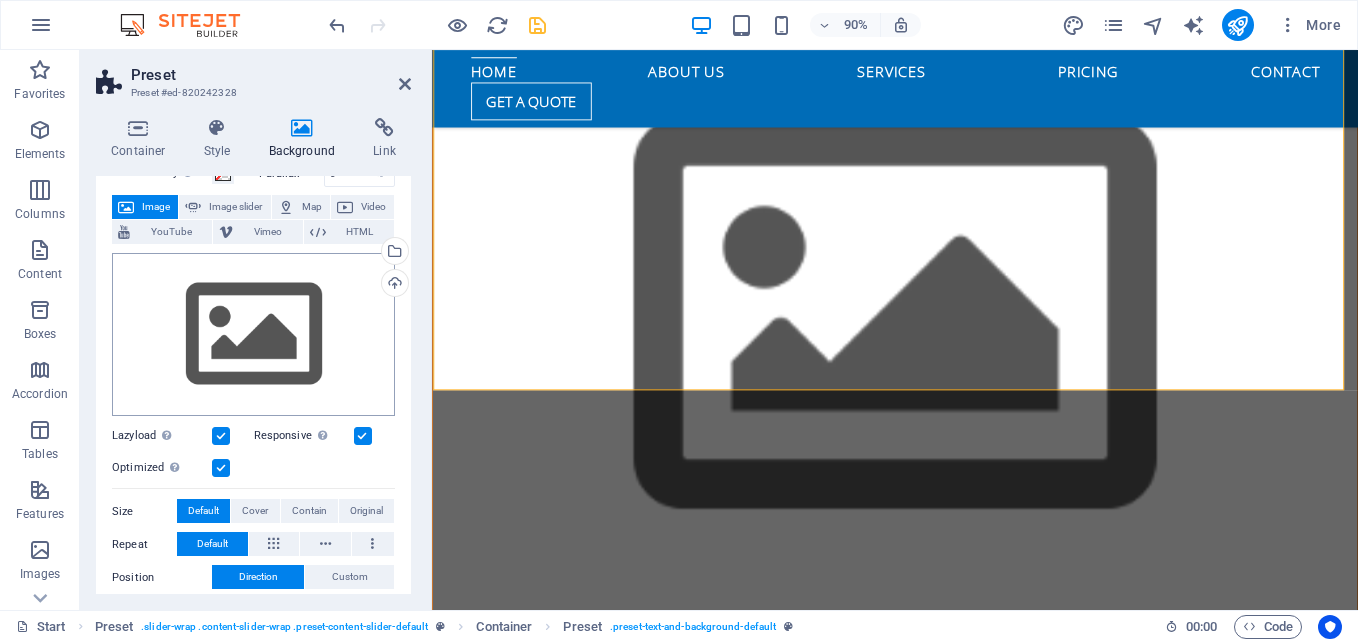 scroll, scrollTop: 0, scrollLeft: 0, axis: both 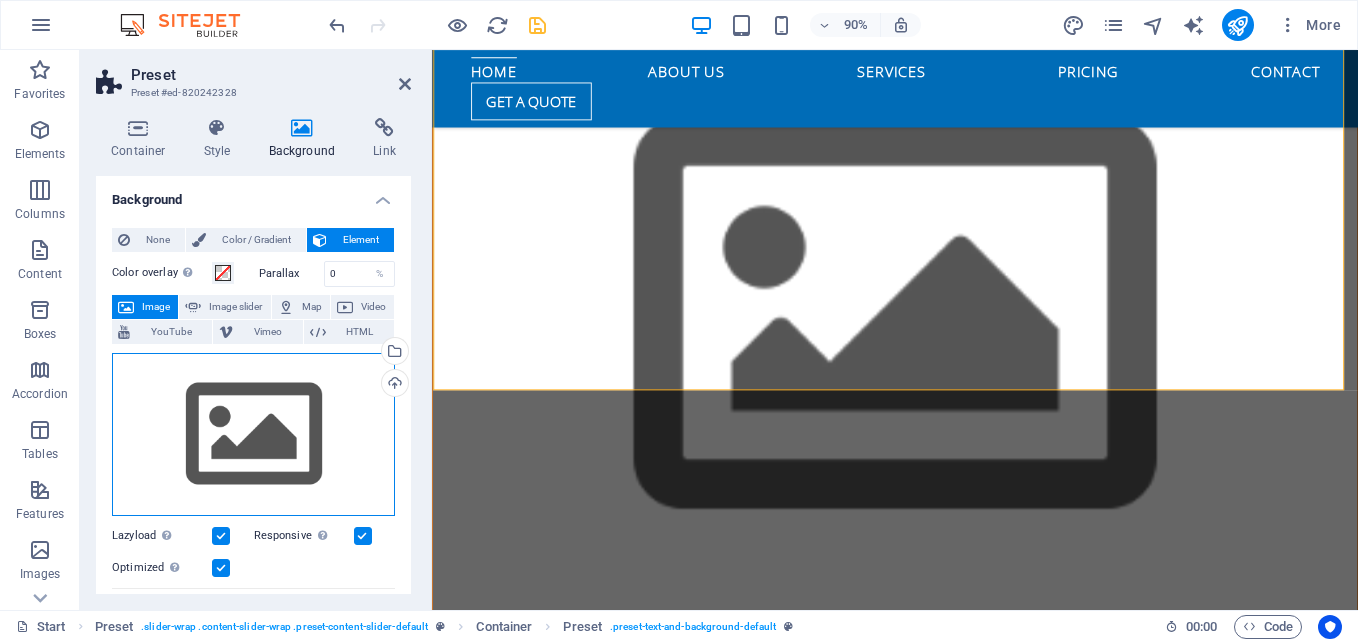 click on "Drag files here, click to choose files or select files from Files or our free stock photos & videos" at bounding box center [253, 435] 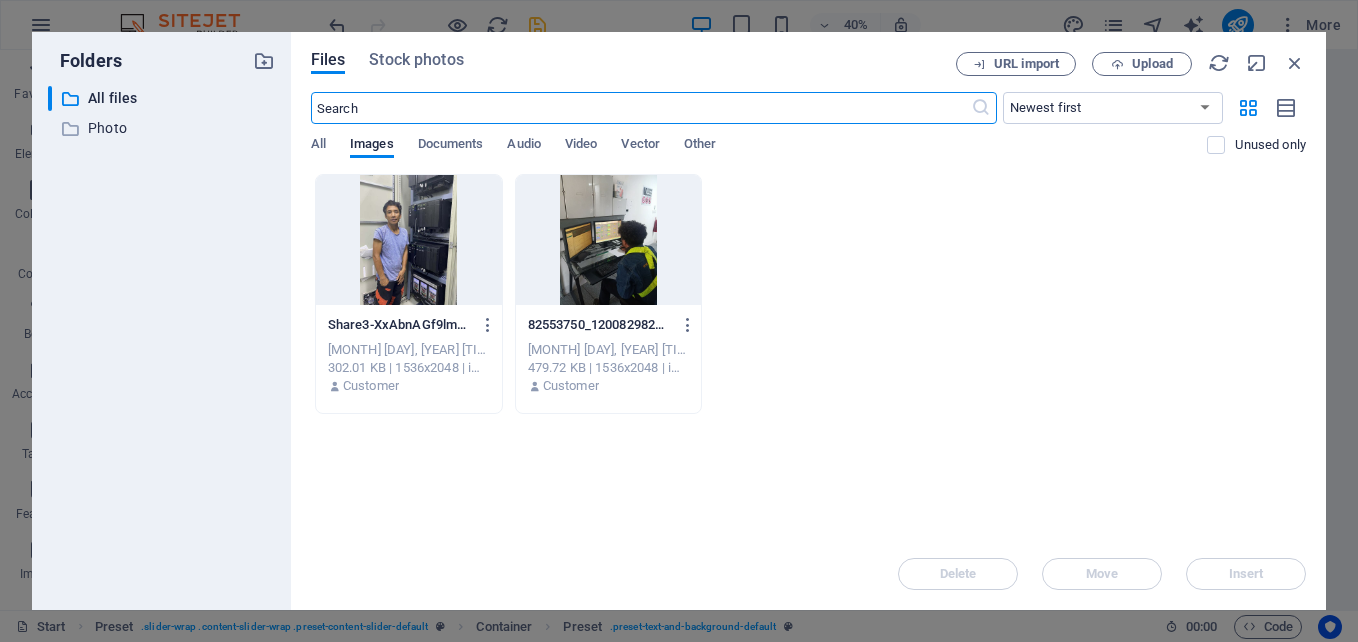 scroll, scrollTop: 1978, scrollLeft: 0, axis: vertical 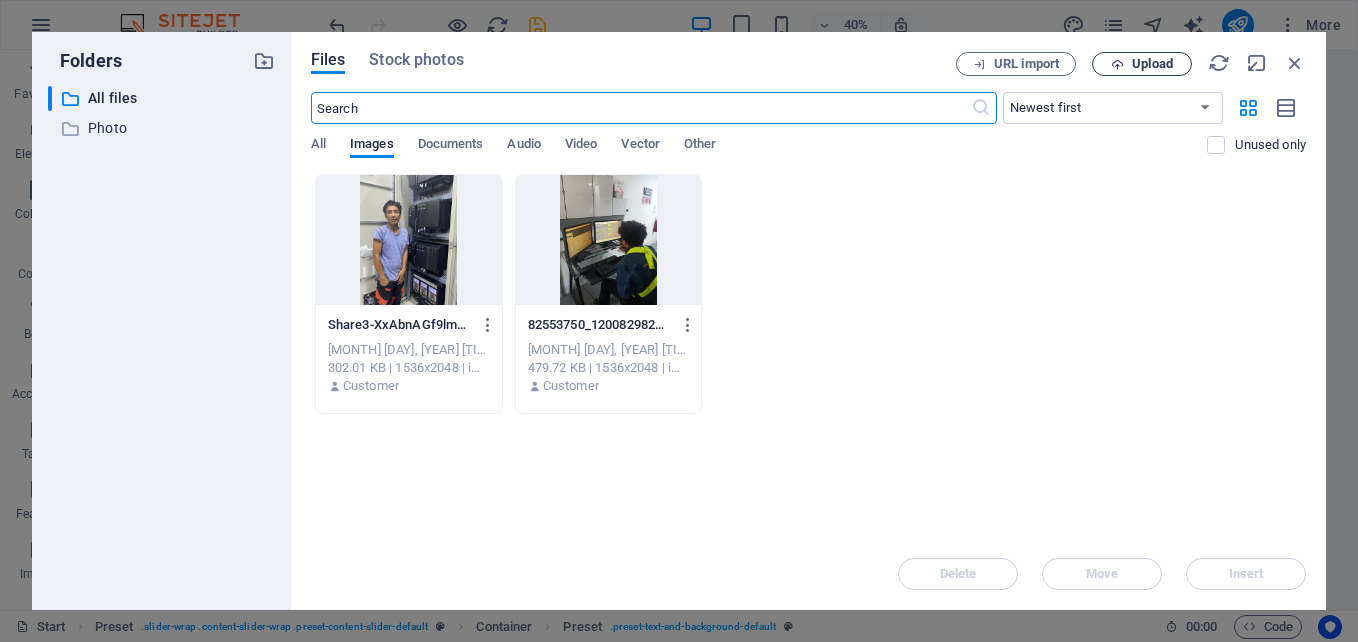 click on "Upload" at bounding box center [1152, 64] 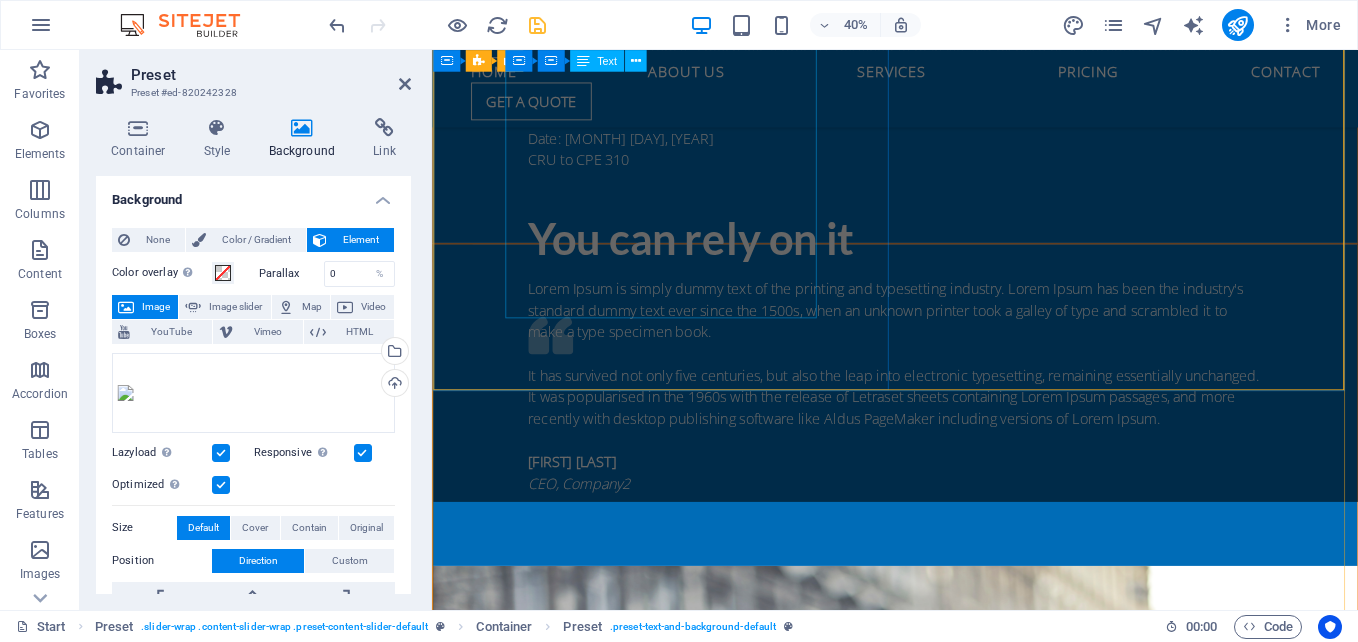 scroll, scrollTop: 1200, scrollLeft: 0, axis: vertical 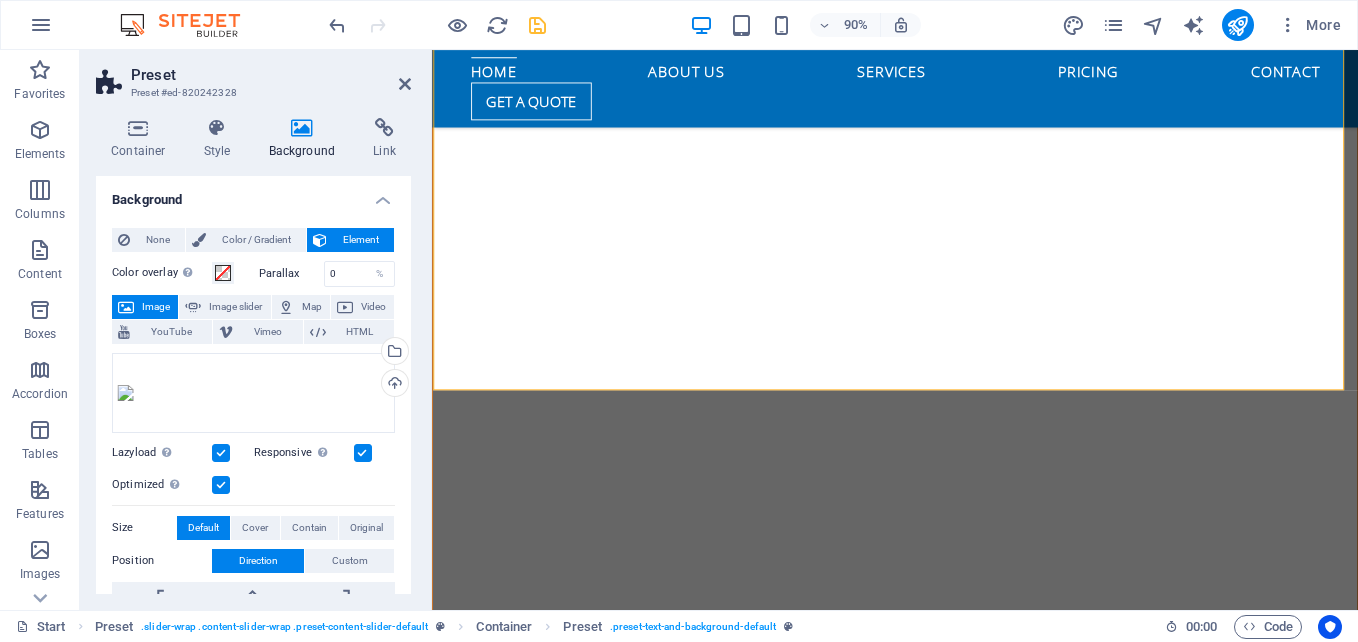 click at bounding box center [363, 453] 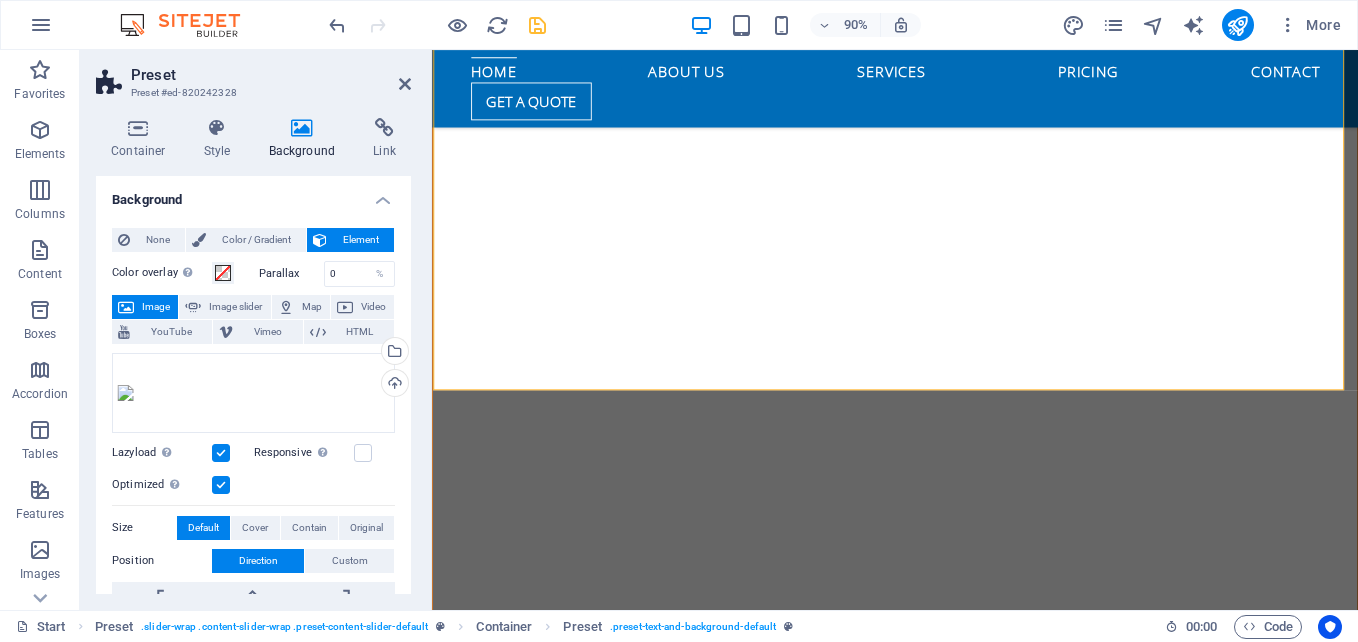 click at bounding box center (221, 453) 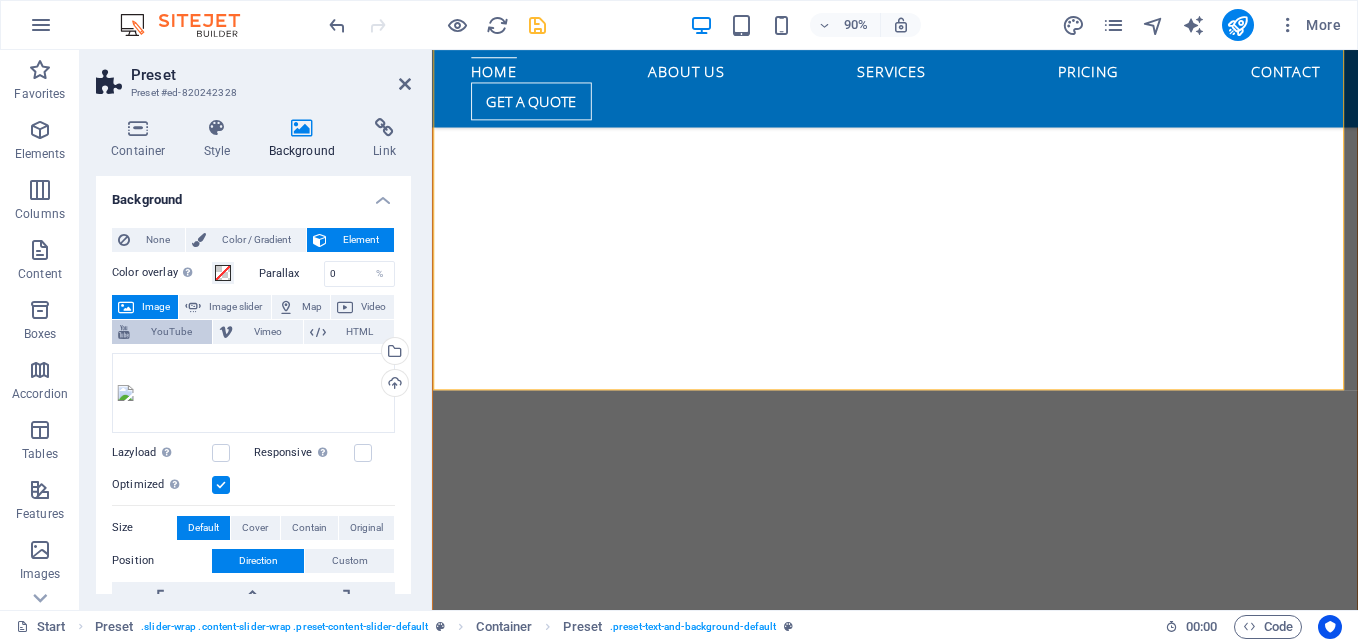click on "YouTube" at bounding box center [171, 332] 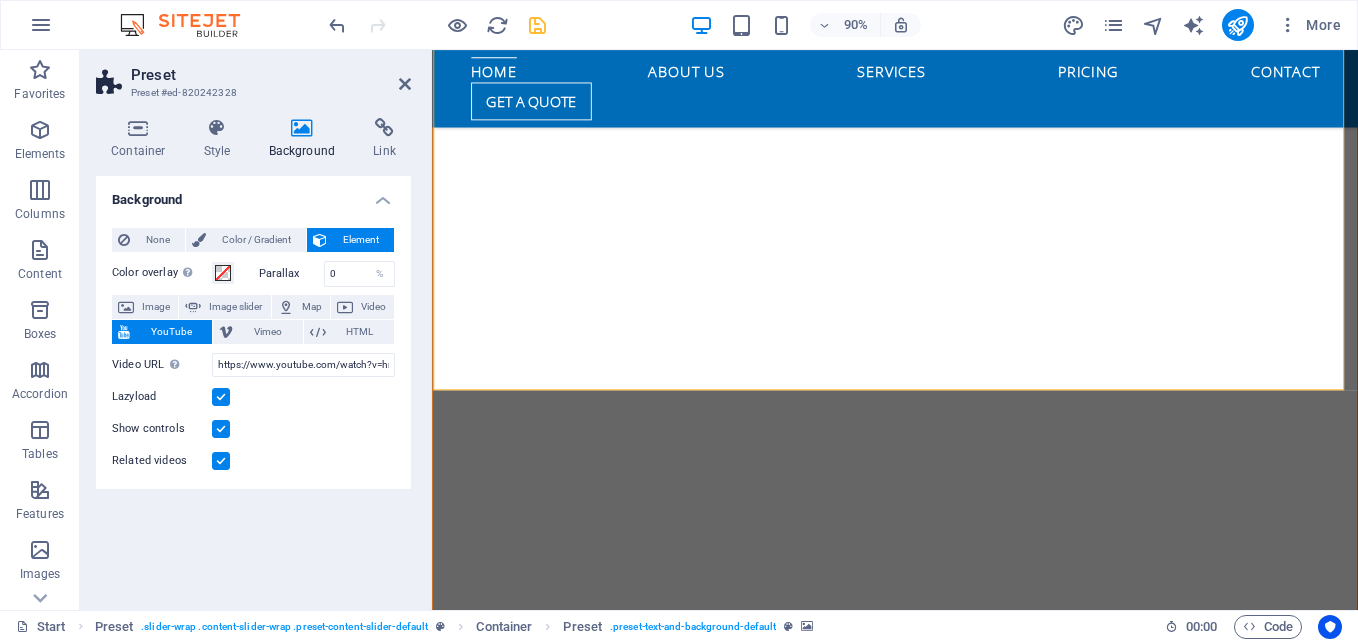 click on "YouTube" at bounding box center [171, 332] 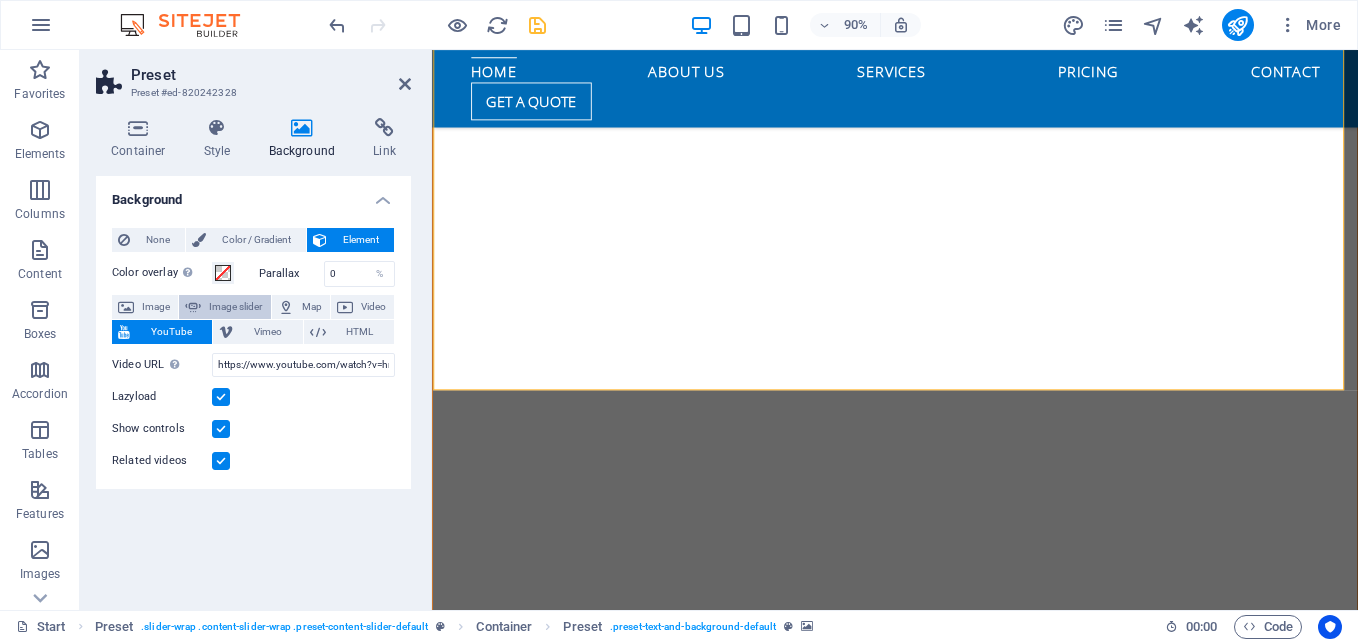 click on "Image slider" at bounding box center (235, 307) 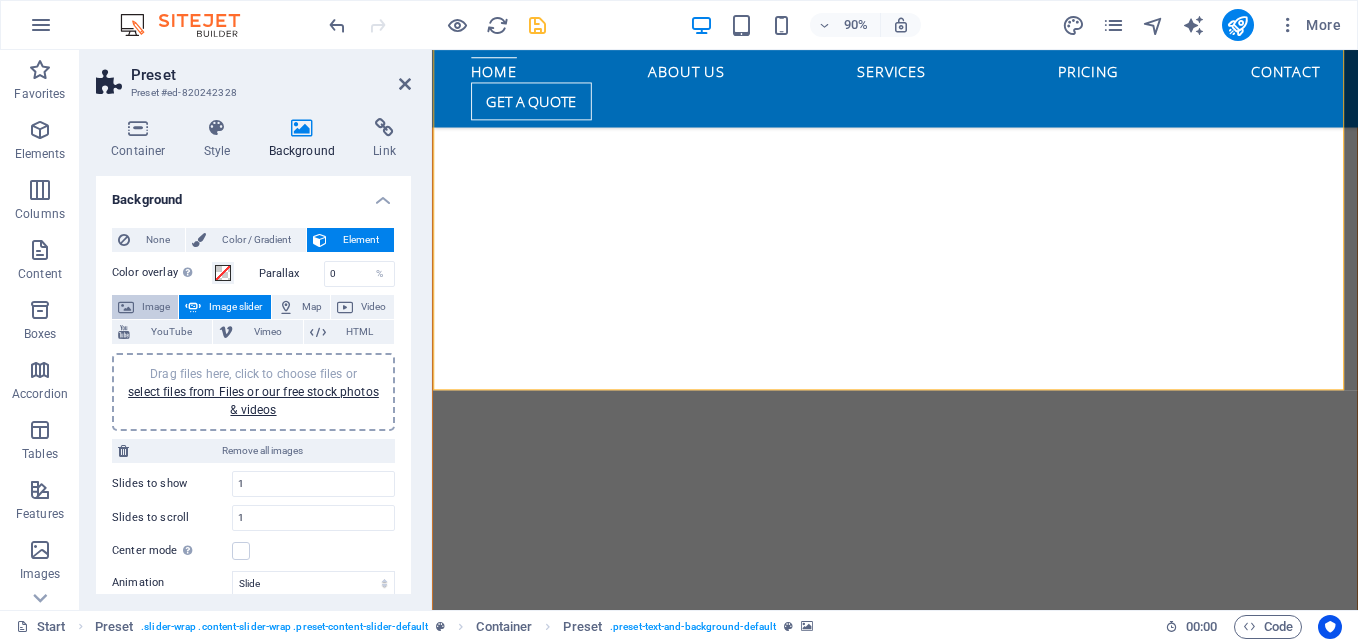 click on "Image" at bounding box center (156, 307) 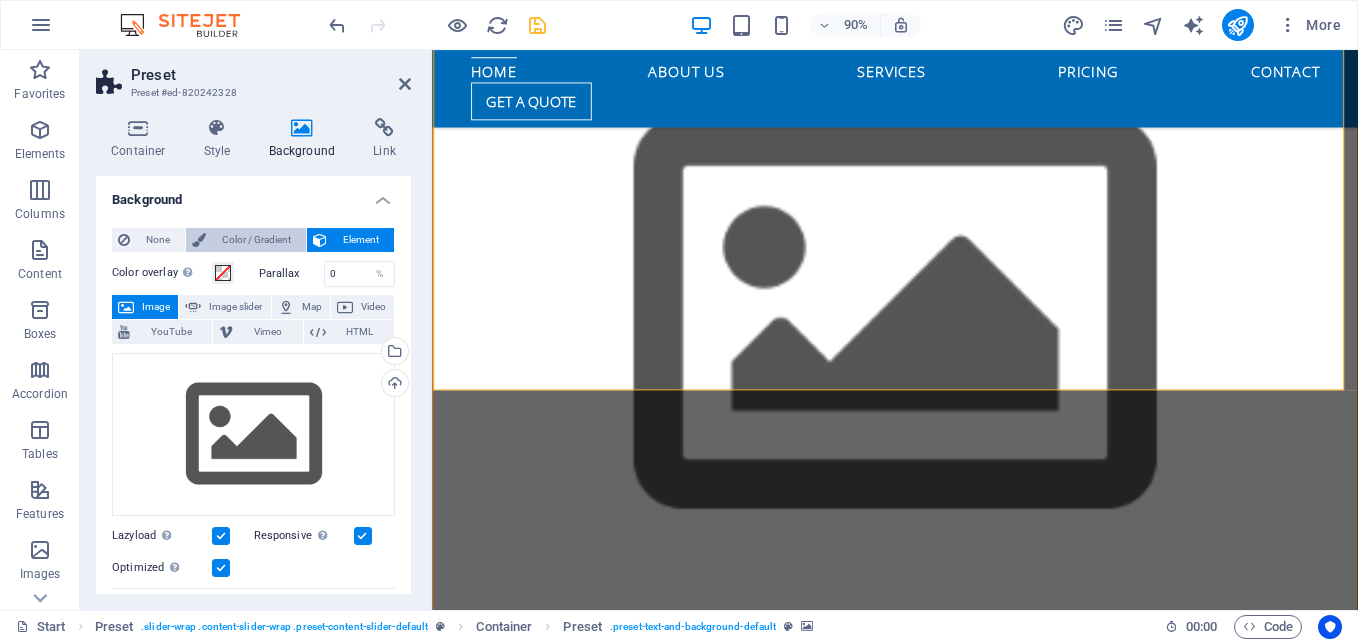 click on "Color / Gradient" at bounding box center [256, 240] 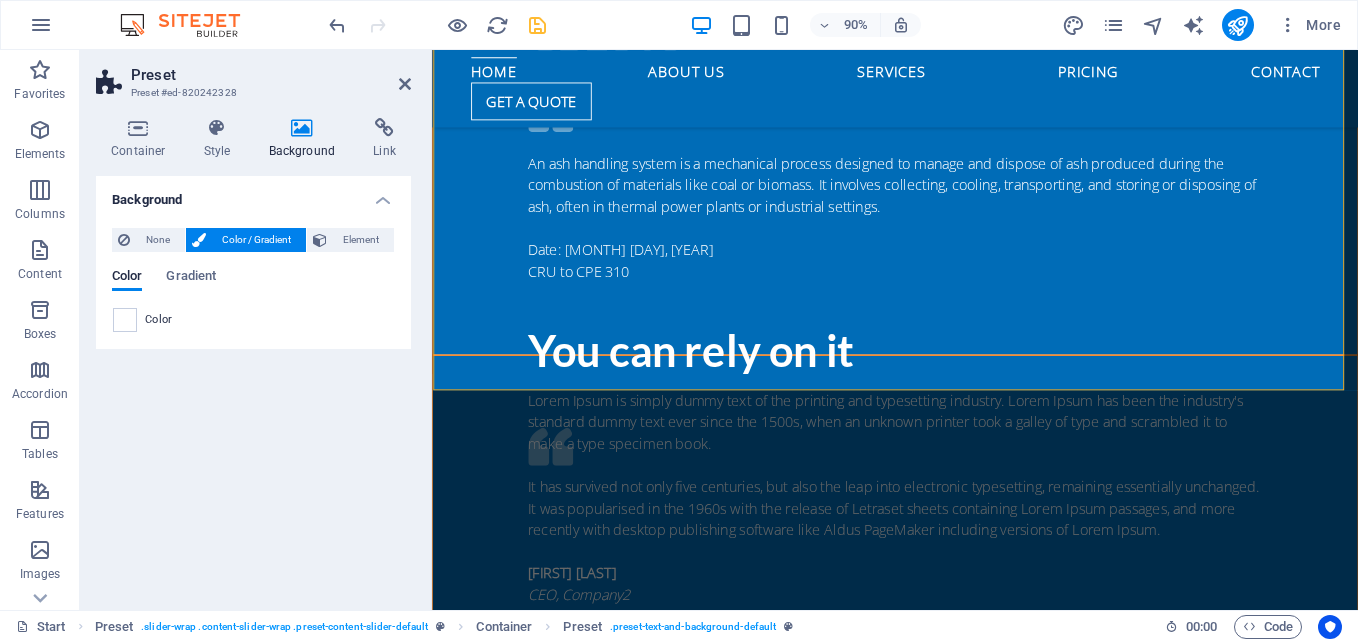 click on "Color" at bounding box center [159, 320] 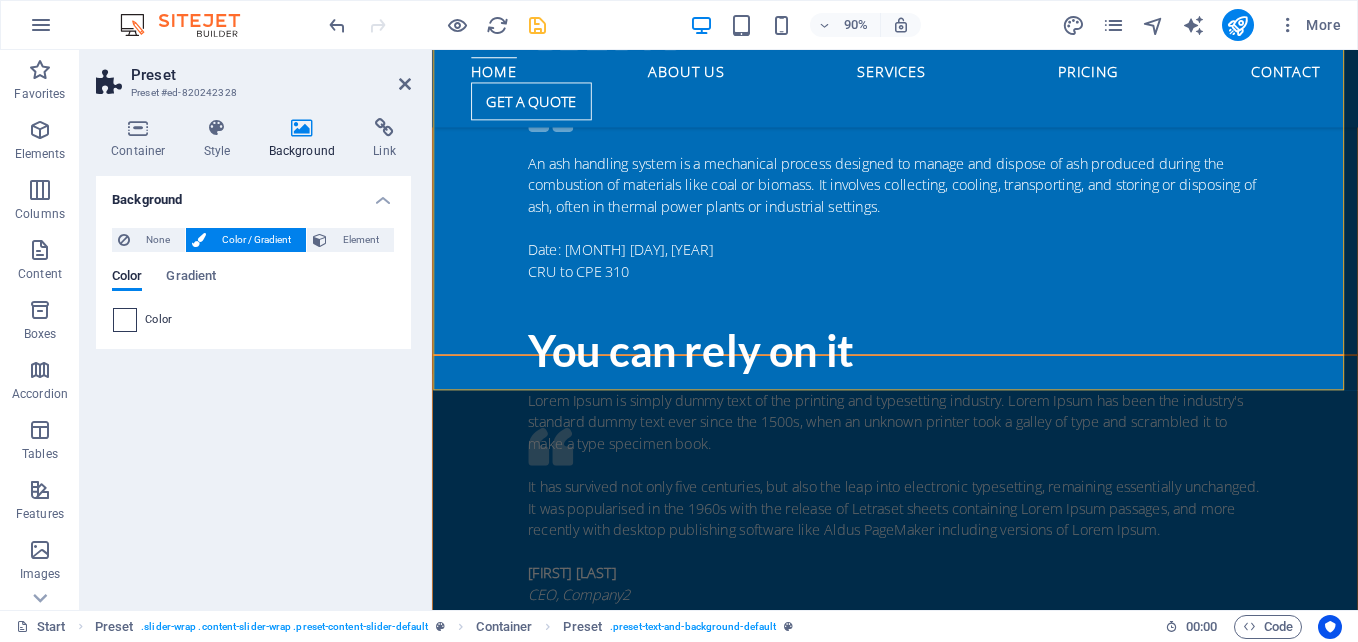click at bounding box center (125, 320) 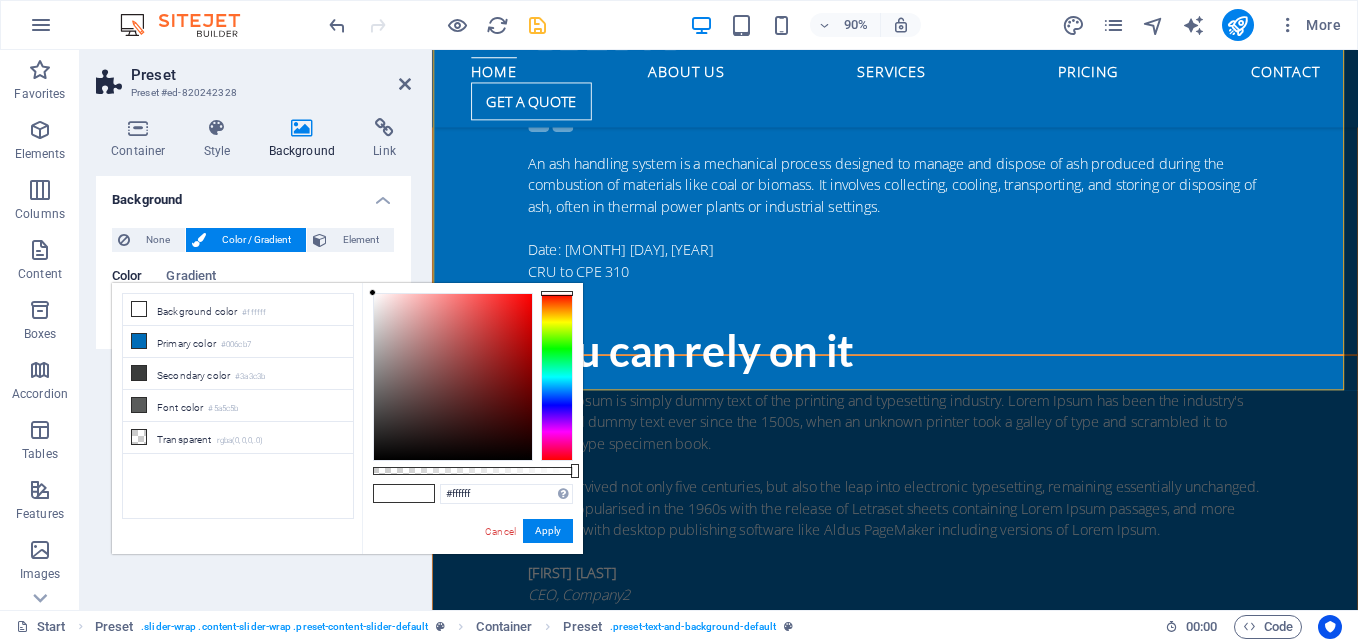 click on "Color / Gradient" at bounding box center (256, 240) 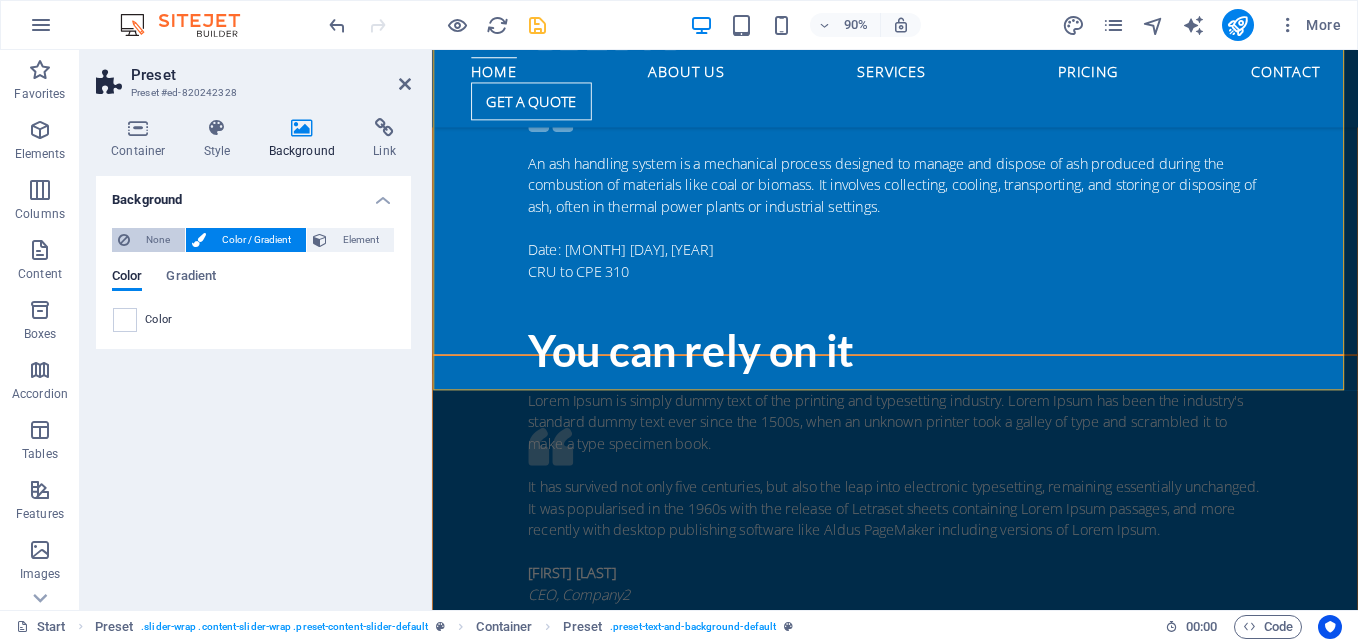 click on "None" at bounding box center (157, 240) 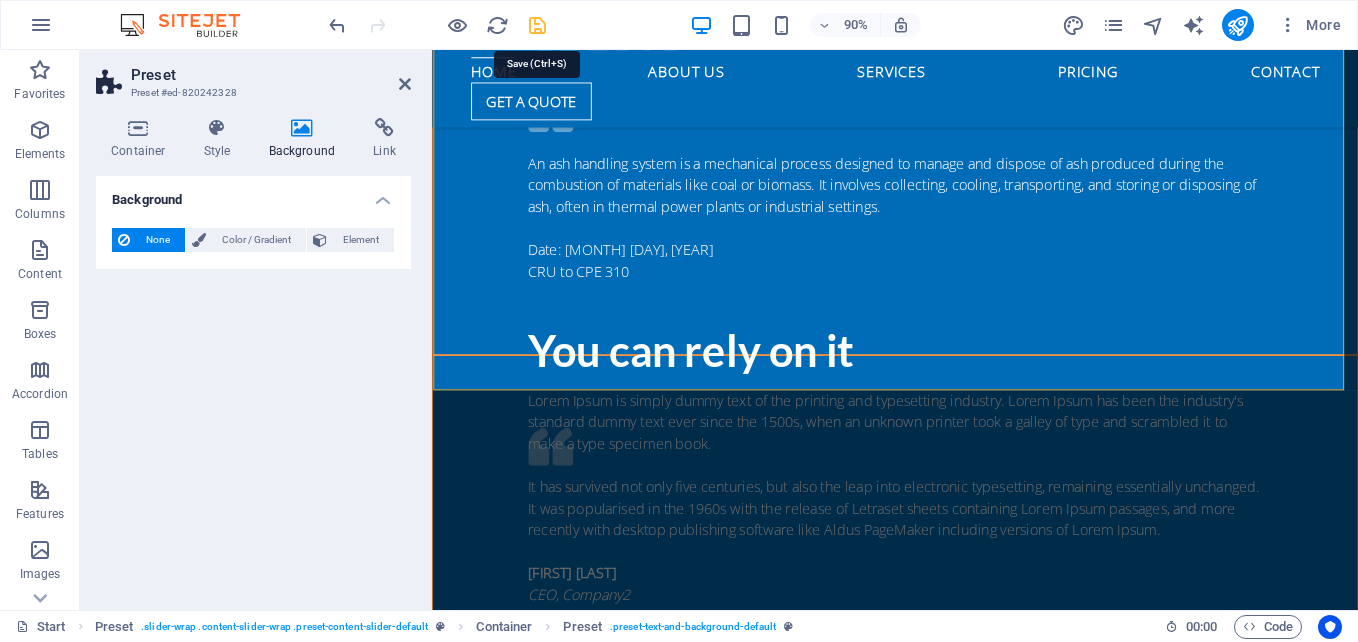 click at bounding box center (537, 25) 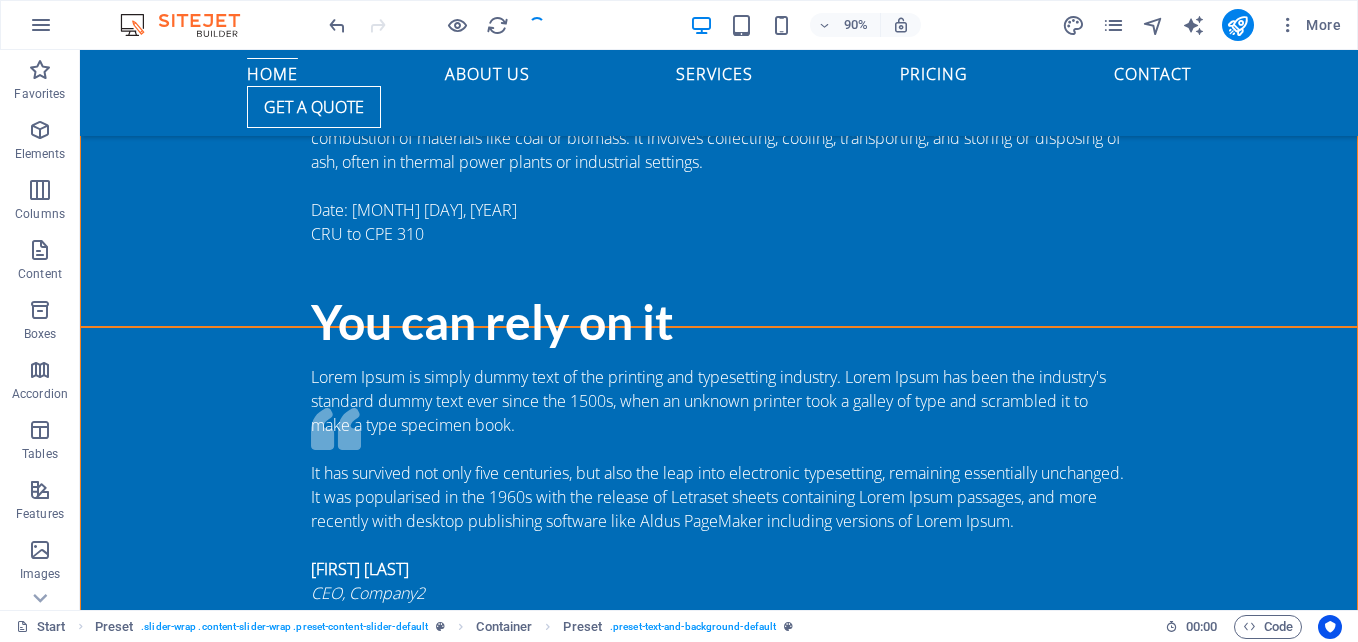 scroll, scrollTop: 1138, scrollLeft: 0, axis: vertical 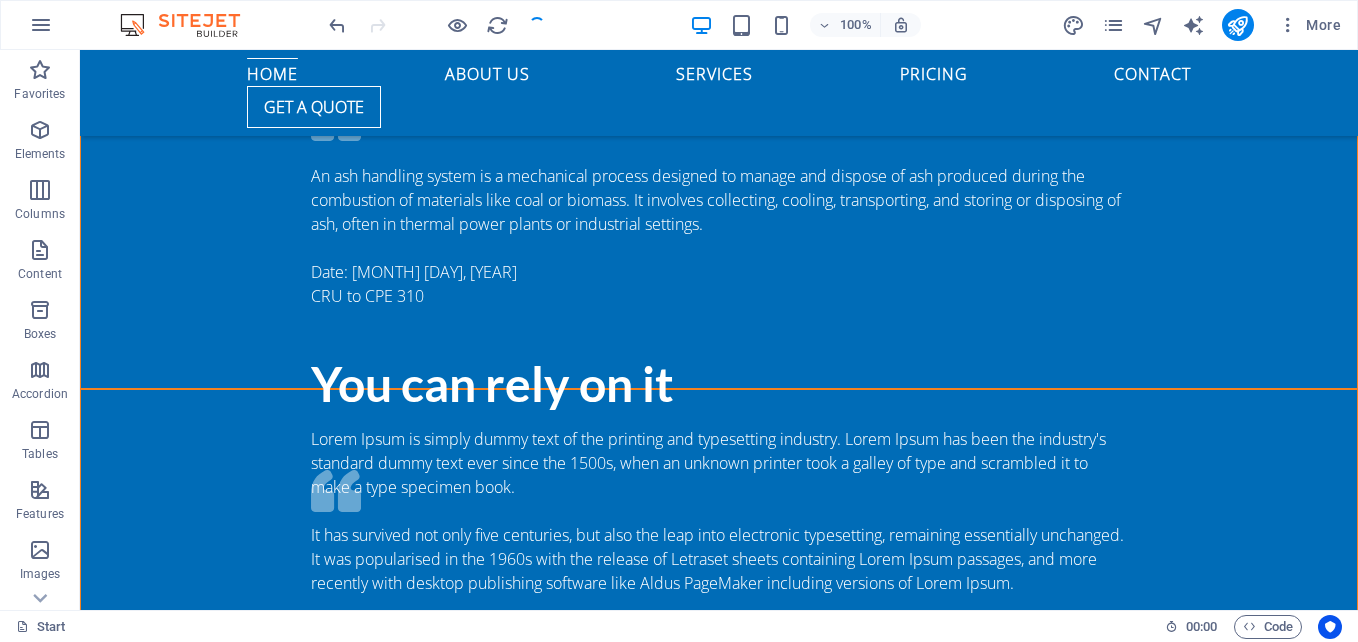 click at bounding box center (719, 1041) 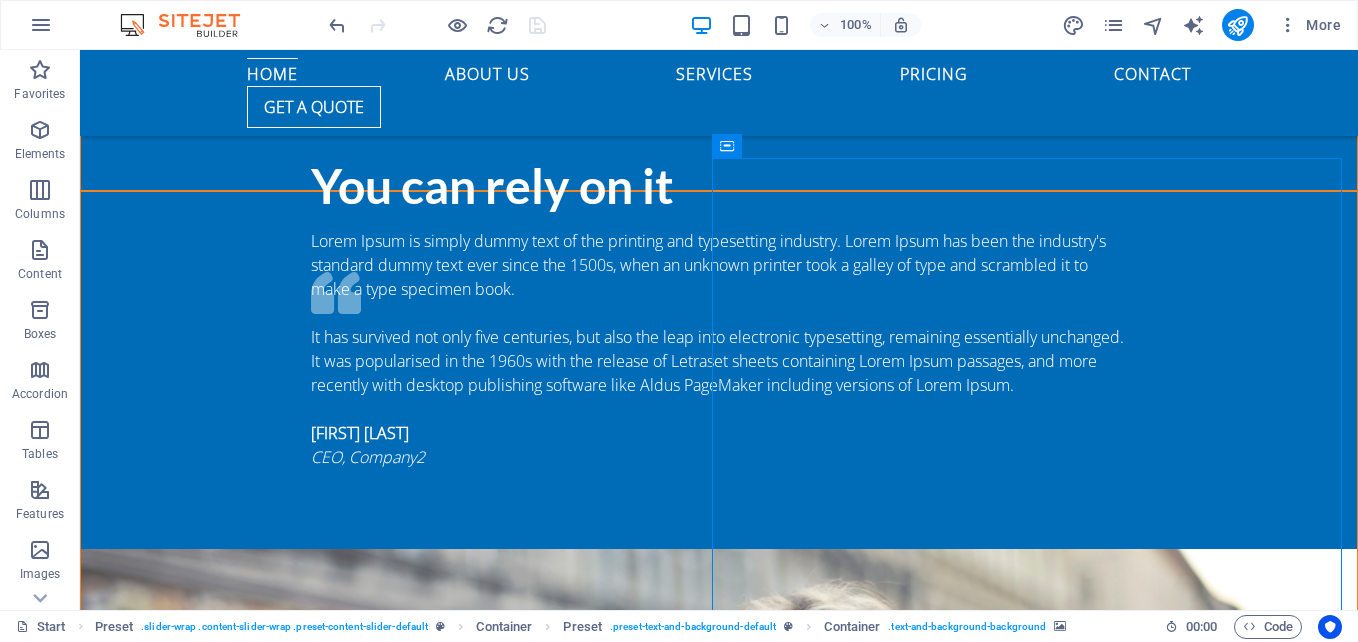 scroll, scrollTop: 1338, scrollLeft: 0, axis: vertical 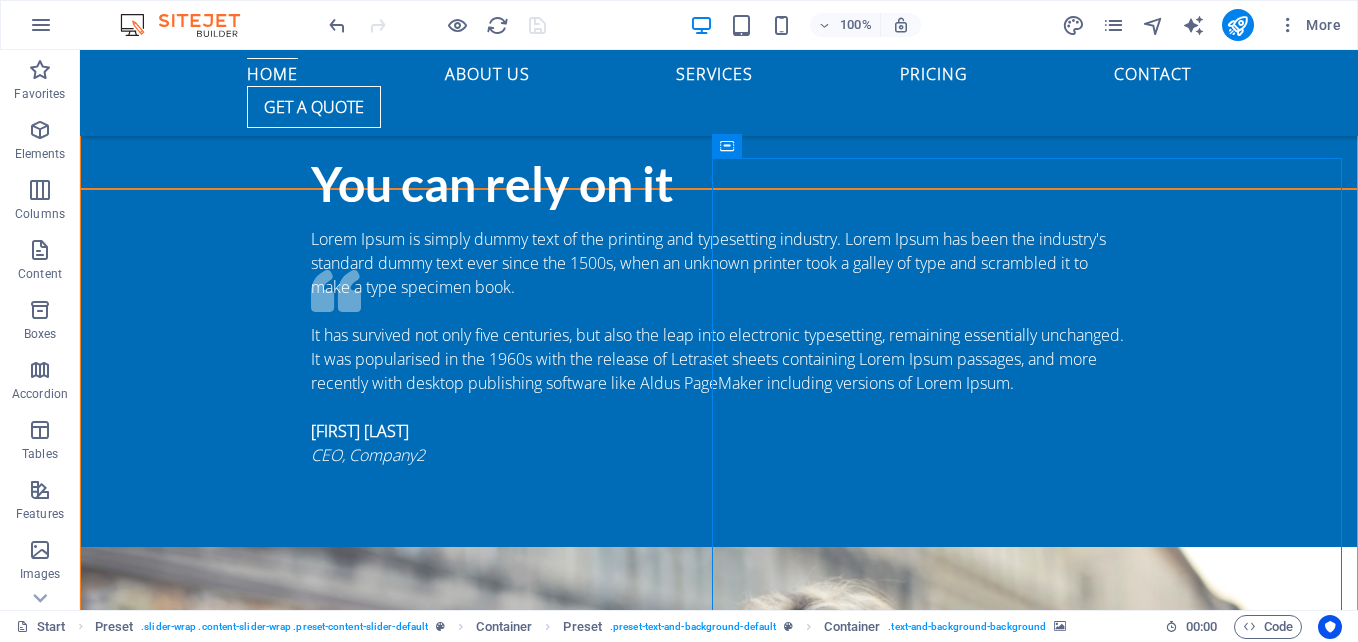 click at bounding box center (719, 841) 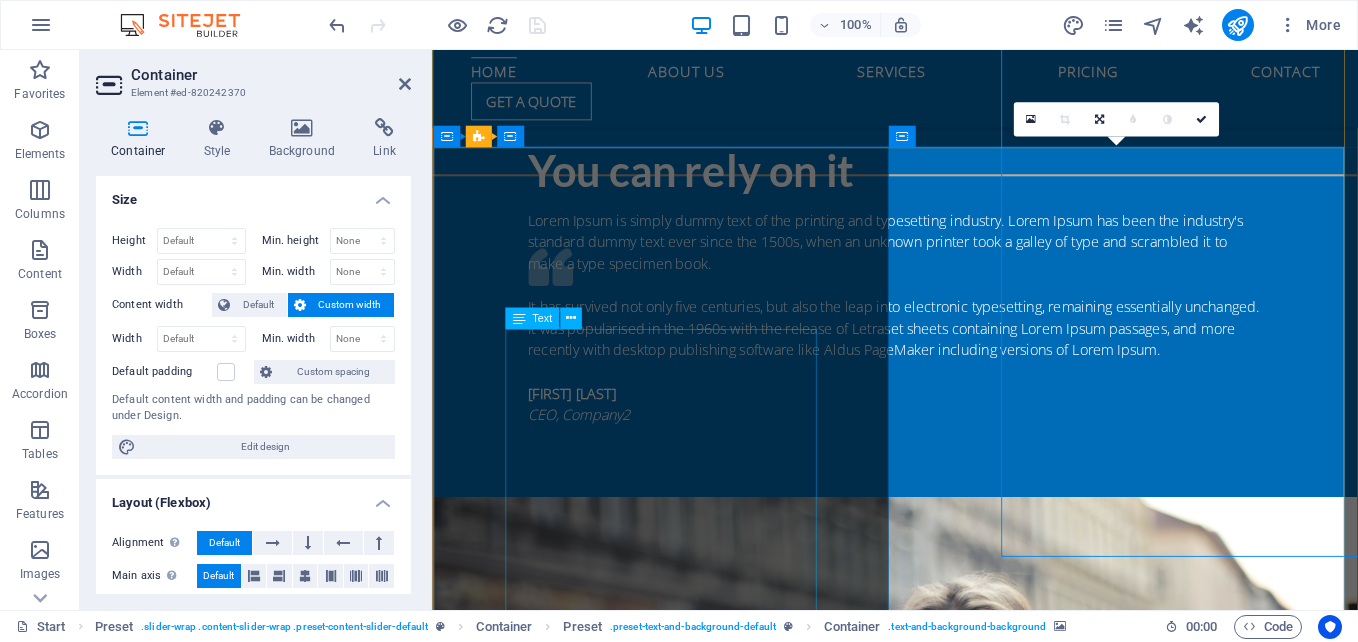 scroll, scrollTop: 1472, scrollLeft: 0, axis: vertical 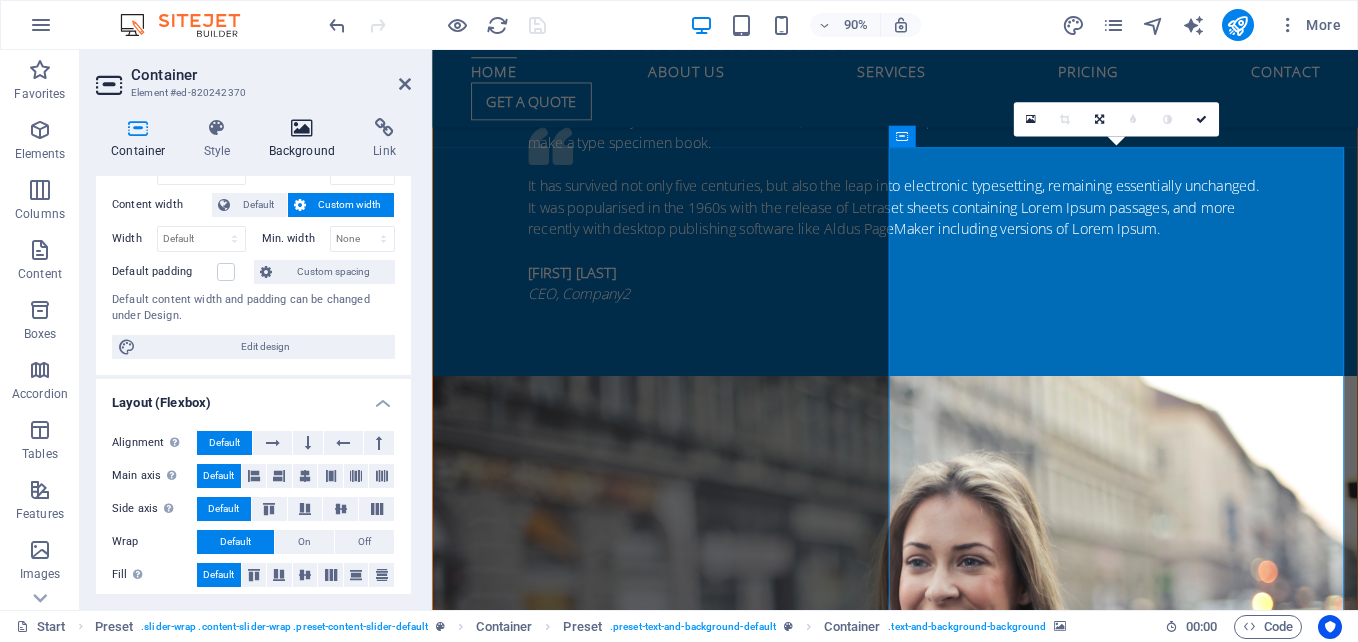 click at bounding box center [302, 128] 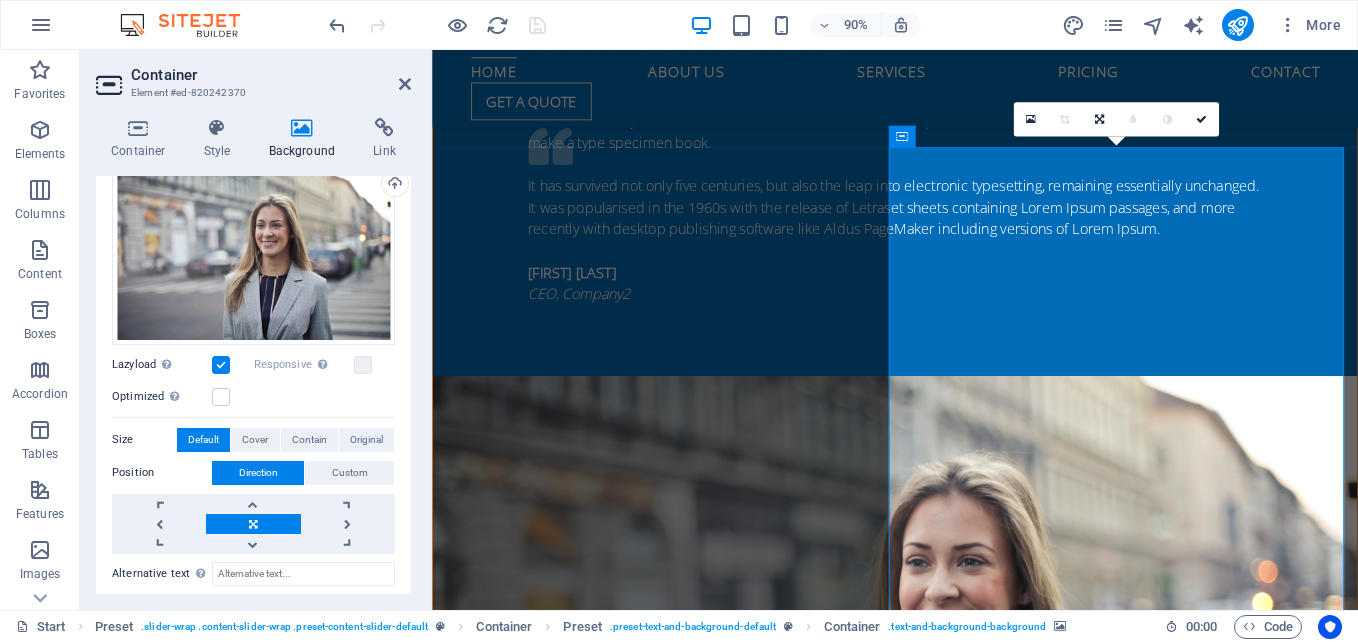 scroll, scrollTop: 100, scrollLeft: 0, axis: vertical 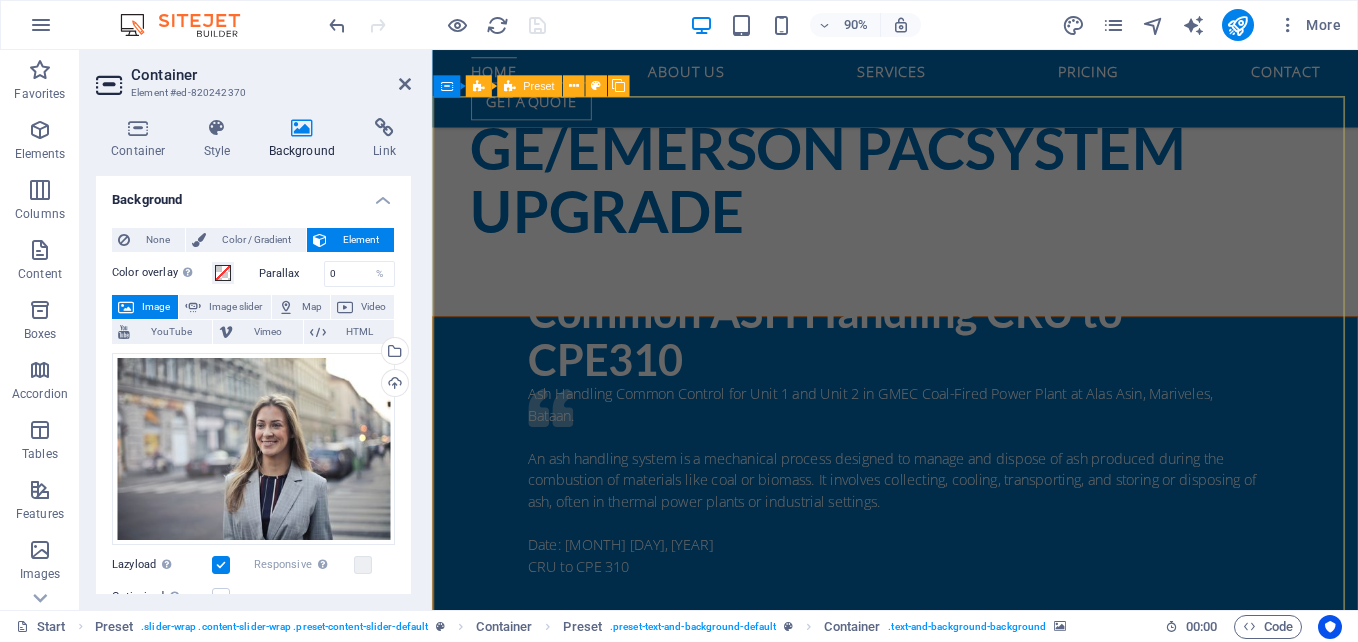 click on "Common ASH Handling CRU to CPE310 Ash Handling Common Control for Unit 1 and Unit 2 in GMEC Coal-Fired Power Plant at Alas Asin, Mariveles, Bataan. An ash handling system is a mechanical process designed to manage and dispose of ash produced during the combustion of materials like coal or biomass. It involves collecting, cooling, transporting, and storing or disposing of ash, often in thermal power plants or industrial settings. Date: [MONTH] [DAY], [YEAR] CRU to CPE 310" at bounding box center [946, 532] 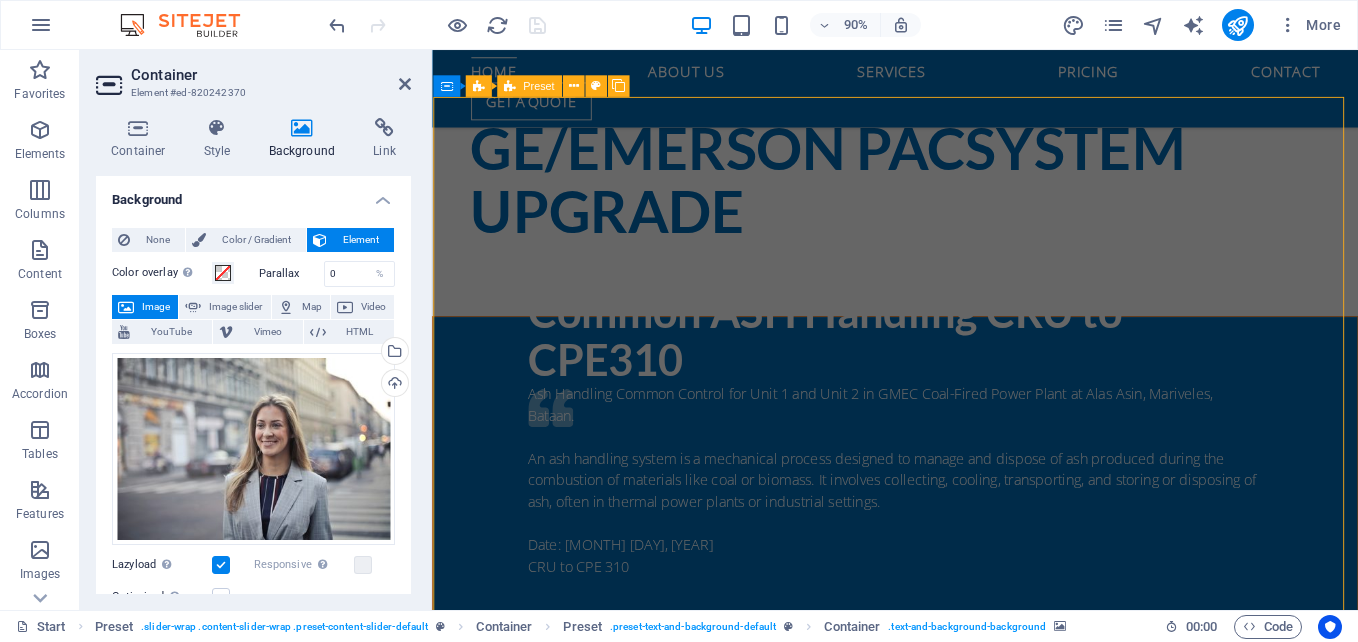 click on "Common ASH Handling CRU to CPE310 Ash Handling Common Control for Unit 1 and Unit 2 in GMEC Coal-Fired Power Plant at Alas Asin, Mariveles, Bataan. An ash handling system is a mechanical process designed to manage and dispose of ash produced during the combustion of materials like coal or biomass. It involves collecting, cooling, transporting, and storing or disposing of ash, often in thermal power plants or industrial settings. Date: [MONTH] [DAY], [YEAR] CRU to CPE 310" at bounding box center (946, 532) 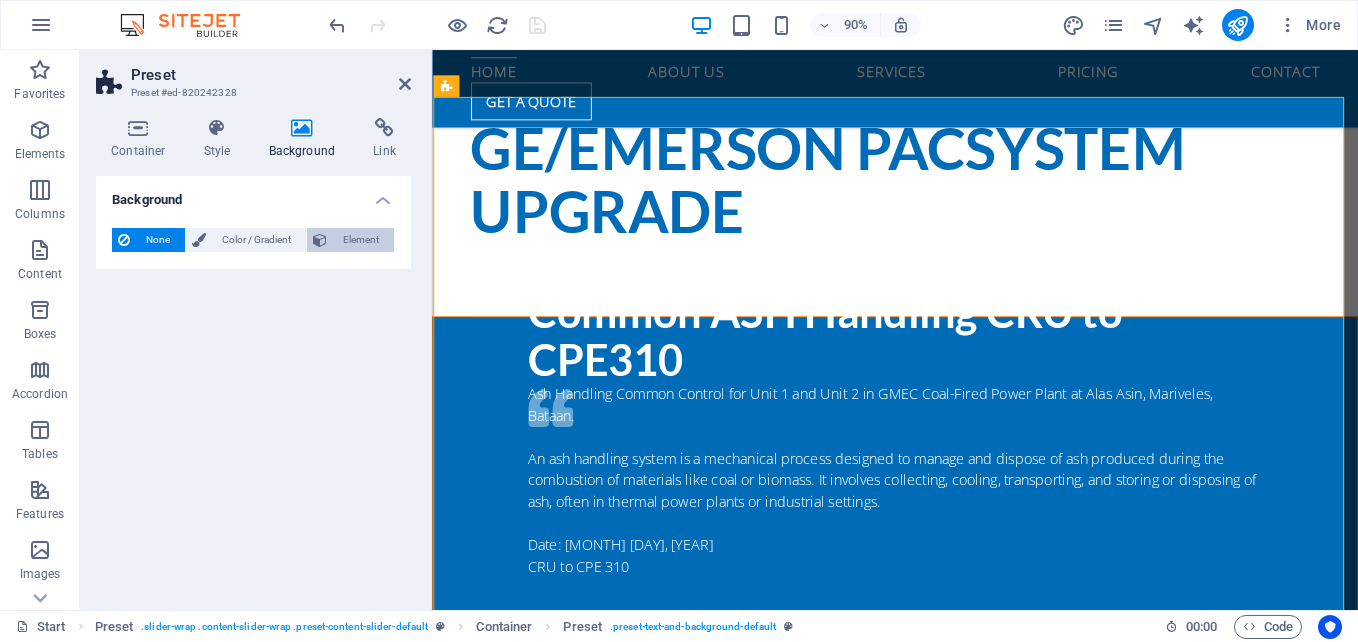 click on "Element" at bounding box center [360, 240] 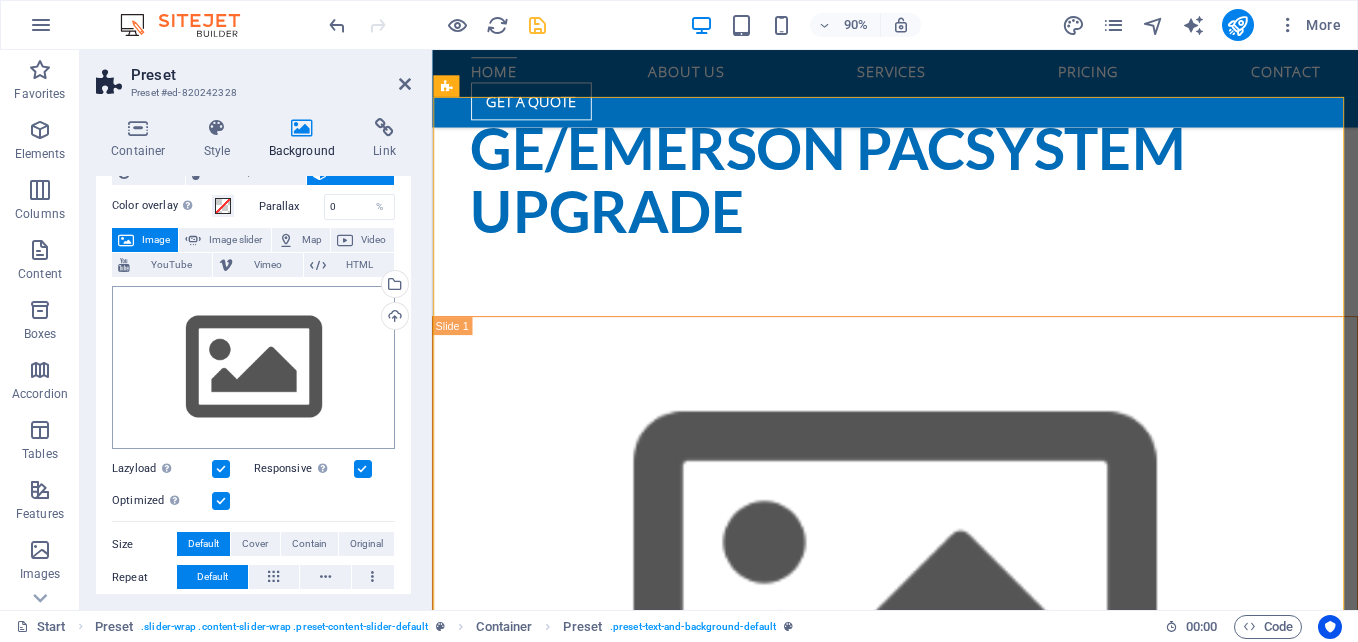 scroll, scrollTop: 100, scrollLeft: 0, axis: vertical 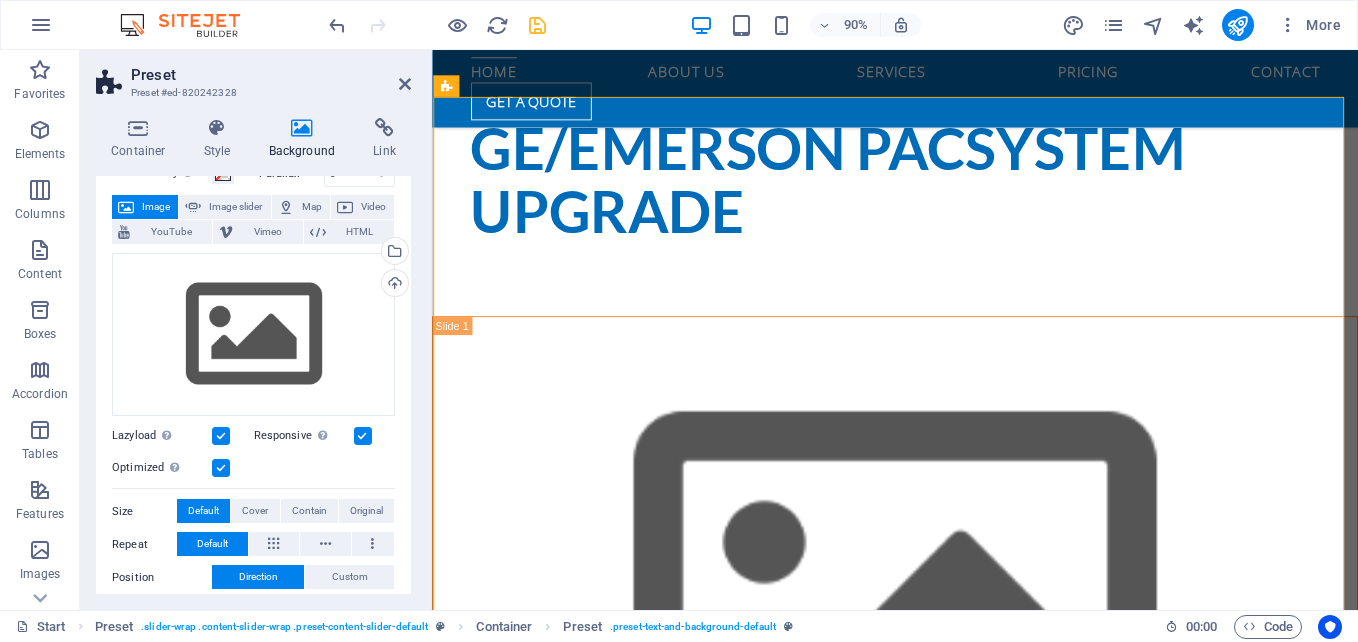 click at bounding box center (221, 468) 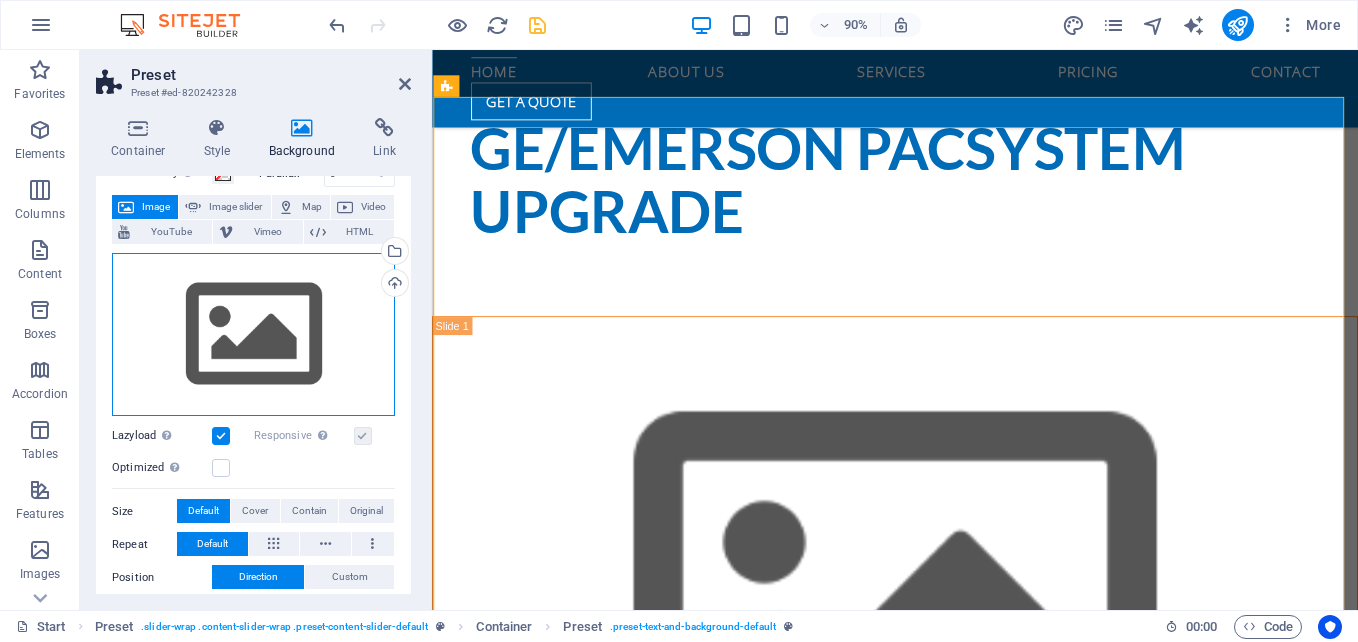 click on "Drag files here, click to choose files or select files from Files or our free stock photos & videos" at bounding box center (253, 335) 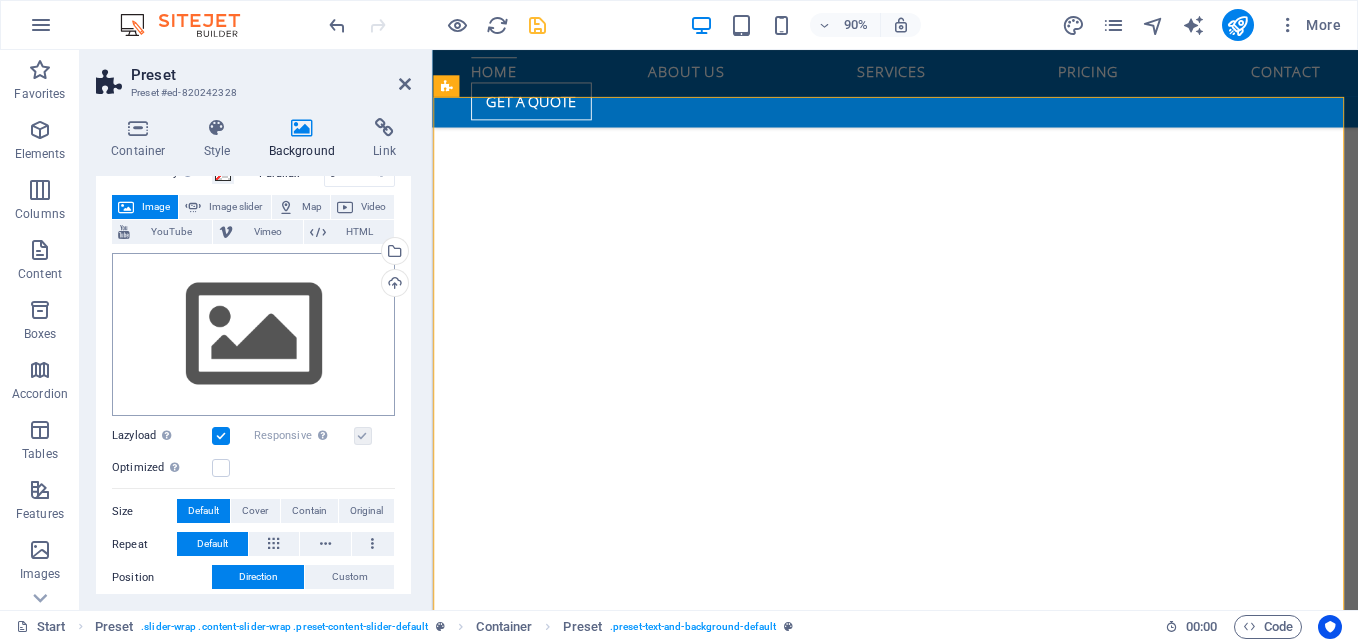 scroll, scrollTop: 1650, scrollLeft: 0, axis: vertical 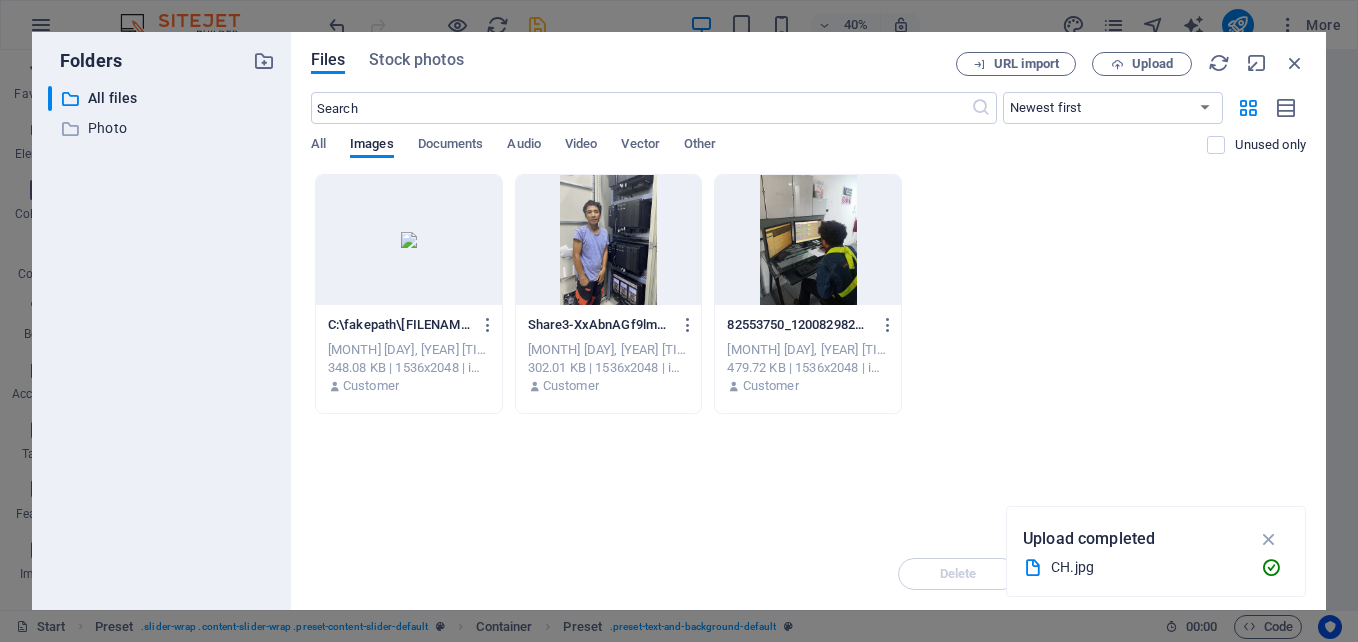 click at bounding box center [409, 240] 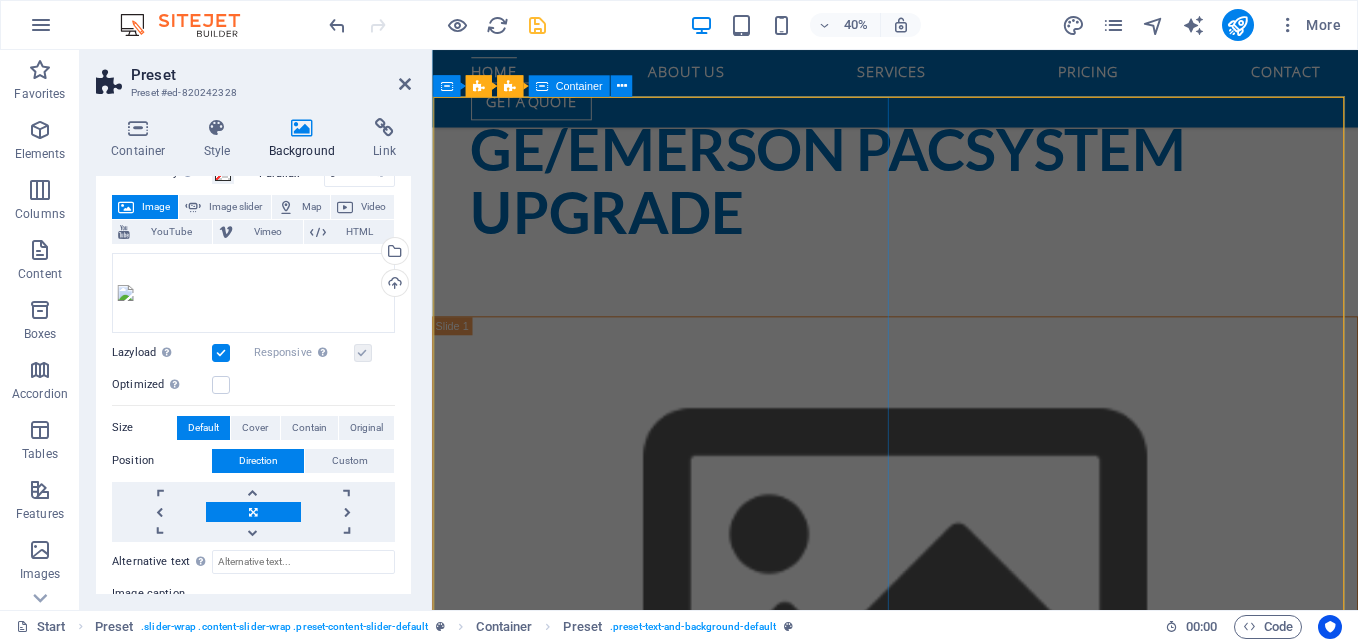 scroll, scrollTop: 872, scrollLeft: 0, axis: vertical 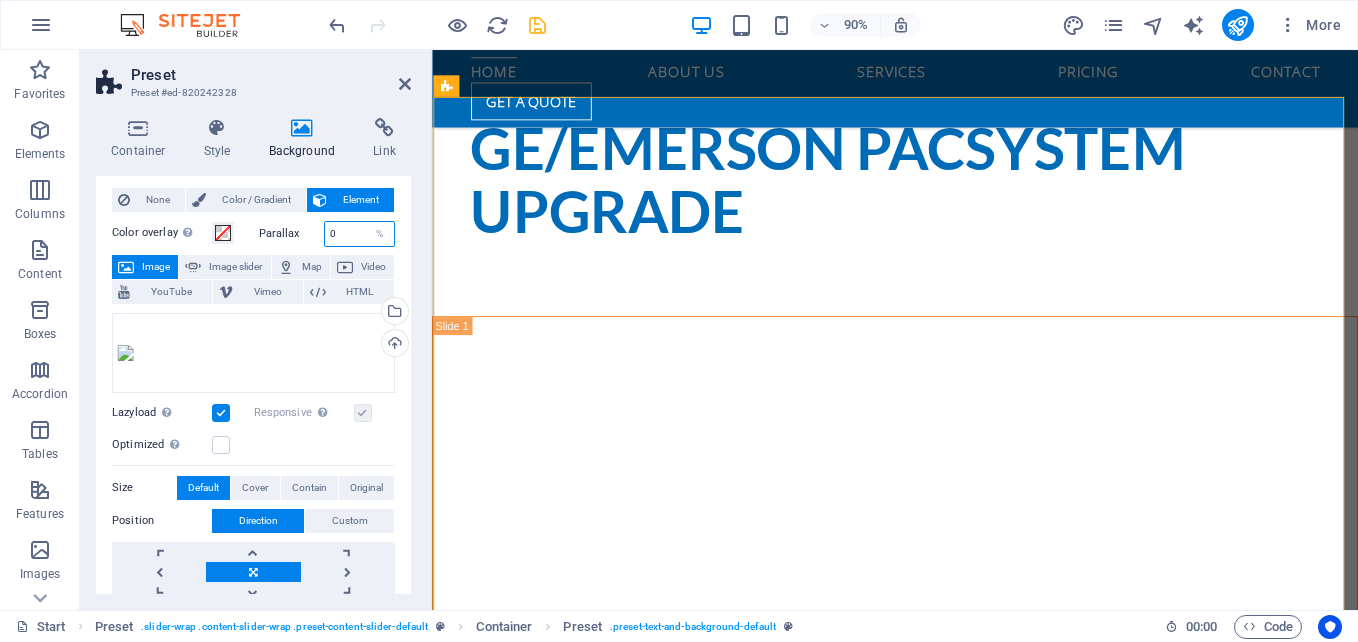 click on "0" at bounding box center [360, 234] 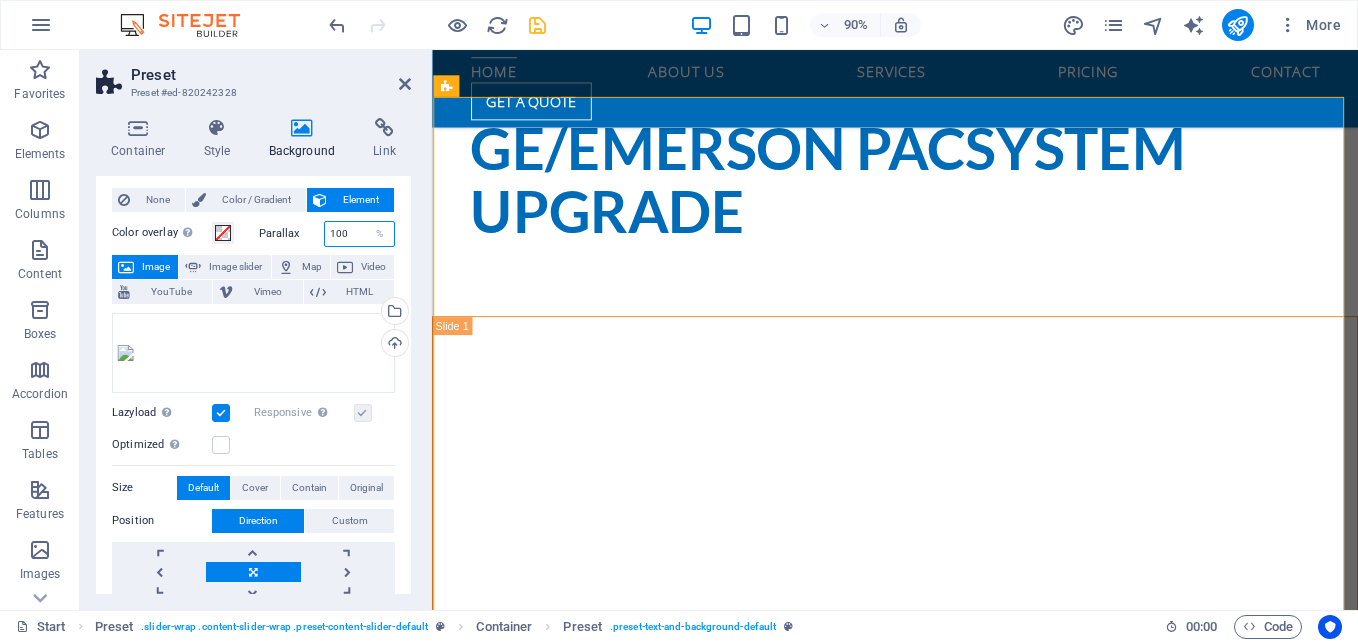 type on "100" 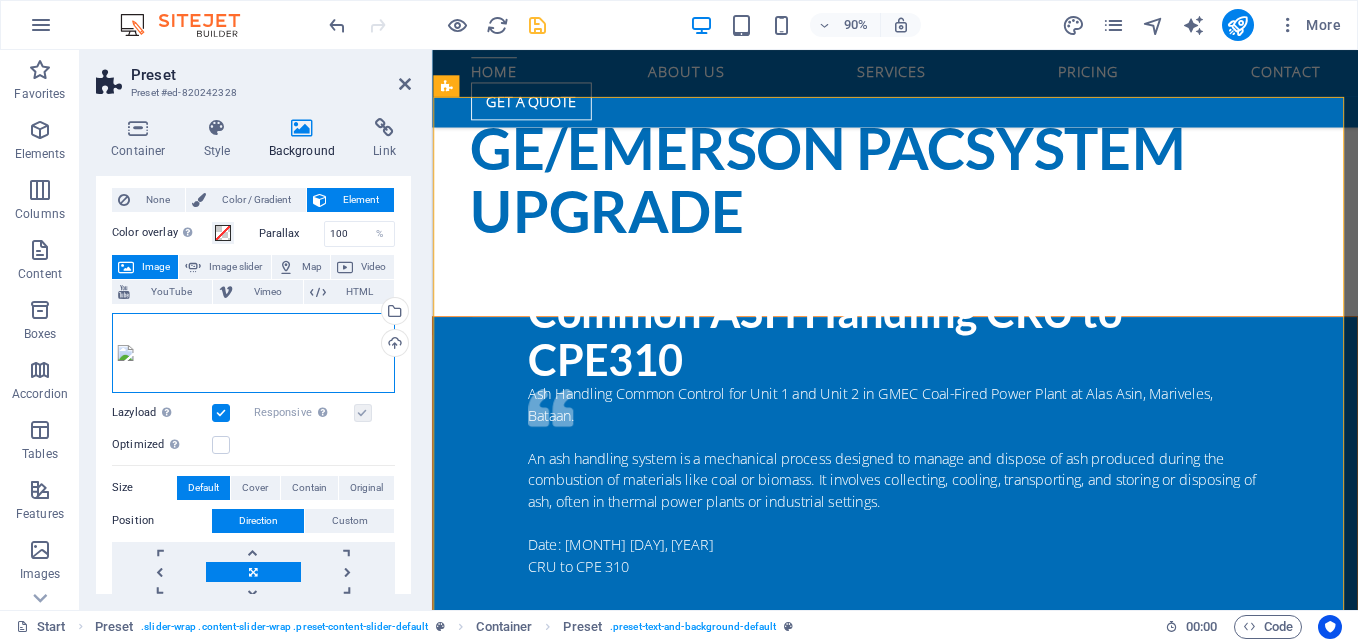click on "Drag files here, click to choose files or select files from Files or our free stock photos & videos" at bounding box center (253, 353) 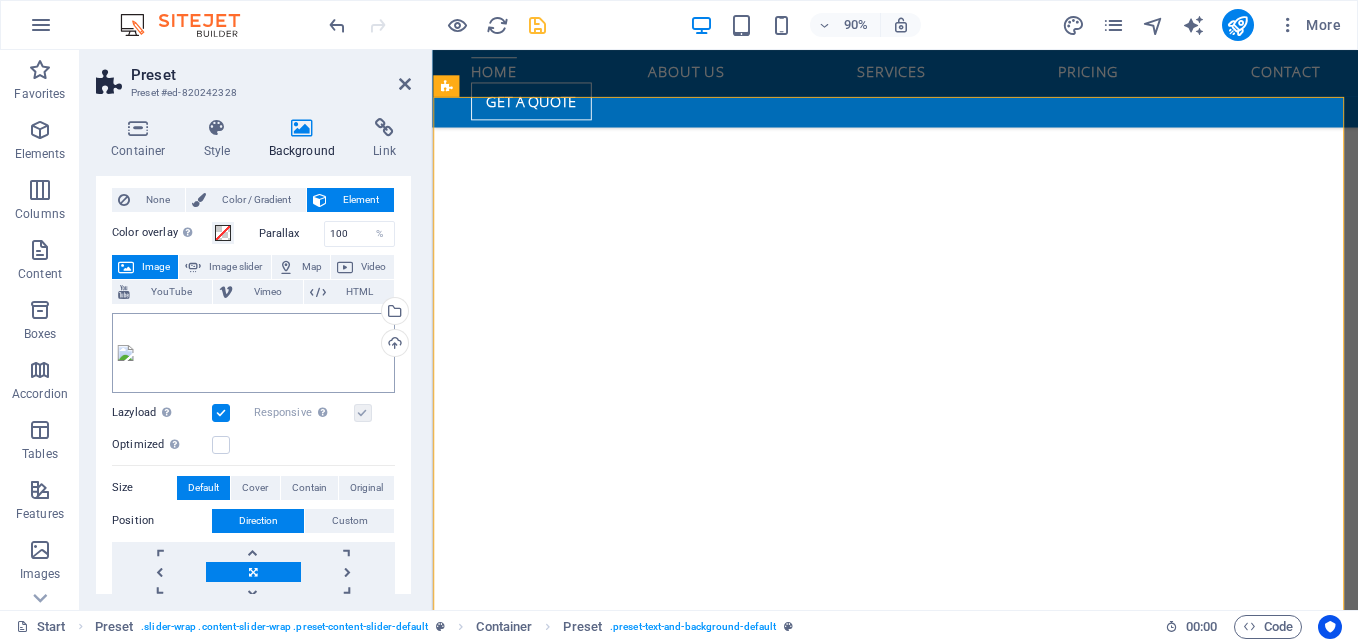 scroll, scrollTop: 1650, scrollLeft: 0, axis: vertical 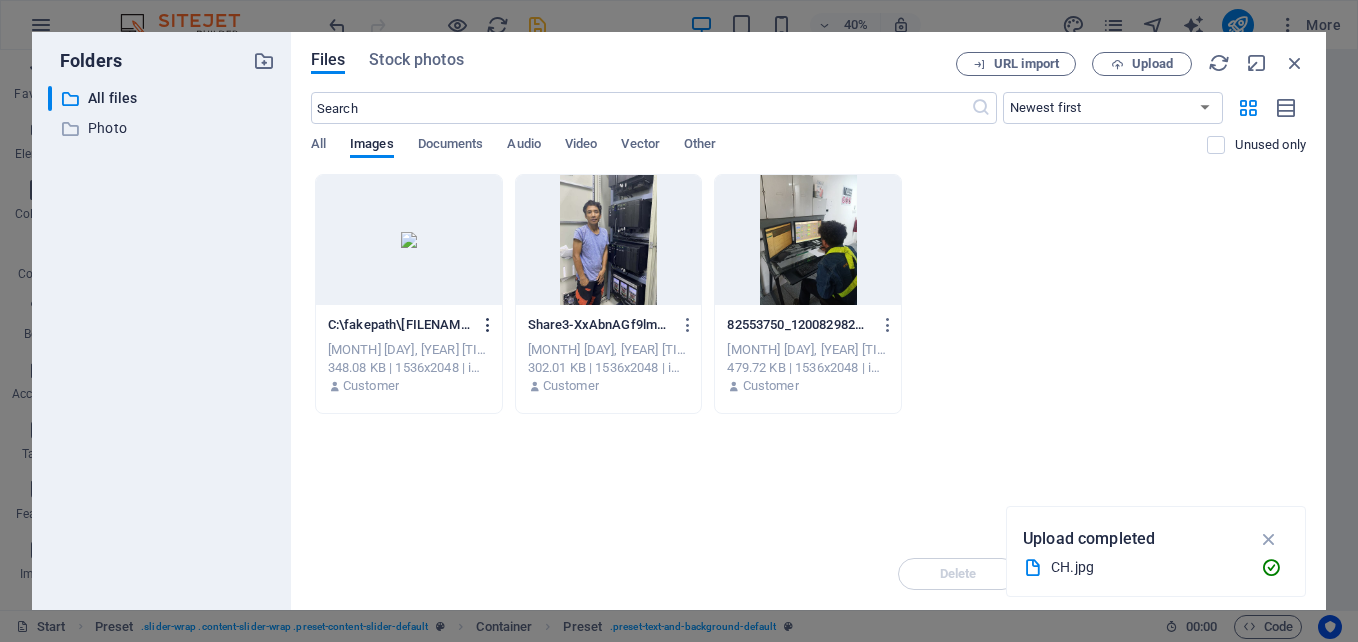 click at bounding box center (488, 325) 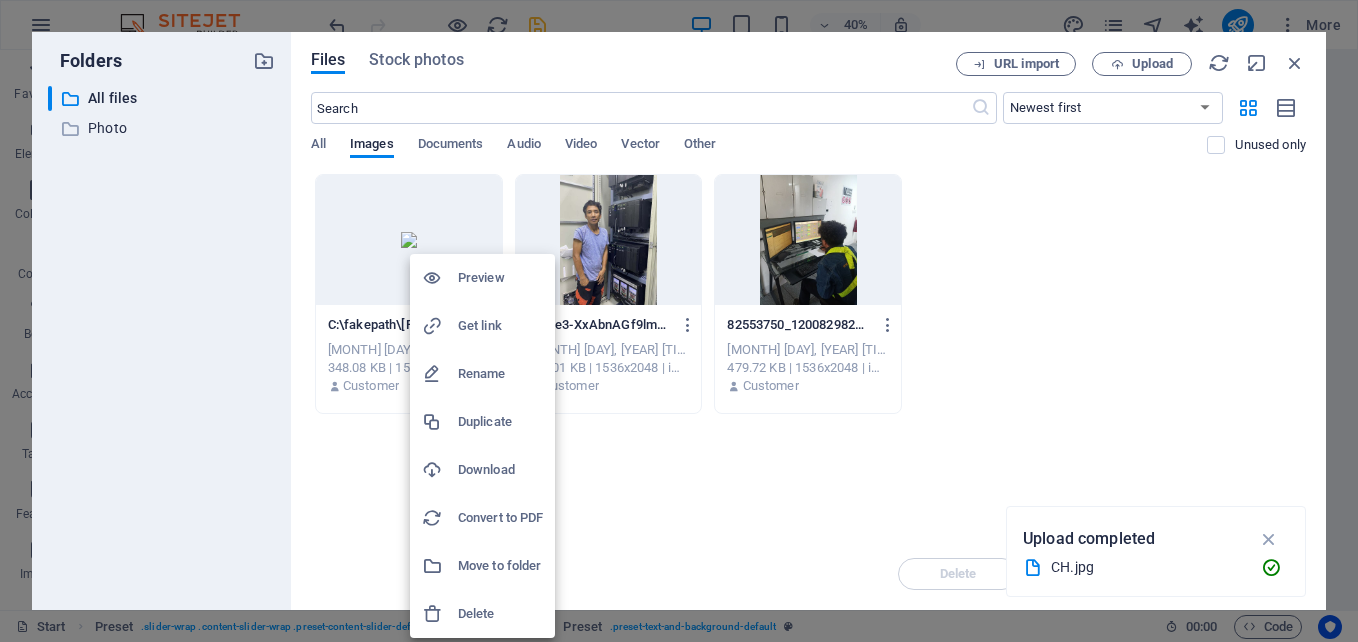 click on "Delete" at bounding box center [500, 614] 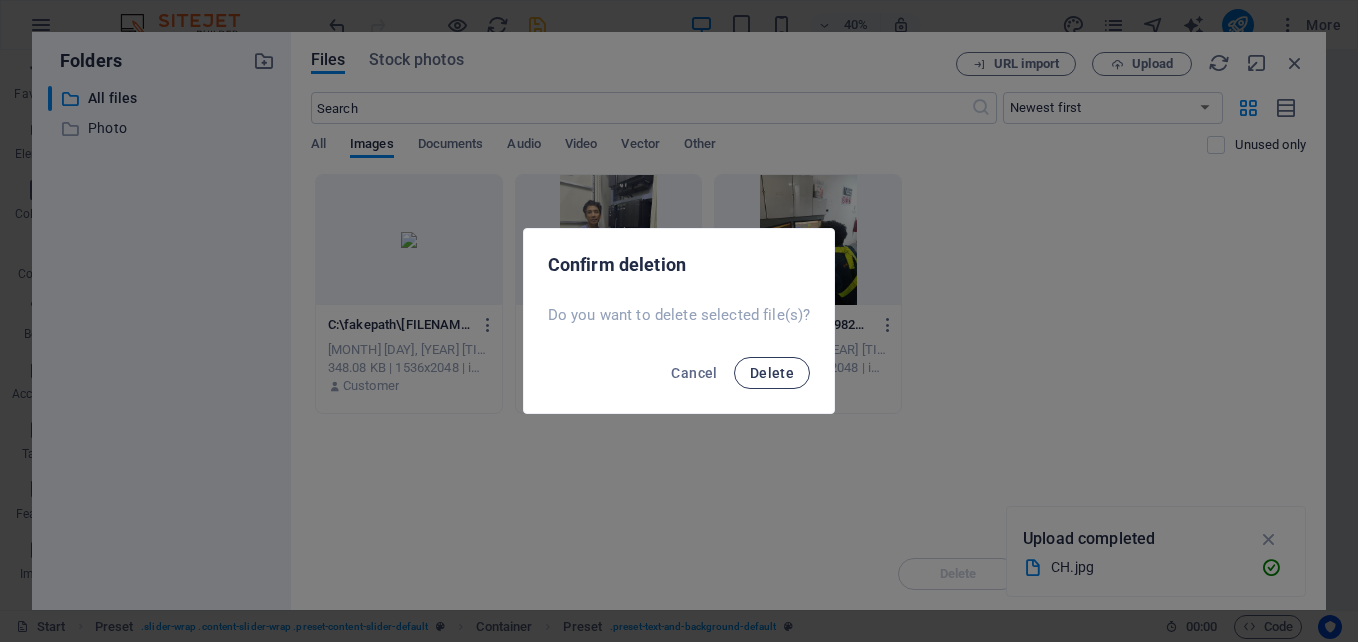click on "Delete" at bounding box center (772, 373) 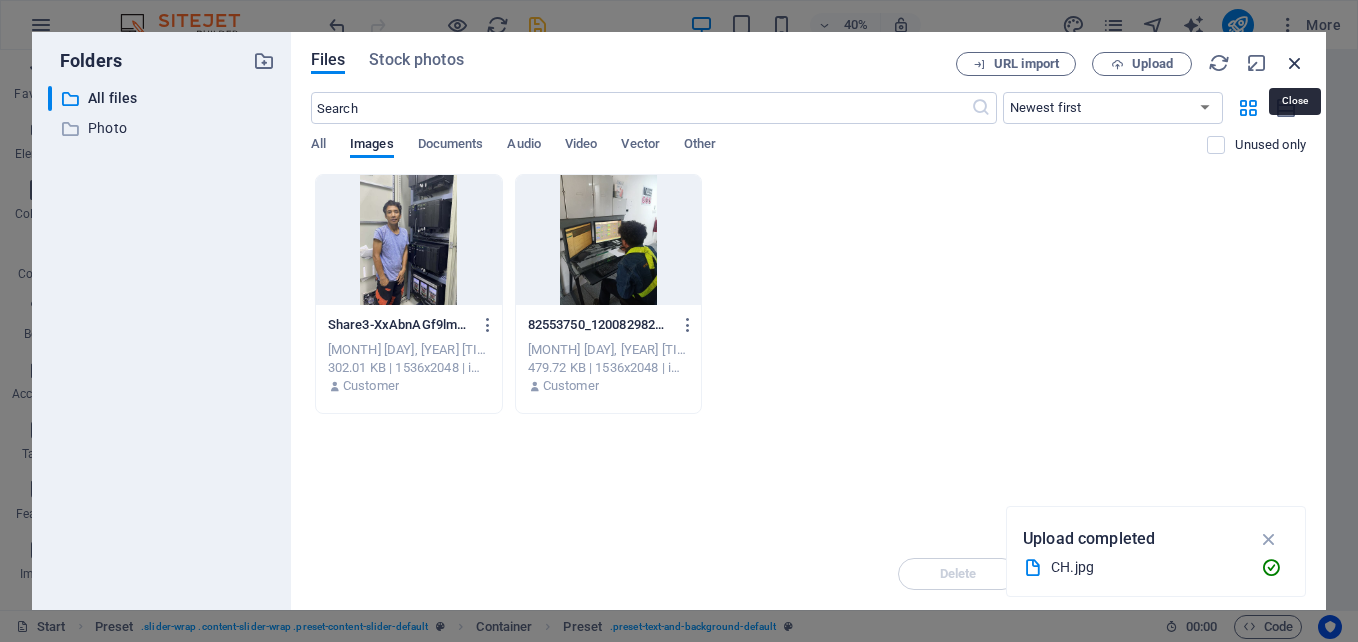 click at bounding box center [1295, 63] 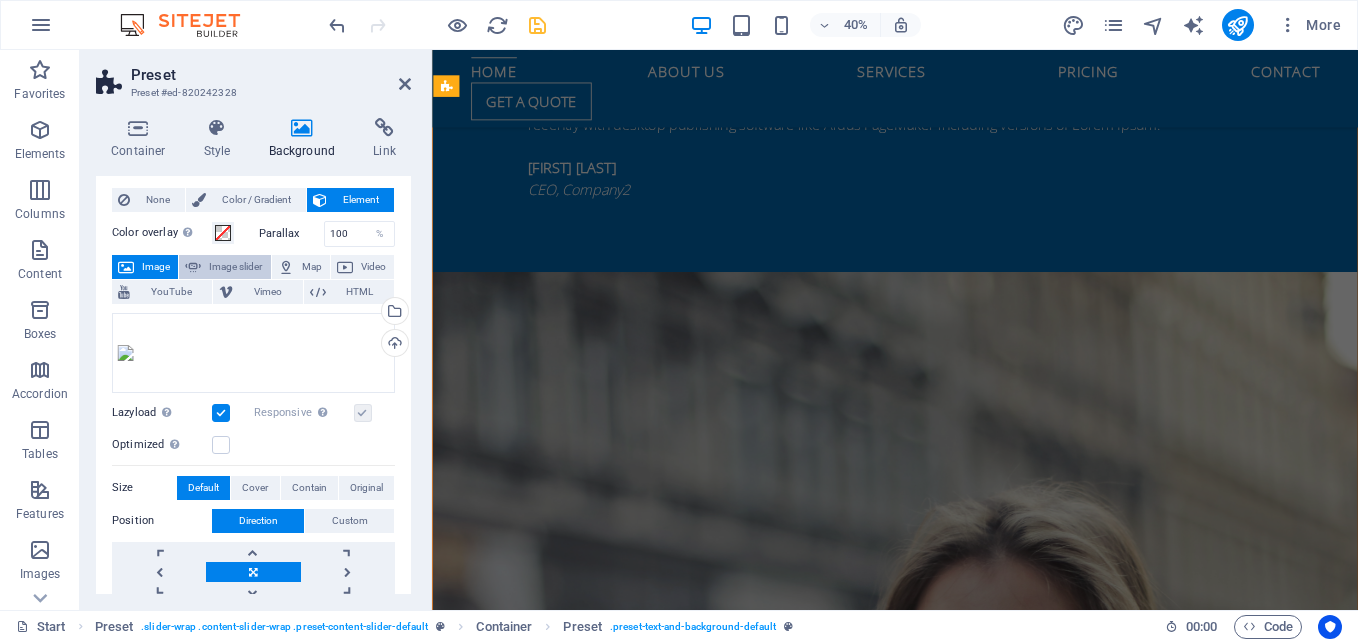 scroll, scrollTop: 872, scrollLeft: 0, axis: vertical 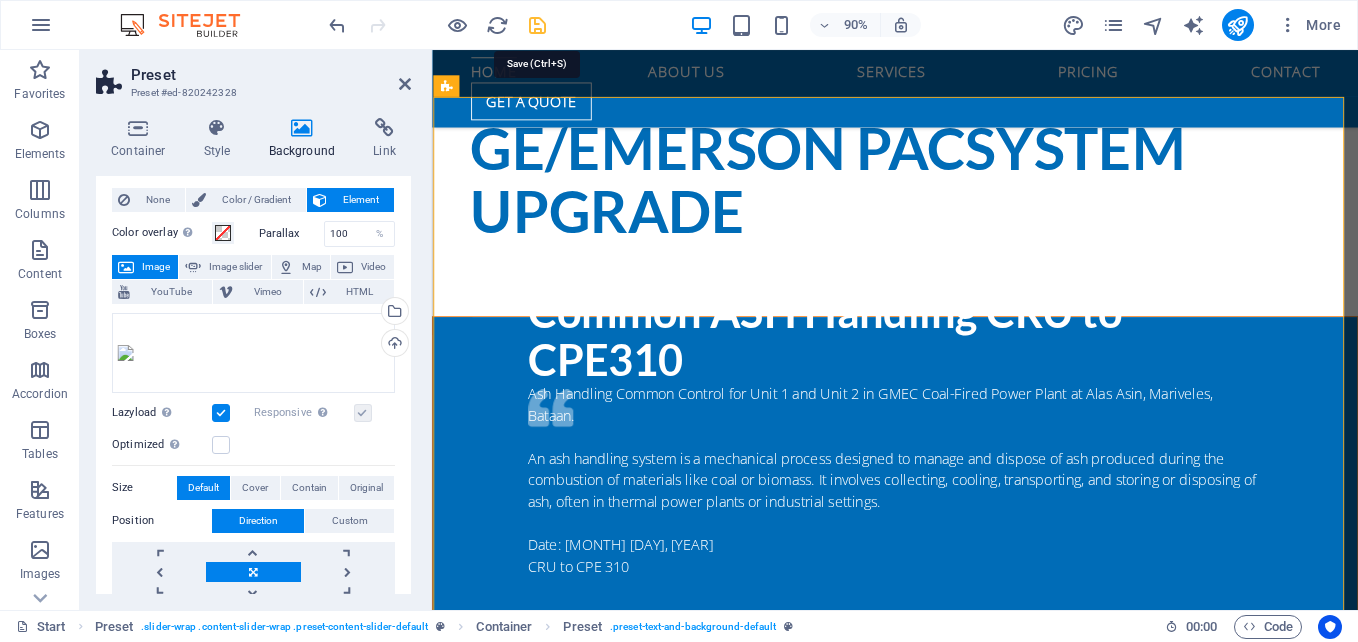 click at bounding box center [537, 25] 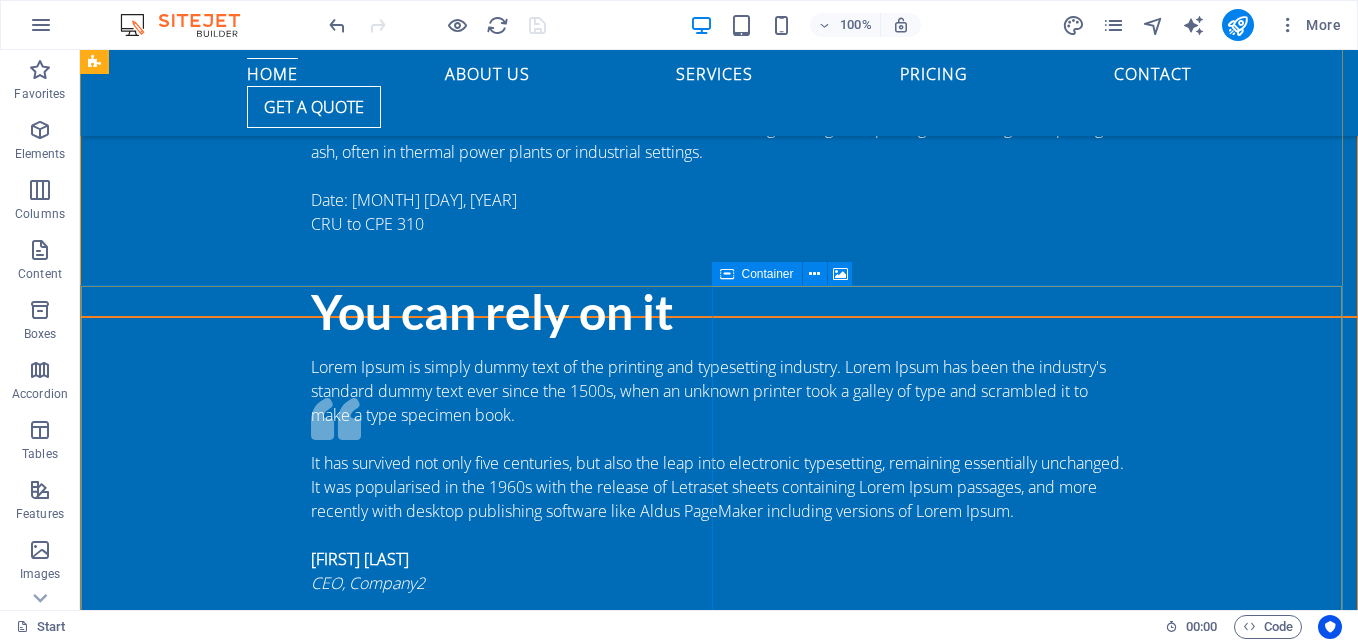 scroll, scrollTop: 910, scrollLeft: 0, axis: vertical 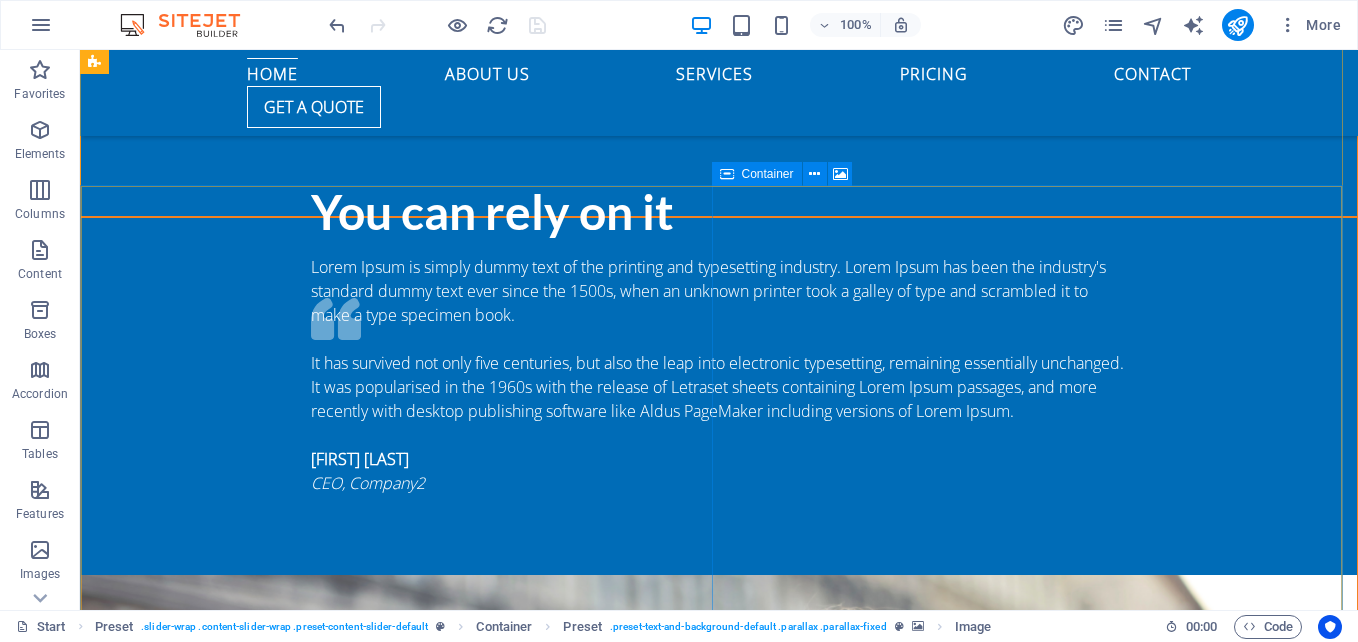 click on "Drop content here or  Add elements  Paste clipboard" at bounding box center [719, 1235] 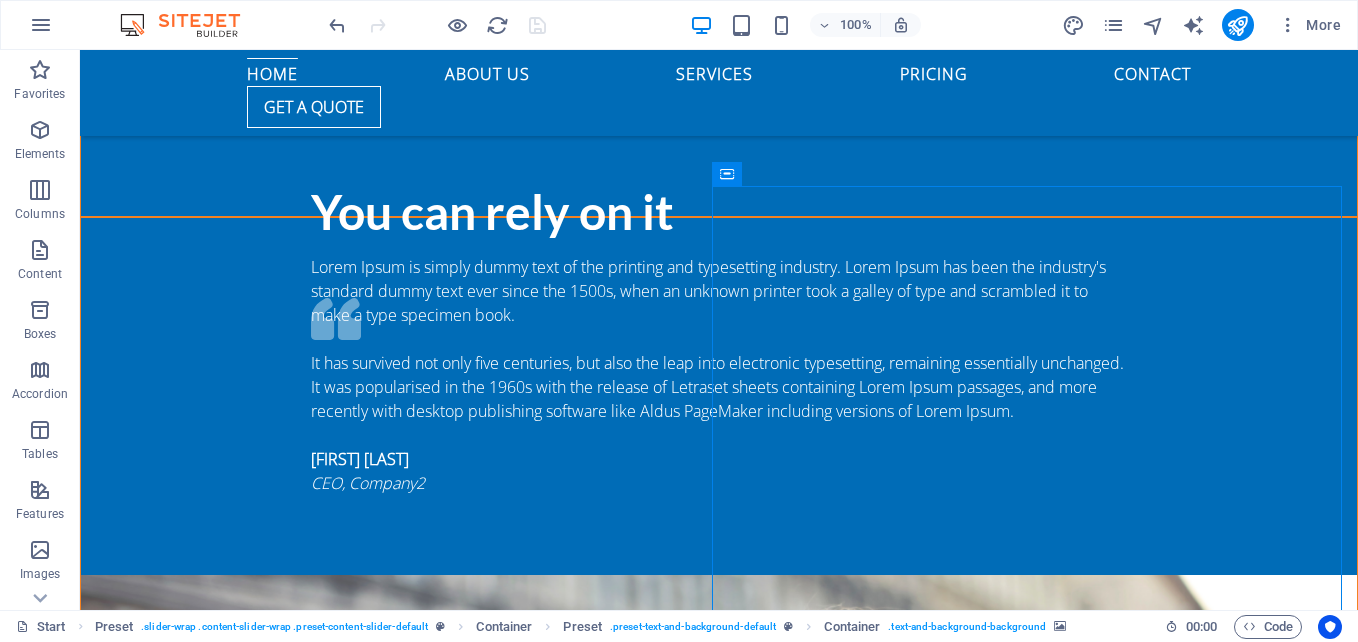 click at bounding box center (719, 869) 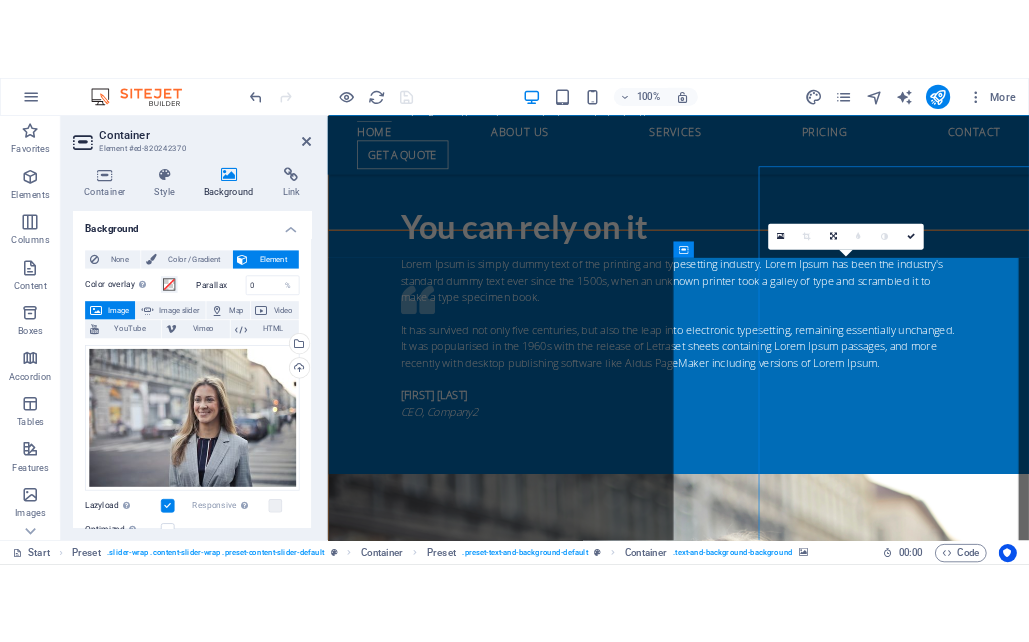 scroll, scrollTop: 1372, scrollLeft: 0, axis: vertical 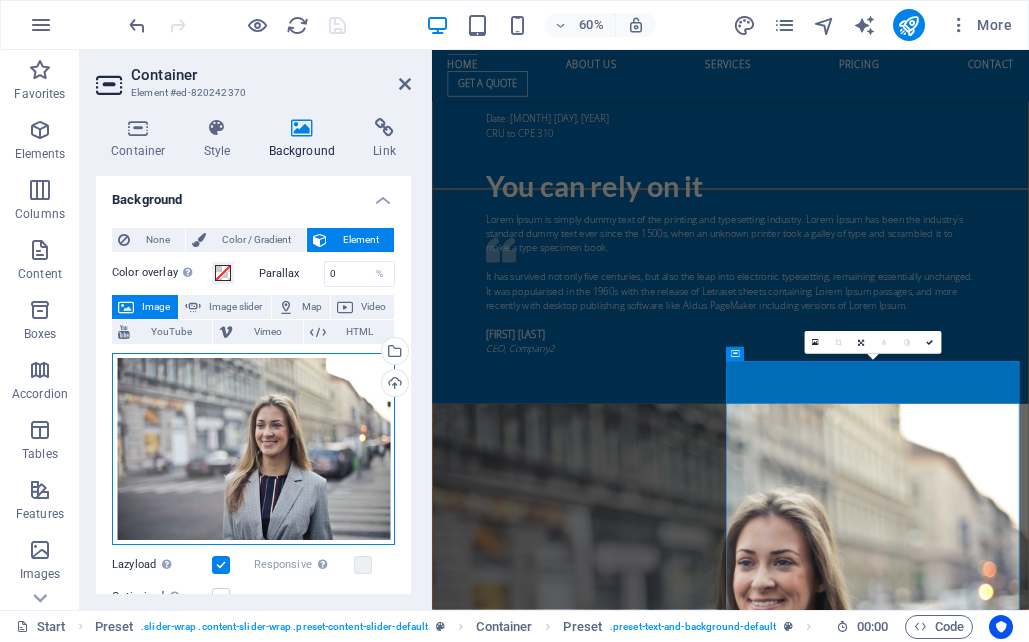 click on "Drag files here, click to choose files or select files from Files or our free stock photos & videos" at bounding box center [253, 449] 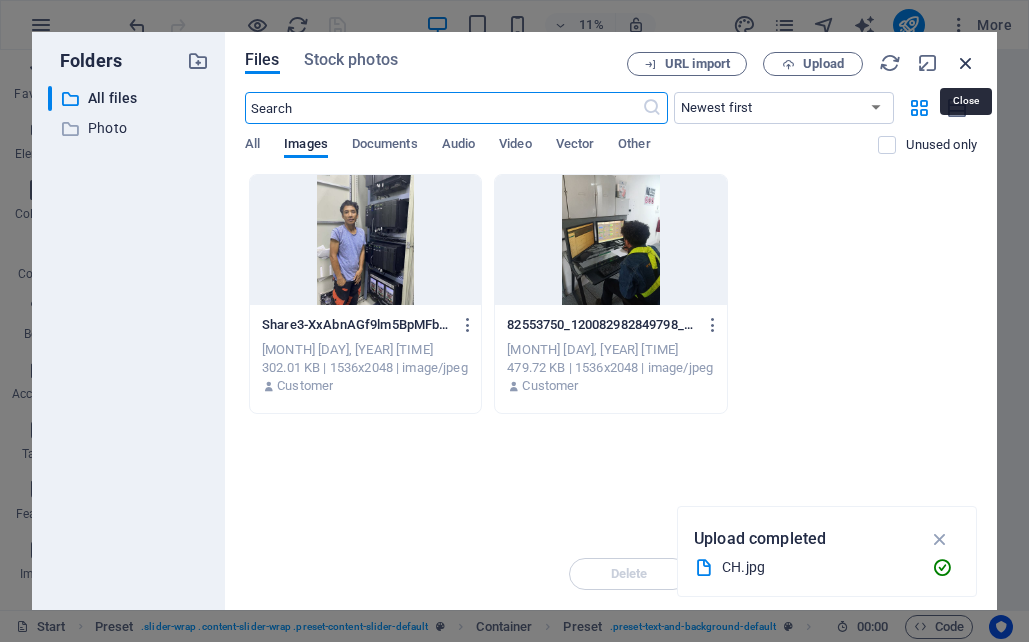 click at bounding box center (966, 63) 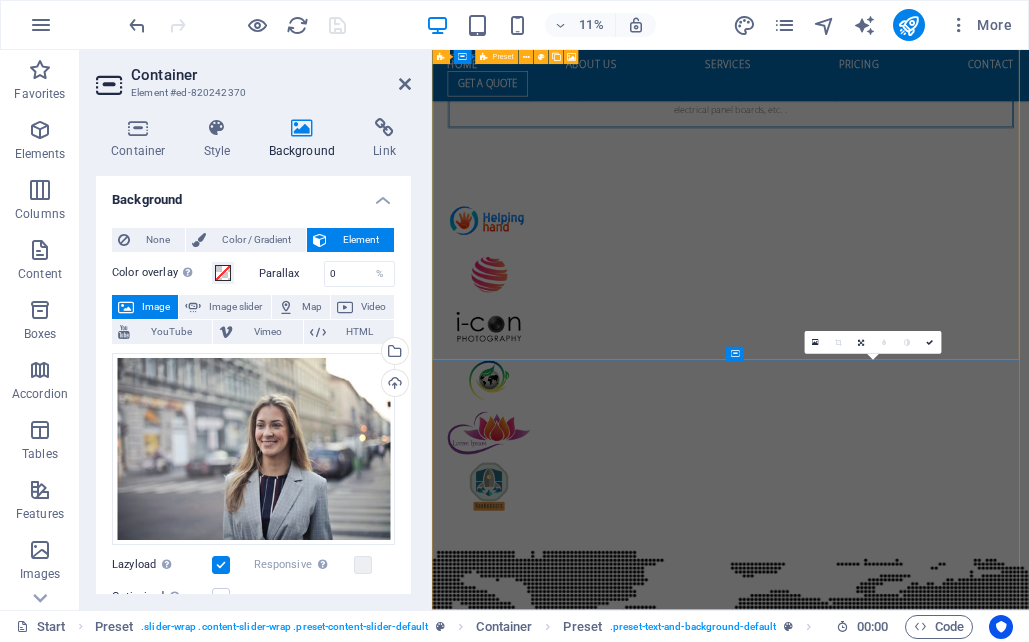 scroll, scrollTop: 1372, scrollLeft: 0, axis: vertical 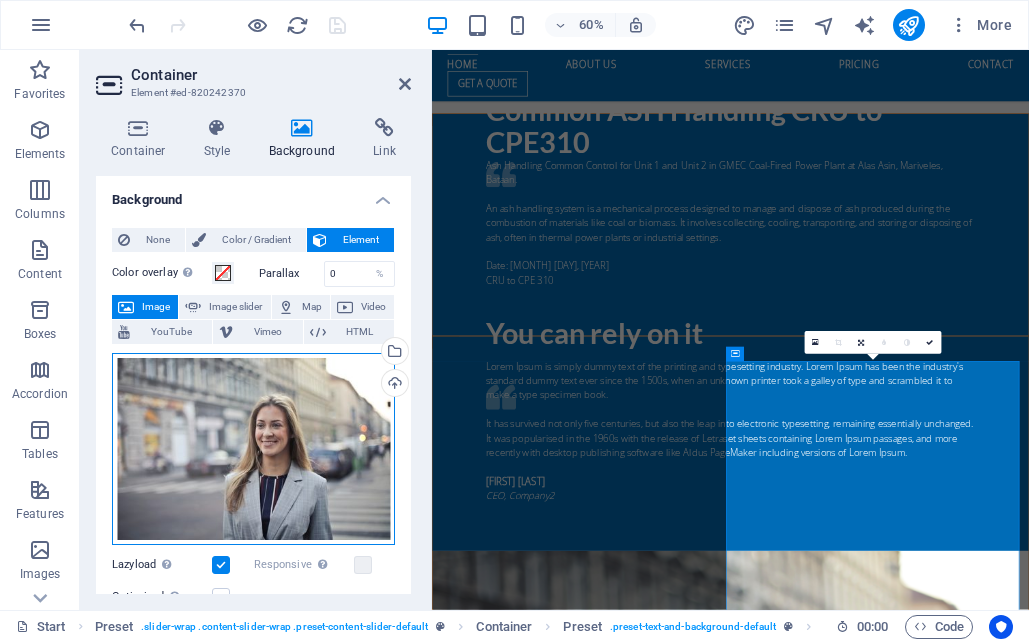 click on "Drag files here, click to choose files or select files from Files or our free stock photos & videos" at bounding box center [253, 449] 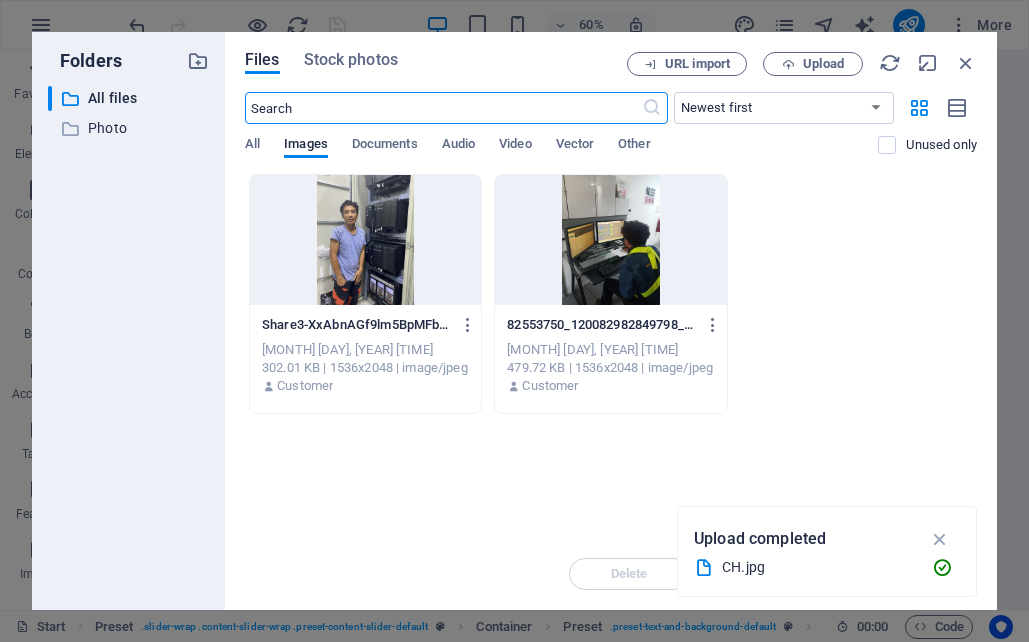 scroll, scrollTop: 5547, scrollLeft: 0, axis: vertical 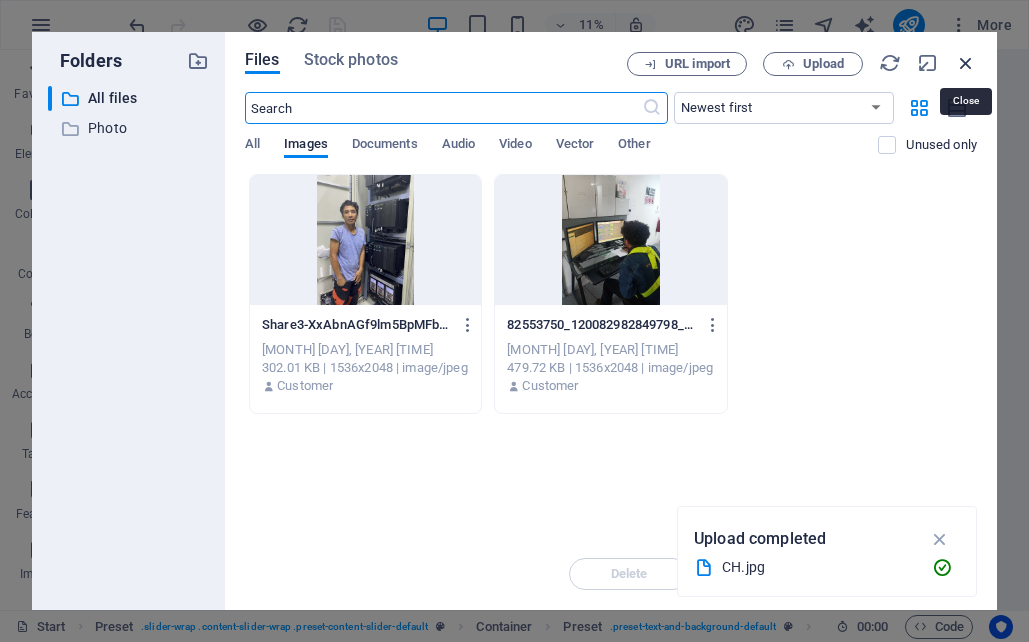 click at bounding box center [966, 63] 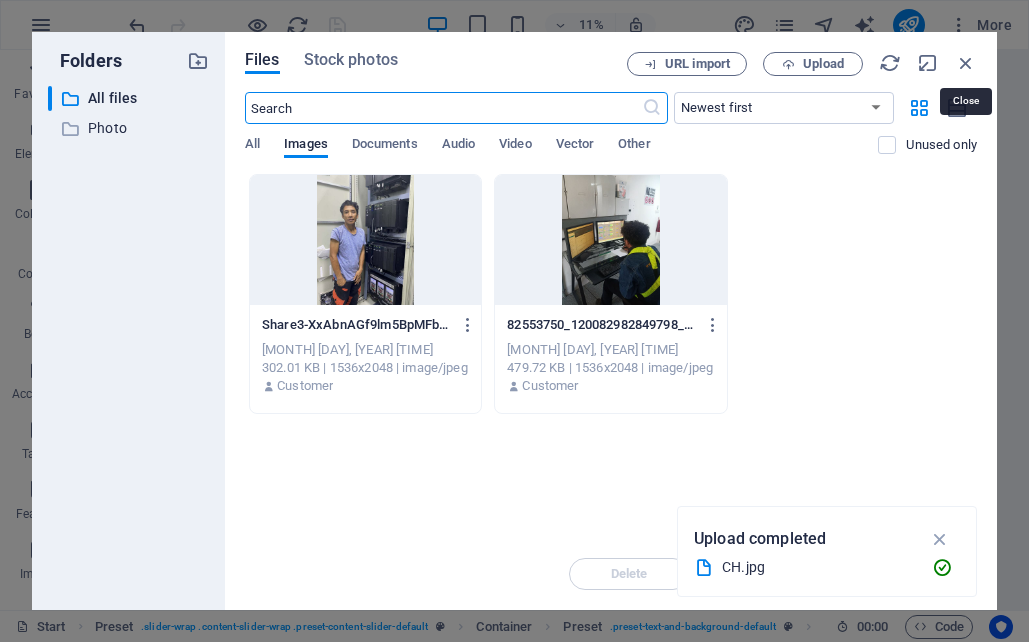 scroll, scrollTop: 1372, scrollLeft: 0, axis: vertical 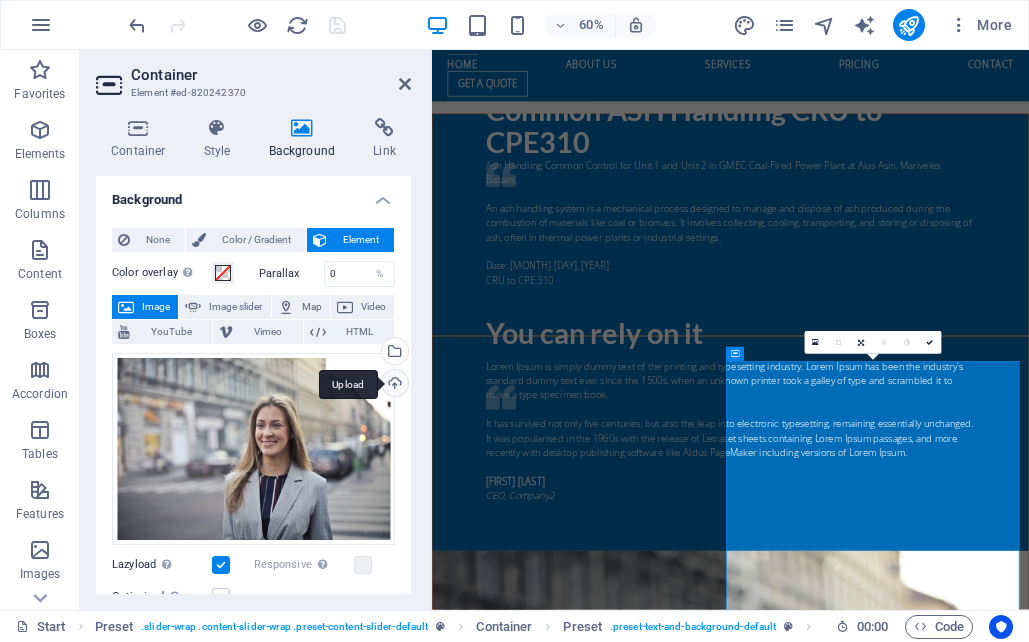 click on "Upload" at bounding box center (393, 385) 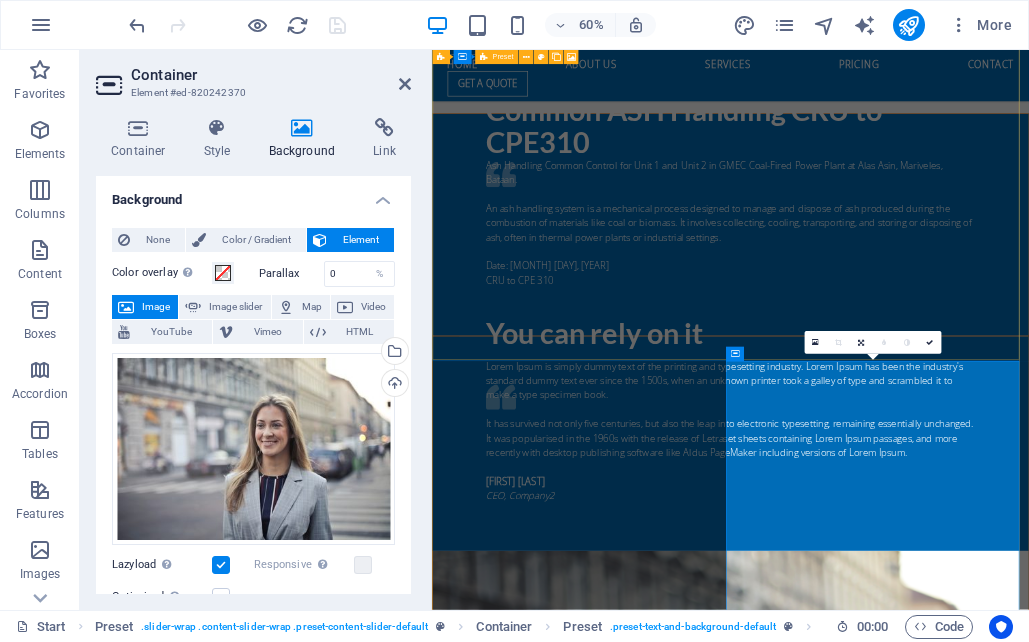 click at bounding box center (929, 343) 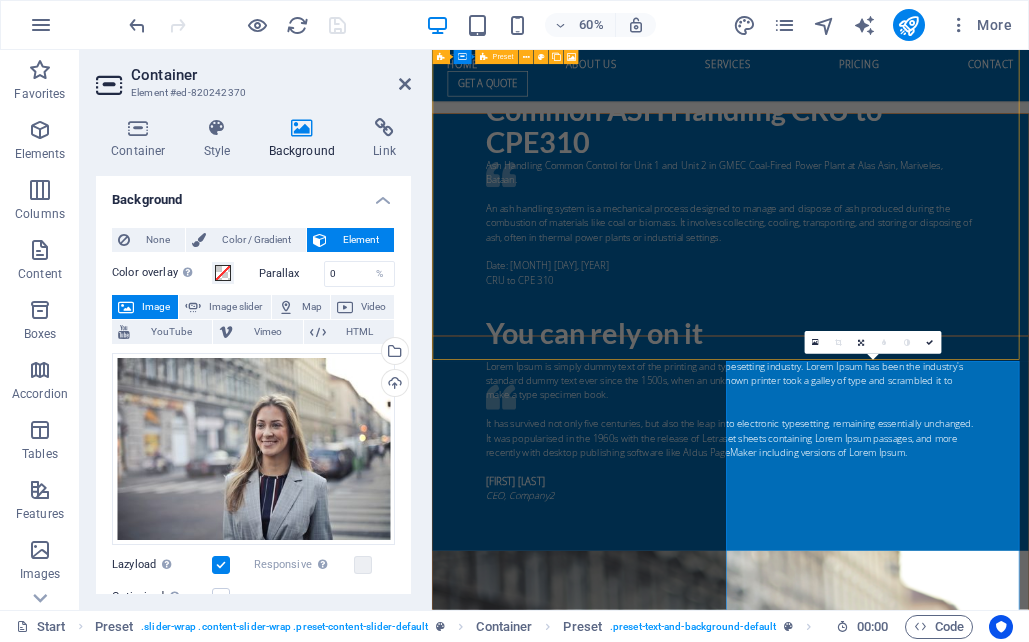 click at bounding box center [929, 343] 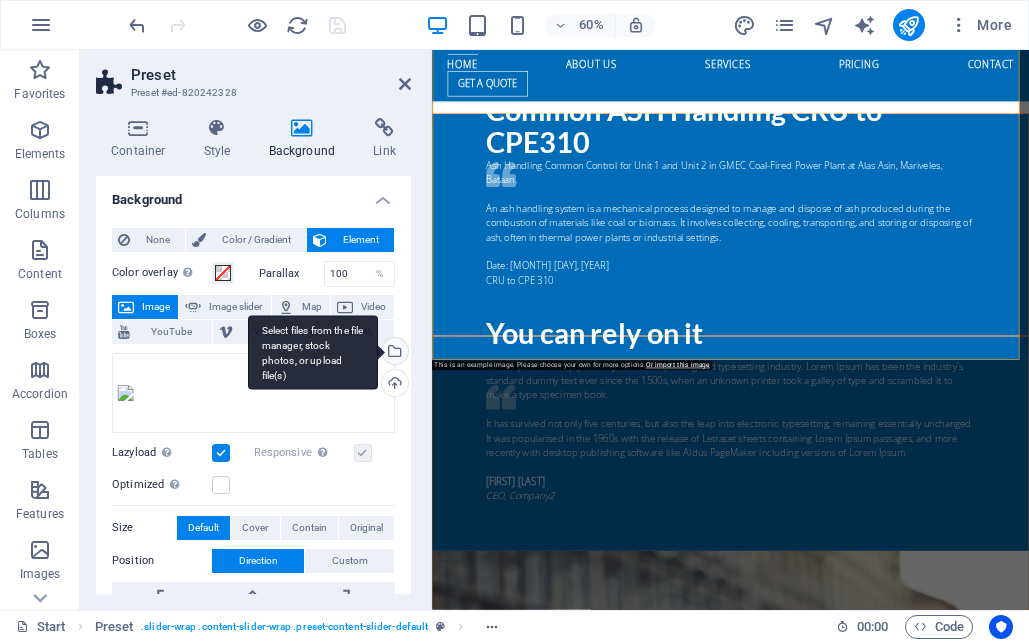click on "Select files from the file manager, stock photos, or upload file(s)" at bounding box center (313, 352) 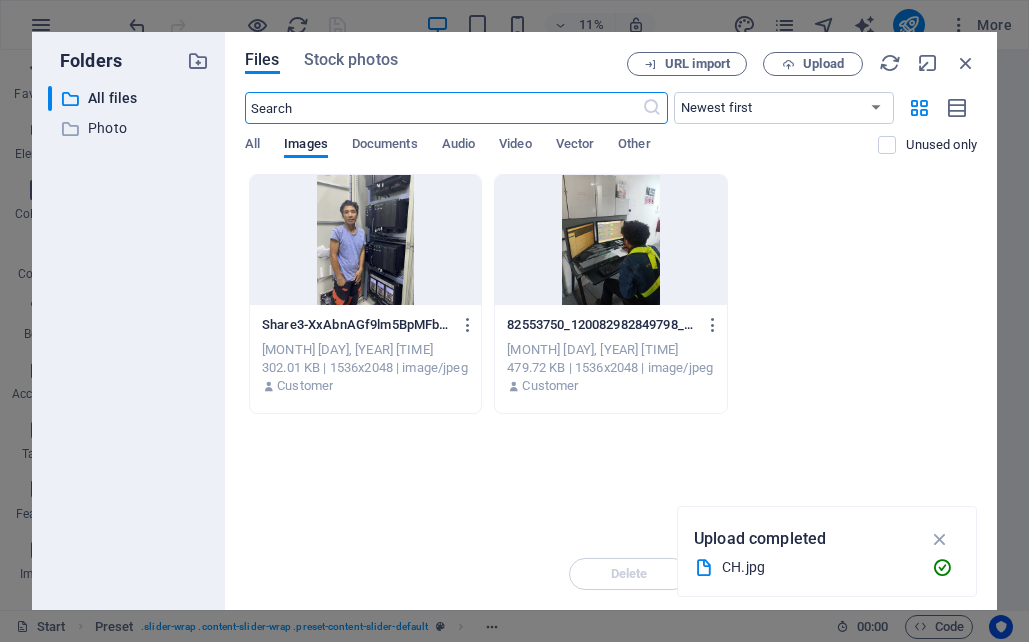 click at bounding box center (610, 240) 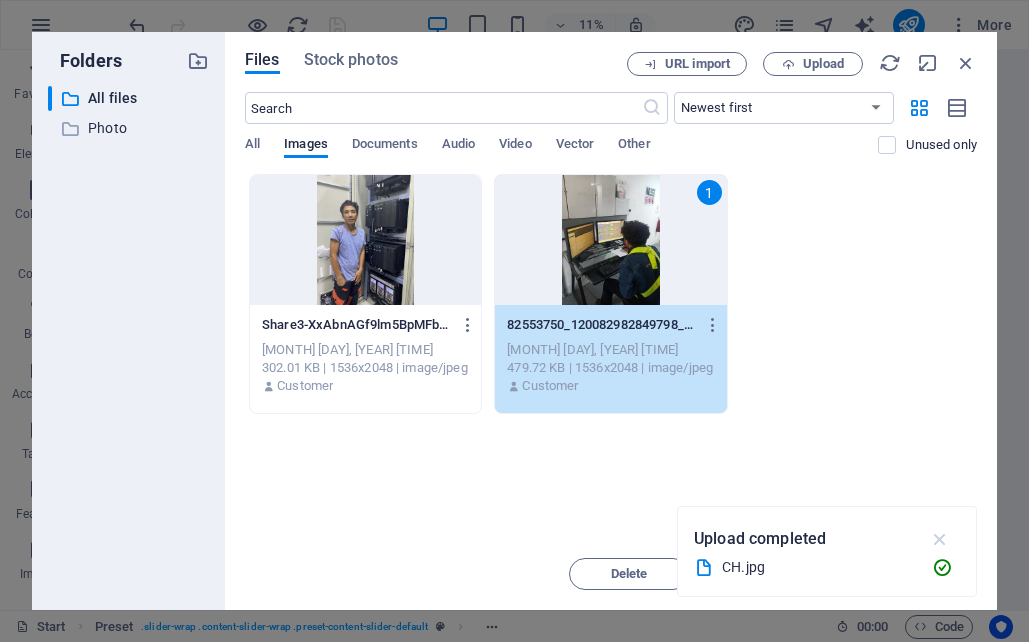 click at bounding box center [940, 539] 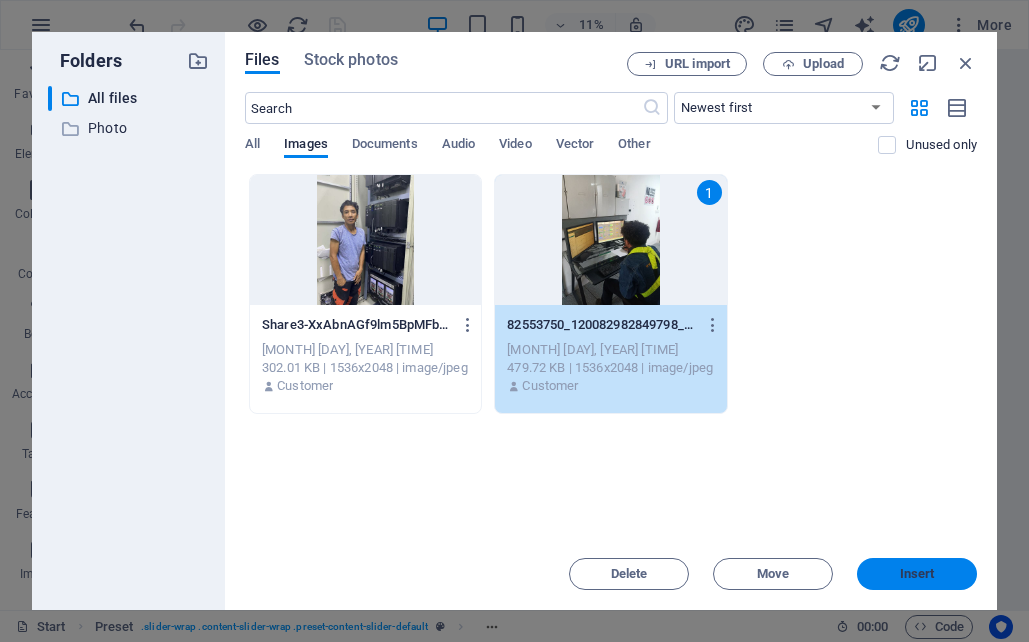 click on "Insert" at bounding box center (917, 574) 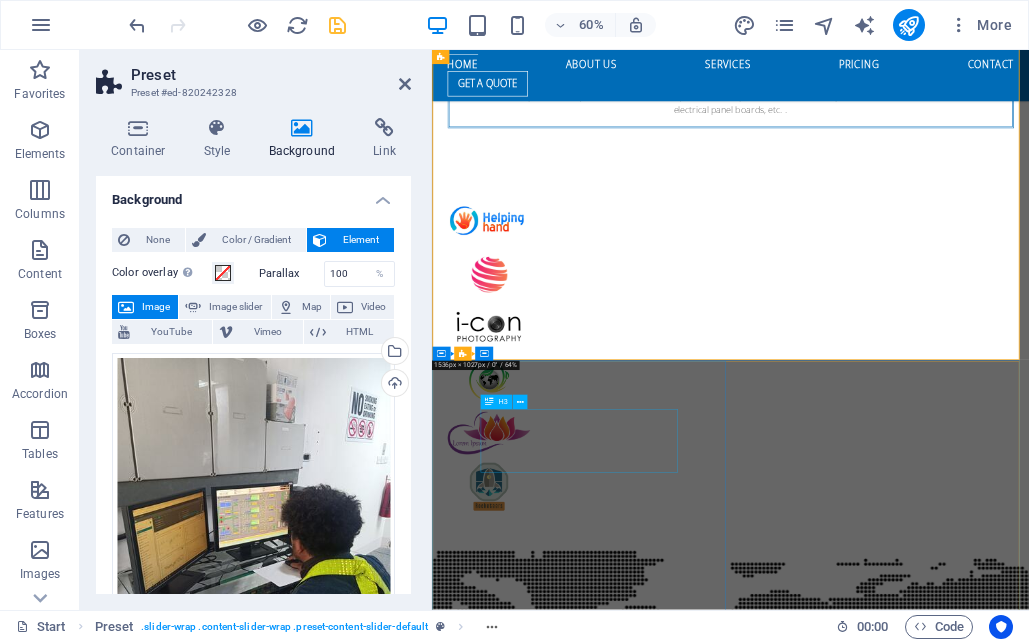 scroll, scrollTop: 1372, scrollLeft: 0, axis: vertical 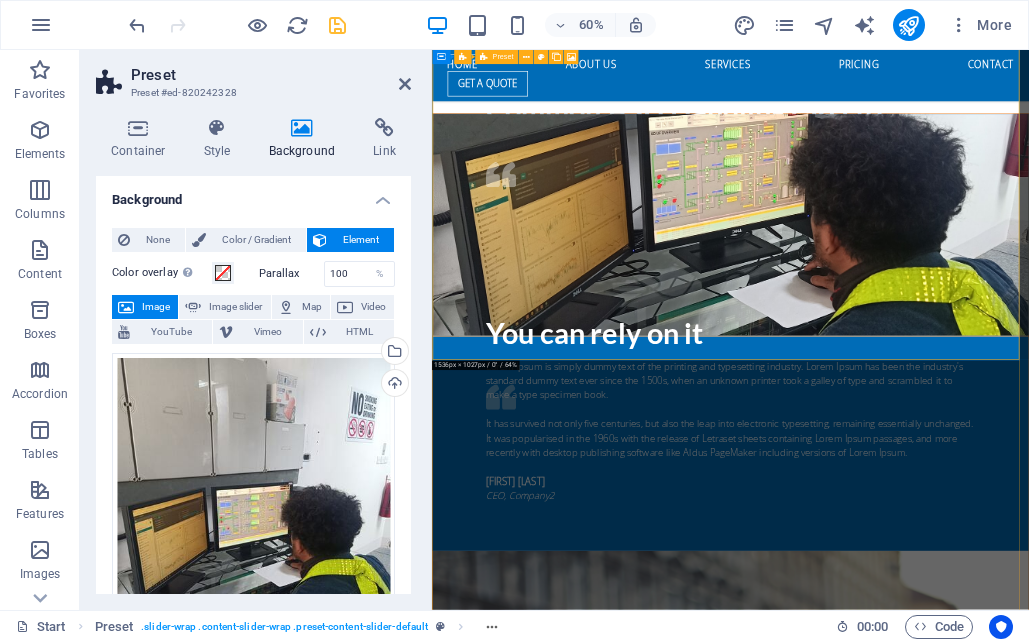 drag, startPoint x: 1172, startPoint y: 443, endPoint x: 1143, endPoint y: 248, distance: 197.14462 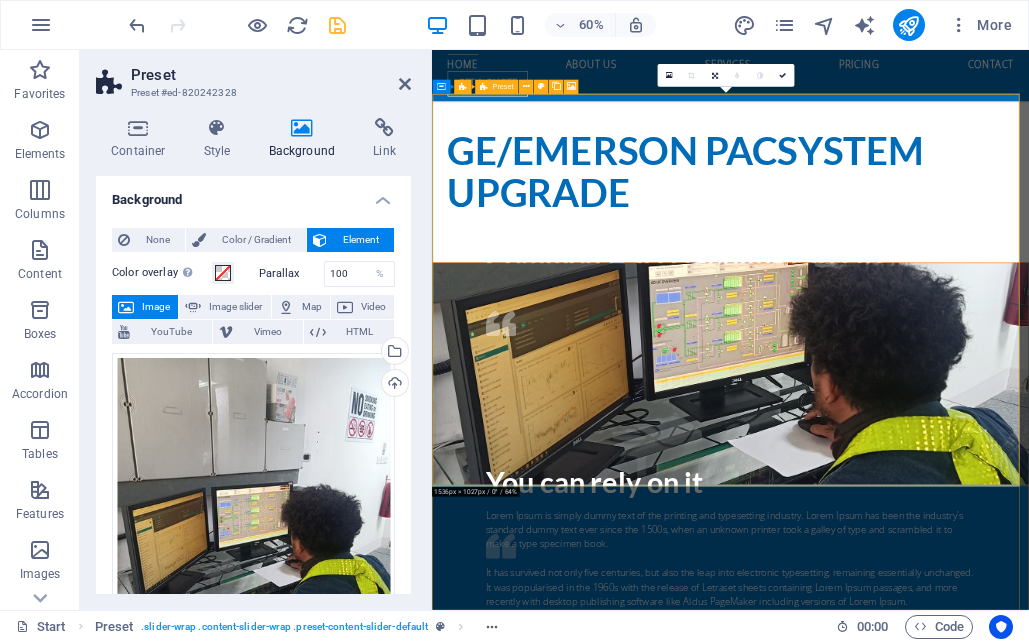 scroll, scrollTop: 1172, scrollLeft: 0, axis: vertical 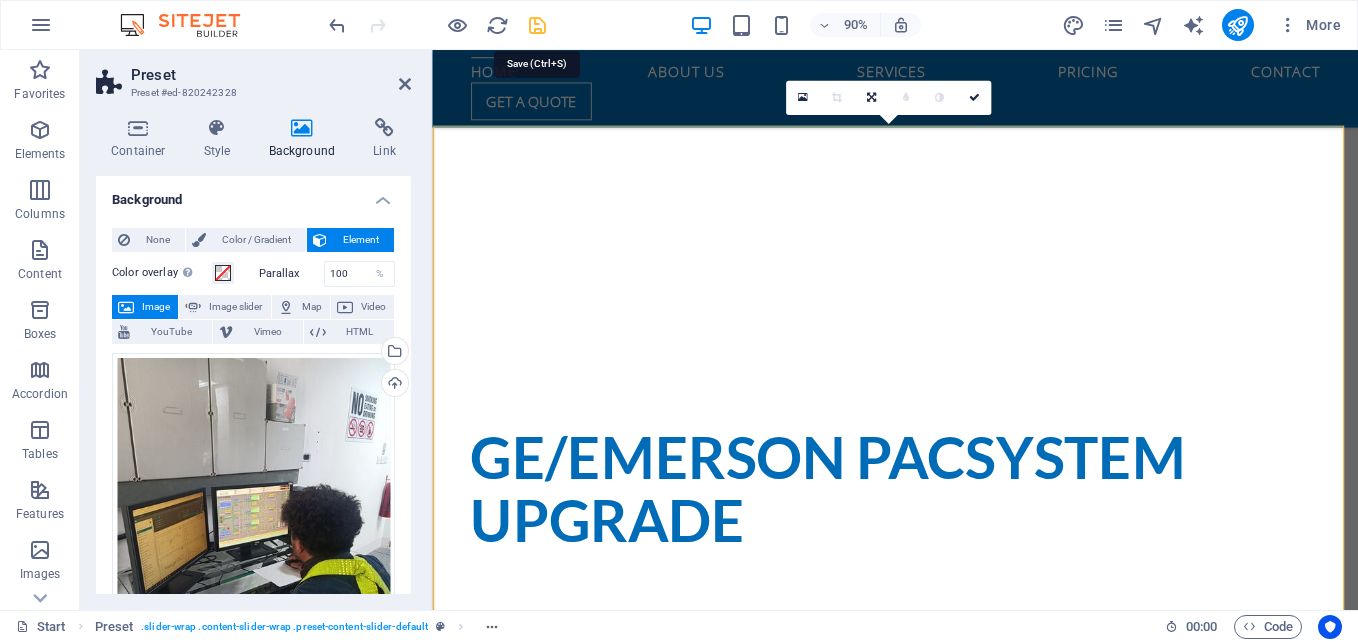 click at bounding box center [537, 25] 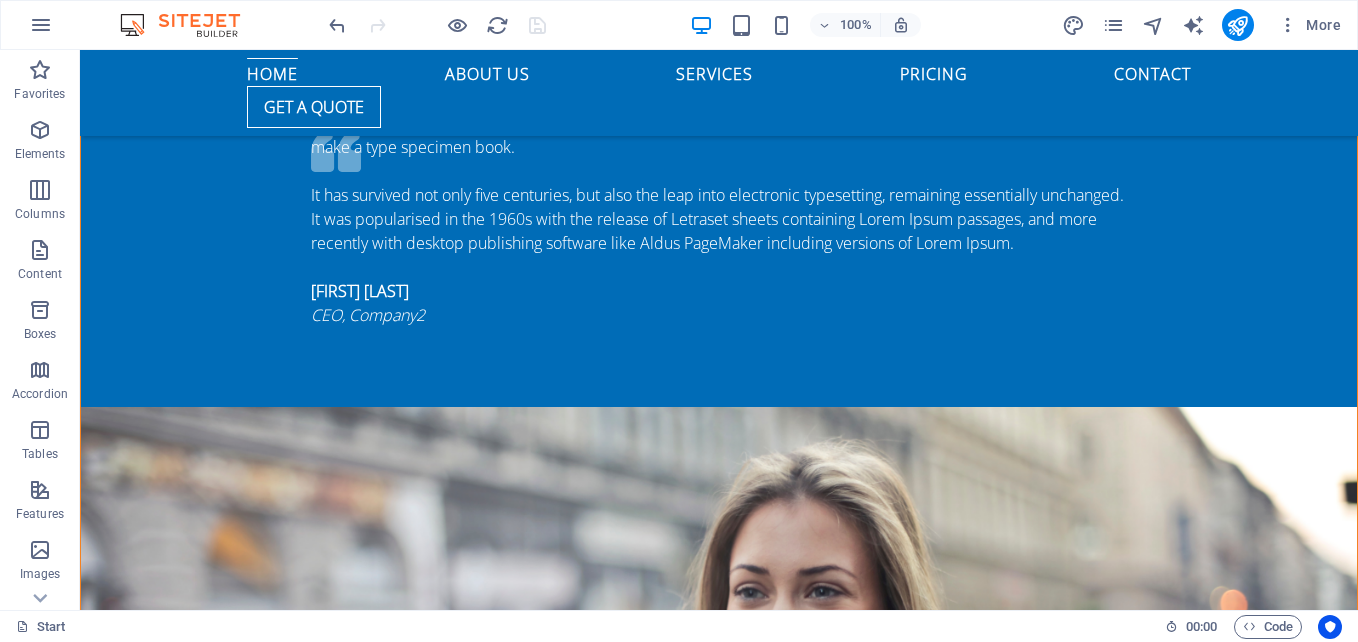 scroll, scrollTop: 1778, scrollLeft: 0, axis: vertical 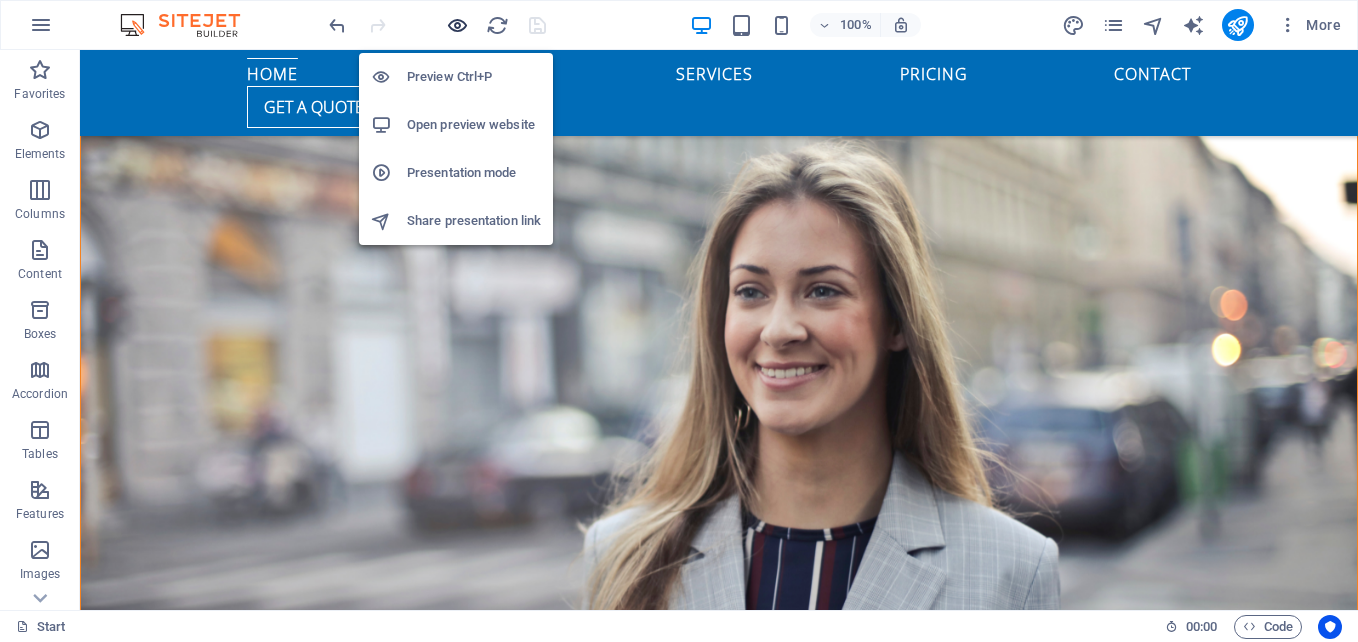 click at bounding box center (457, 25) 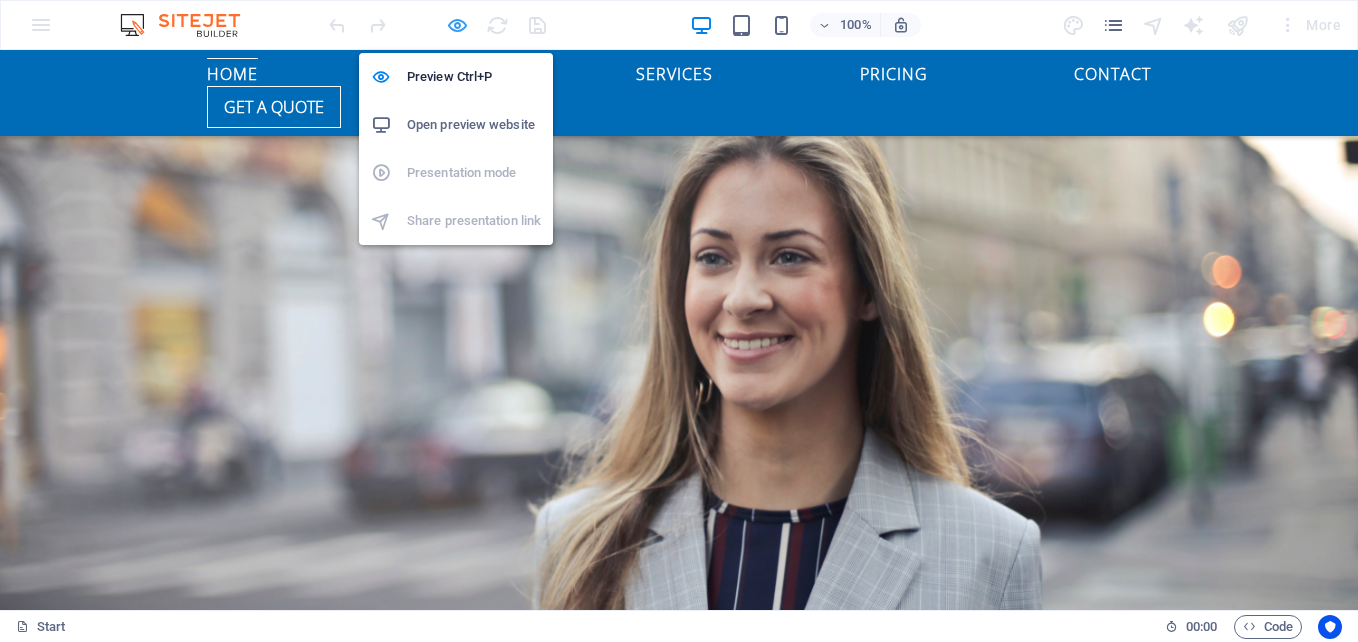 scroll, scrollTop: 1674, scrollLeft: 0, axis: vertical 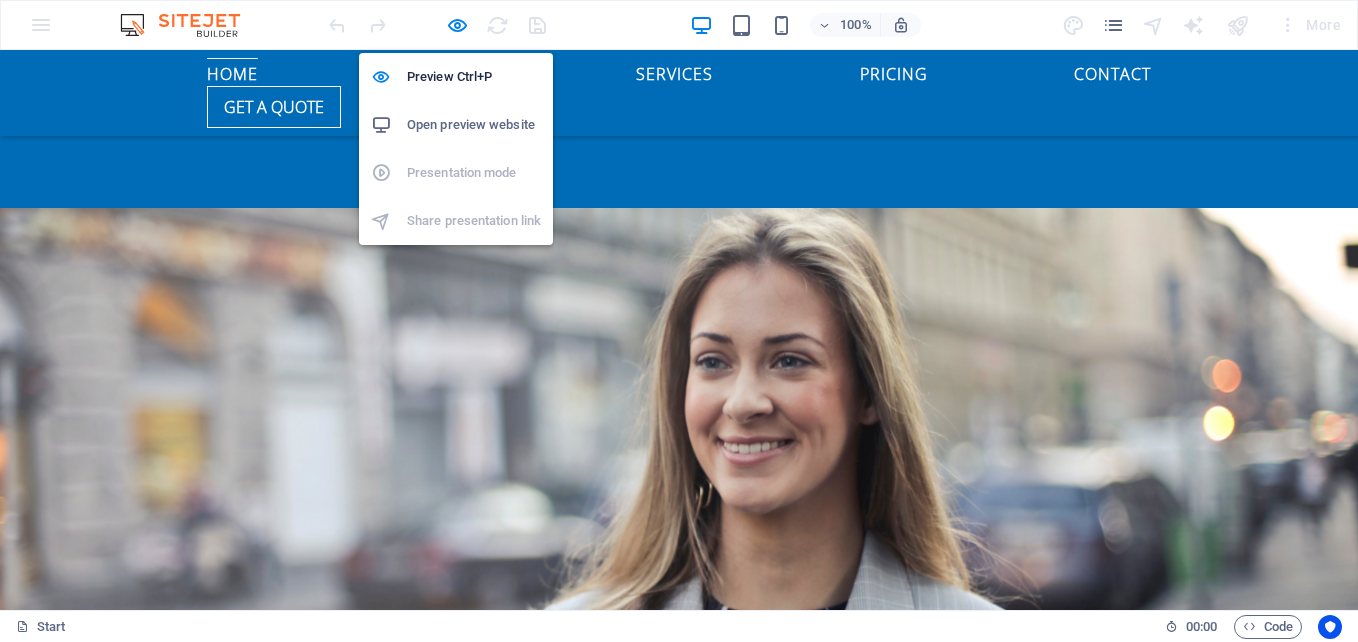 click on "Open preview website" at bounding box center [474, 125] 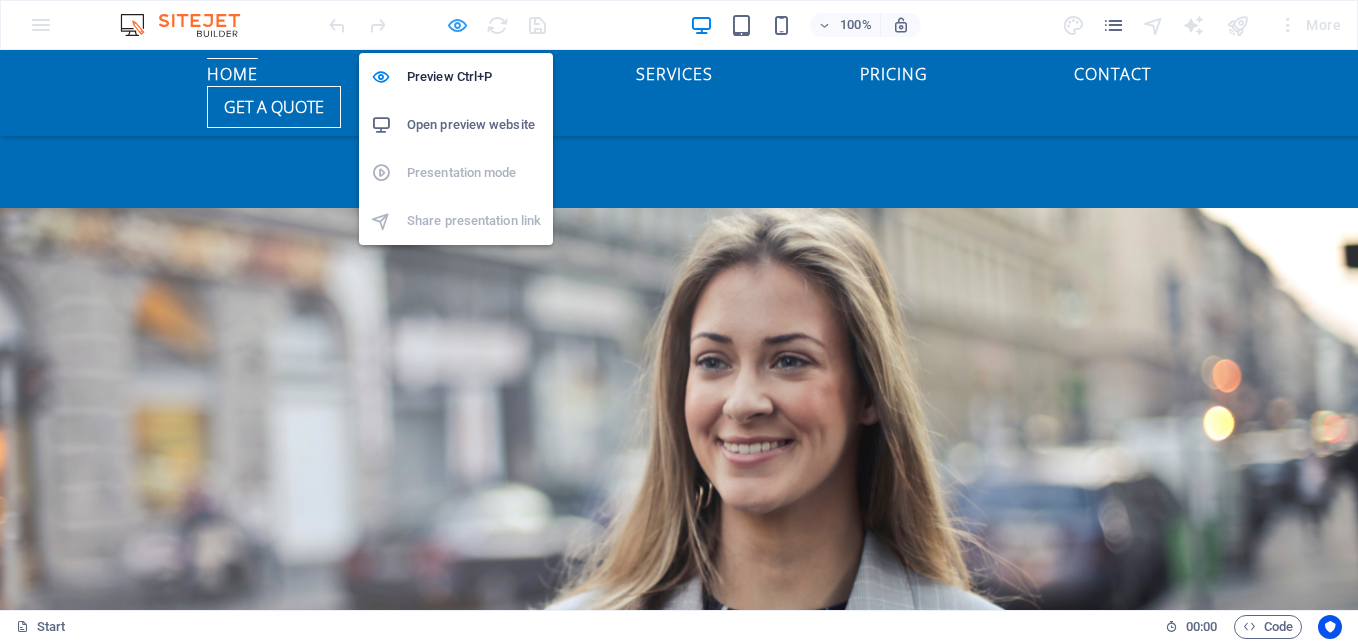 click at bounding box center (457, 25) 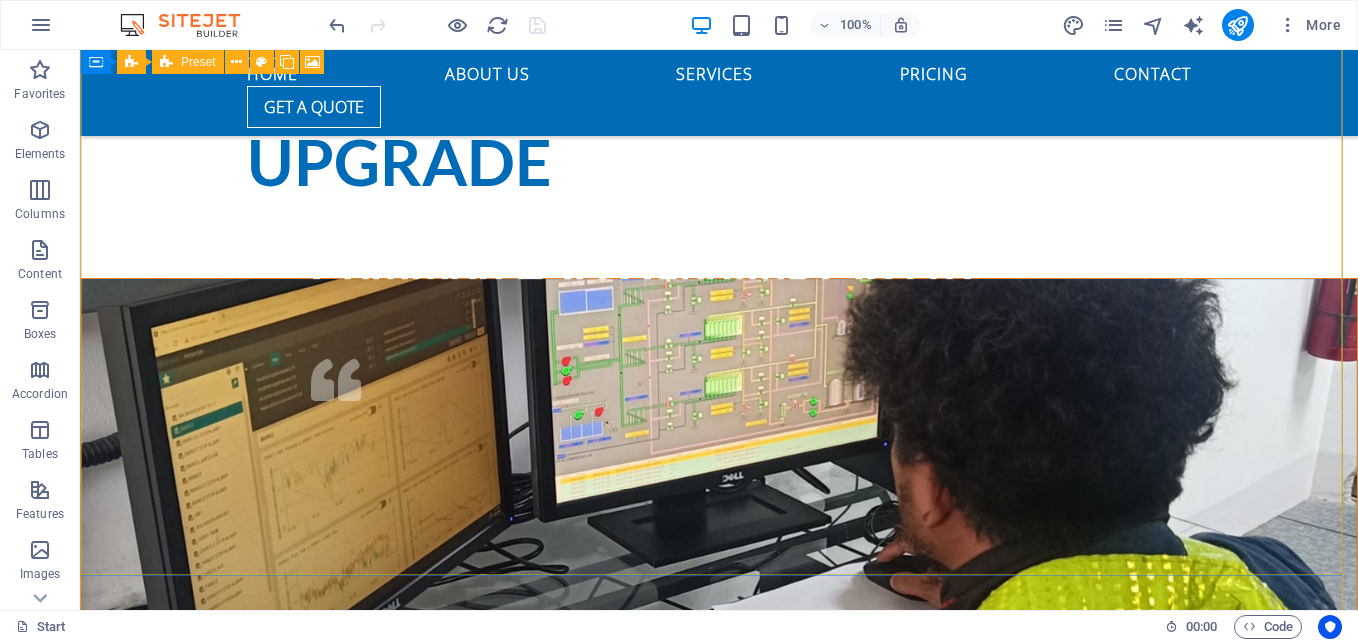 scroll, scrollTop: 978, scrollLeft: 0, axis: vertical 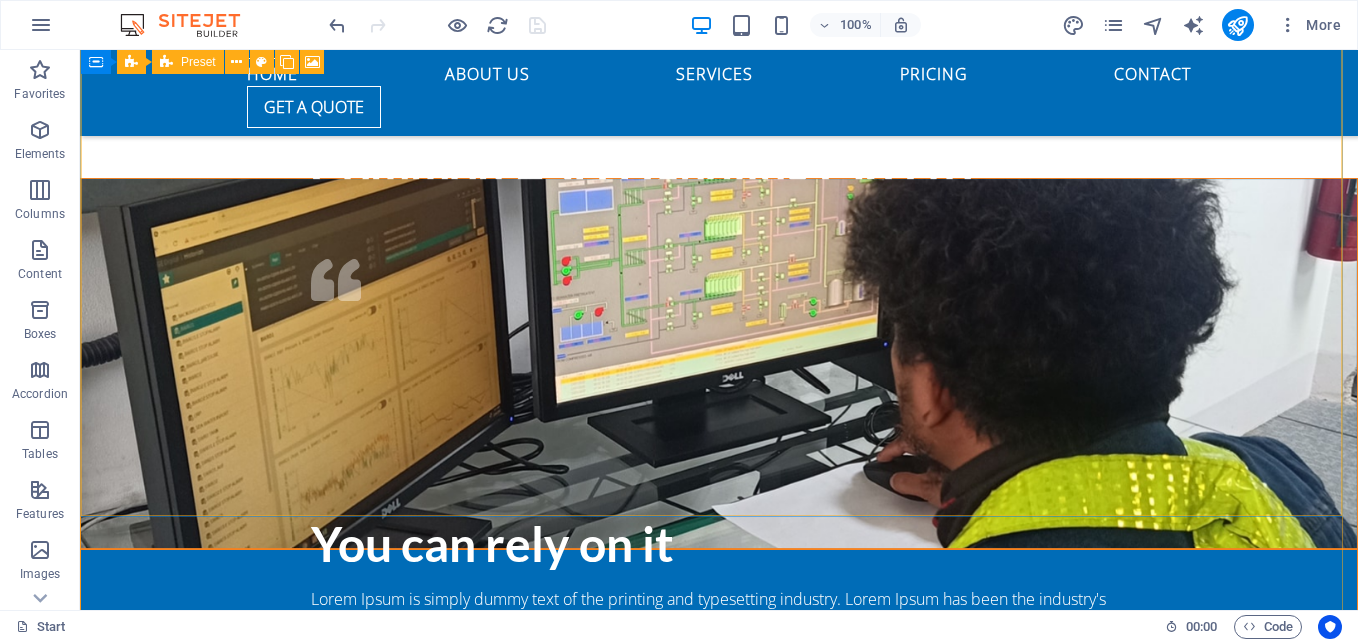 click at bounding box center [719, 364] 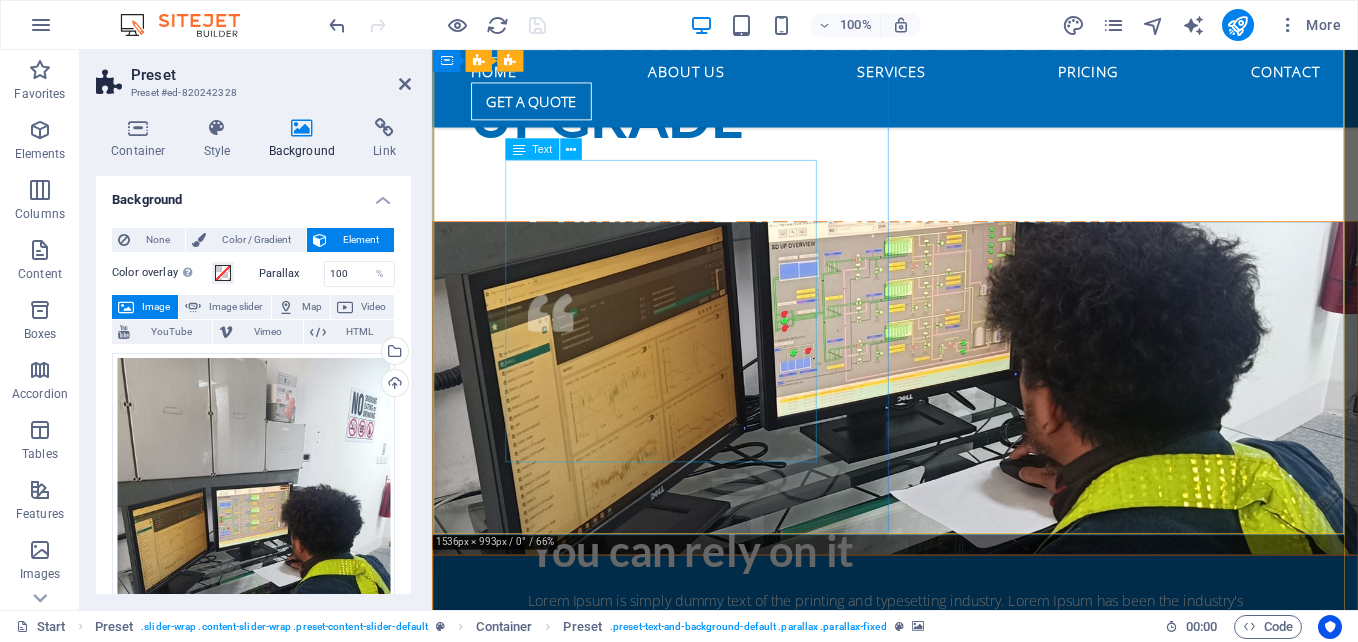 scroll, scrollTop: 1040, scrollLeft: 0, axis: vertical 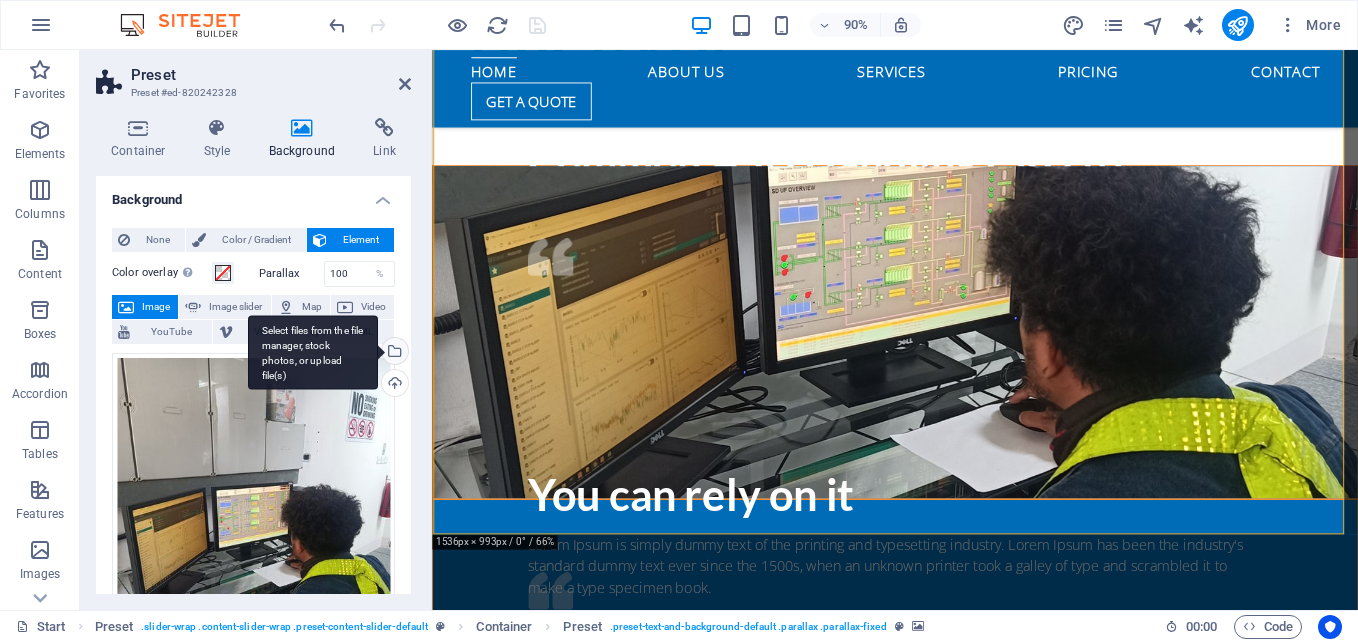 click on "Select files from the file manager, stock photos, or upload file(s)" at bounding box center (313, 352) 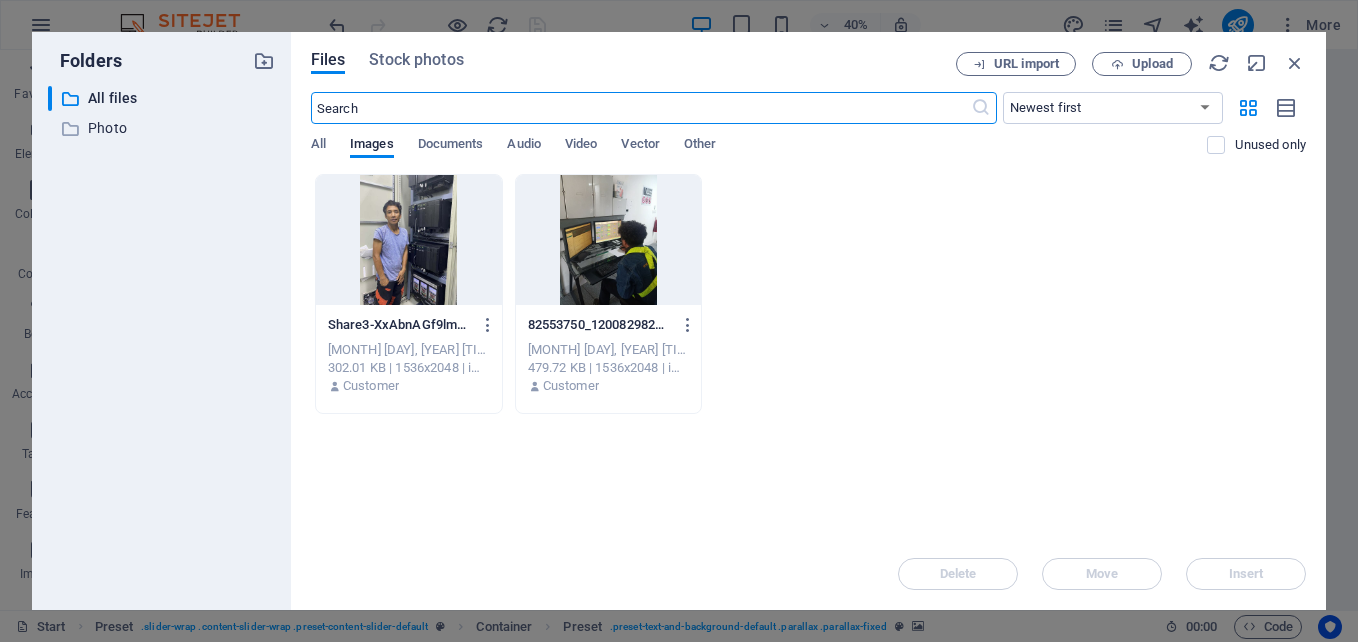 scroll, scrollTop: 1818, scrollLeft: 0, axis: vertical 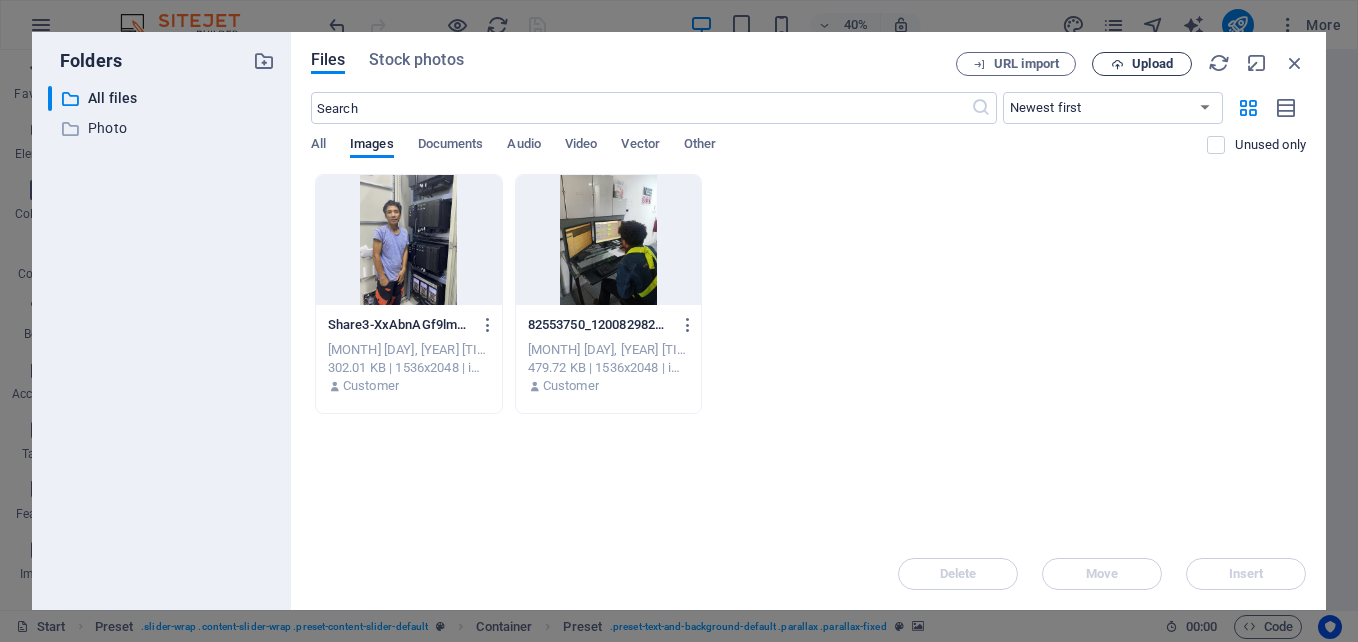 click on "Upload" at bounding box center (1152, 64) 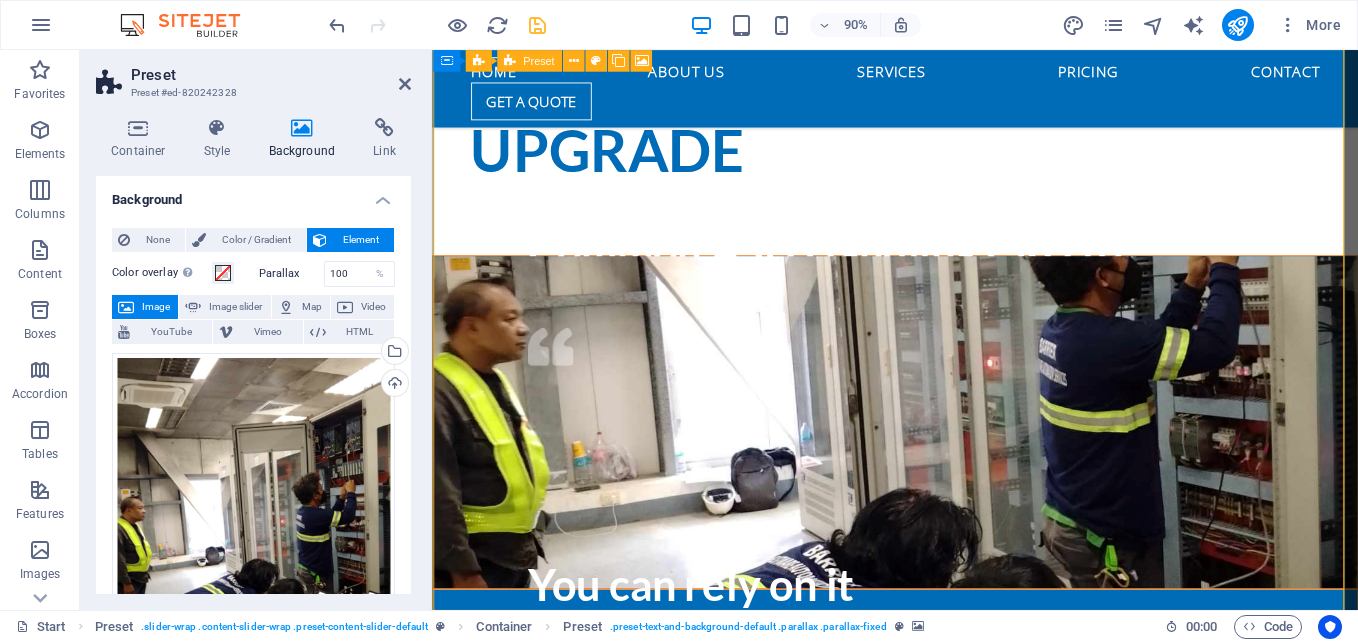 scroll, scrollTop: 1040, scrollLeft: 0, axis: vertical 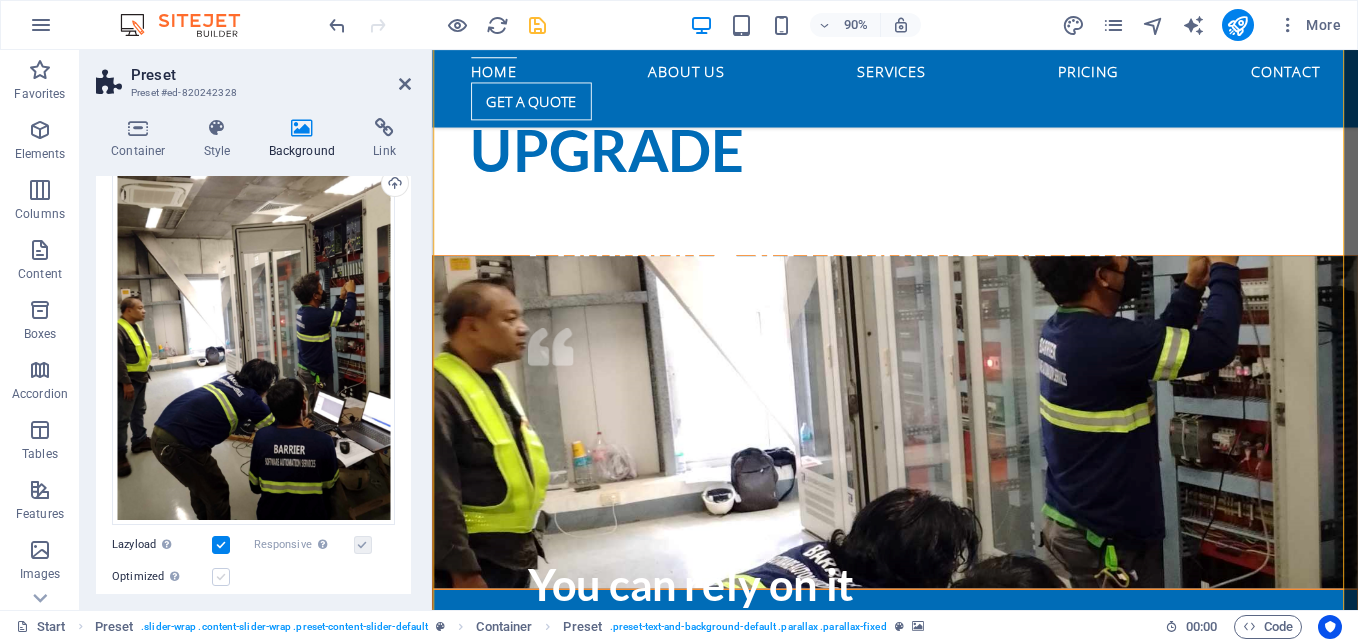 click at bounding box center (221, 577) 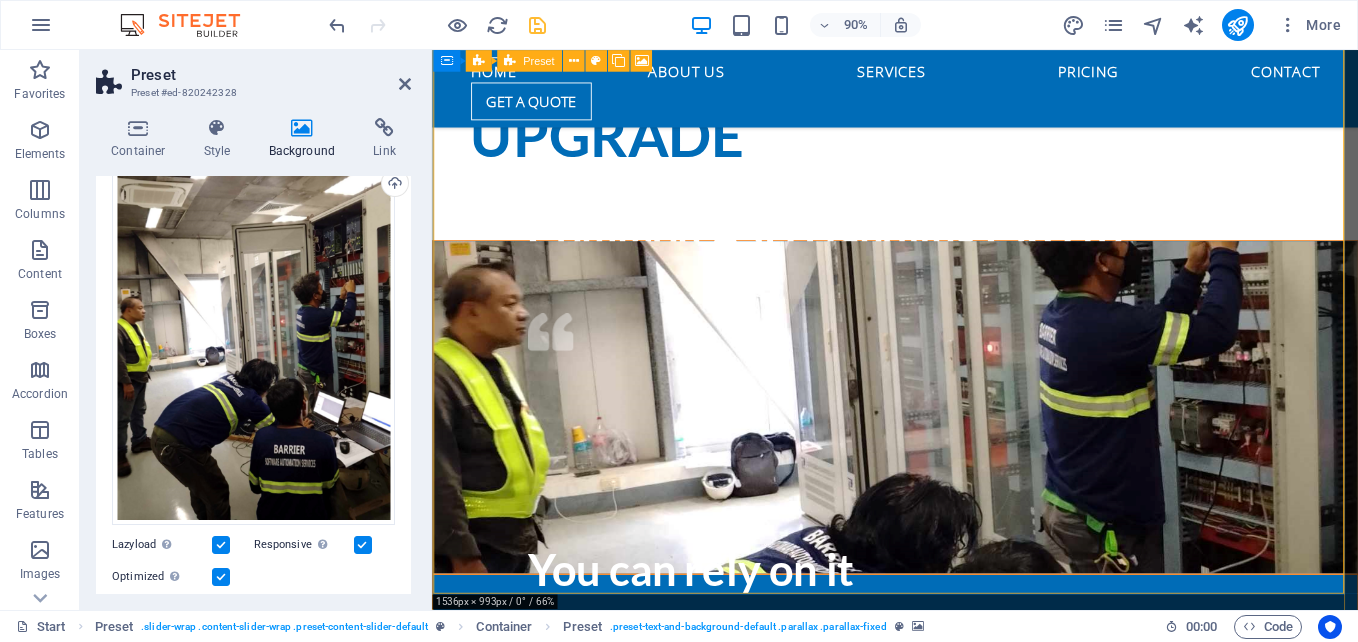 scroll, scrollTop: 940, scrollLeft: 0, axis: vertical 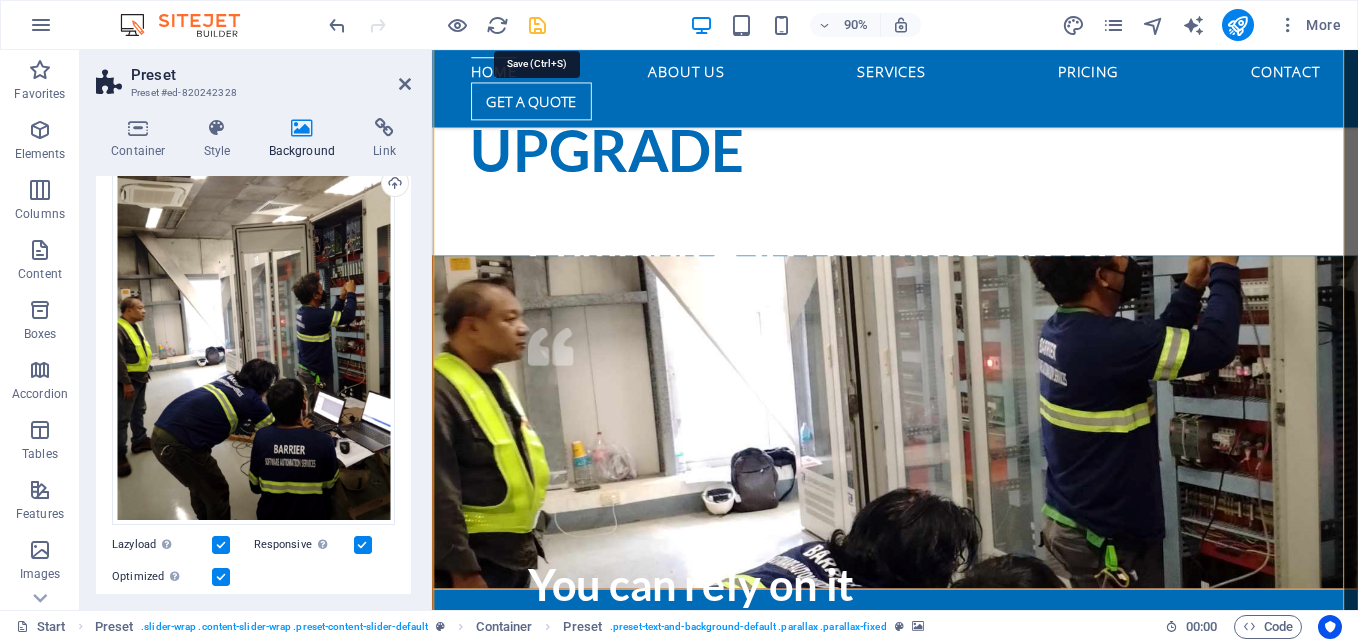 click at bounding box center (537, 25) 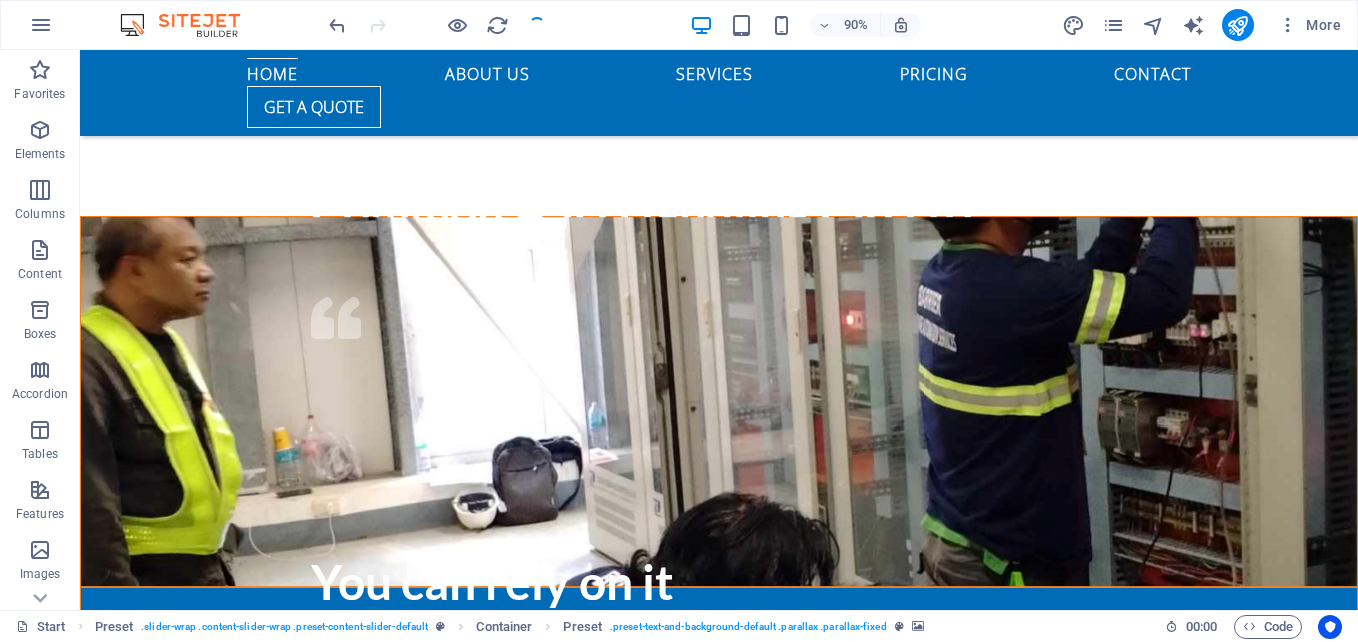 scroll, scrollTop: 878, scrollLeft: 0, axis: vertical 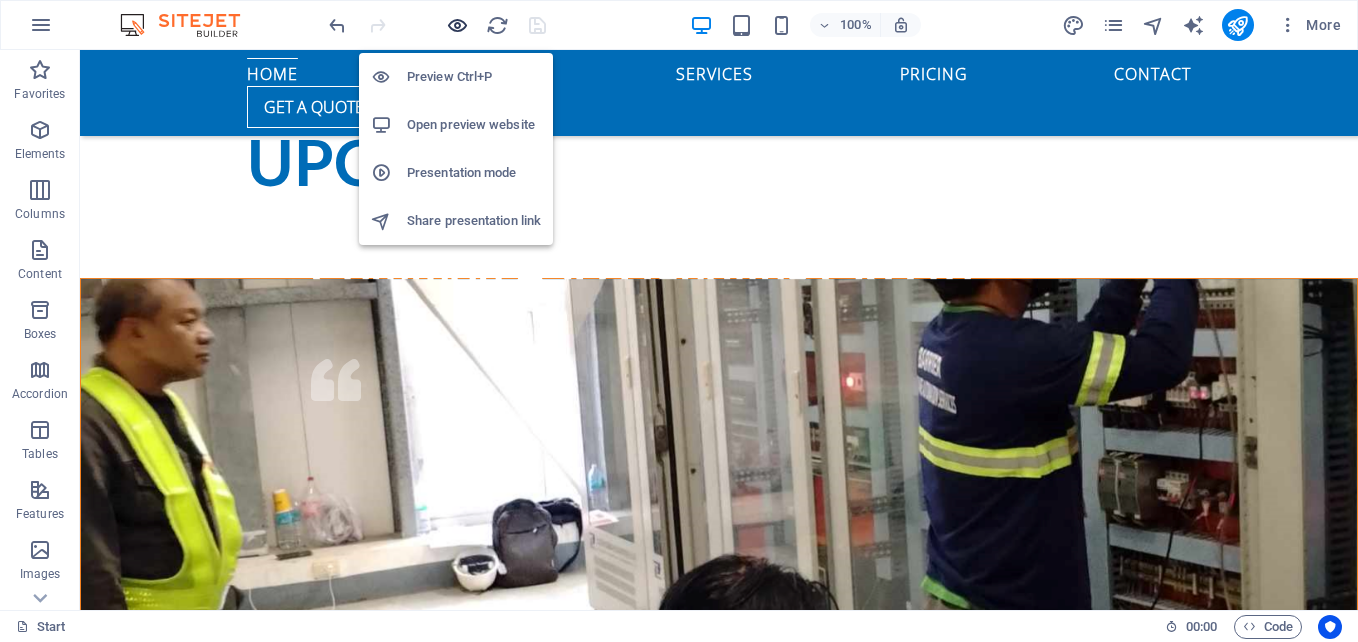 click at bounding box center (457, 25) 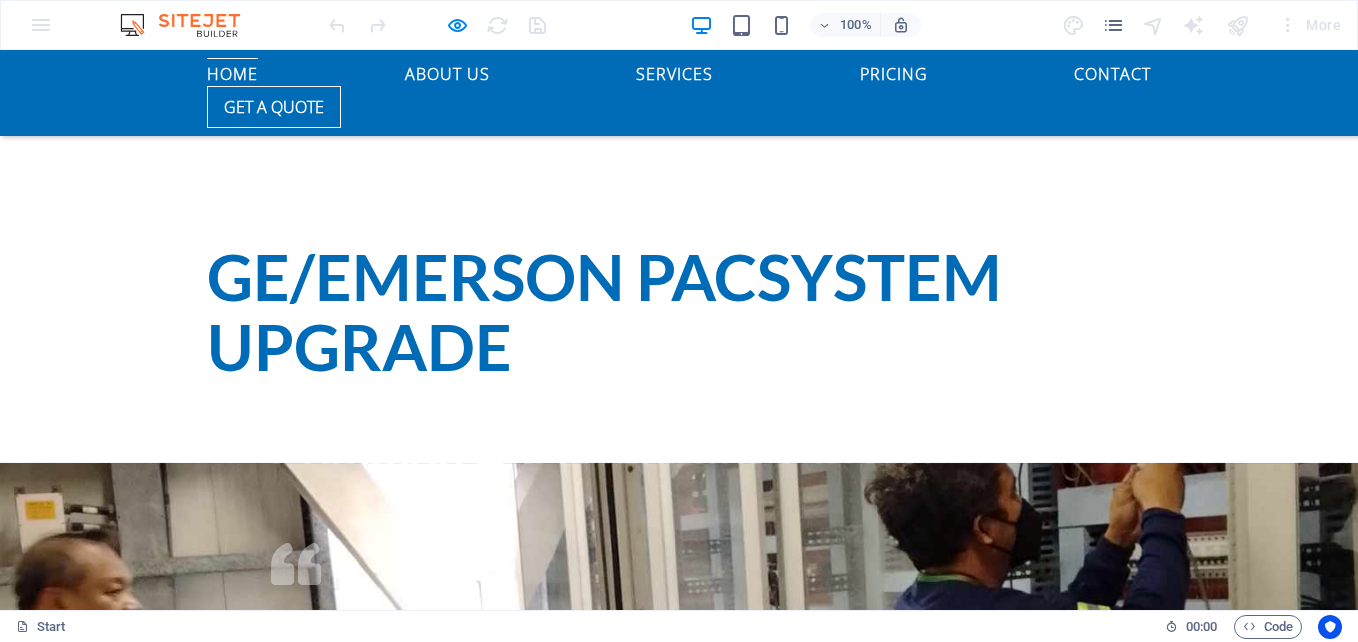 scroll, scrollTop: 677, scrollLeft: 0, axis: vertical 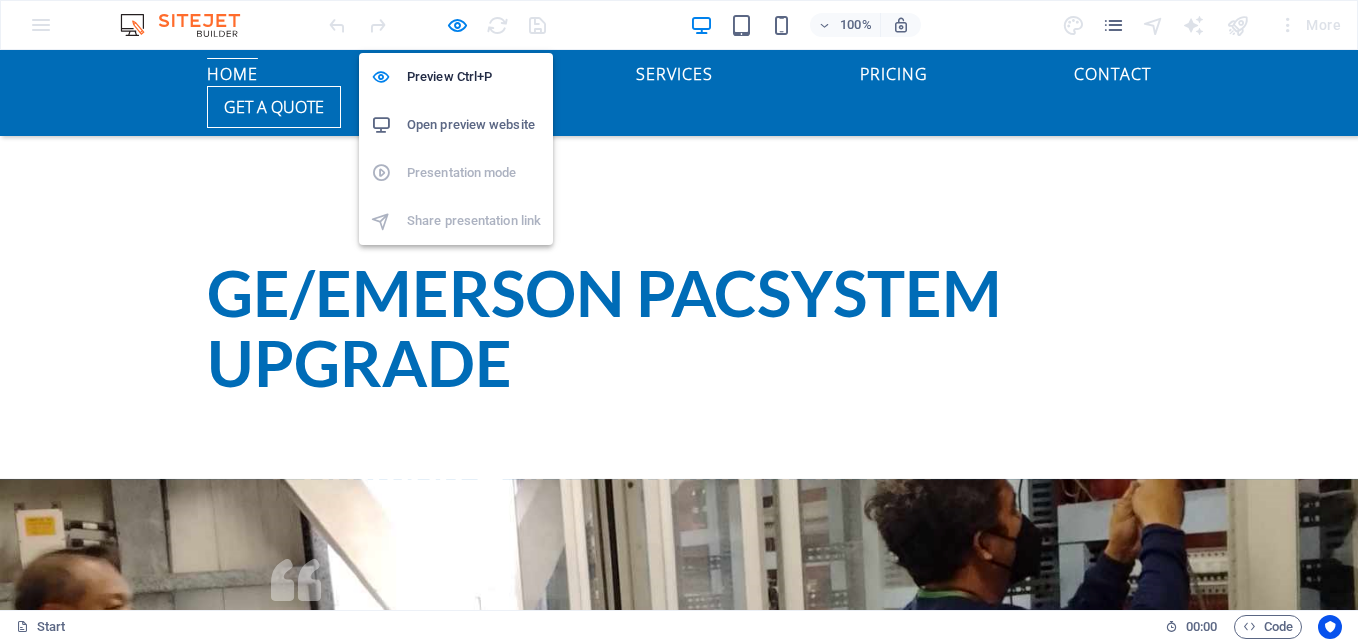 click on "Open preview website" at bounding box center (474, 125) 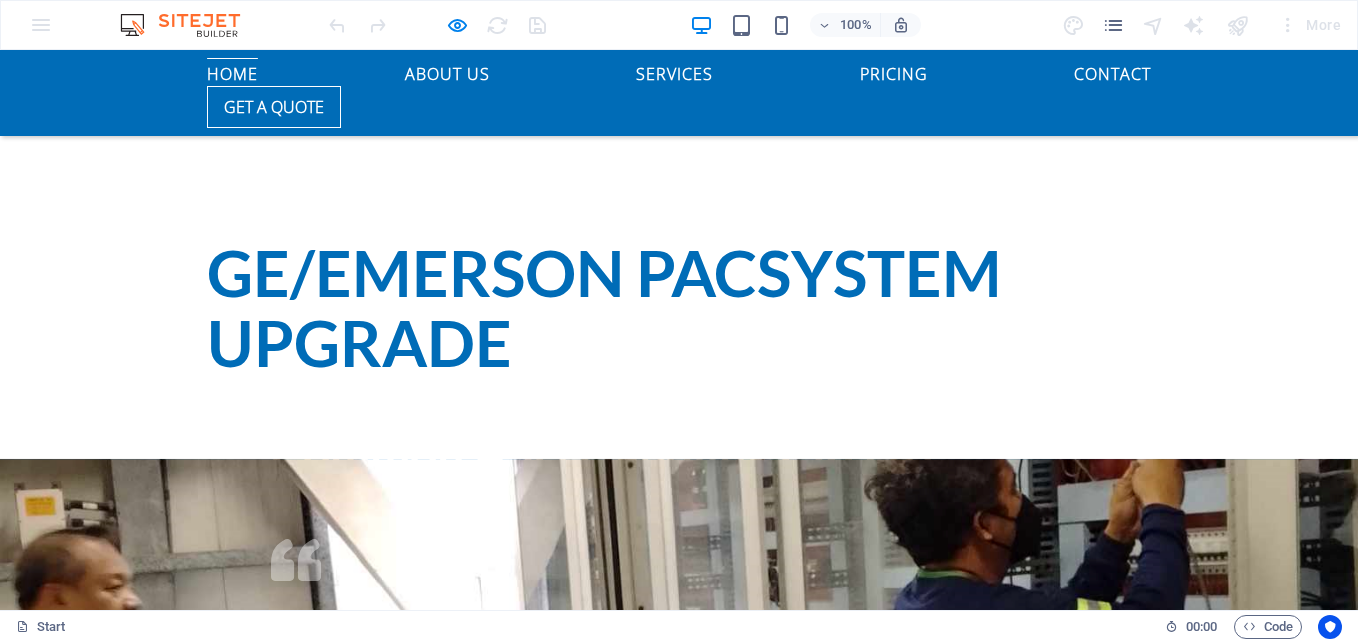 scroll, scrollTop: 777, scrollLeft: 0, axis: vertical 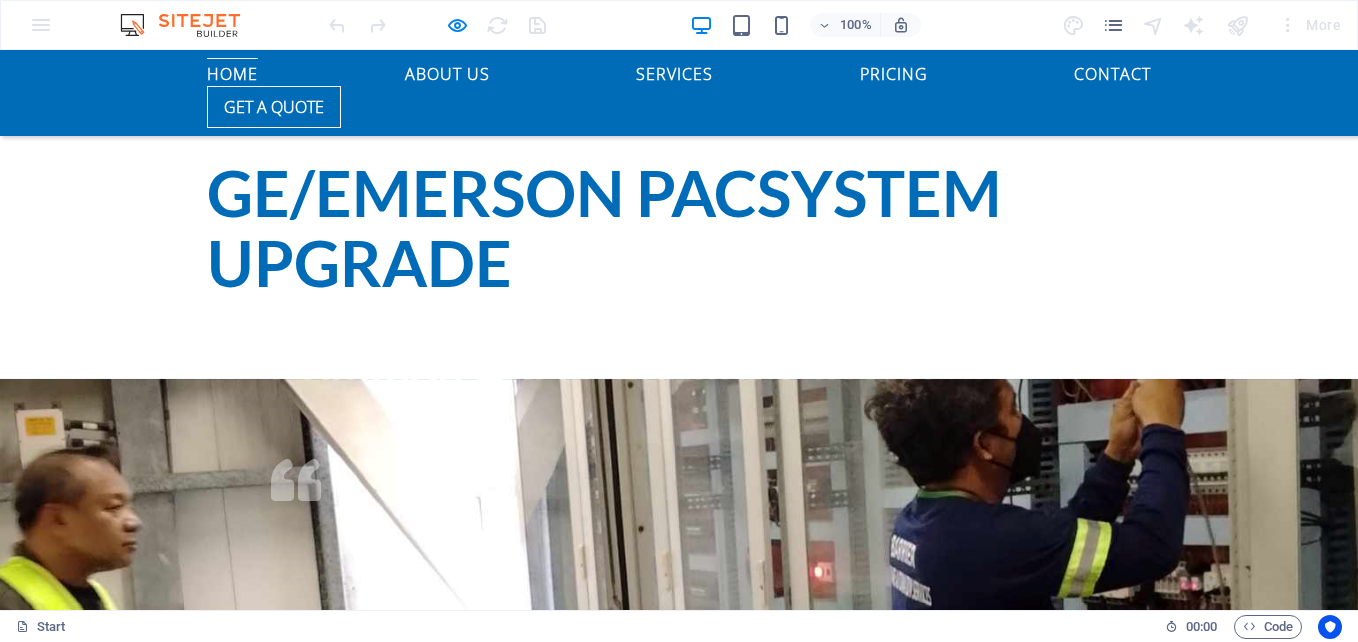 click at bounding box center [679, 659] 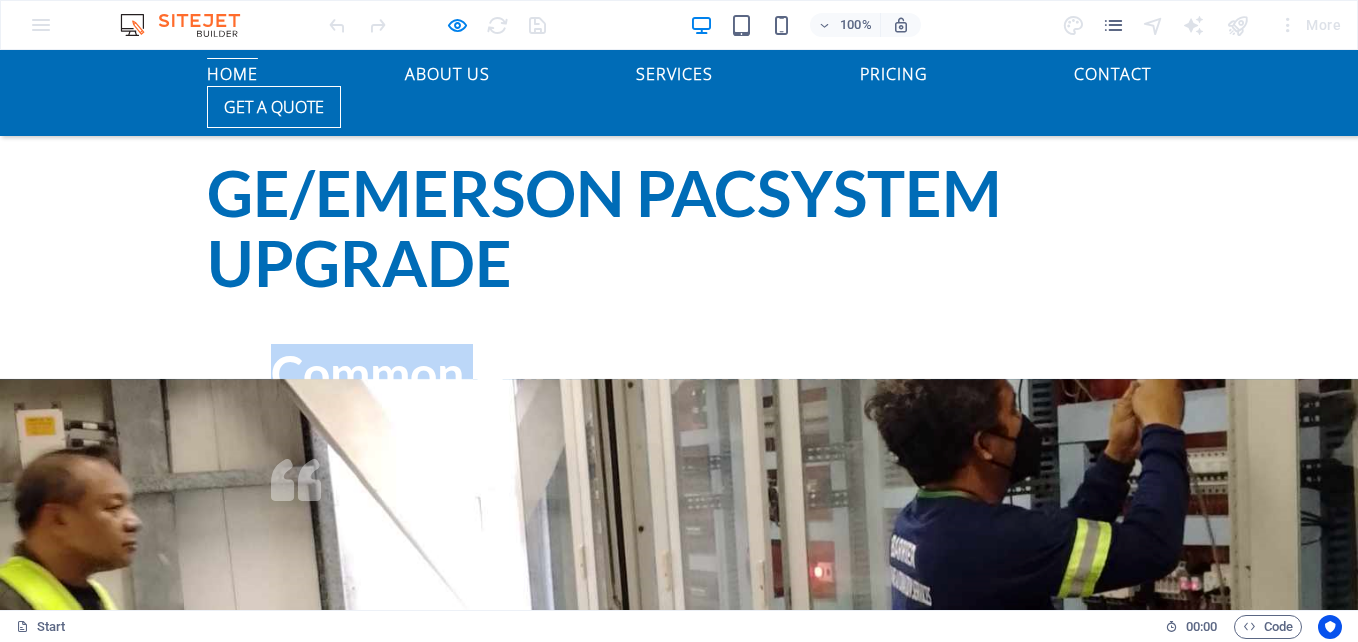 click at bounding box center [679, 659] 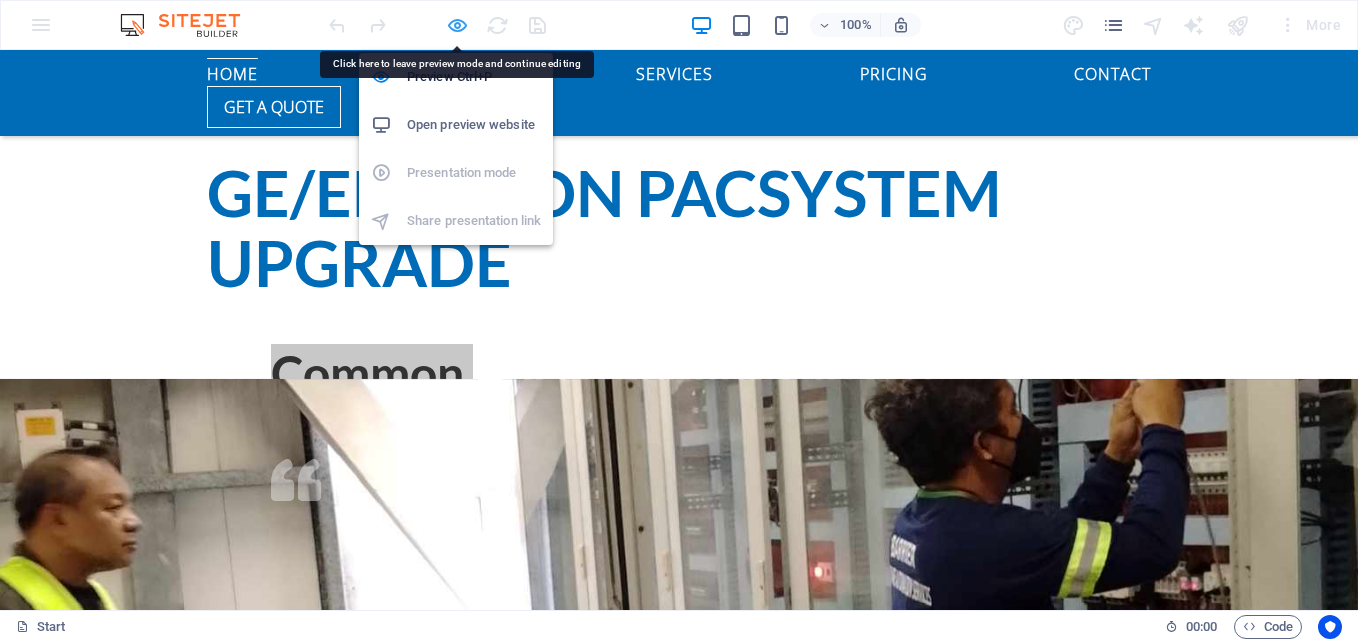 click at bounding box center (457, 25) 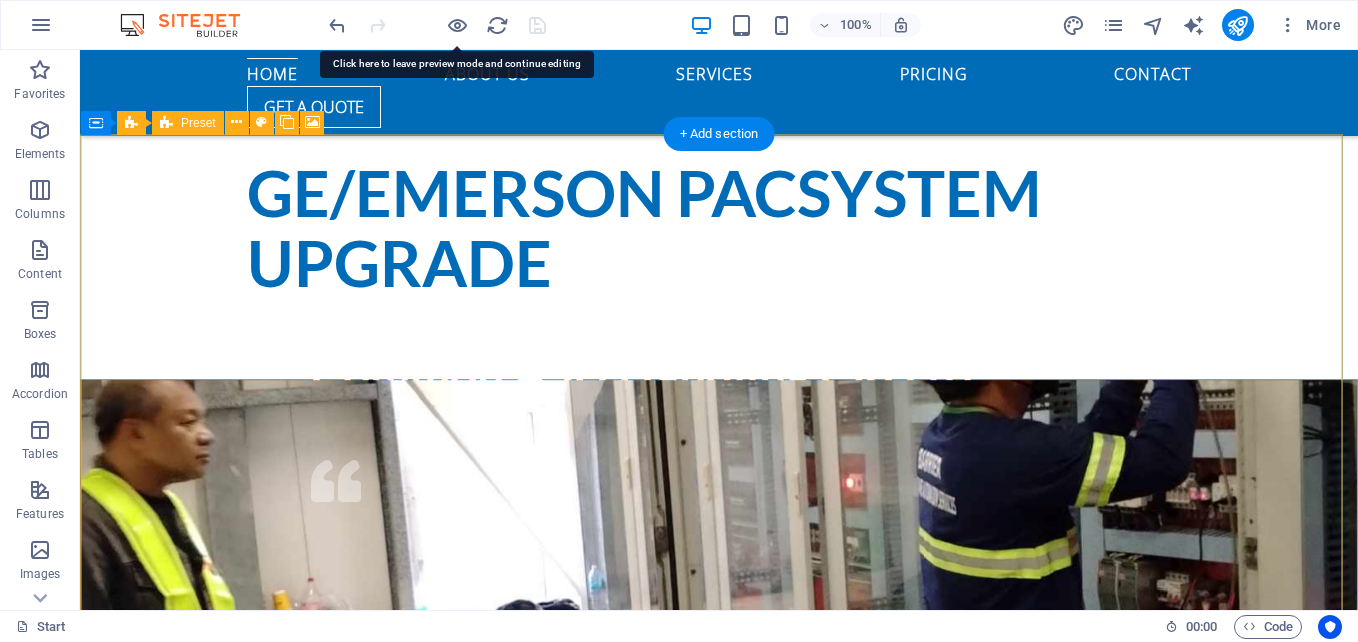 click at bounding box center (719, 565) 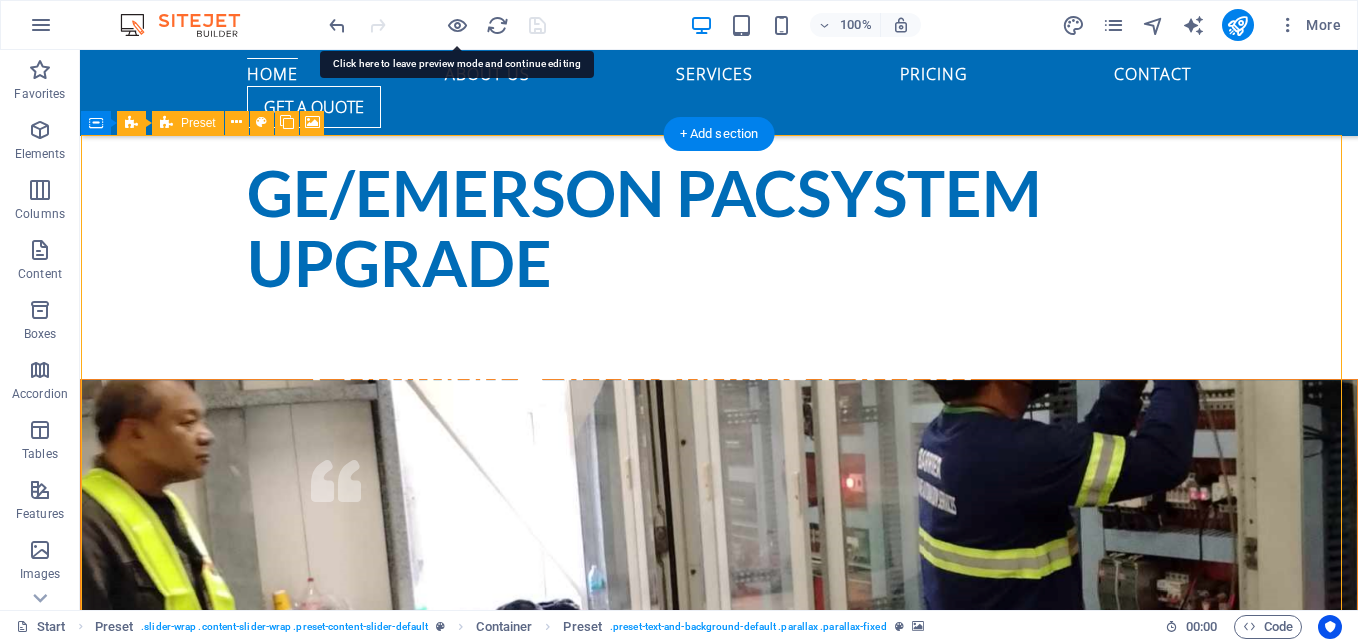 click at bounding box center (719, 565) 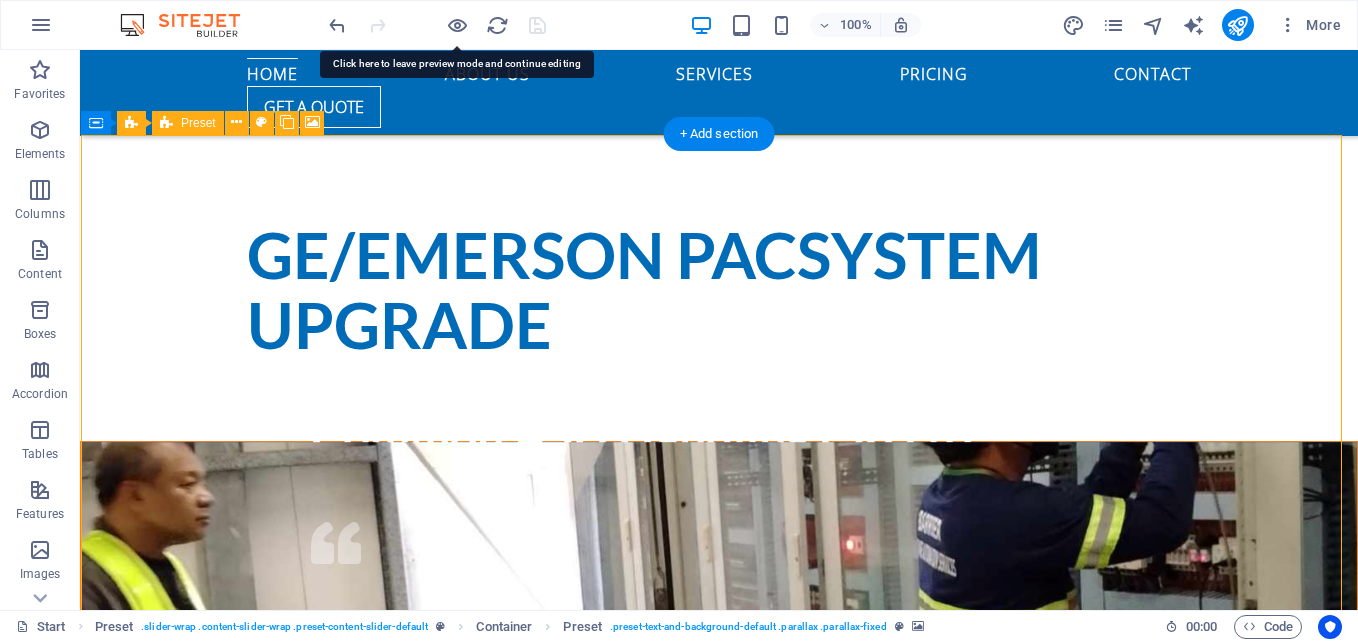 scroll, scrollTop: 839, scrollLeft: 0, axis: vertical 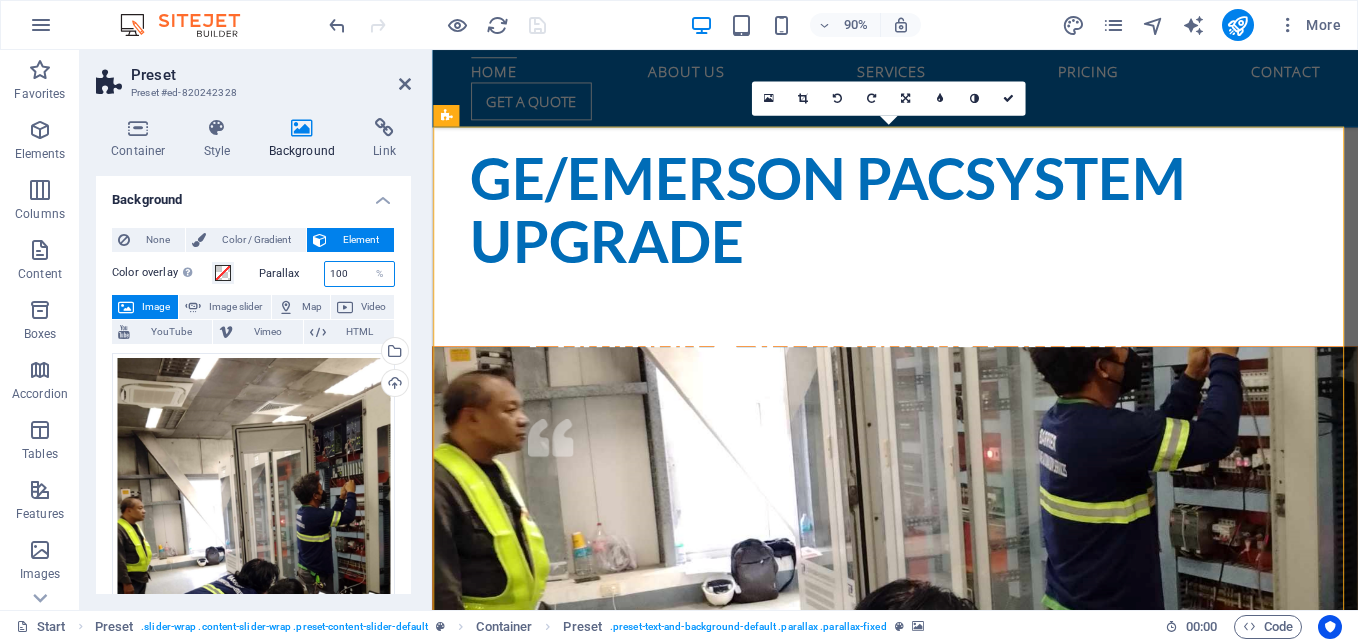 drag, startPoint x: 350, startPoint y: 269, endPoint x: 255, endPoint y: 269, distance: 95 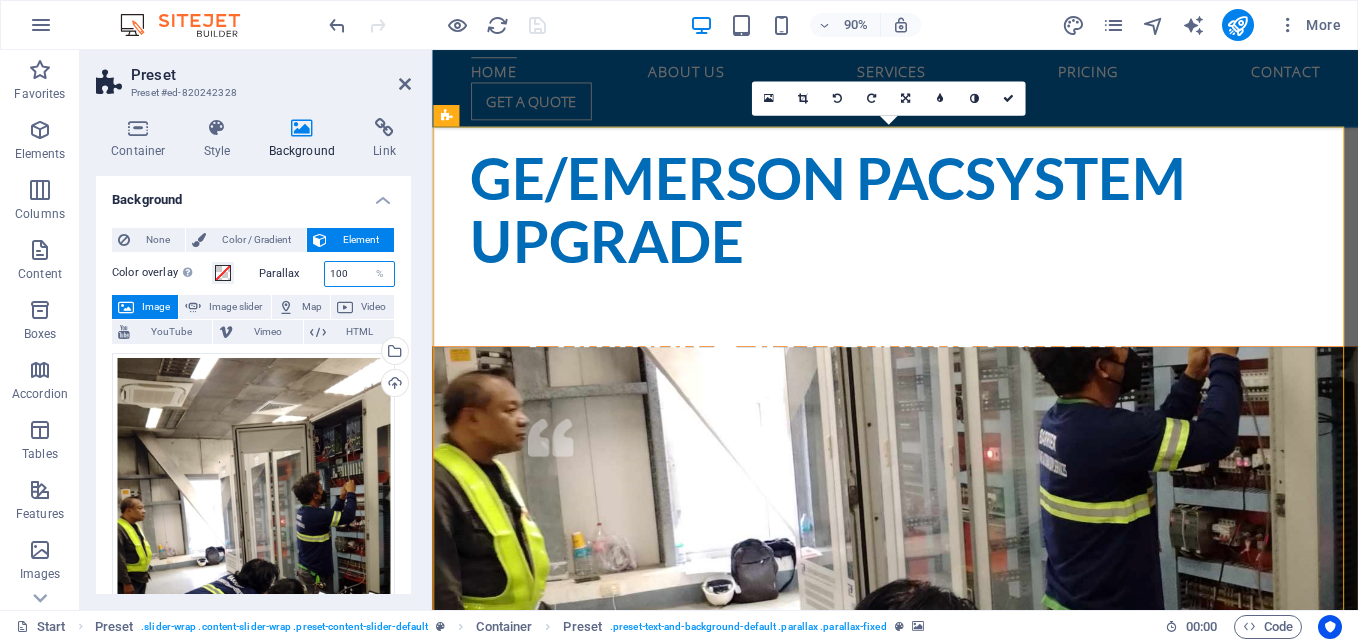 click on "Parallax 100 %" at bounding box center (325, 274) 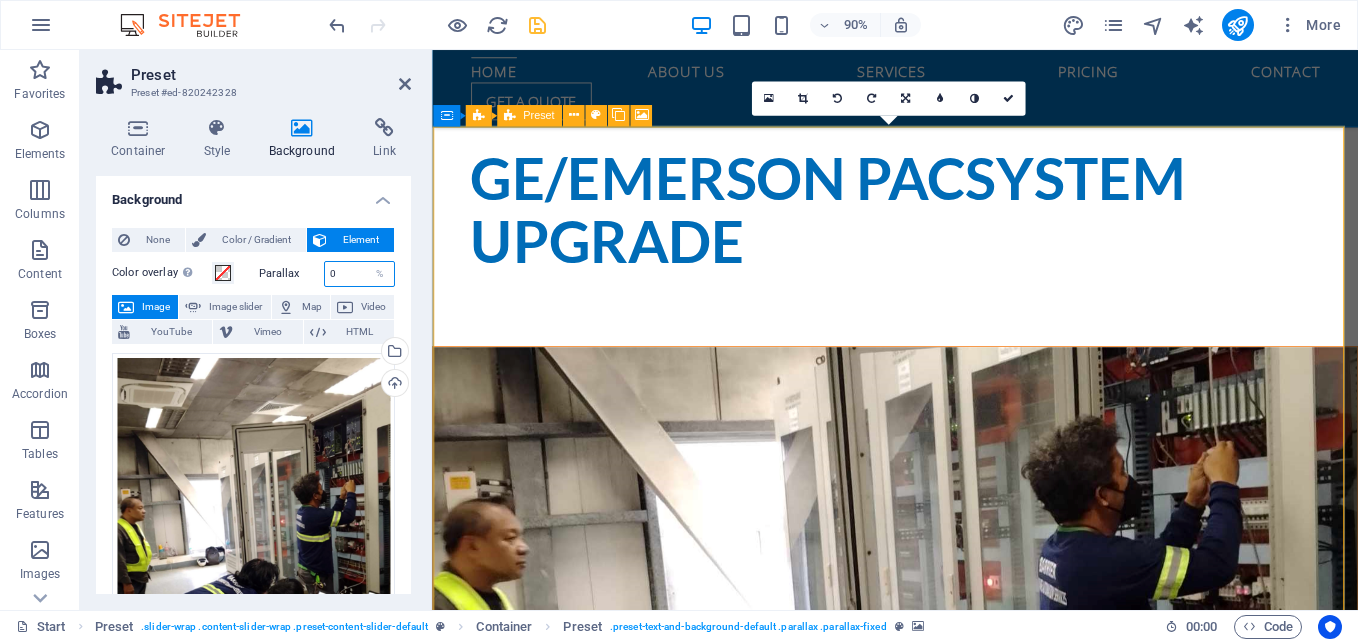 type on "0" 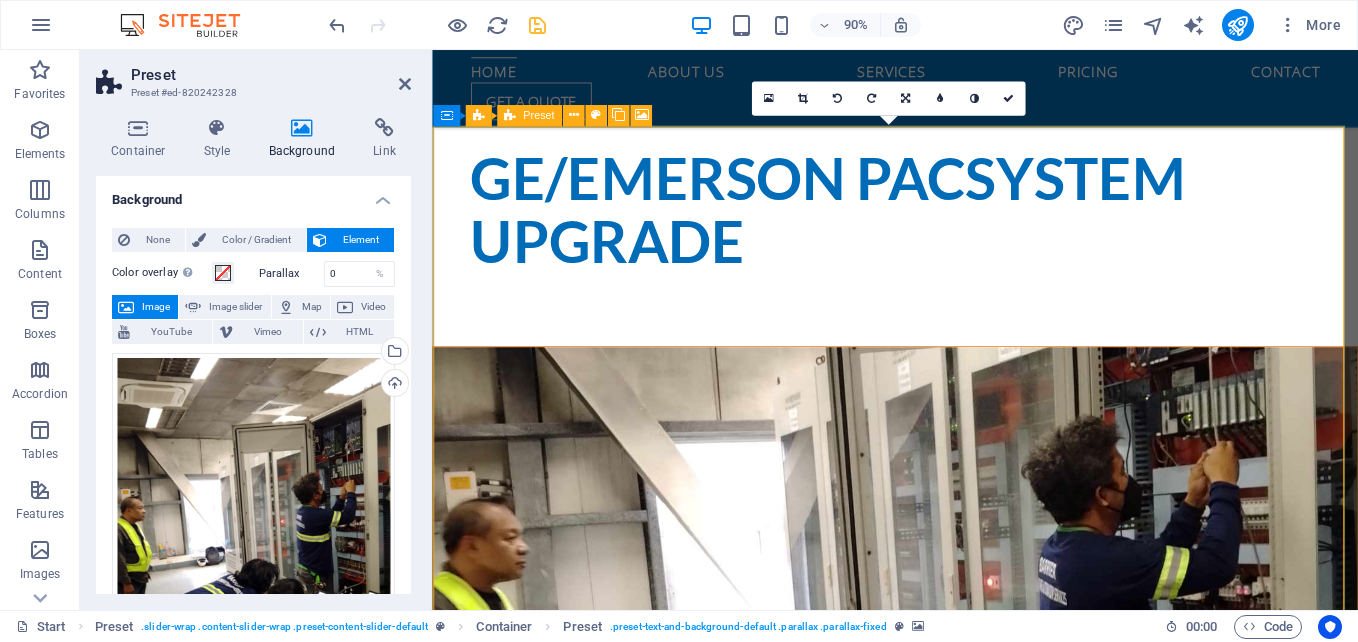 click at bounding box center (946, 707) 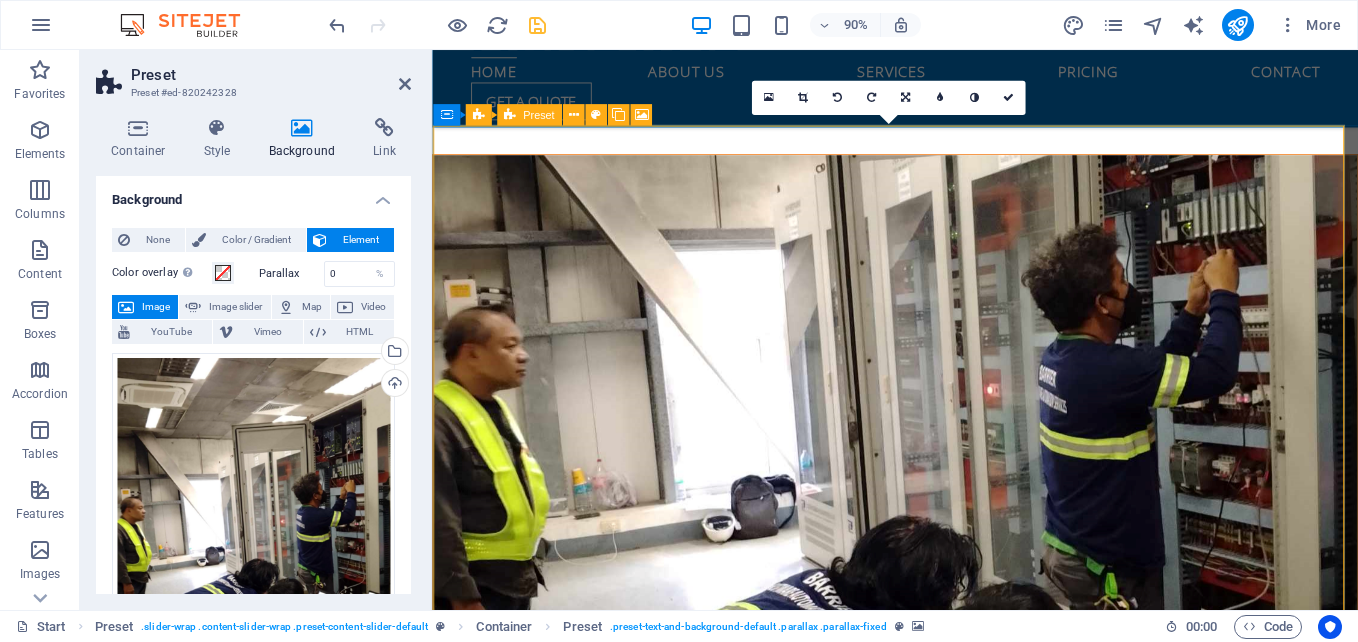 scroll, scrollTop: 1139, scrollLeft: 0, axis: vertical 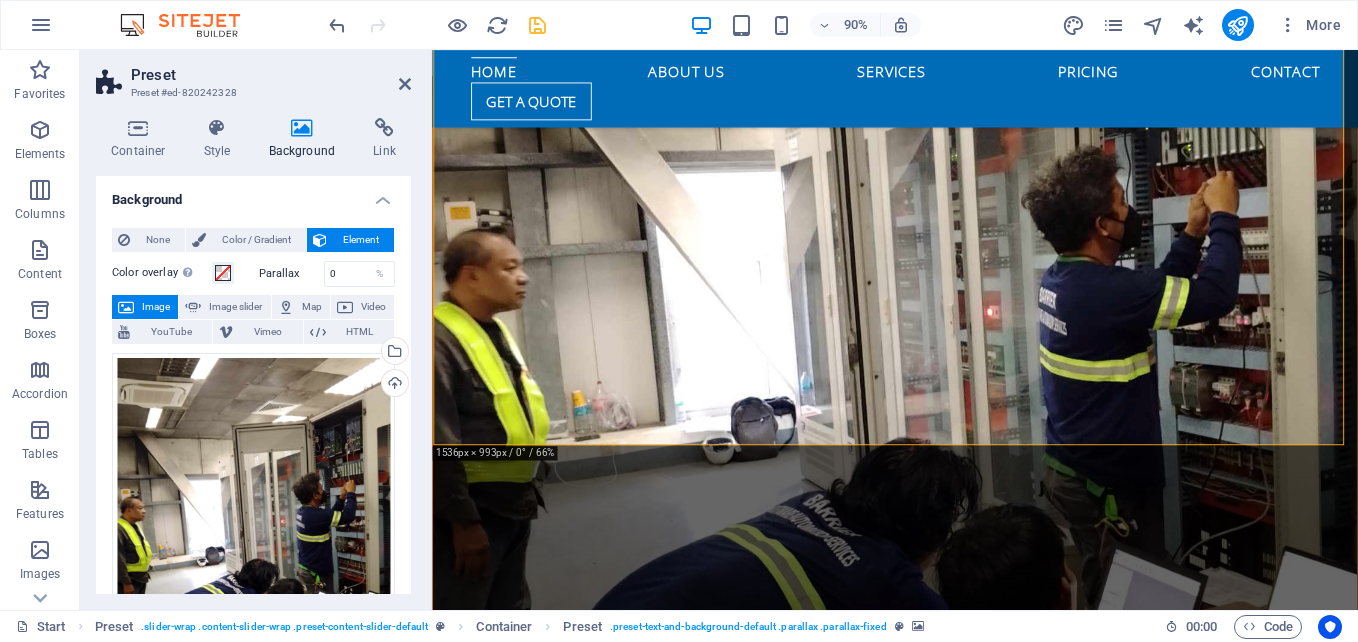 click at bounding box center (946, 1819) 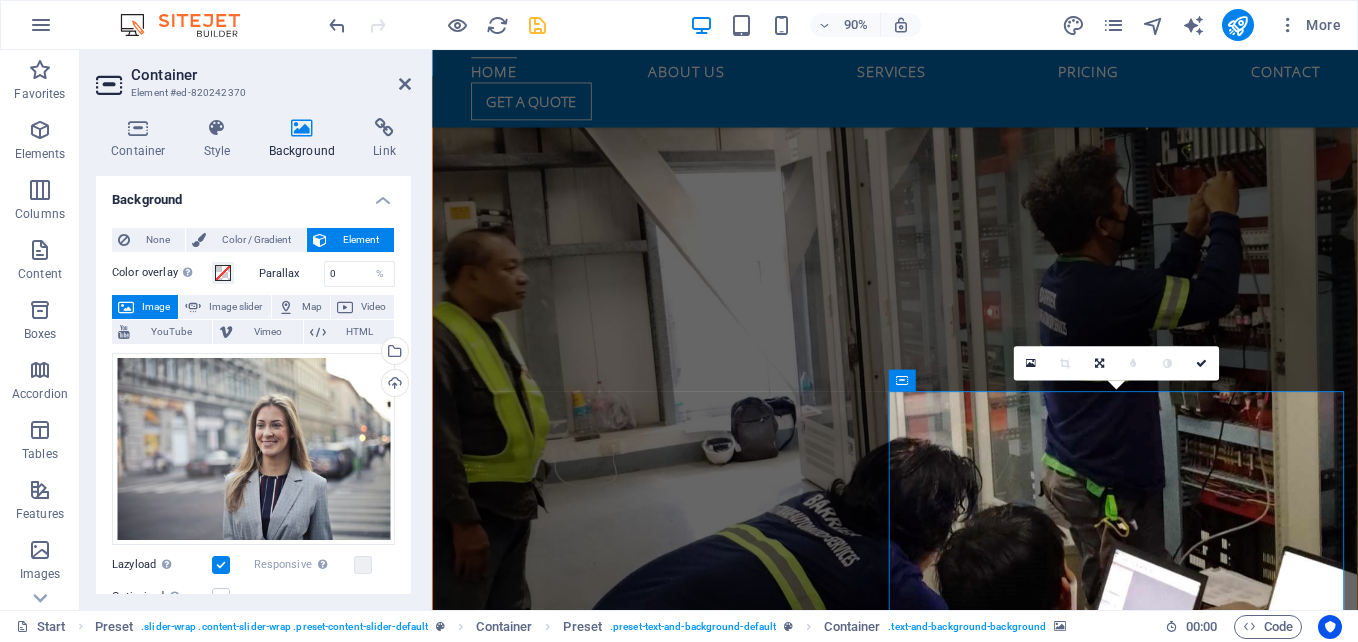 scroll, scrollTop: 1201, scrollLeft: 0, axis: vertical 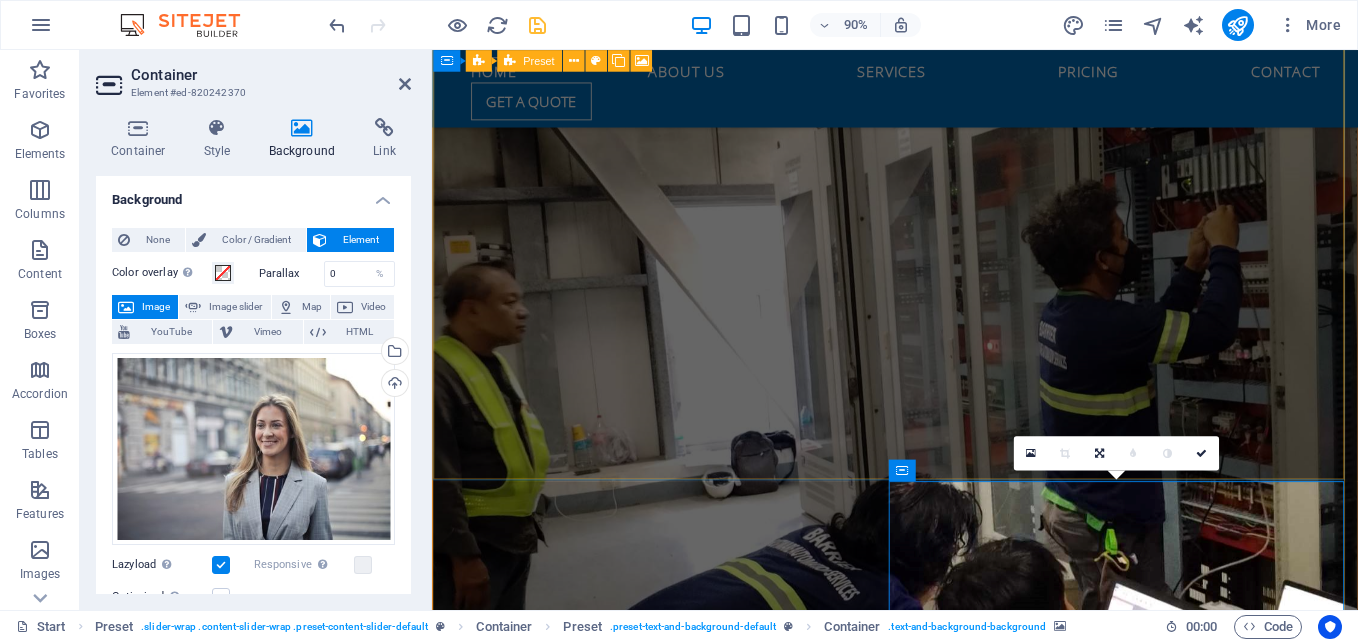 click at bounding box center [946, 445] 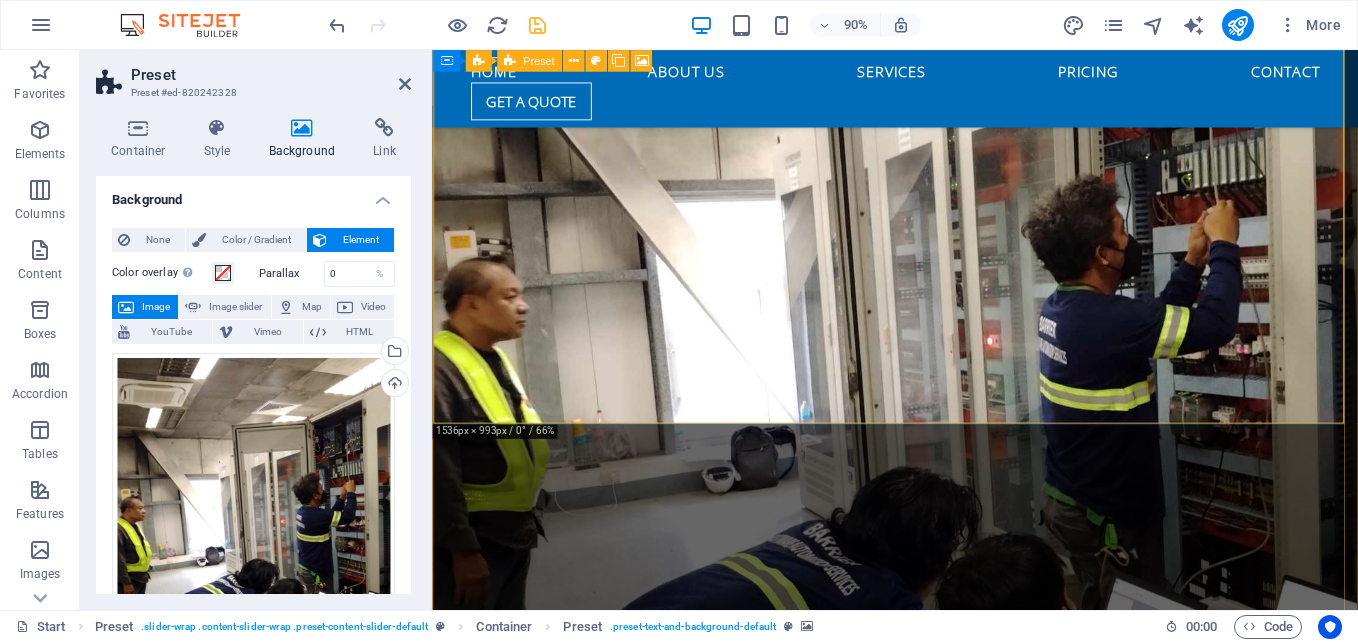 scroll, scrollTop: 1063, scrollLeft: 0, axis: vertical 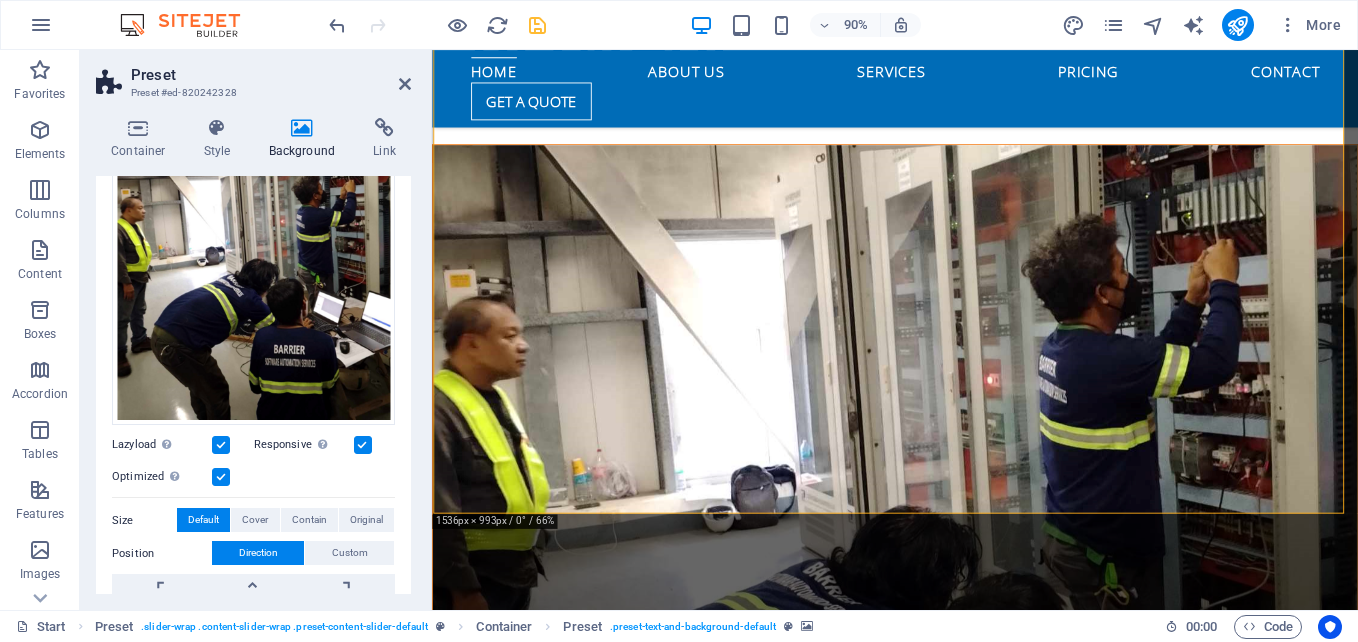 click at bounding box center (221, 477) 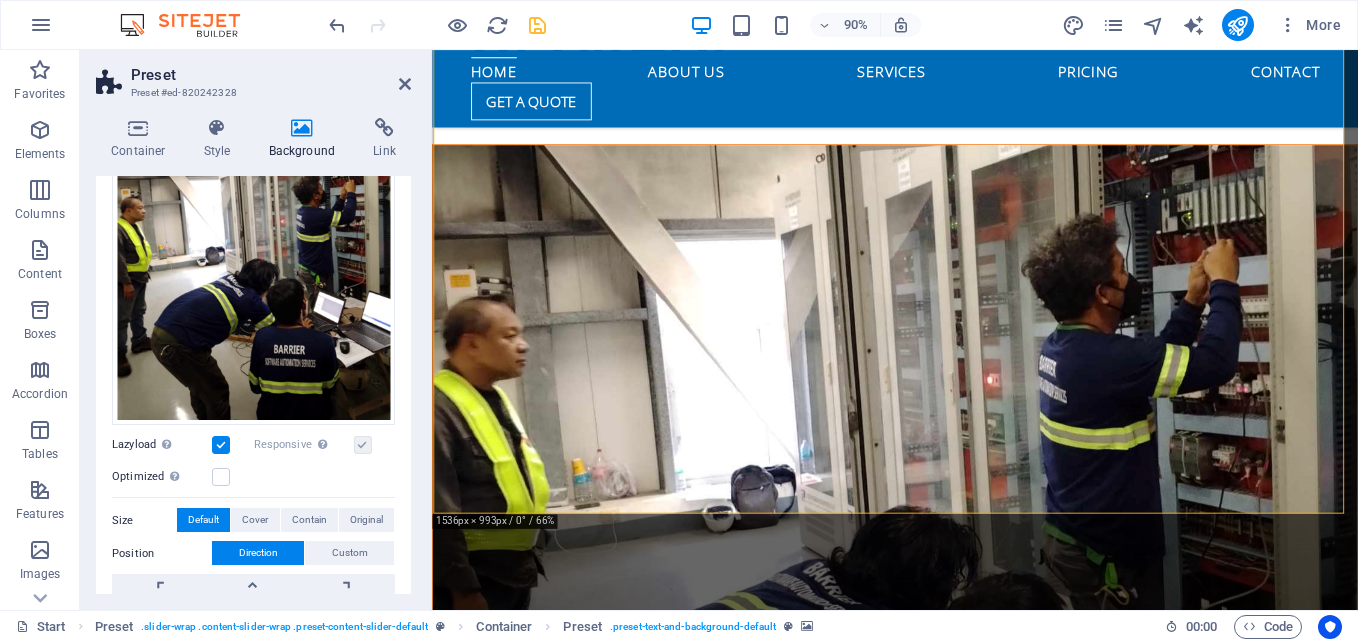 click at bounding box center (363, 445) 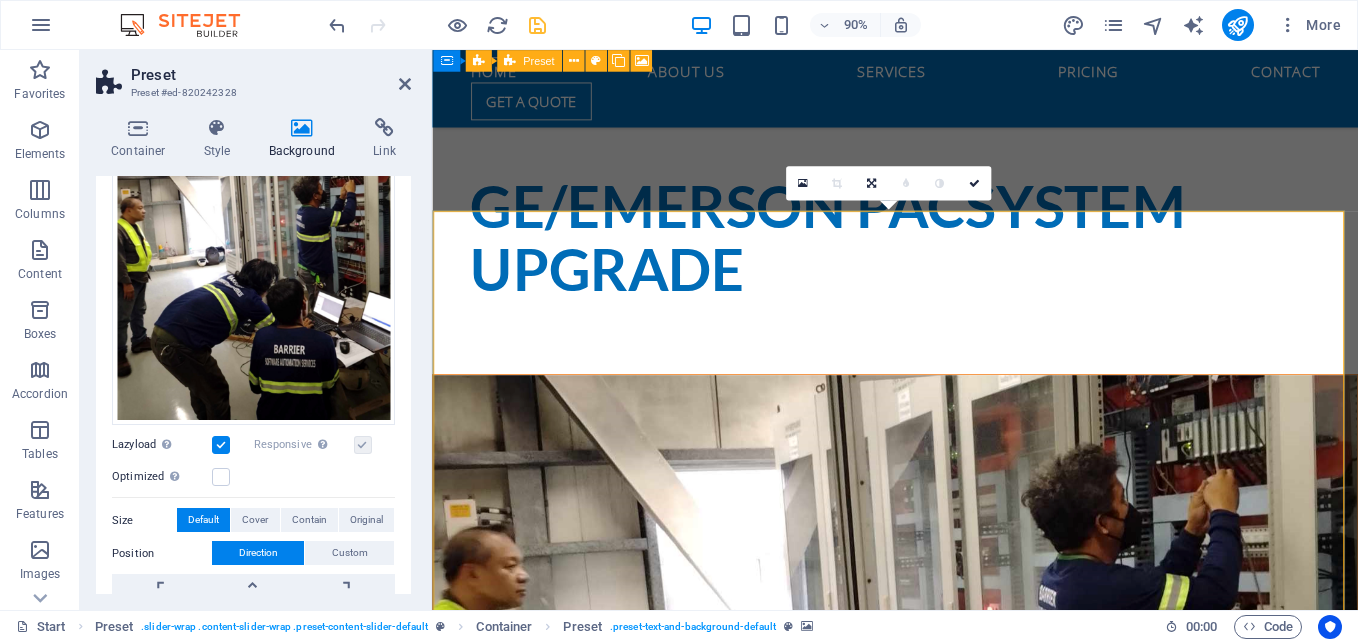 scroll, scrollTop: 663, scrollLeft: 0, axis: vertical 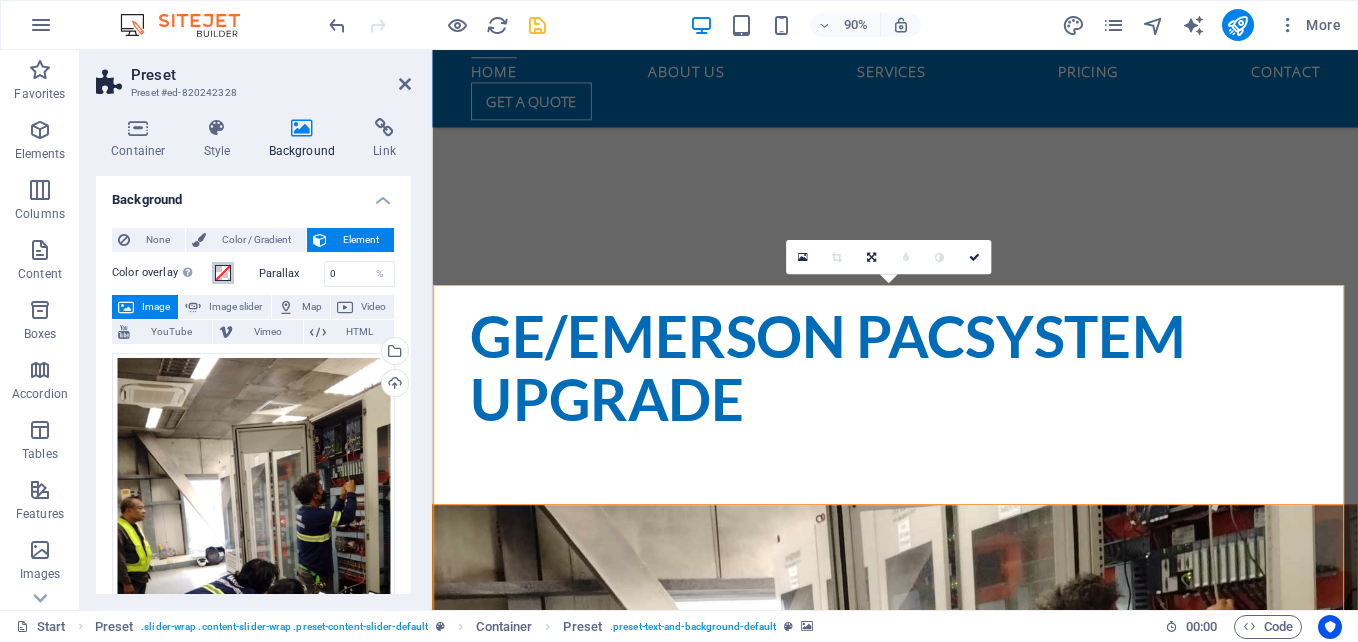 click at bounding box center [223, 273] 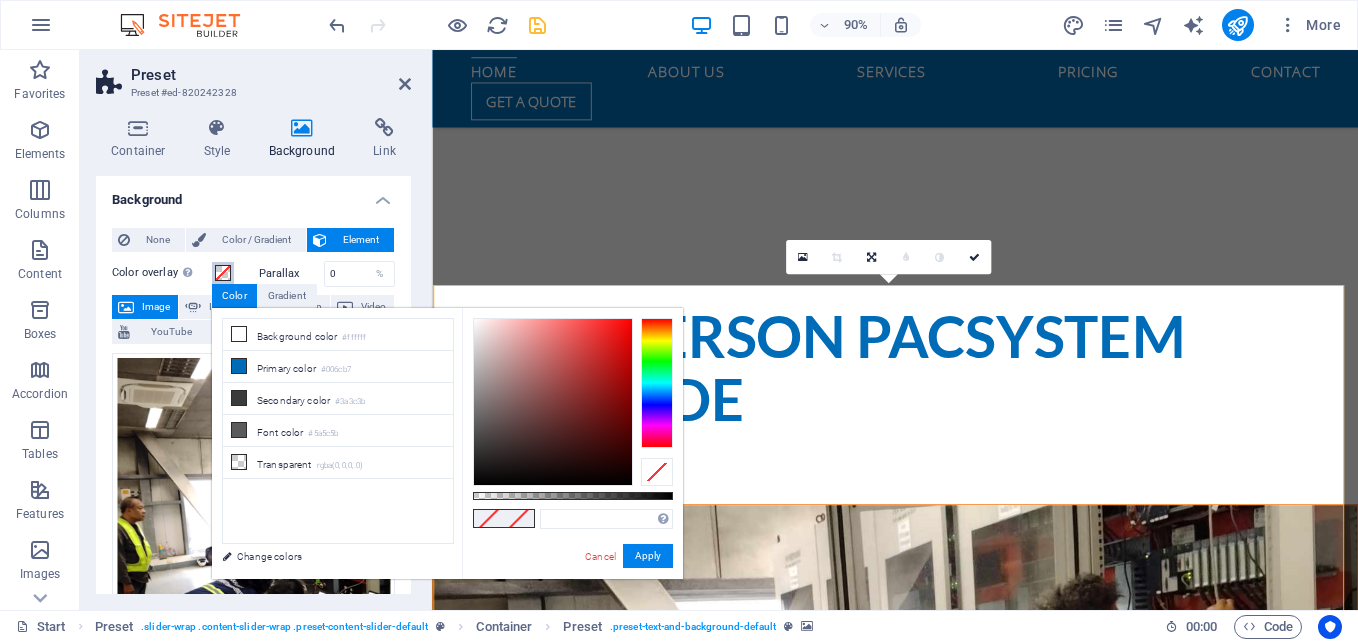 click at bounding box center (223, 273) 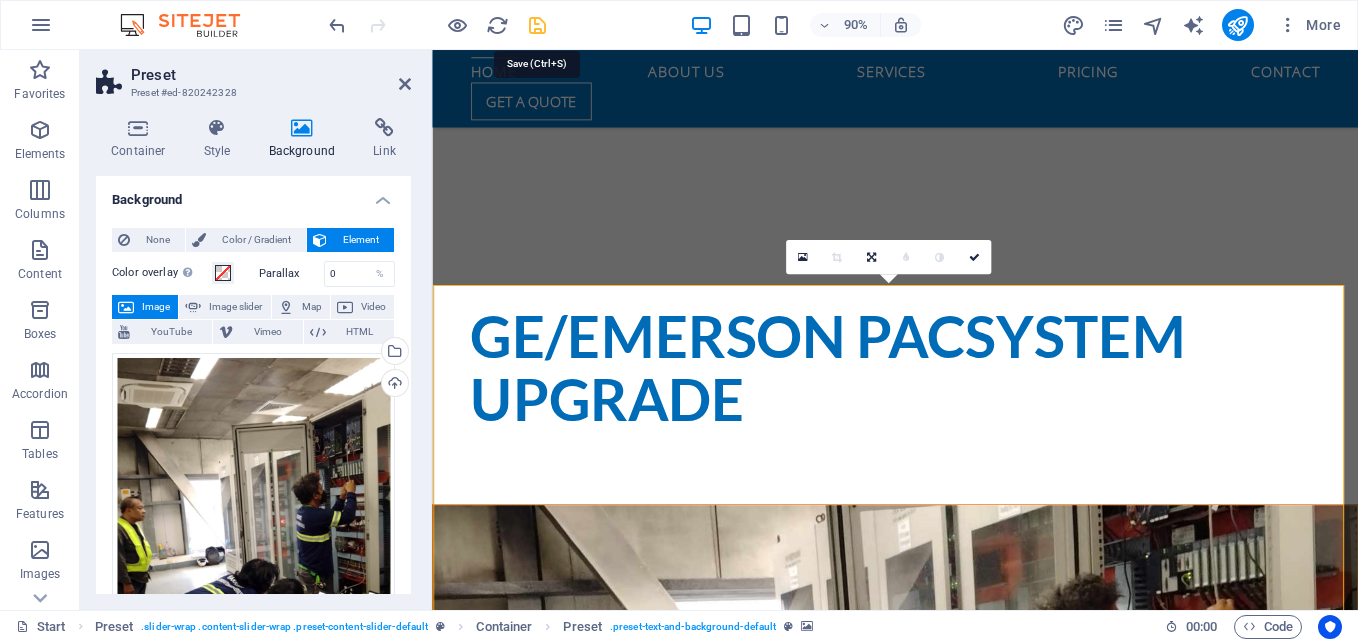 click at bounding box center [537, 25] 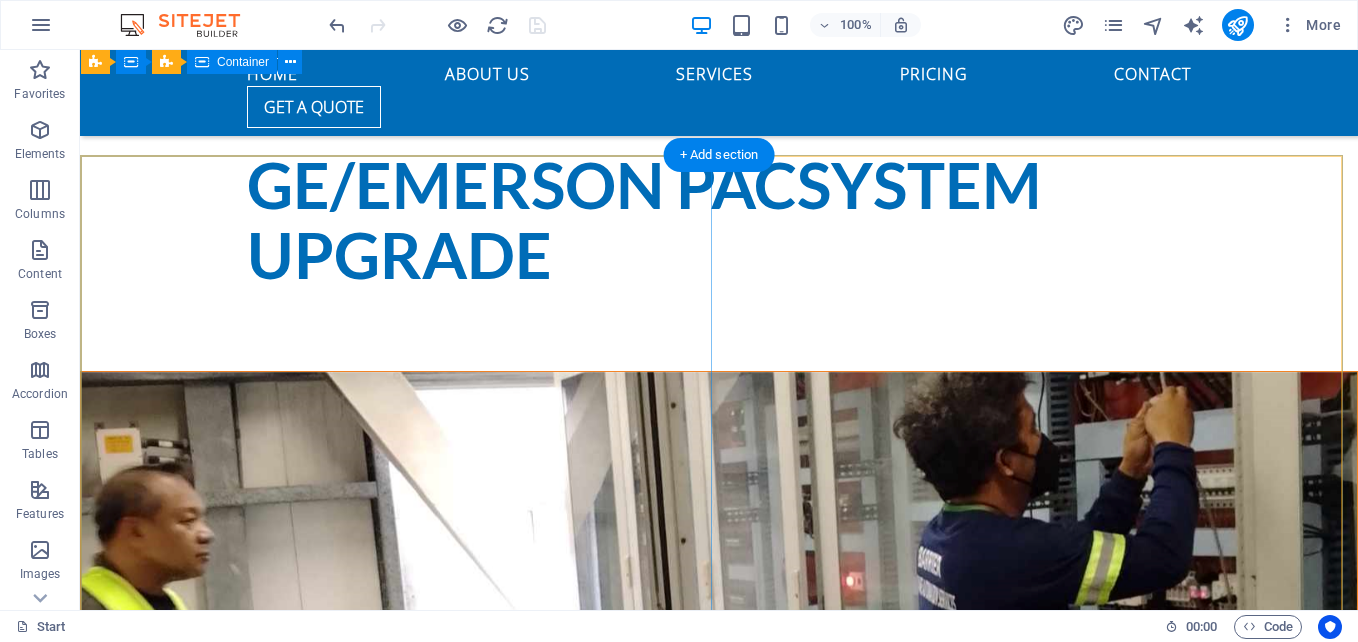 scroll, scrollTop: 701, scrollLeft: 0, axis: vertical 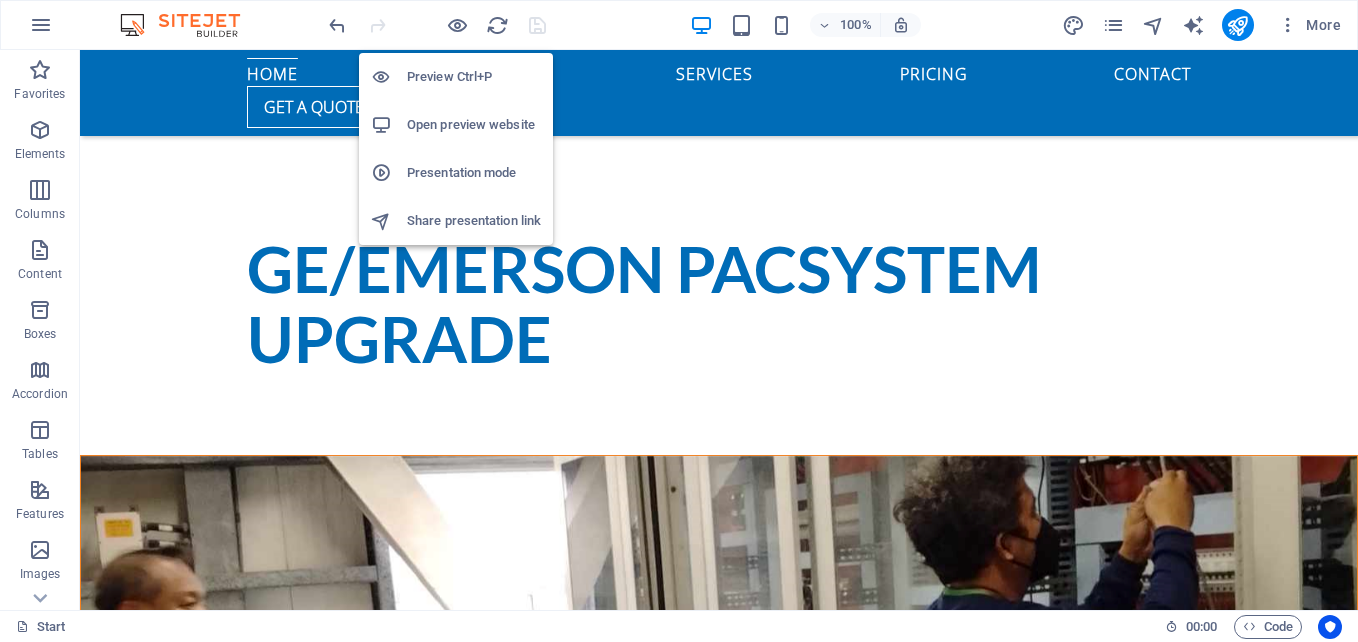 click on "Open preview website" at bounding box center (474, 125) 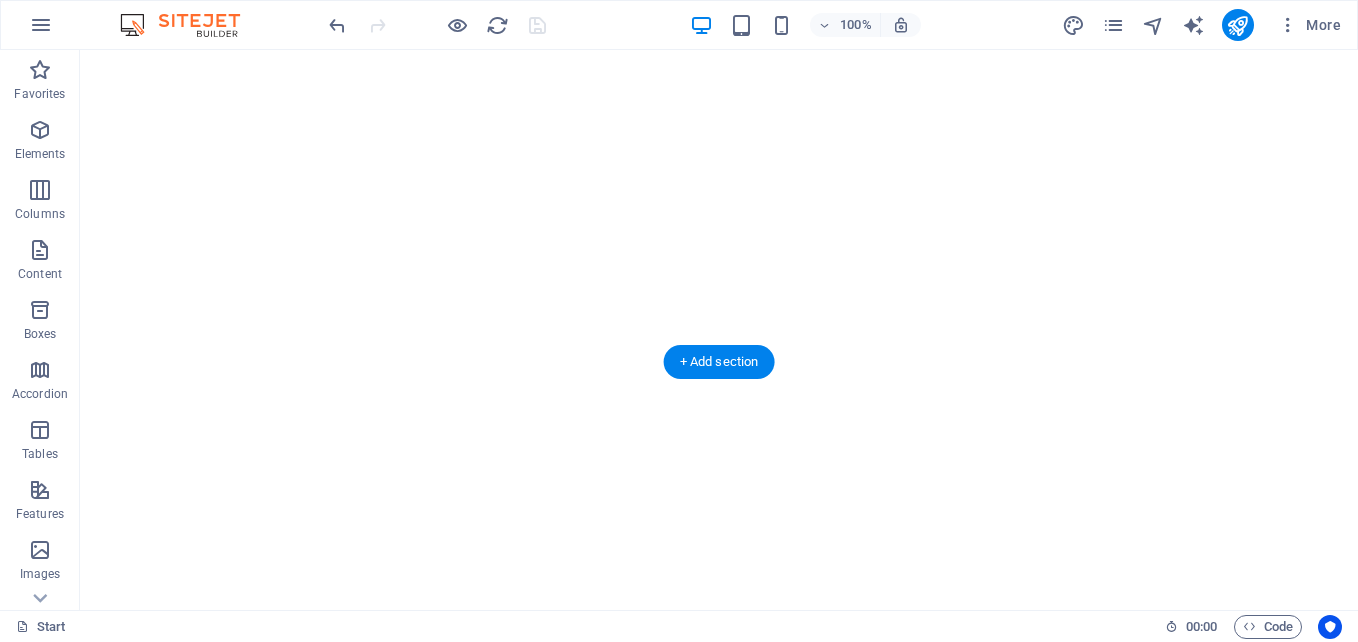 scroll, scrollTop: 201, scrollLeft: 0, axis: vertical 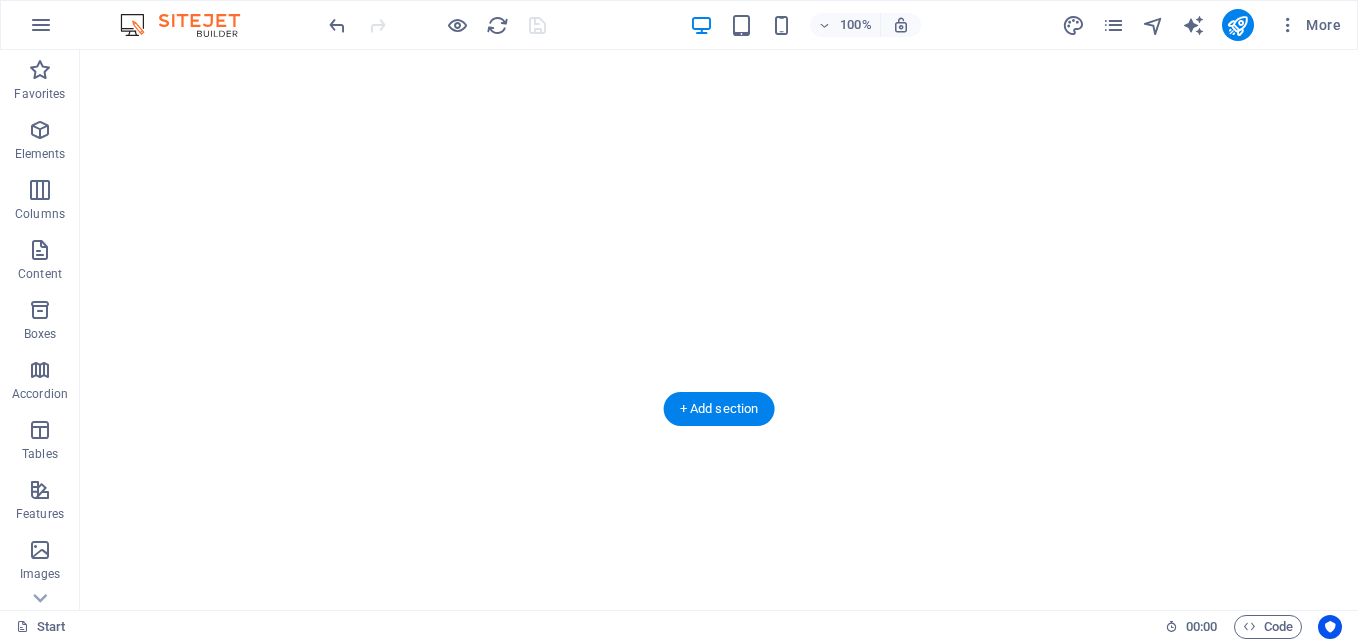 click at bounding box center (-3078, -30) 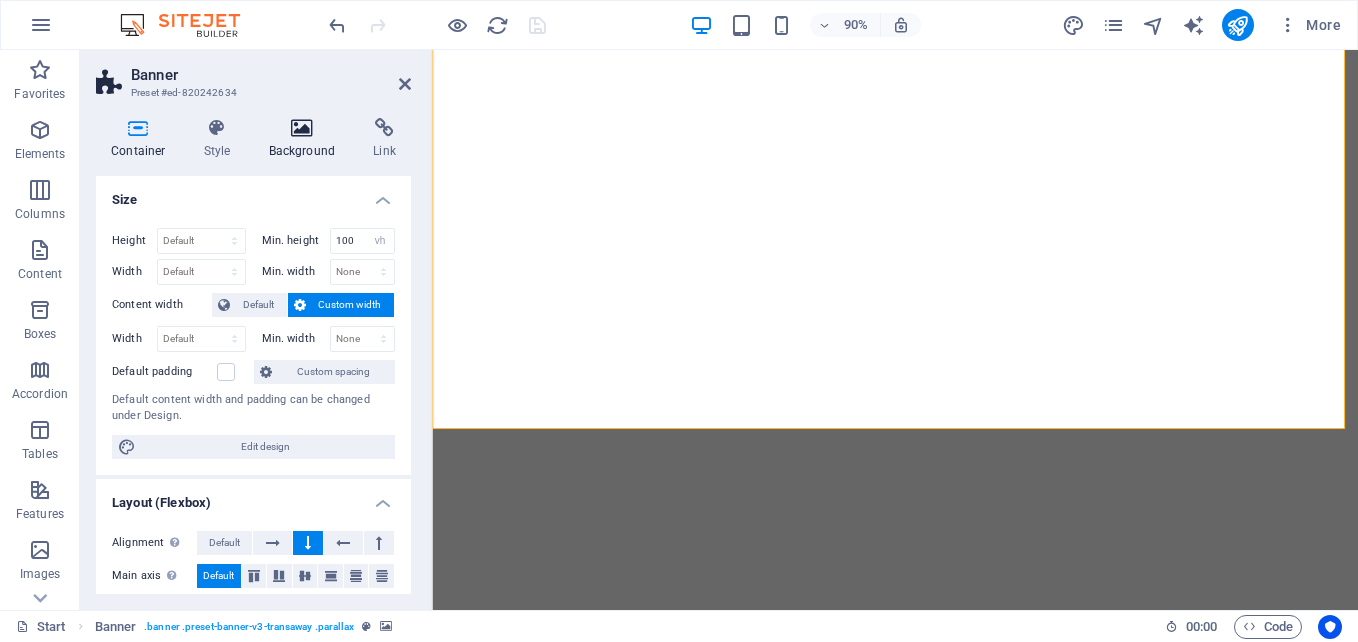 click at bounding box center [302, 128] 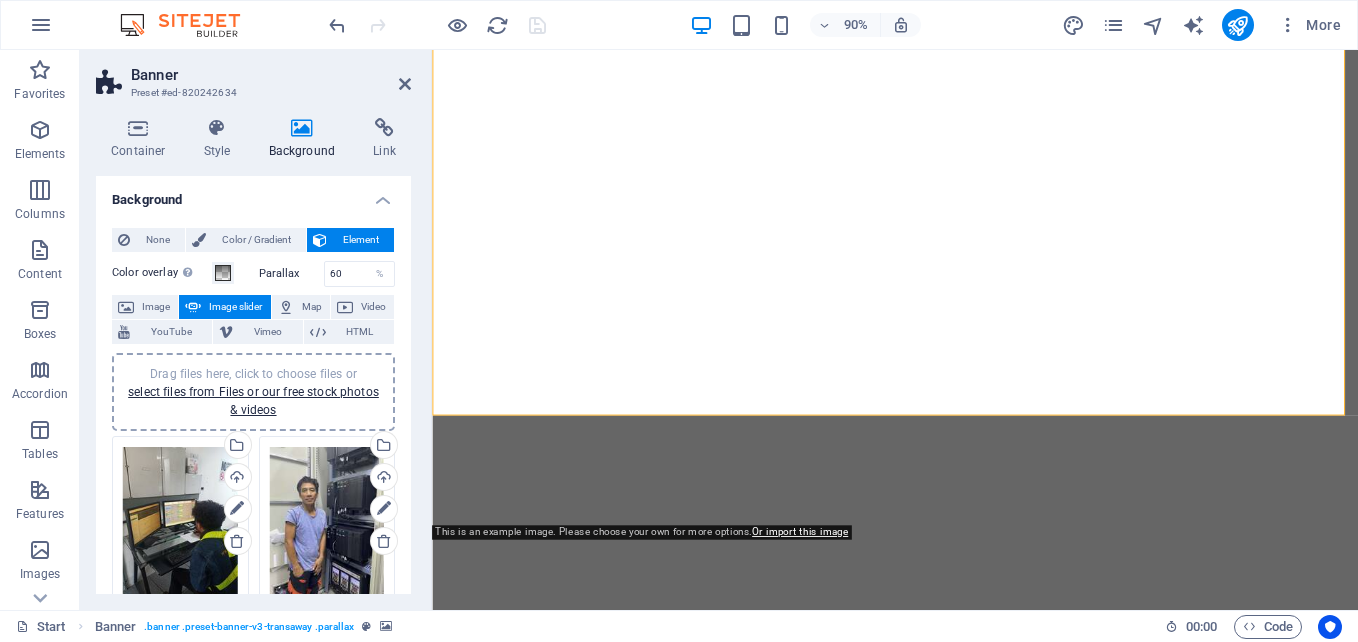 scroll, scrollTop: 401, scrollLeft: 0, axis: vertical 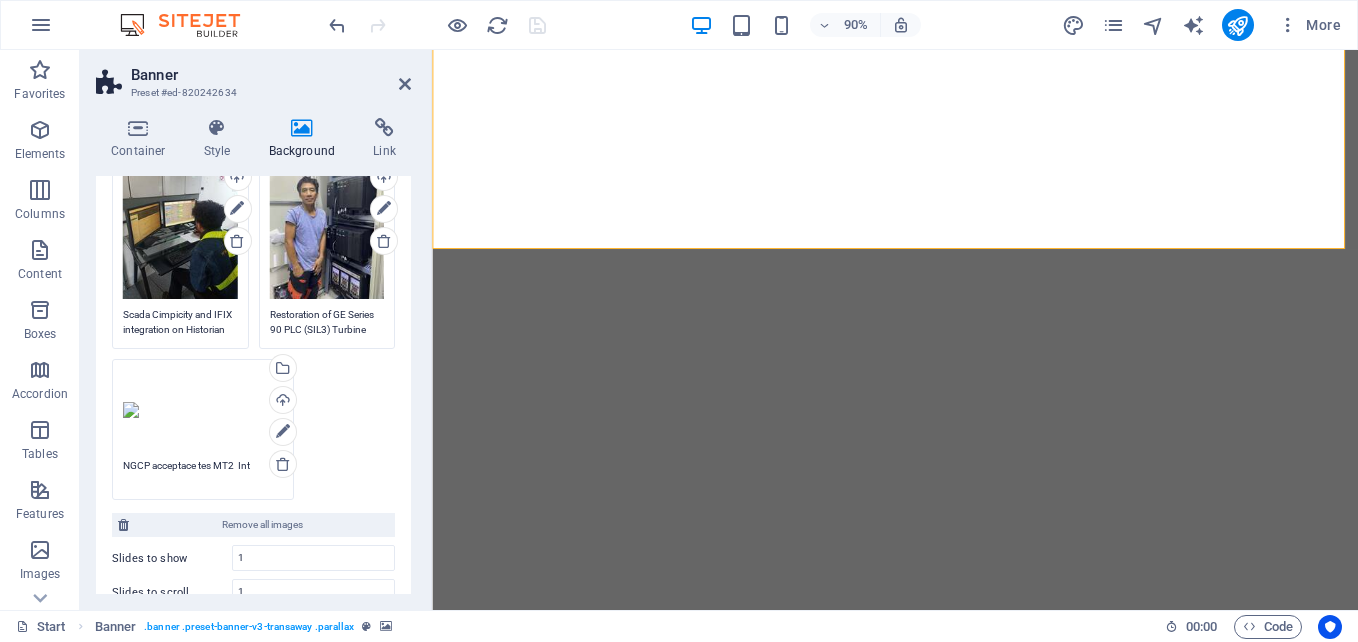 click at bounding box center [283, 464] 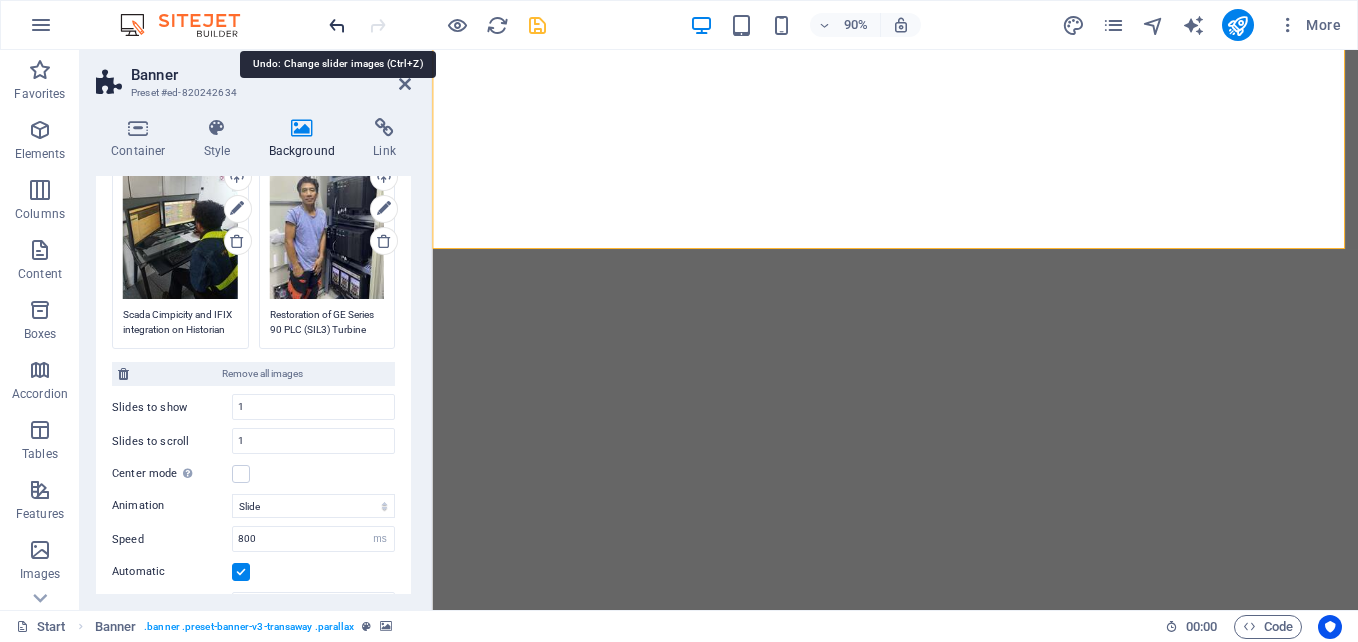 click at bounding box center [337, 25] 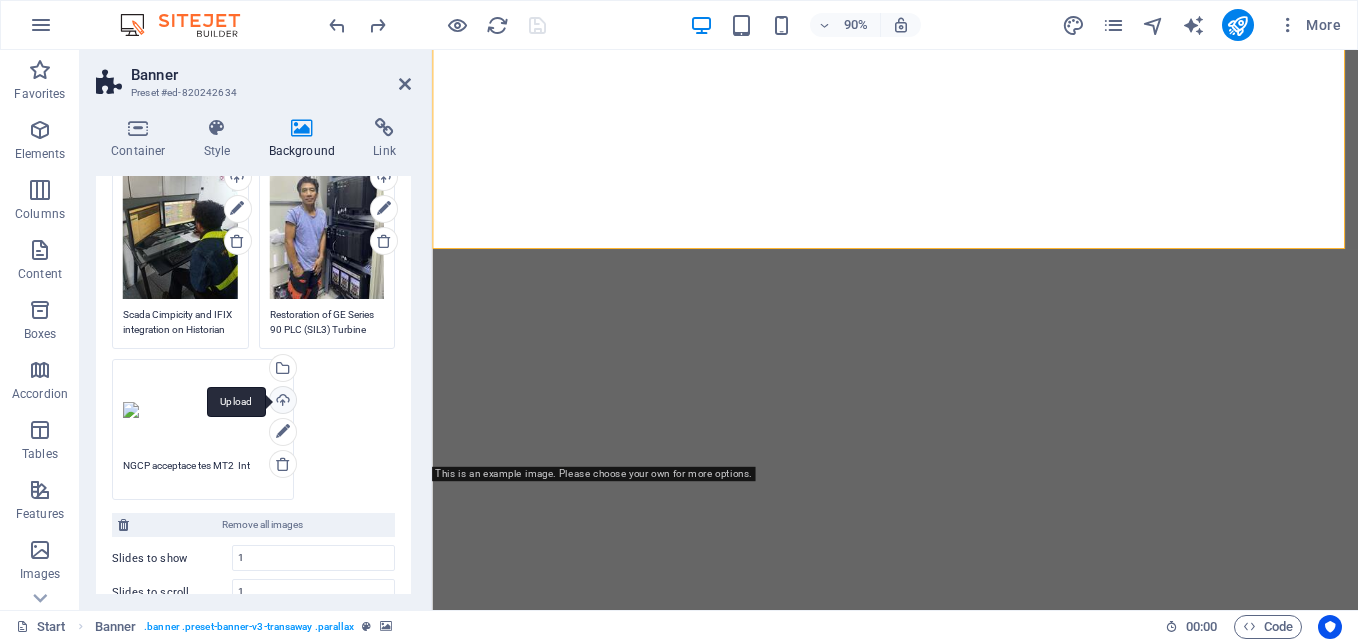 click on "Upload" at bounding box center (281, 402) 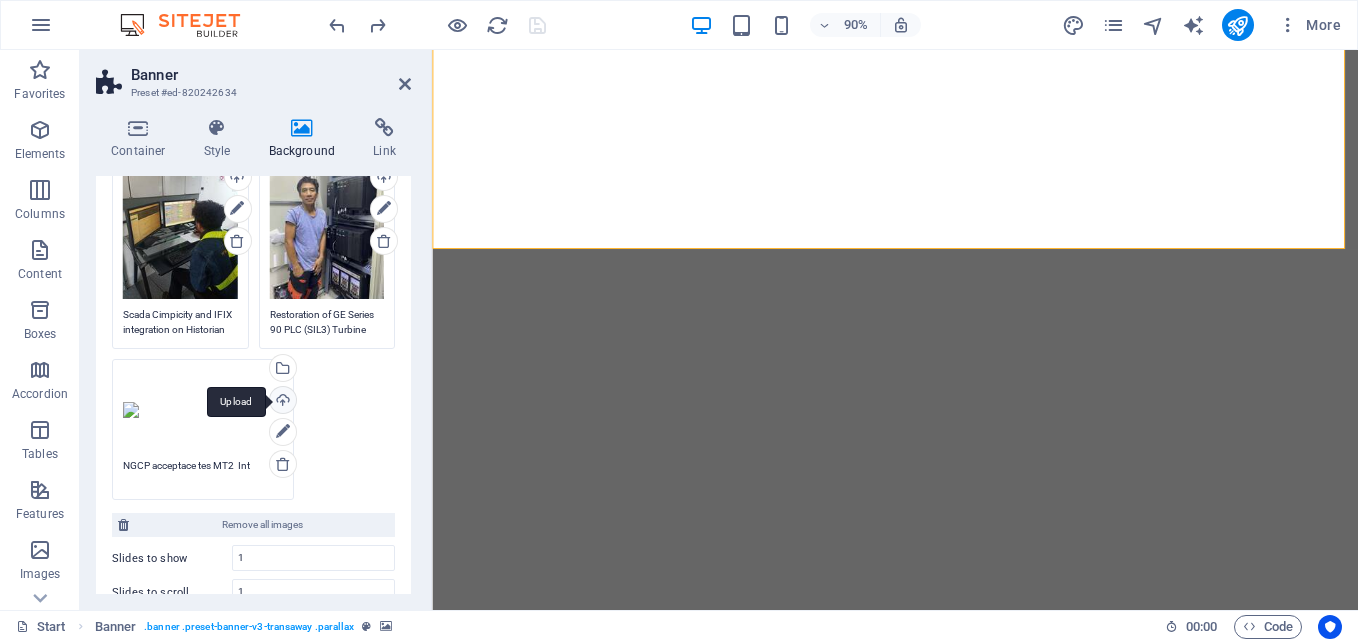 click on "Upload" at bounding box center (281, 402) 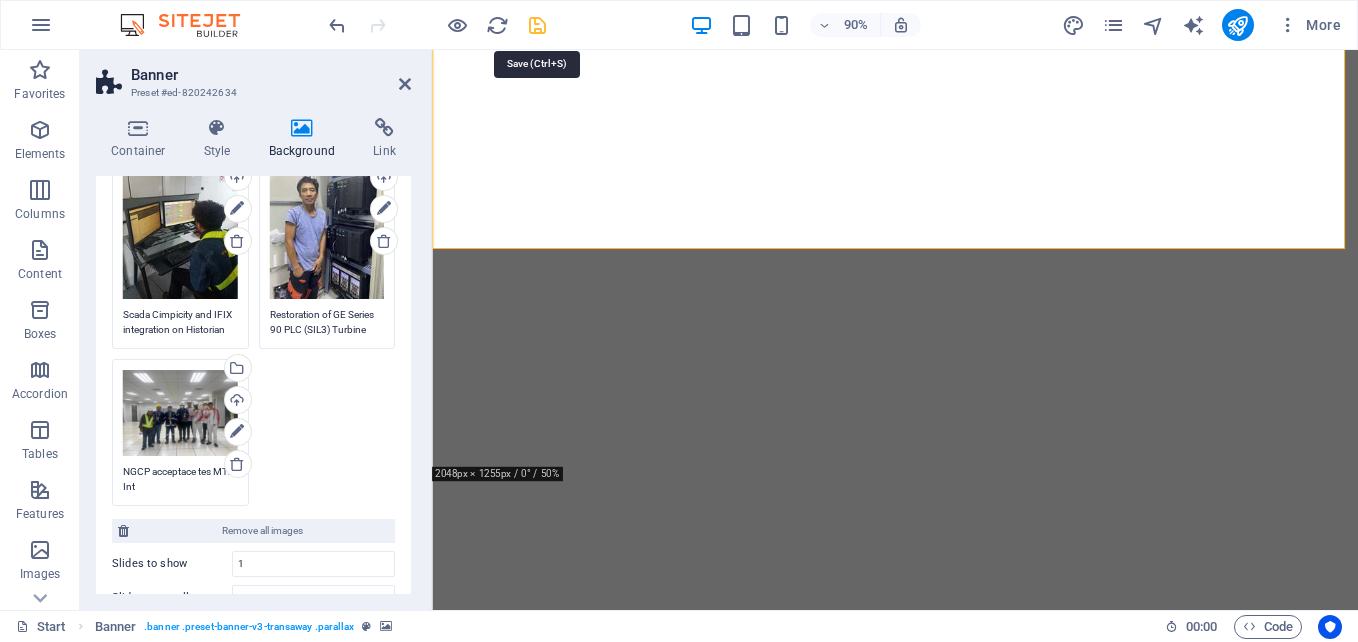 click at bounding box center [537, 25] 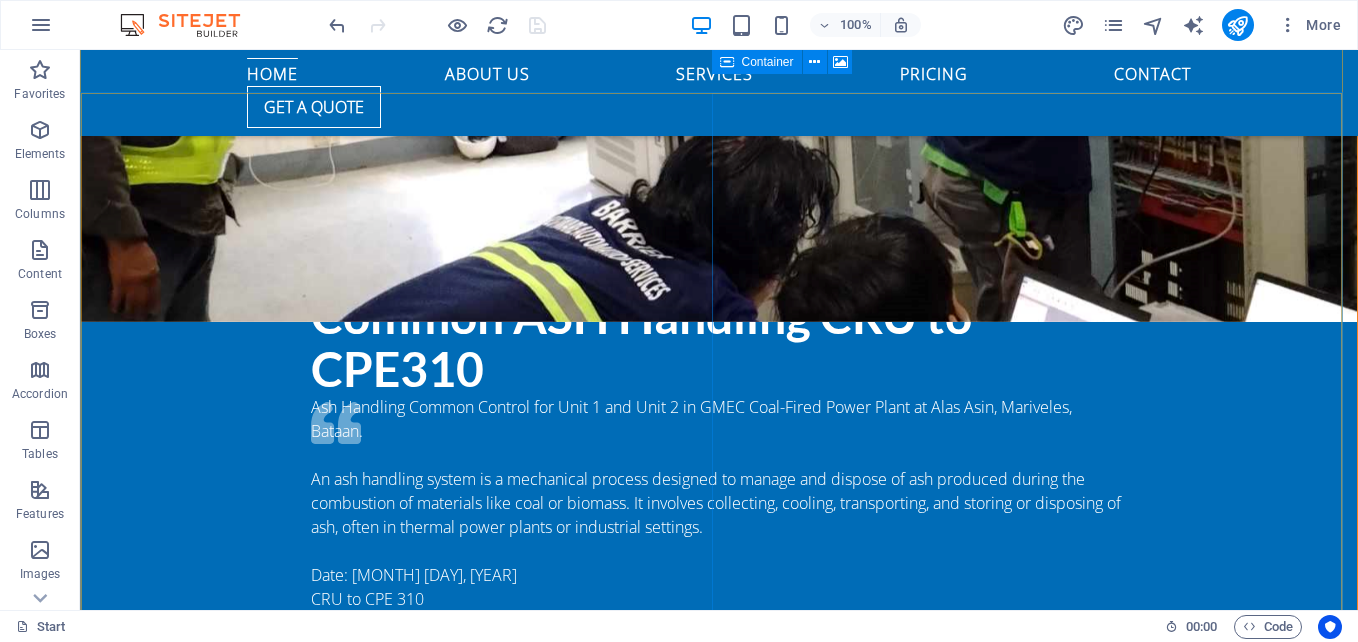 scroll, scrollTop: 1401, scrollLeft: 0, axis: vertical 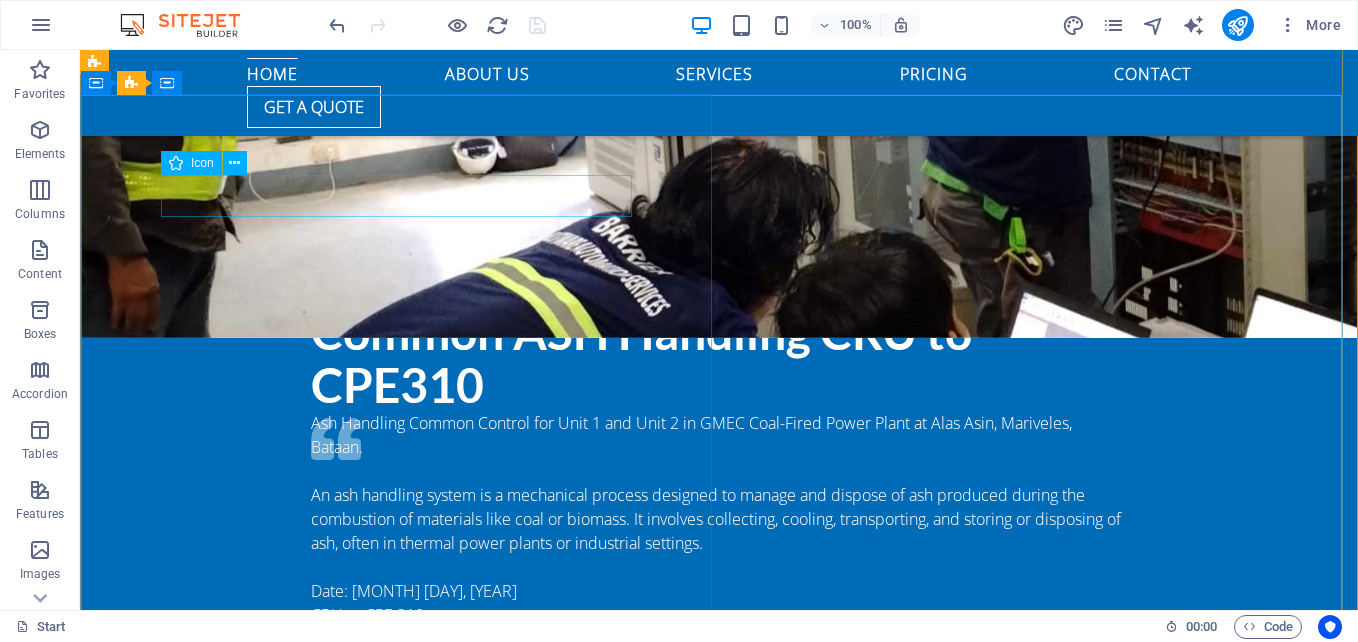 click at bounding box center (719, 813) 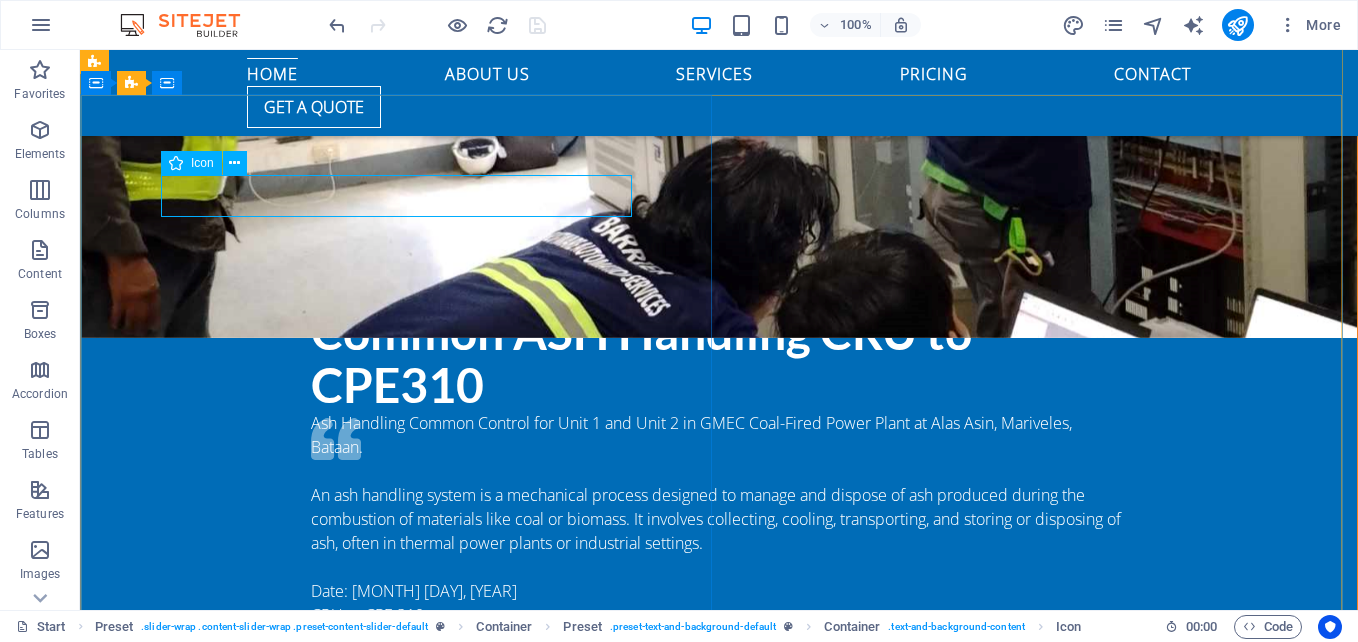 click at bounding box center [719, 813] 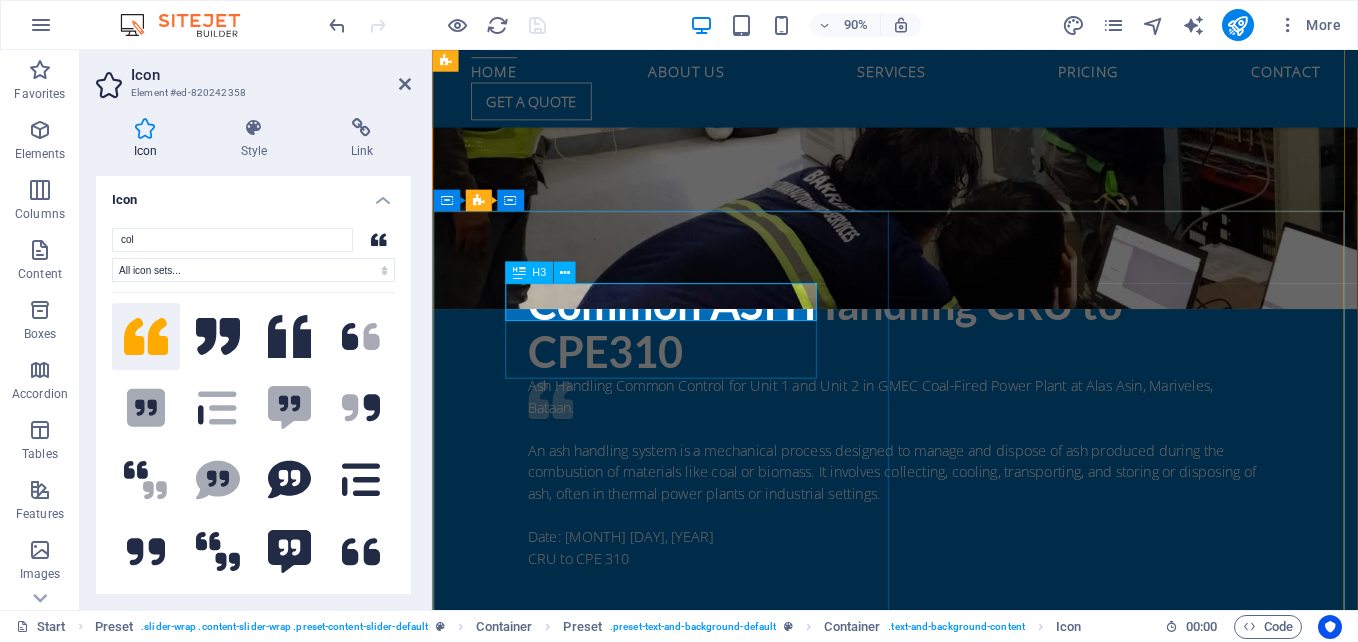 type on "col" 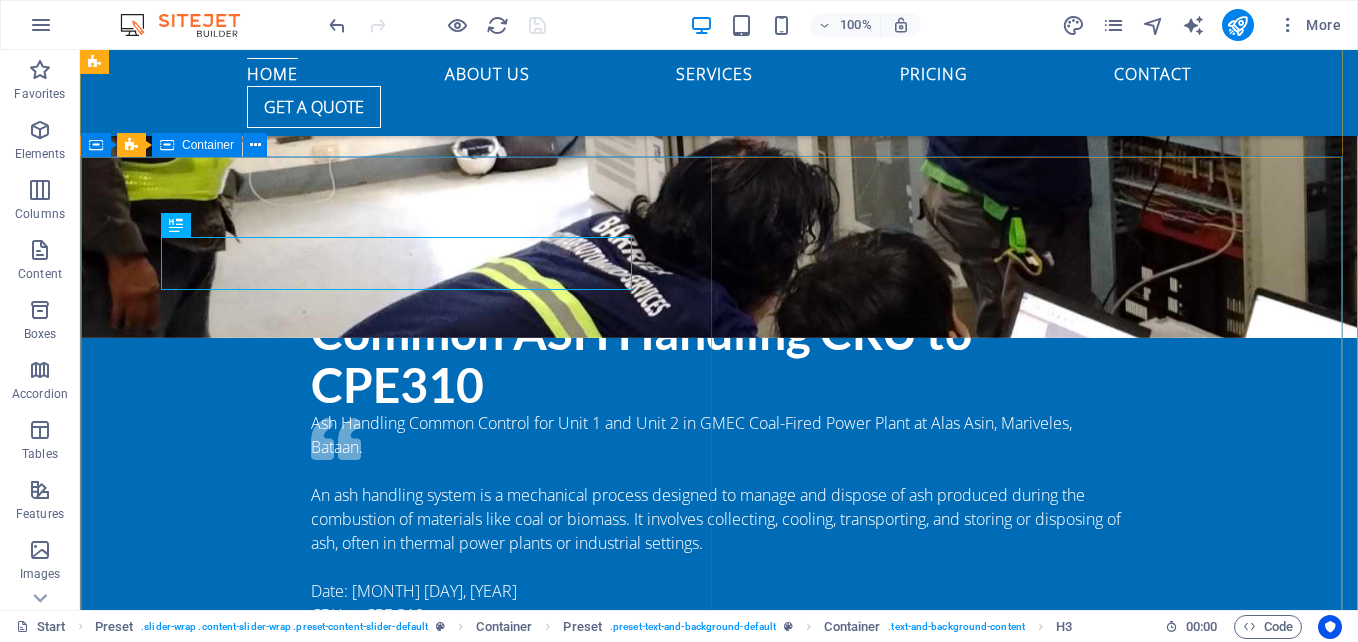 scroll, scrollTop: 1339, scrollLeft: 0, axis: vertical 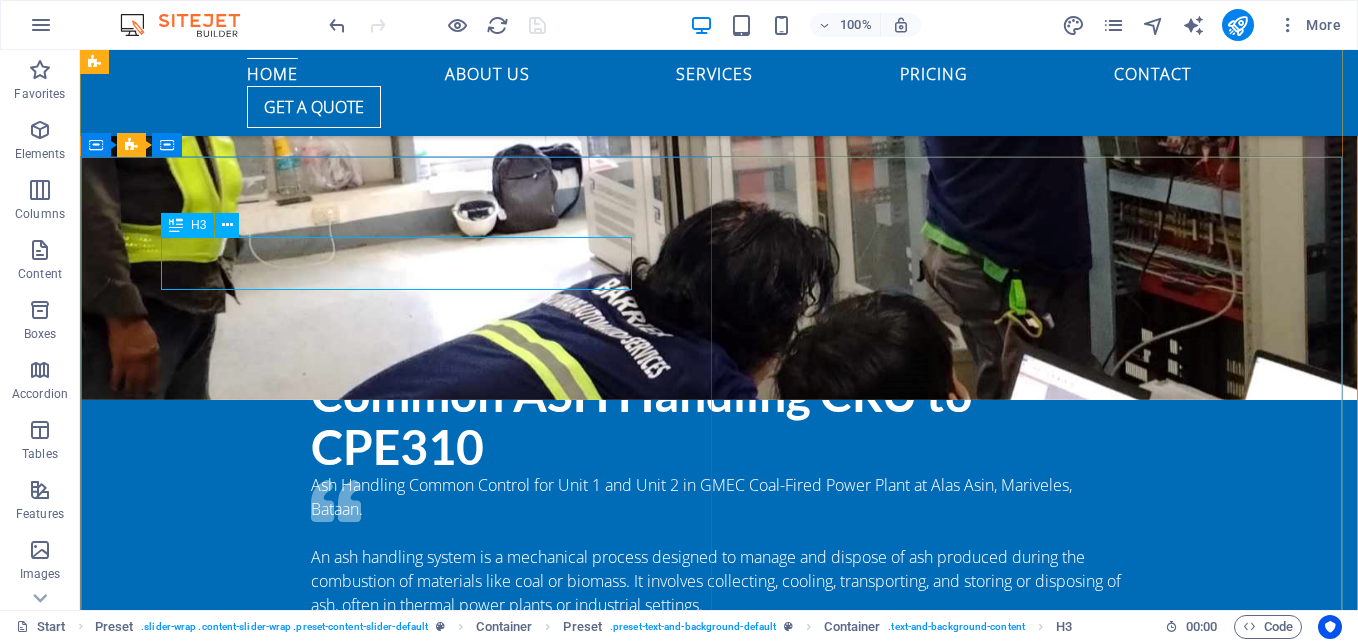 click on "You can rely on it" at bounding box center (719, 765) 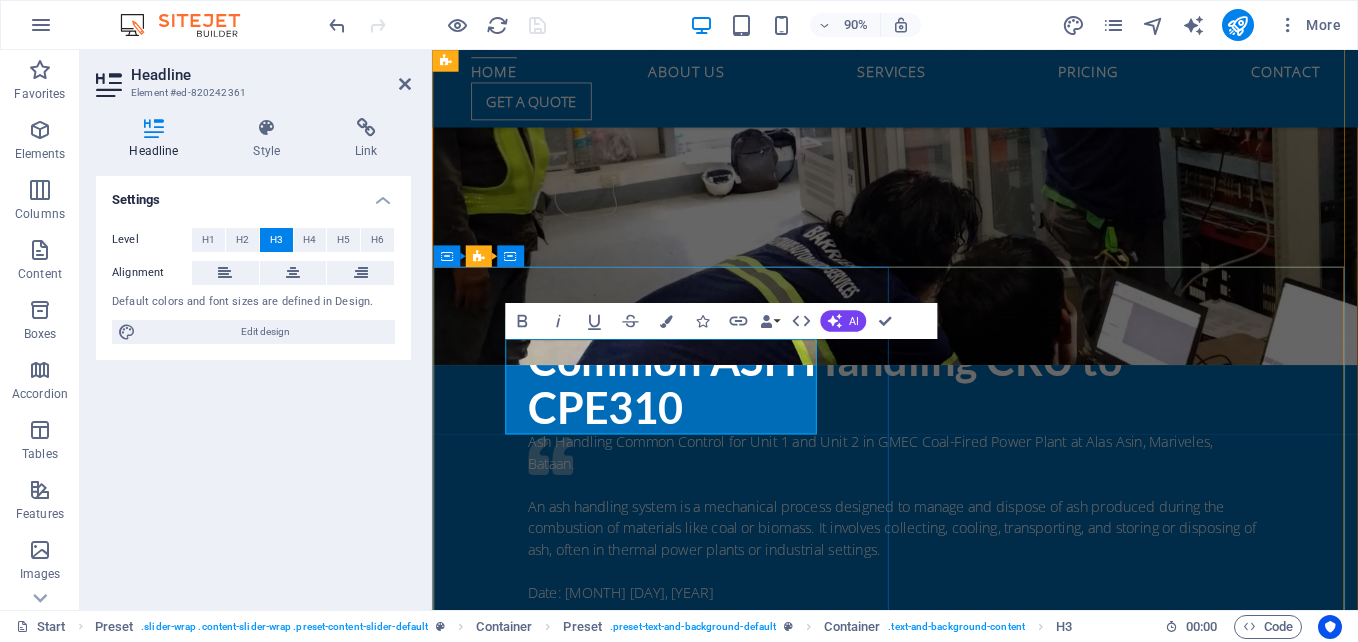 click on "You can rely on it" at bounding box center (947, 765) 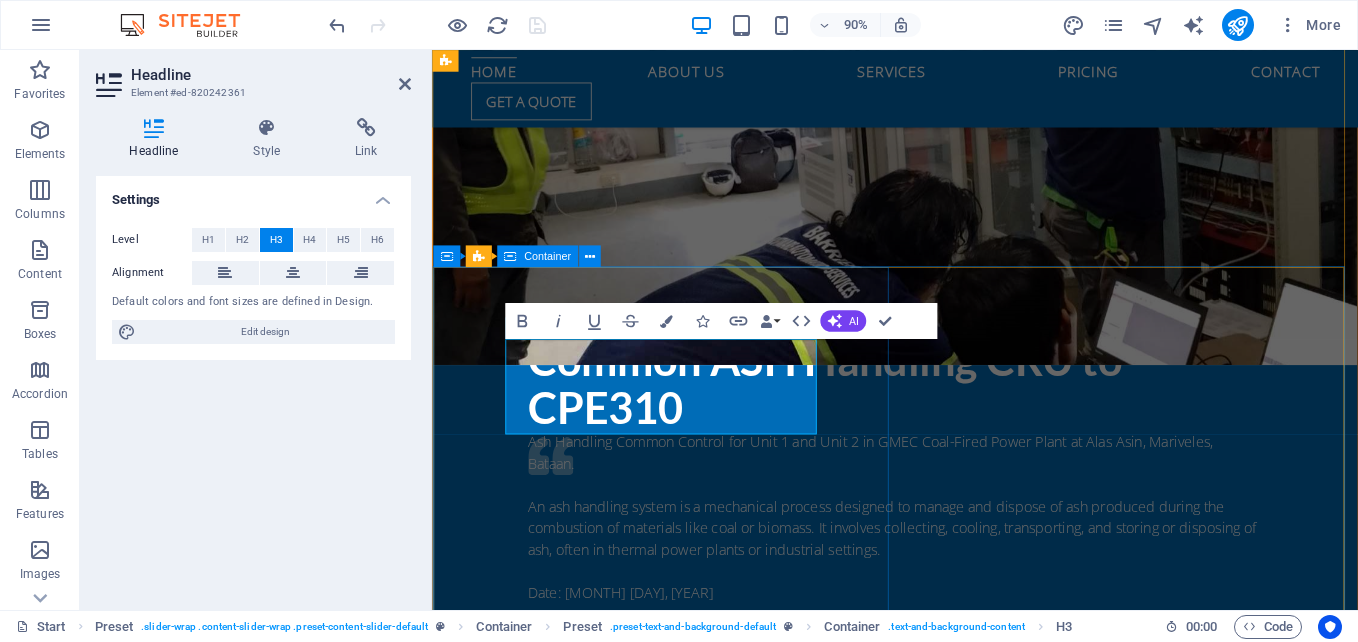 drag, startPoint x: 557, startPoint y: 454, endPoint x: 511, endPoint y: 408, distance: 65.053825 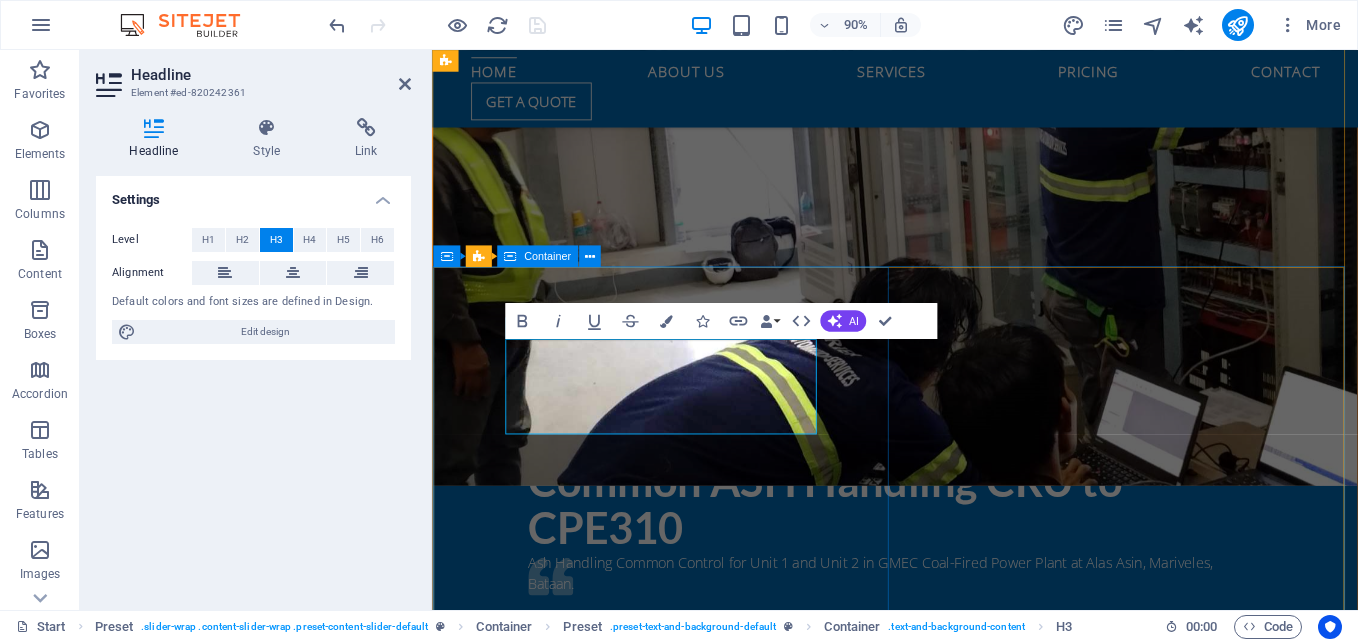 type 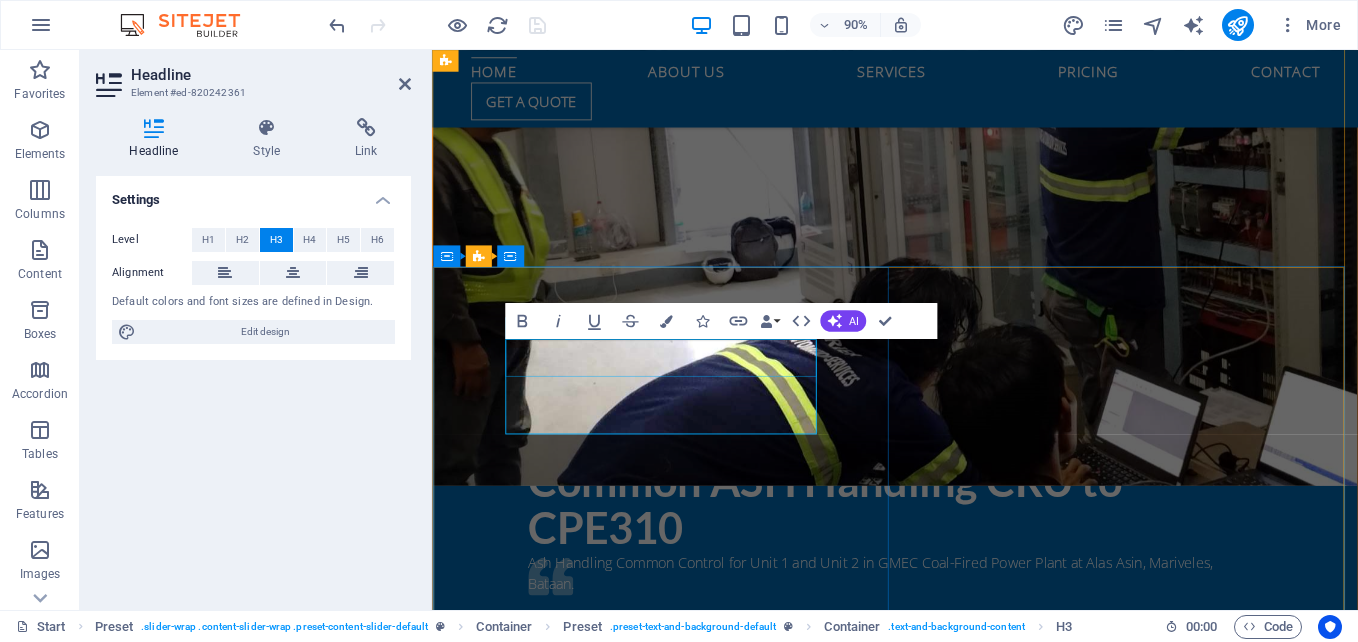 click at bounding box center [947, 1009] 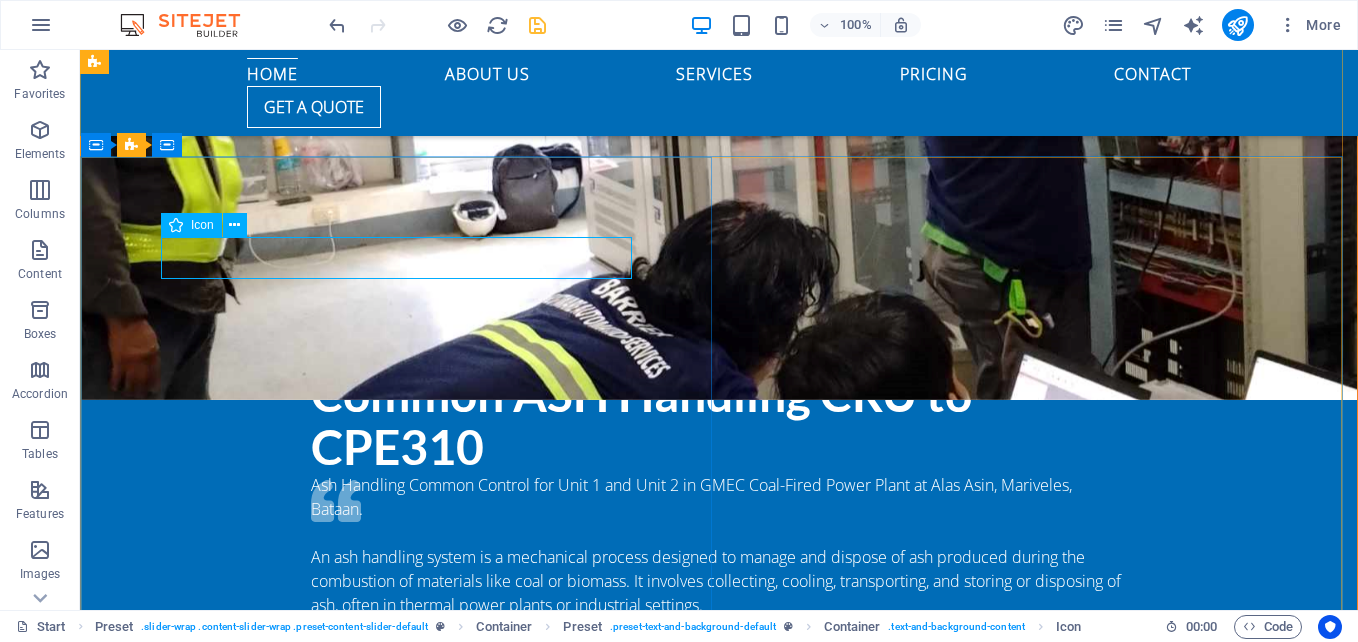 click at bounding box center (719, 875) 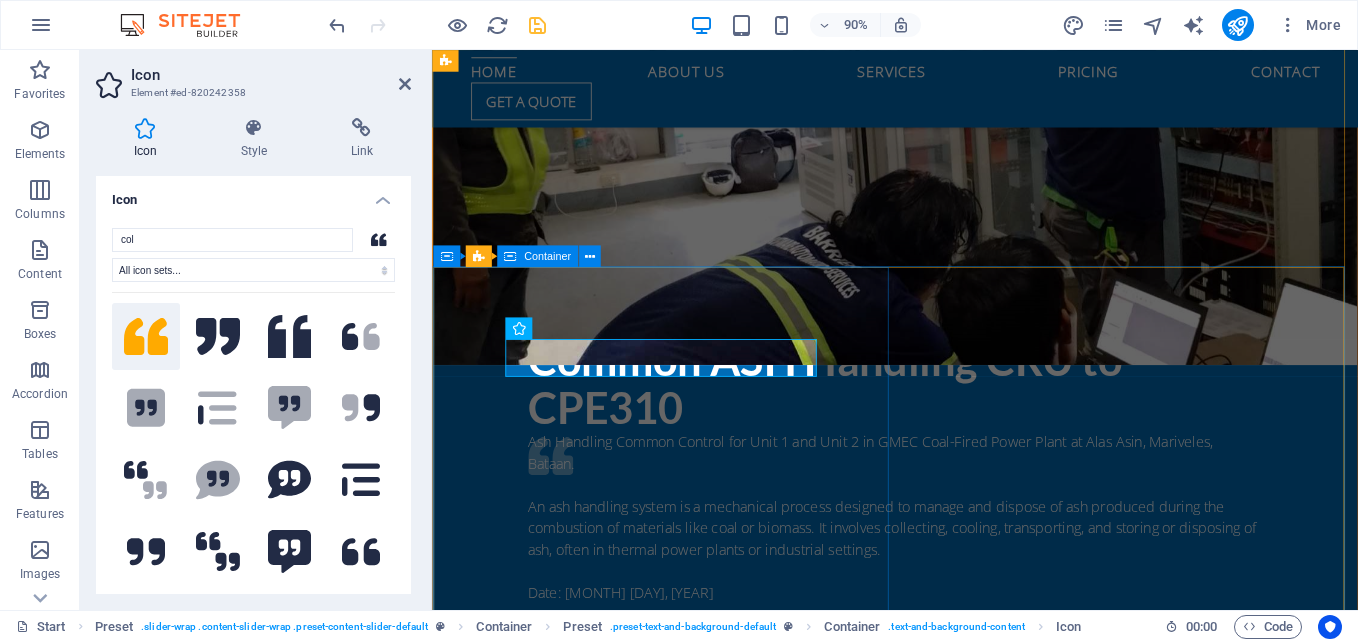 click on "Coal Crusher Panel Lorem Ipsum is simply dummy text of the printing and typesetting industry. Lorem Ipsum has been the industry's standard dummy text ever since the 1500s, when an unknown printer took a galley of type and scrambled it to make a type specimen book. It has survived not only five centuries, but also the leap into electronic typesetting, remaining essentially unchanged. It was popularised in the 1960s with the release of Letraset sheets containing Lorem Ipsum passages, and more recently with desktop publishing software like Aldus PageMaker including versions of Lorem Ipsum. [FIRST] [LAST] CEO, Company2" at bounding box center [946, 949] 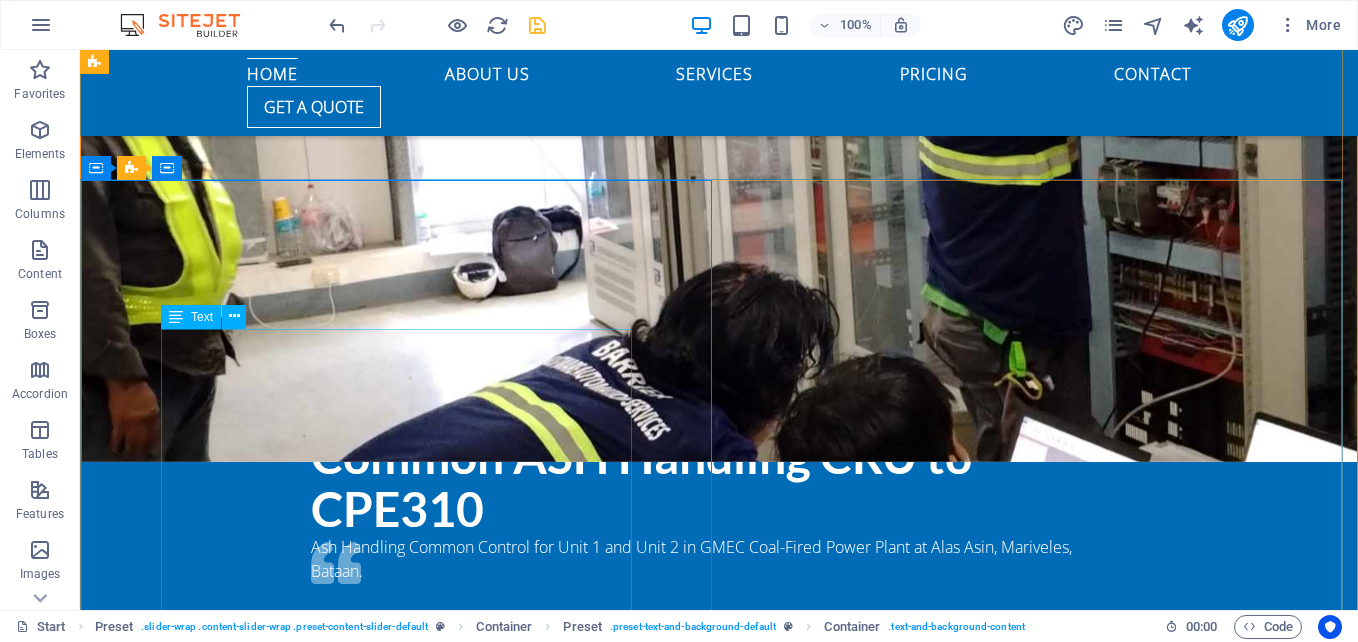 scroll, scrollTop: 1377, scrollLeft: 0, axis: vertical 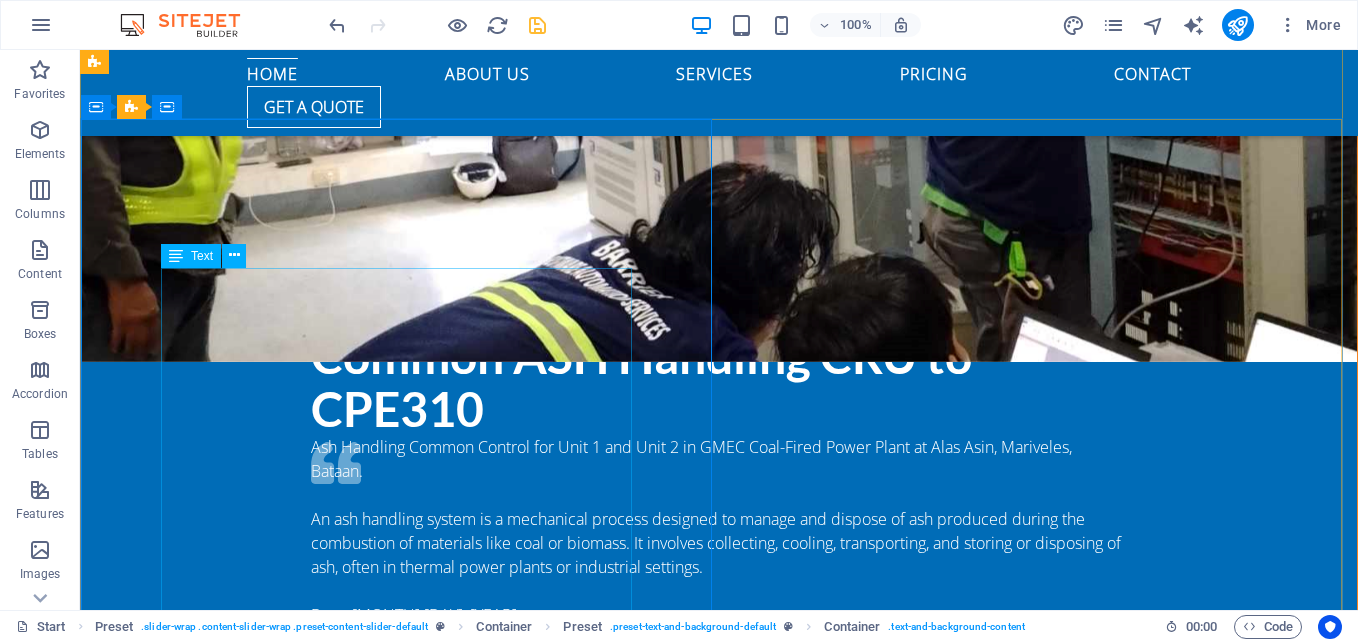 click on "It has survived not only five centuries, but also the leap into electronic typesetting, remaining essentially unchanged. It was popularised in the 1960s with the release of Letraset sheets containing passages, and more recently with desktop publishing software like Aldus PageMaker including versions of . [FIRST] [LAST] CEO, Company2" at bounding box center [719, 890] 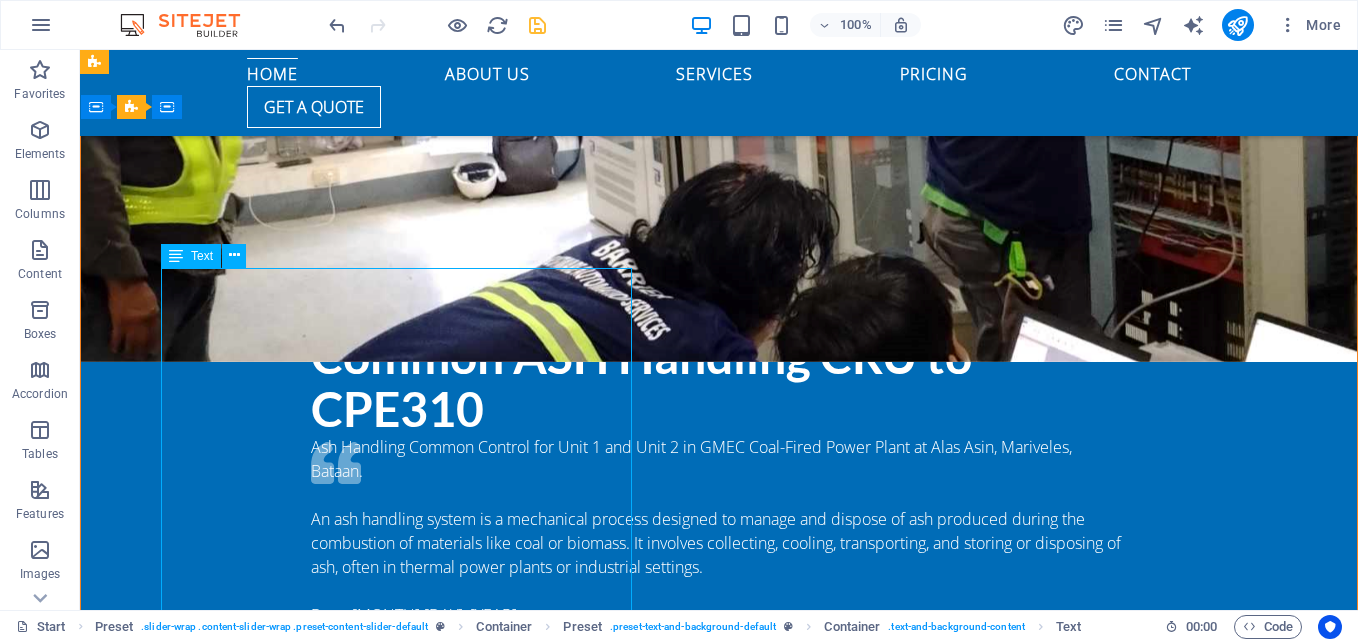 click on "It has survived not only five centuries, but also the leap into electronic typesetting, remaining essentially unchanged. It was popularised in the 1960s with the release of Letraset sheets containing passages, and more recently with desktop publishing software like Aldus PageMaker including versions of . [FIRST] [LAST] CEO, Company2" at bounding box center [719, 890] 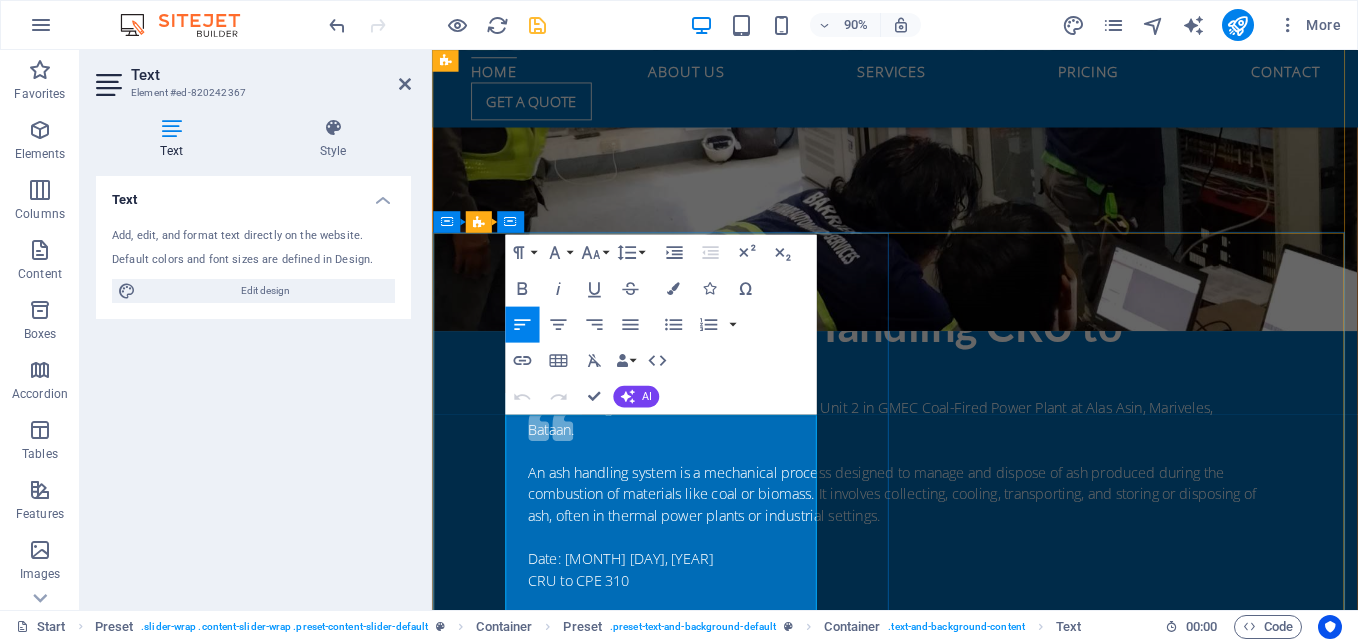 click on "Lorem Ipsum   is simply dummy text of the printing and typesetting industry. Lorem Ipsum has been the industry's standard dummy text ever since the 1500s, when an unknown printer took a galley of type and scrambled it to make a type specimen book." at bounding box center (947, 806) 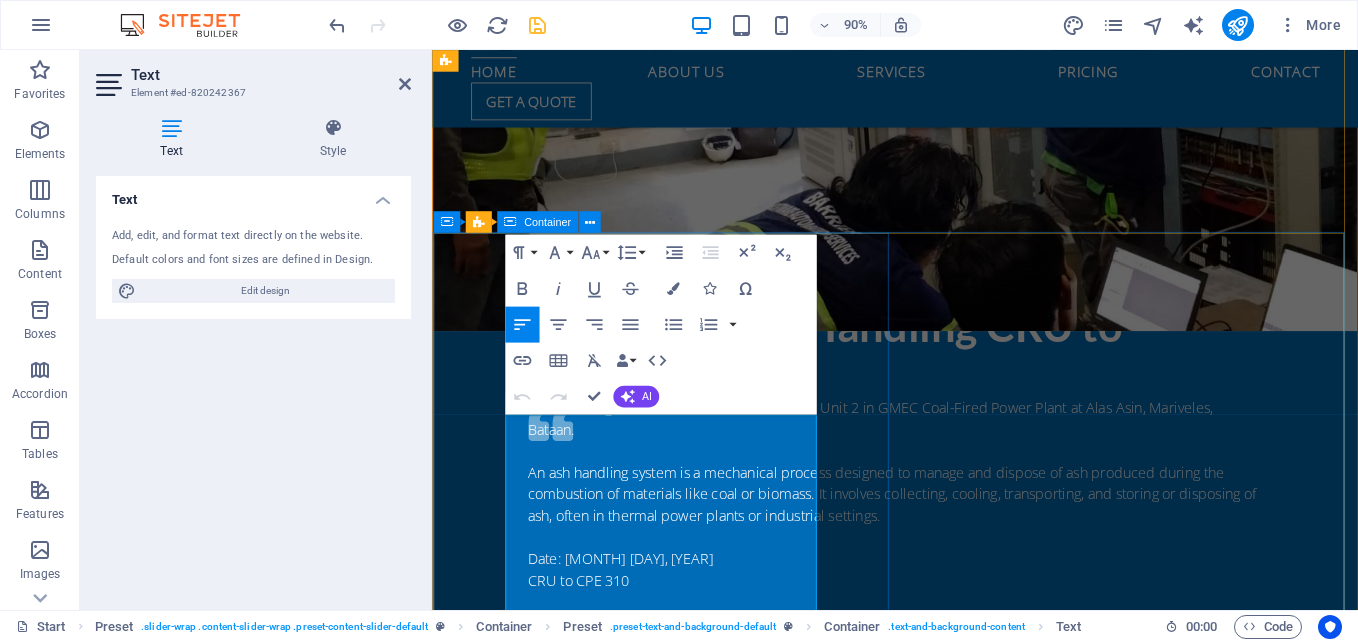 drag, startPoint x: 670, startPoint y: 591, endPoint x: 506, endPoint y: 472, distance: 202.62527 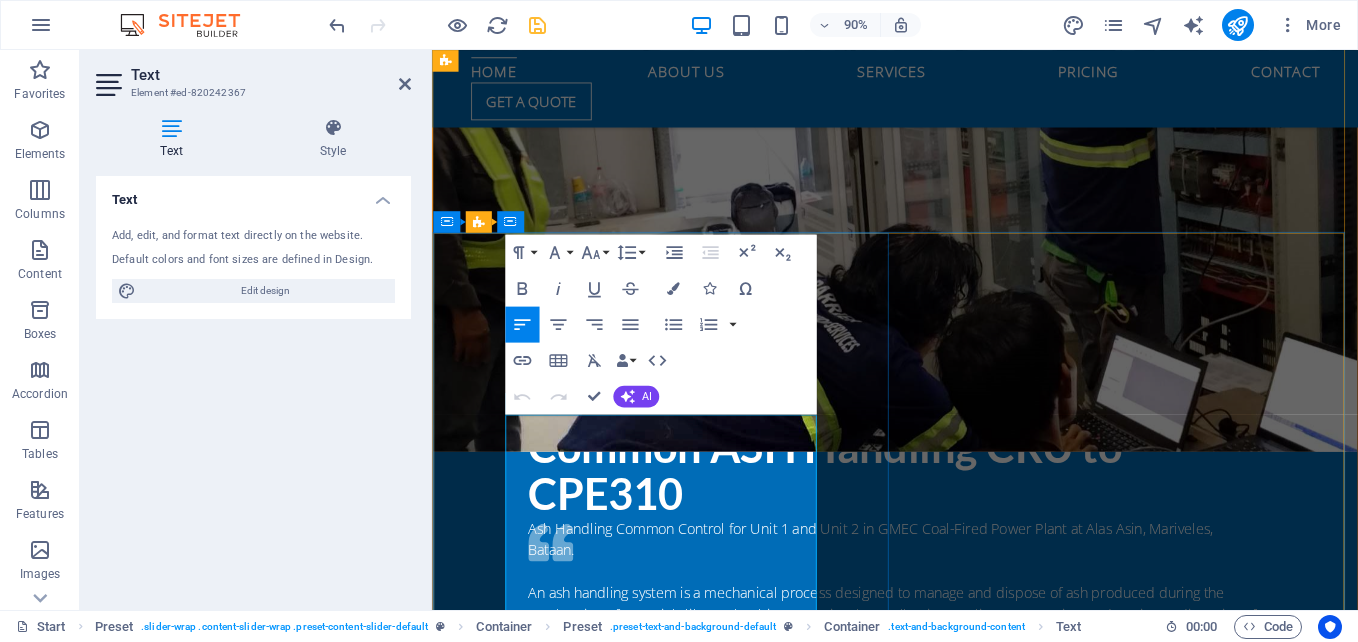 type 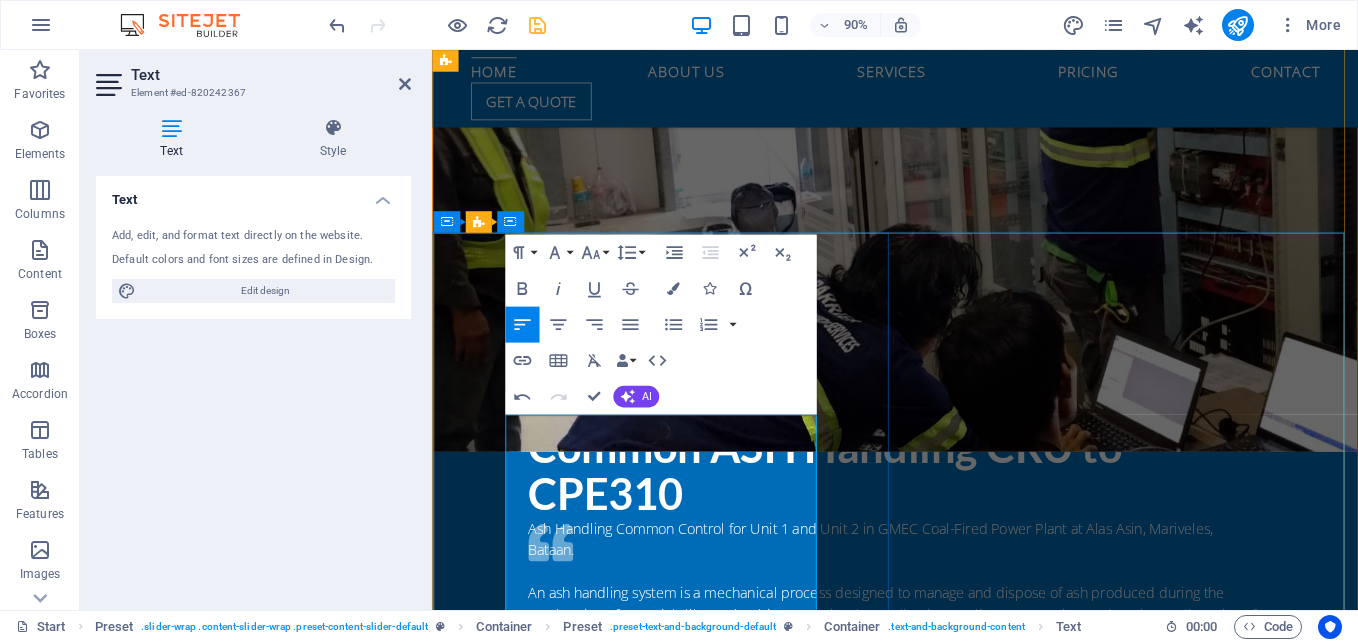 drag, startPoint x: 567, startPoint y: 493, endPoint x: 516, endPoint y: 493, distance: 51 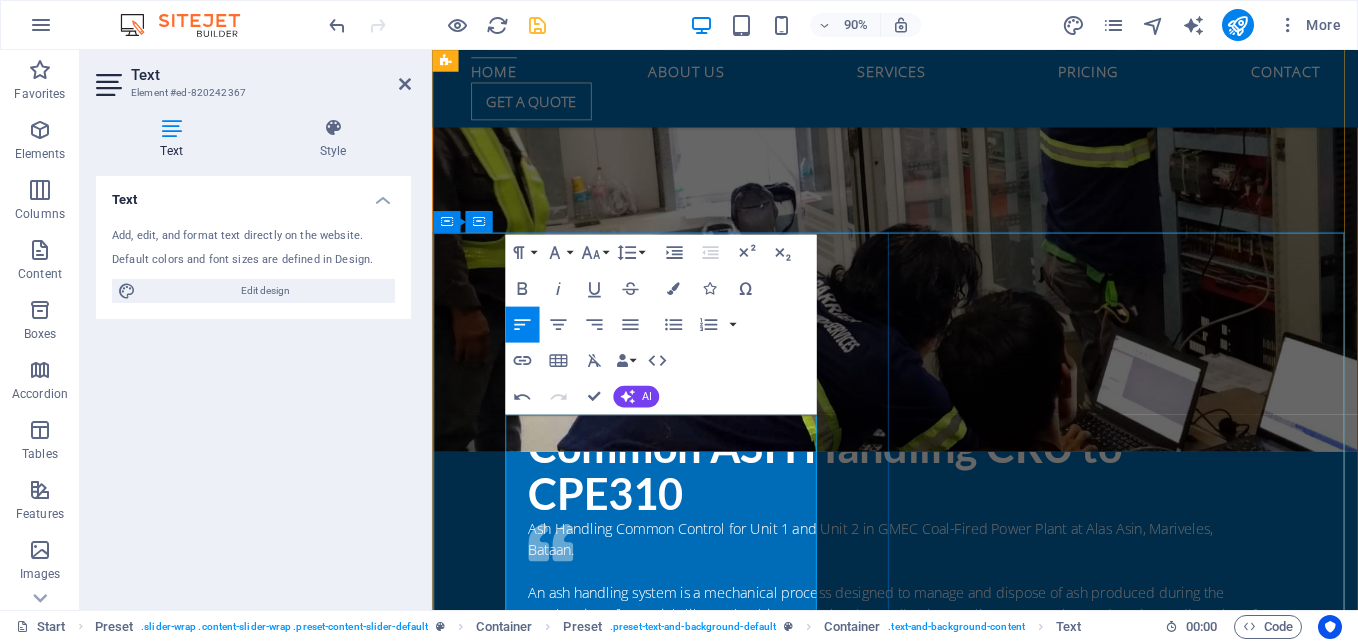 click on "It has survived not only five centuries, but also the leap into electronic typesetting, remaining essentially unchanged. It was popularised in the 1960s with the release of Letraset sheets containing Lorem Ipsum passages, and more recently with desktop publishing software like Aldus PageMaker including versions of Lorem Ipsum." at bounding box center [947, 988] 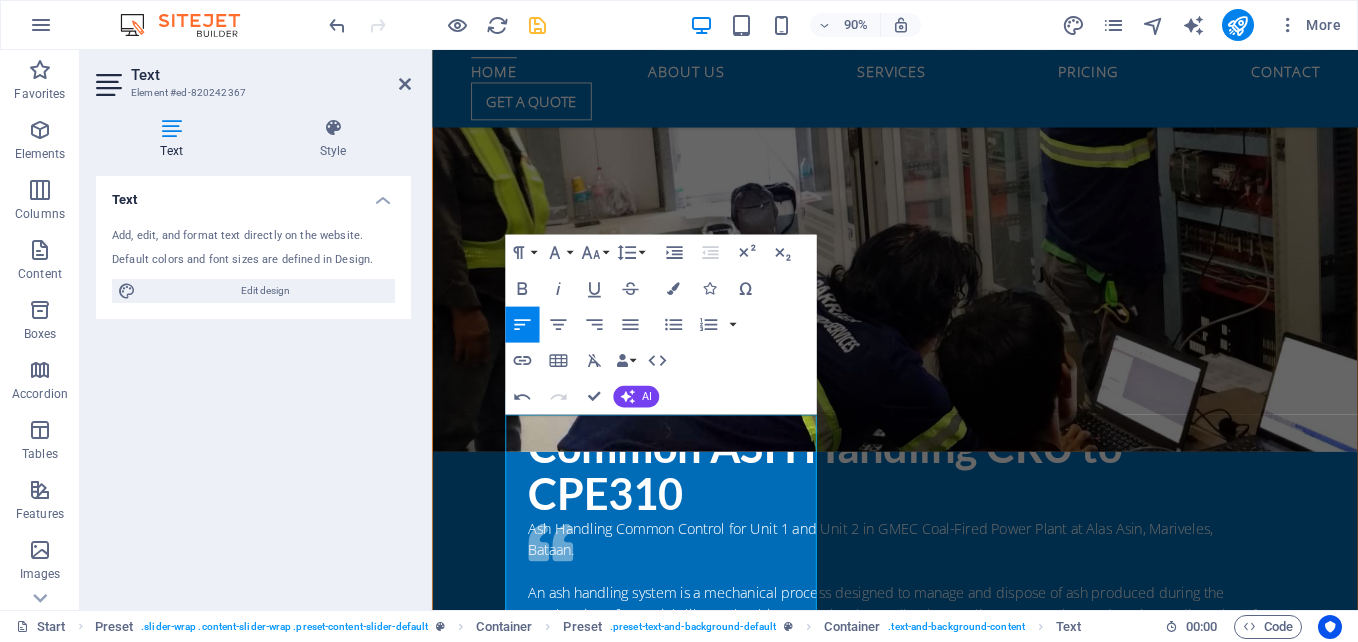 scroll, scrollTop: 1681, scrollLeft: 0, axis: vertical 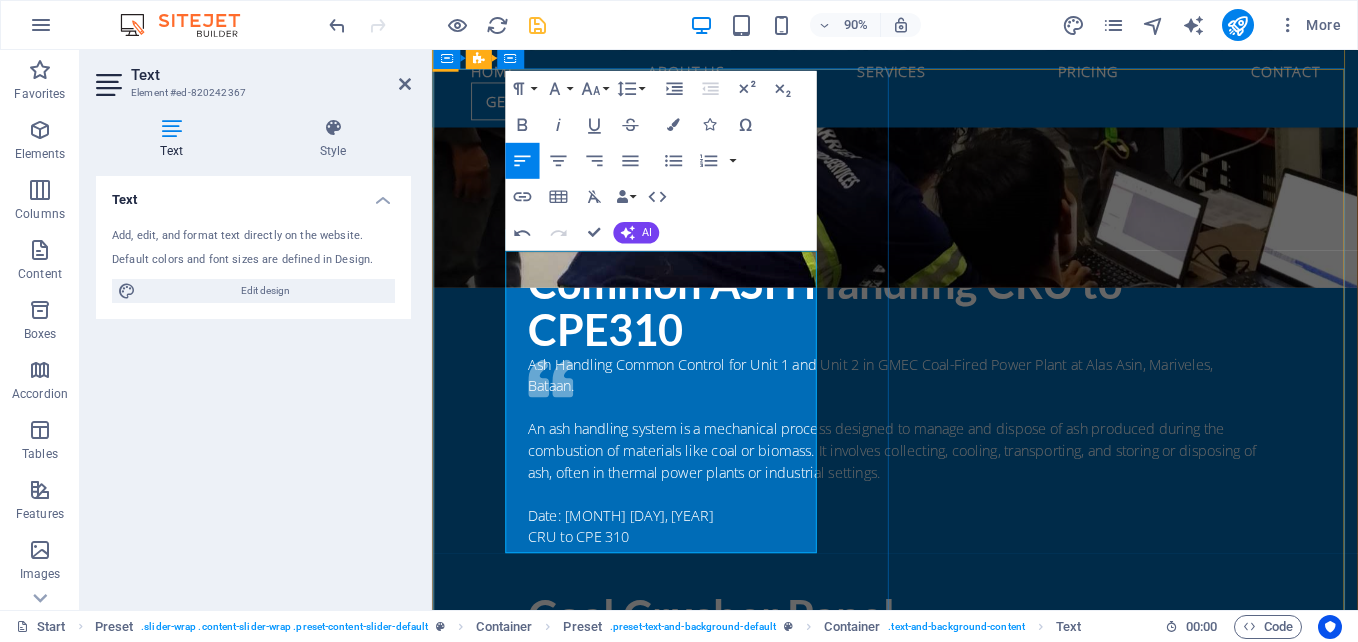 drag, startPoint x: 570, startPoint y: 533, endPoint x: 513, endPoint y: 364, distance: 178.35358 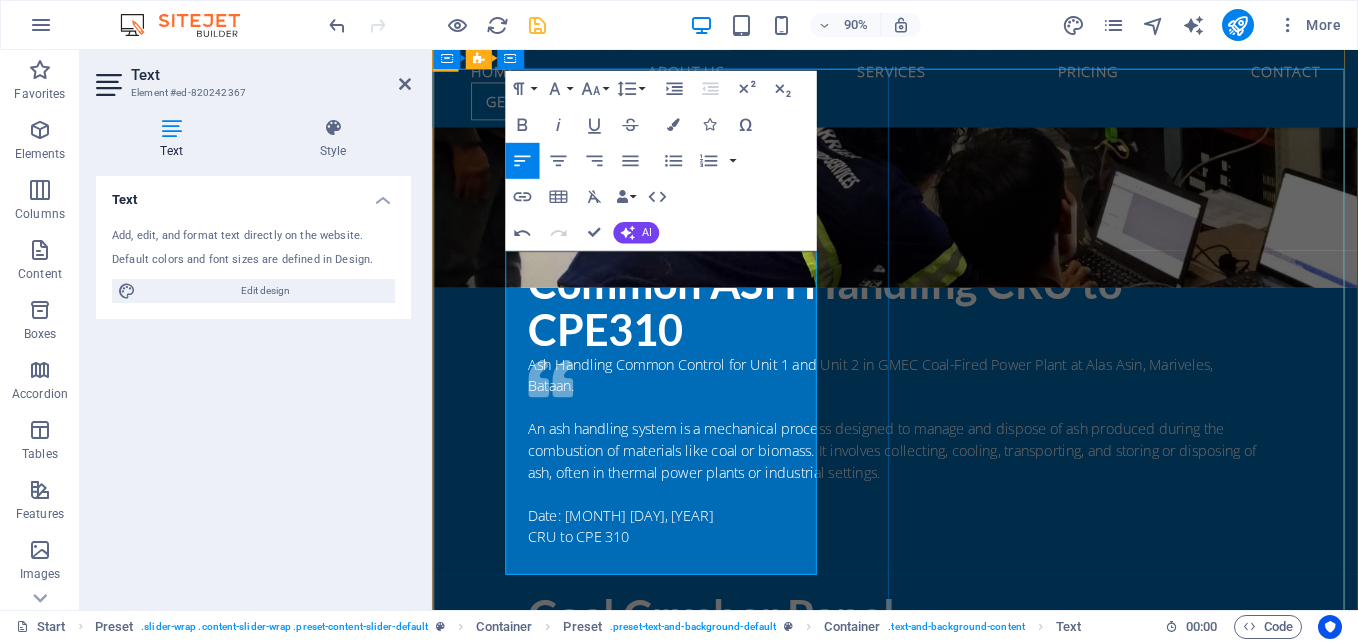 drag, startPoint x: 610, startPoint y: 439, endPoint x: 689, endPoint y: 569, distance: 152.12166 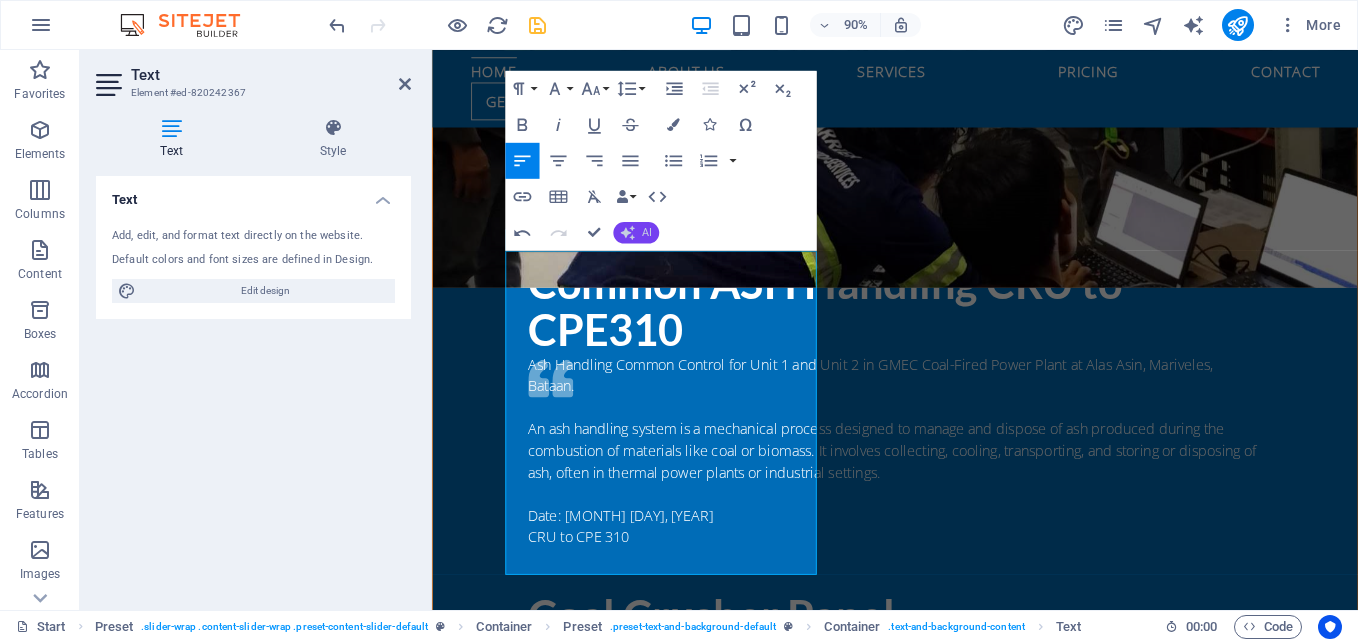 click on "AI" at bounding box center (636, 233) 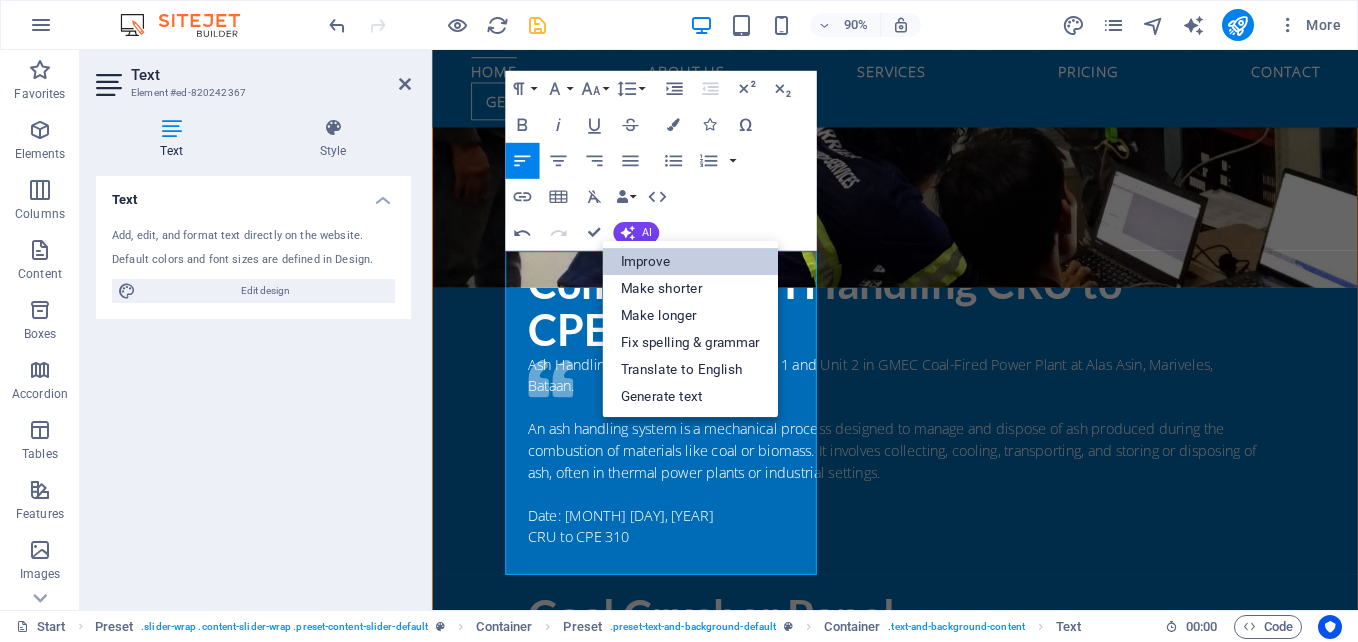 click on "Improve" at bounding box center (690, 261) 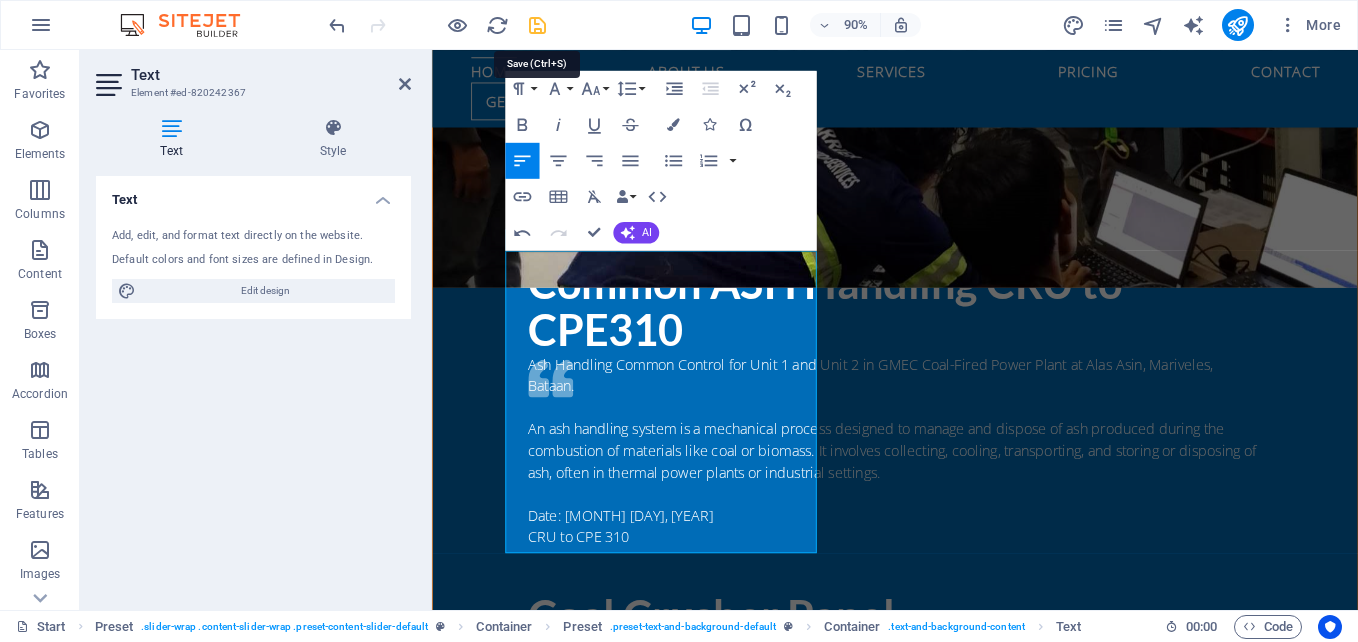 click at bounding box center [537, 25] 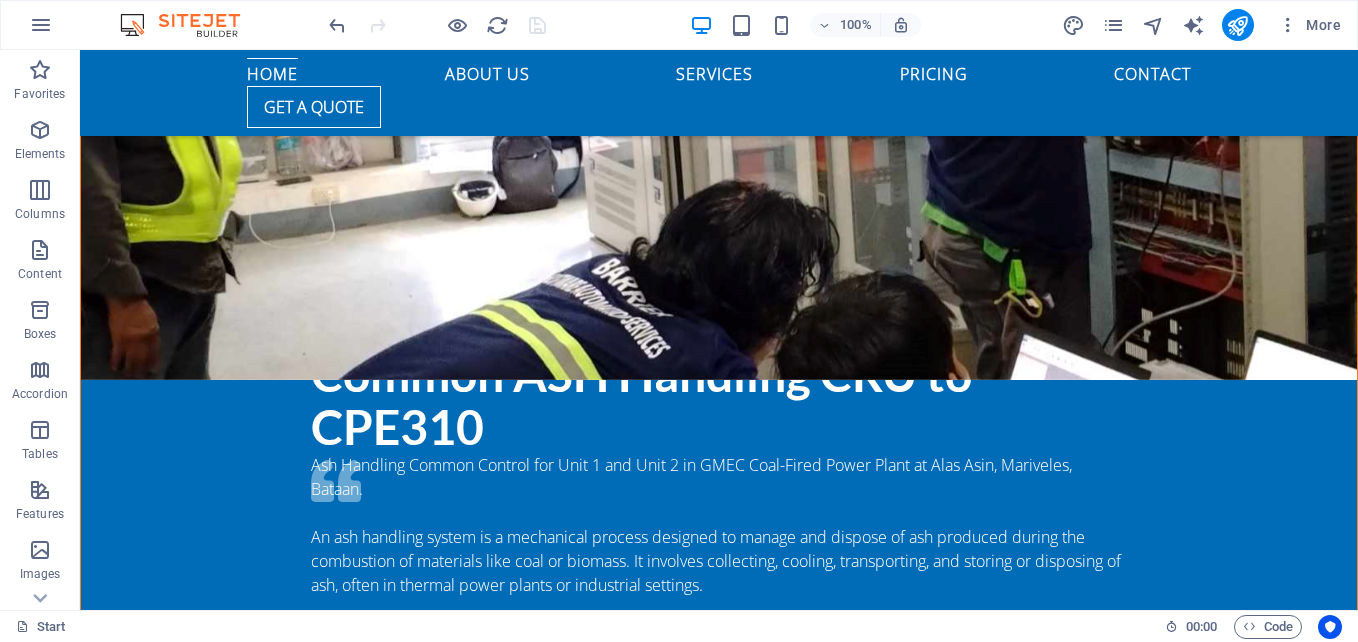 scroll, scrollTop: 1459, scrollLeft: 0, axis: vertical 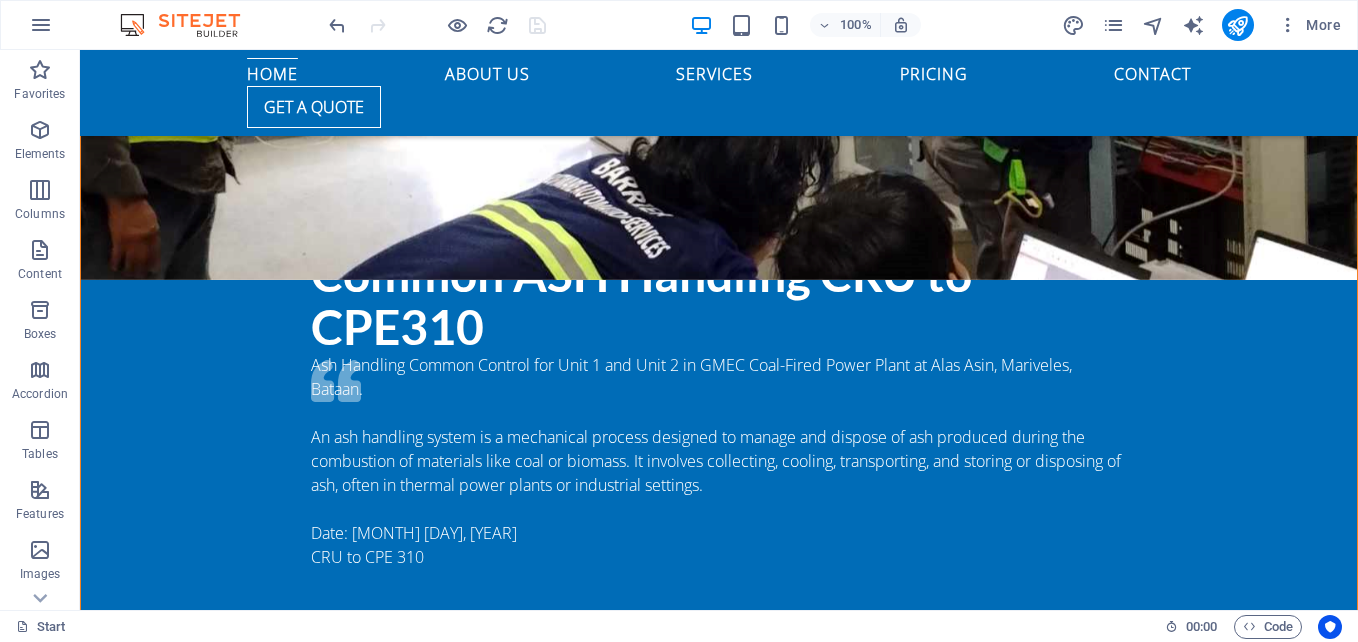 click at bounding box center (719, 1242) 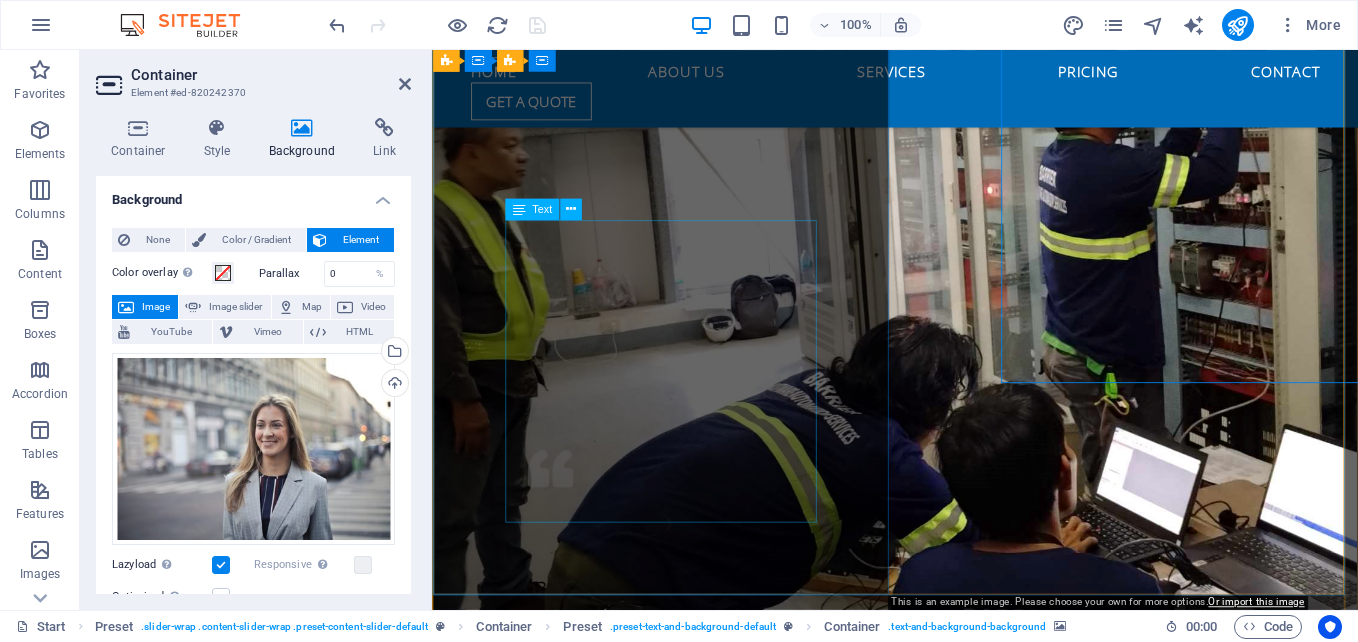 scroll, scrollTop: 1593, scrollLeft: 0, axis: vertical 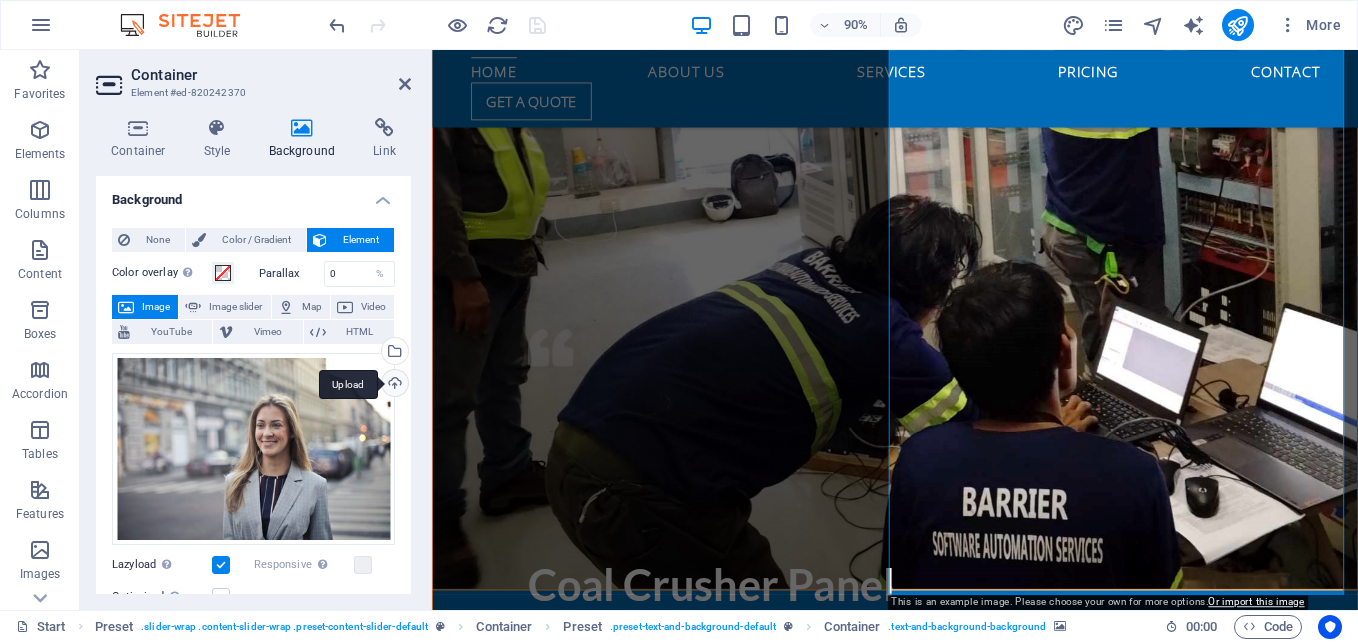 click on "Upload" at bounding box center (393, 385) 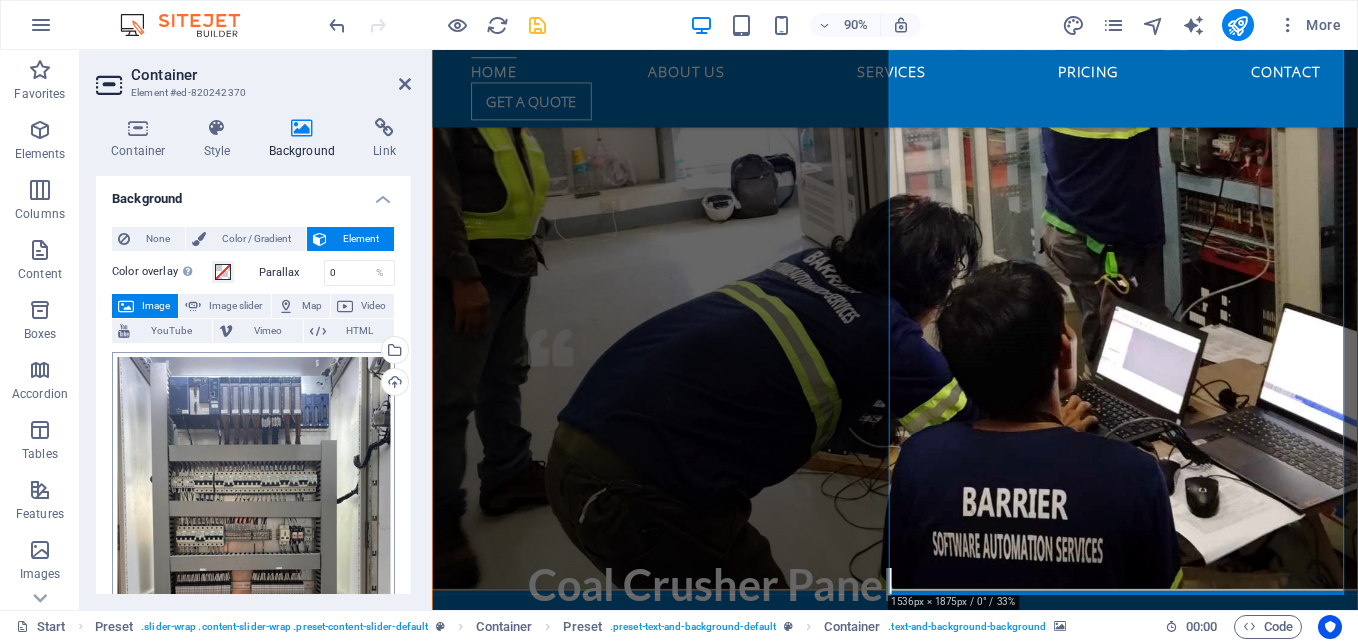 scroll, scrollTop: 0, scrollLeft: 0, axis: both 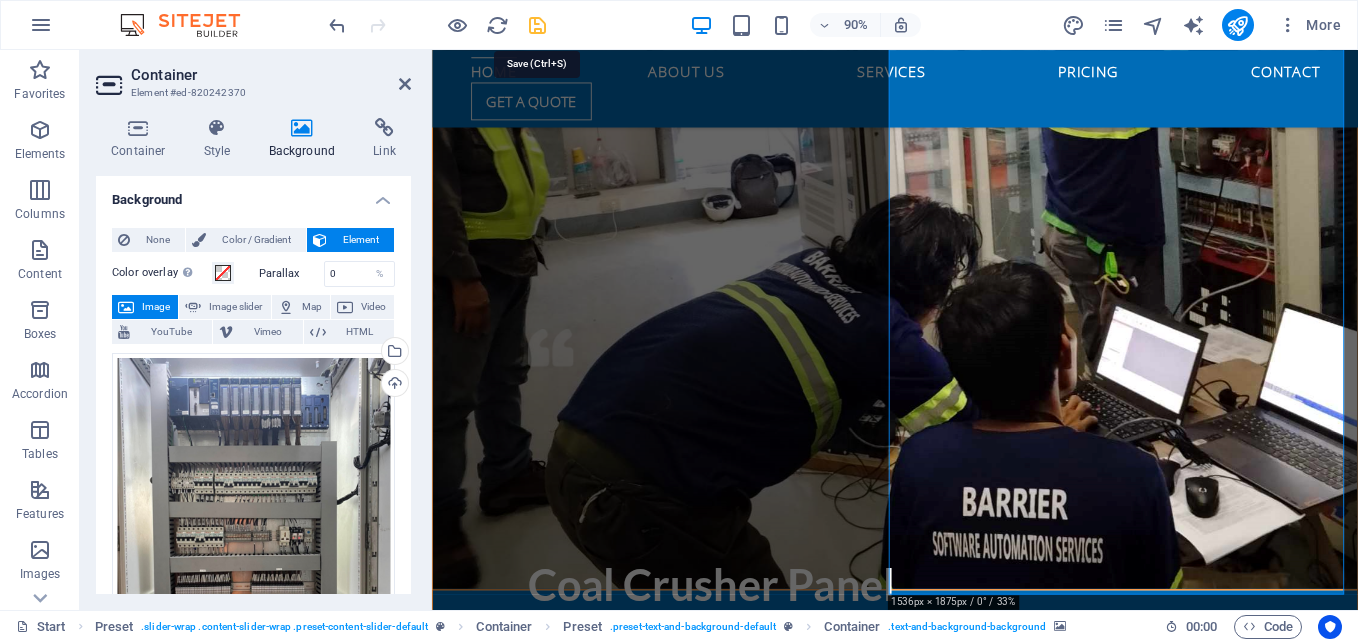 click at bounding box center (537, 25) 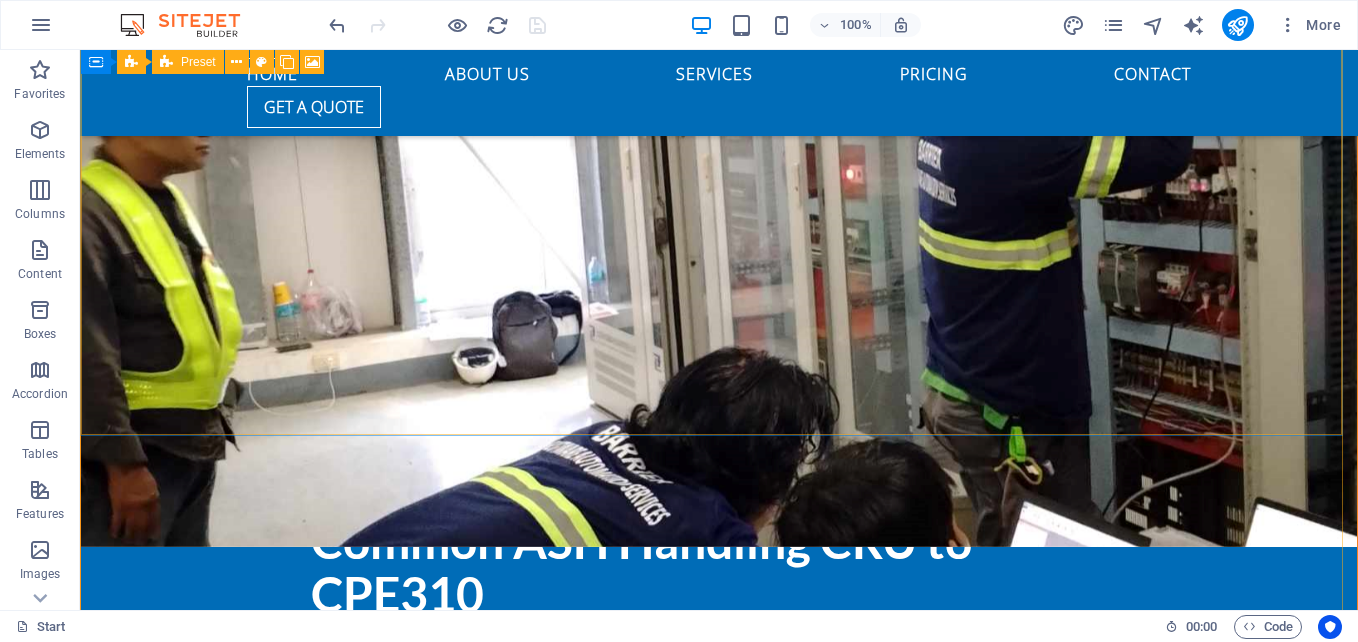 scroll, scrollTop: 1059, scrollLeft: 0, axis: vertical 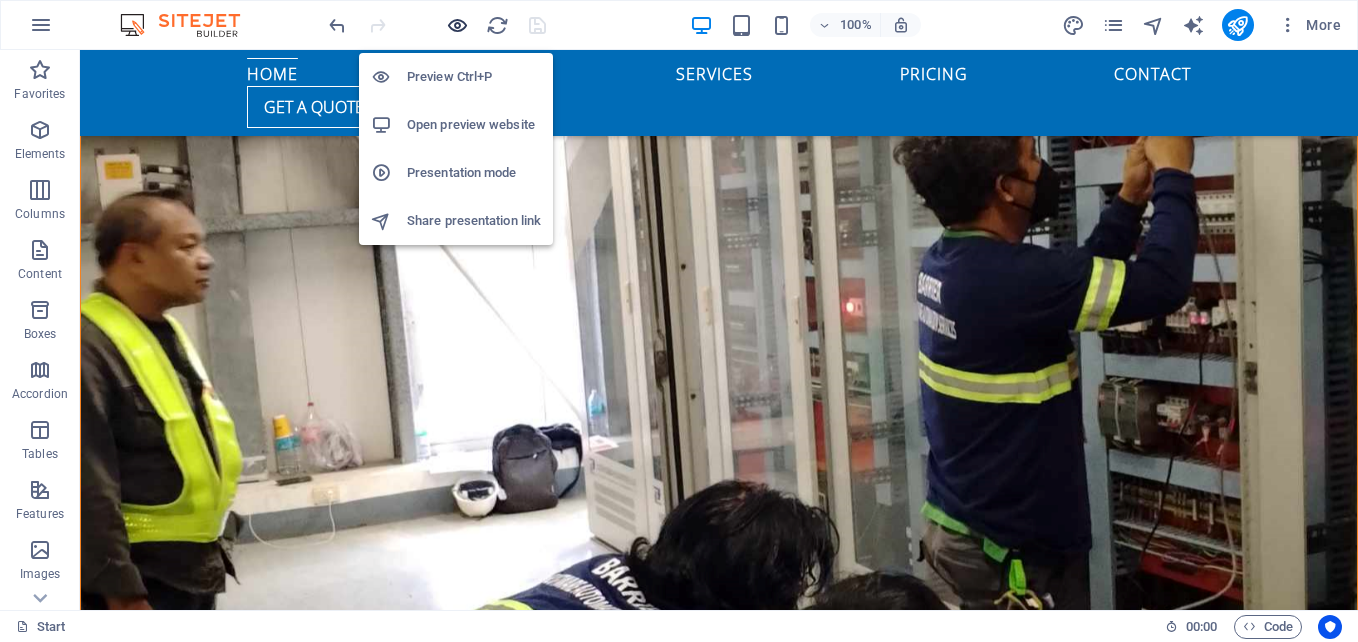 click at bounding box center [457, 25] 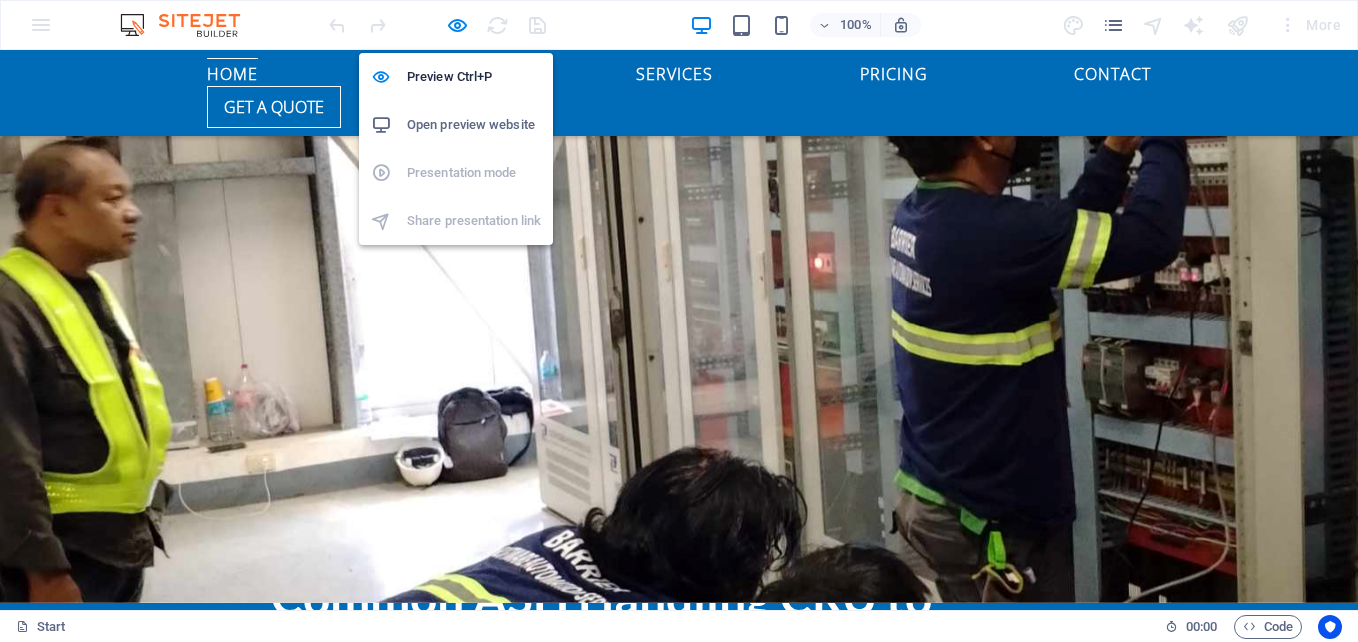 click on "Open preview website" at bounding box center [474, 125] 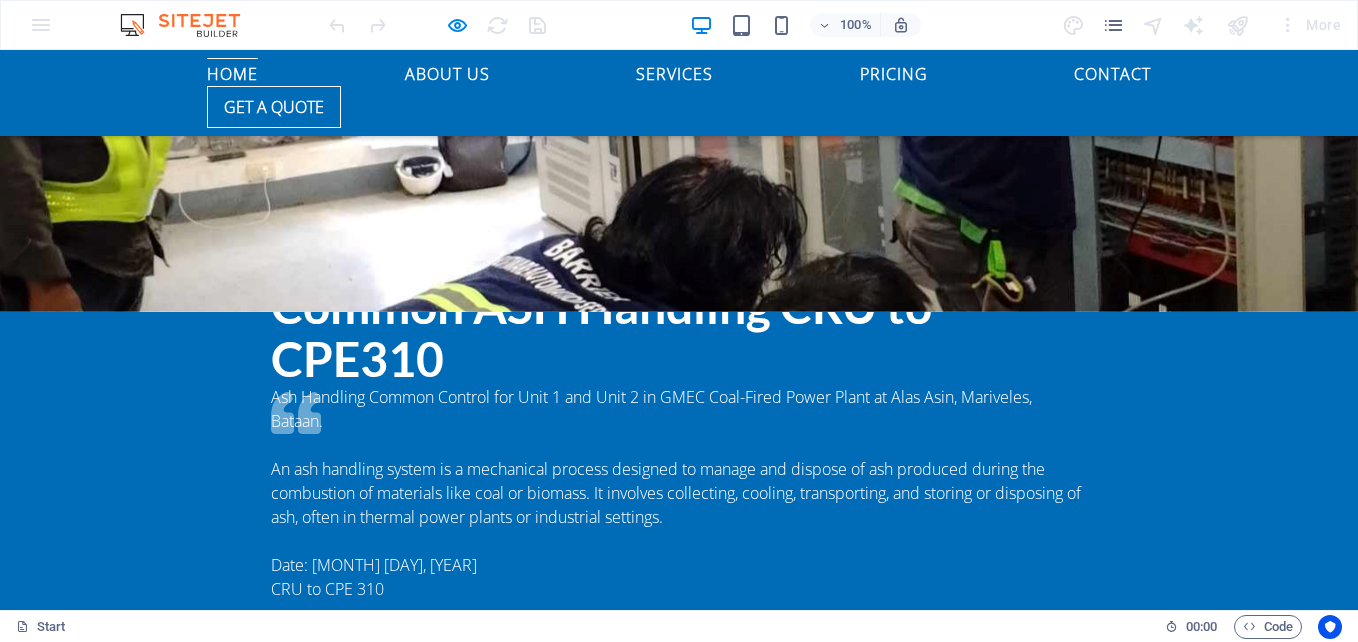 scroll, scrollTop: 1359, scrollLeft: 0, axis: vertical 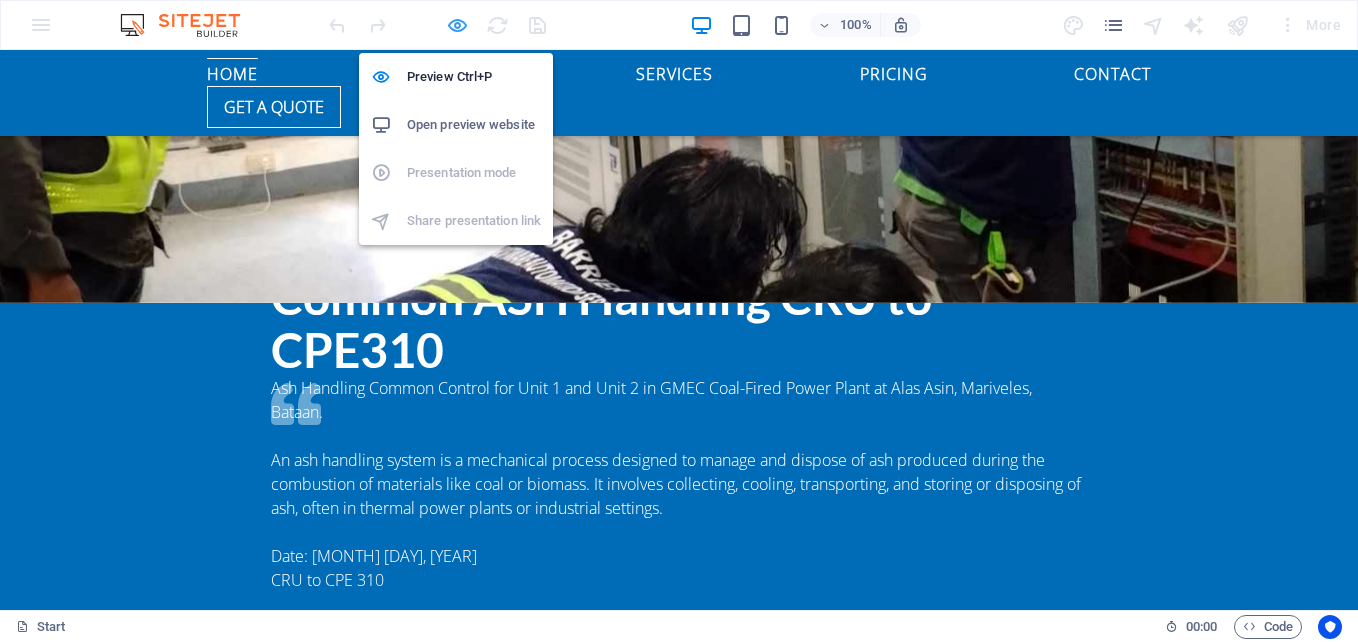 click at bounding box center [457, 25] 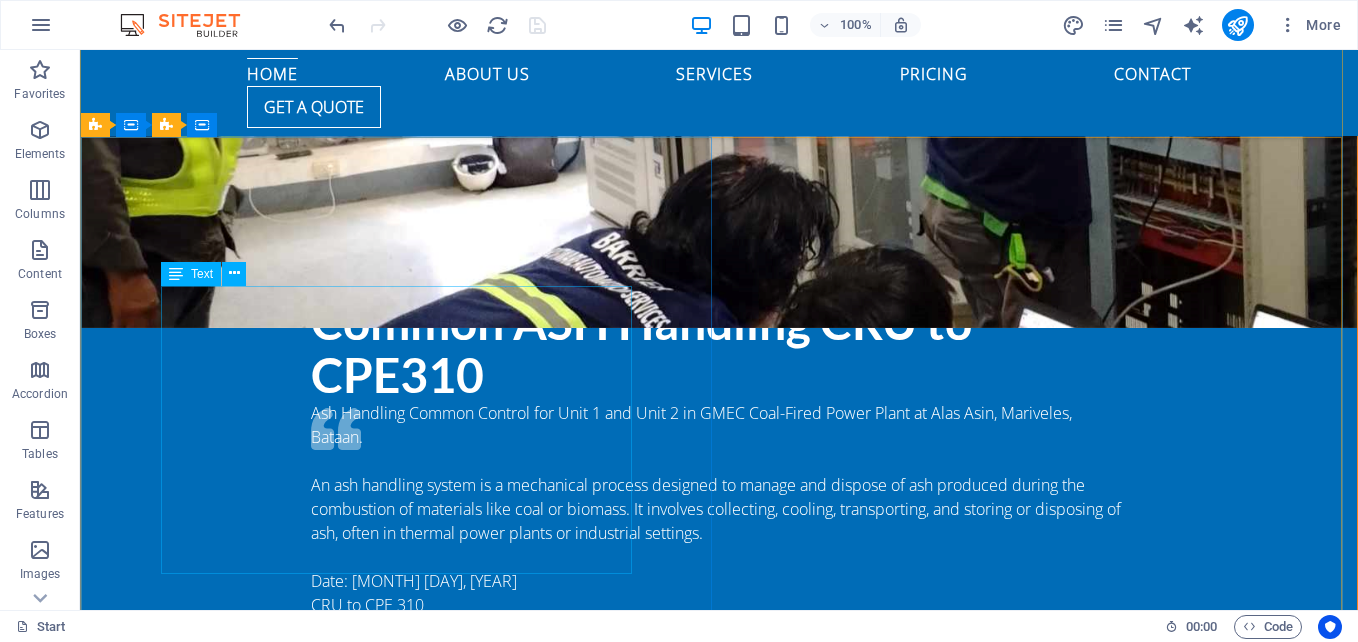 click on "New Coal Crusher Panel Powered by Emerson PACSystems Control Remote Control Unit The coal crusher plant is a facility designed to reduce the size of mined coal through a series of crushing and screening processes. This preparation is essential for efficient combustion in power plants and other industrial applications. The process utilizes various types of crushers, conveyors, and screening equipment to achieve optimal results. [FIRST] [LAST] CEO, Company2" at bounding box center [719, 844] 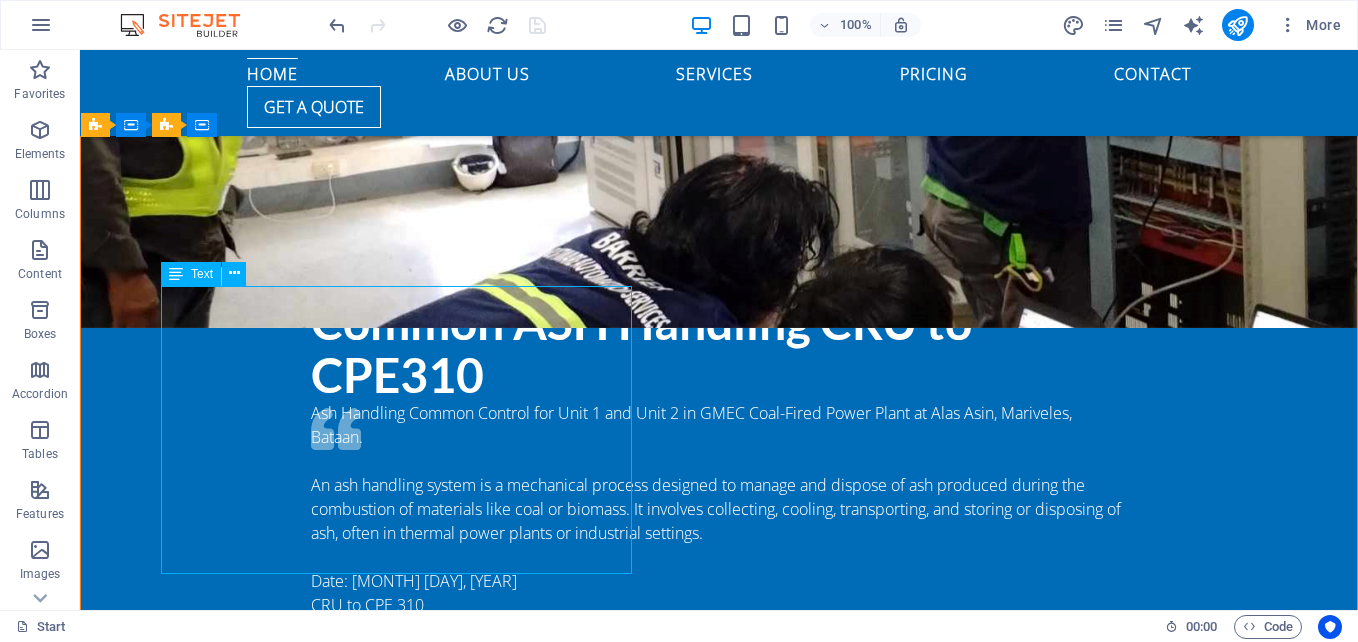 click on "New Coal Crusher Panel Powered by Emerson PACSystems Control Remote Control Unit The coal crusher plant is a facility designed to reduce the size of mined coal through a series of crushing and screening processes. This preparation is essential for efficient combustion in power plants and other industrial applications. The process utilizes various types of crushers, conveyors, and screening equipment to achieve optimal results. [FIRST] [LAST] CEO, Company2" at bounding box center (719, 844) 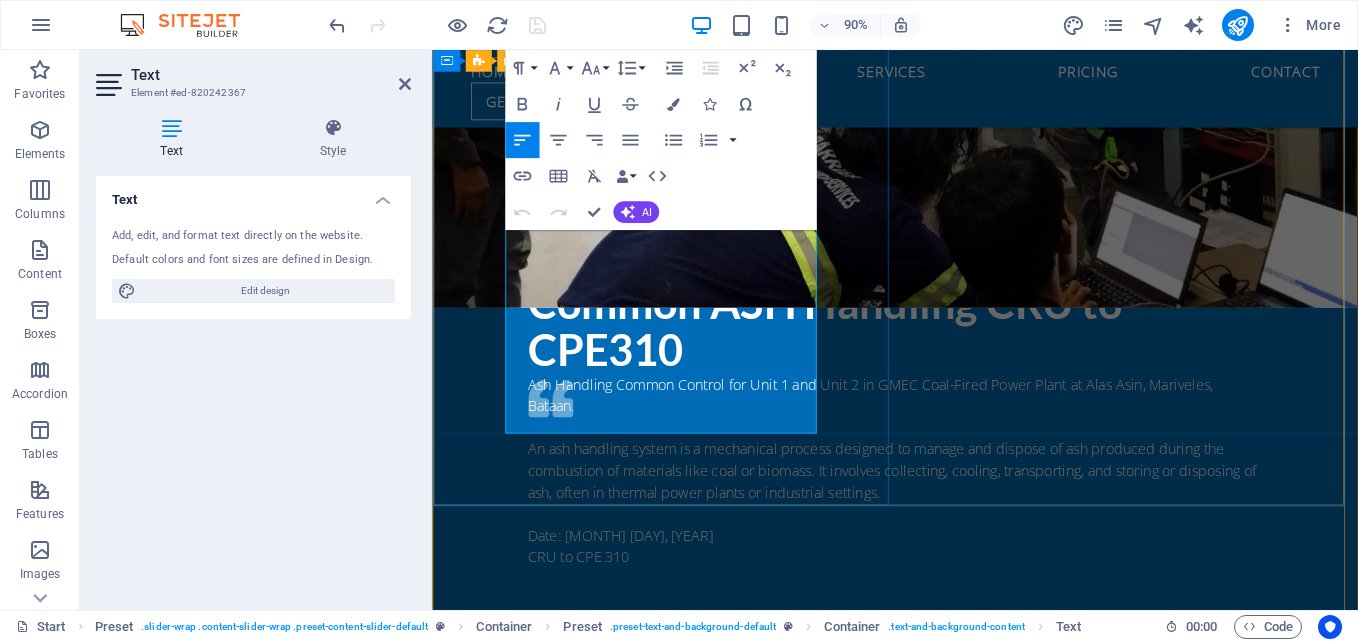 scroll, scrollTop: 1721, scrollLeft: 0, axis: vertical 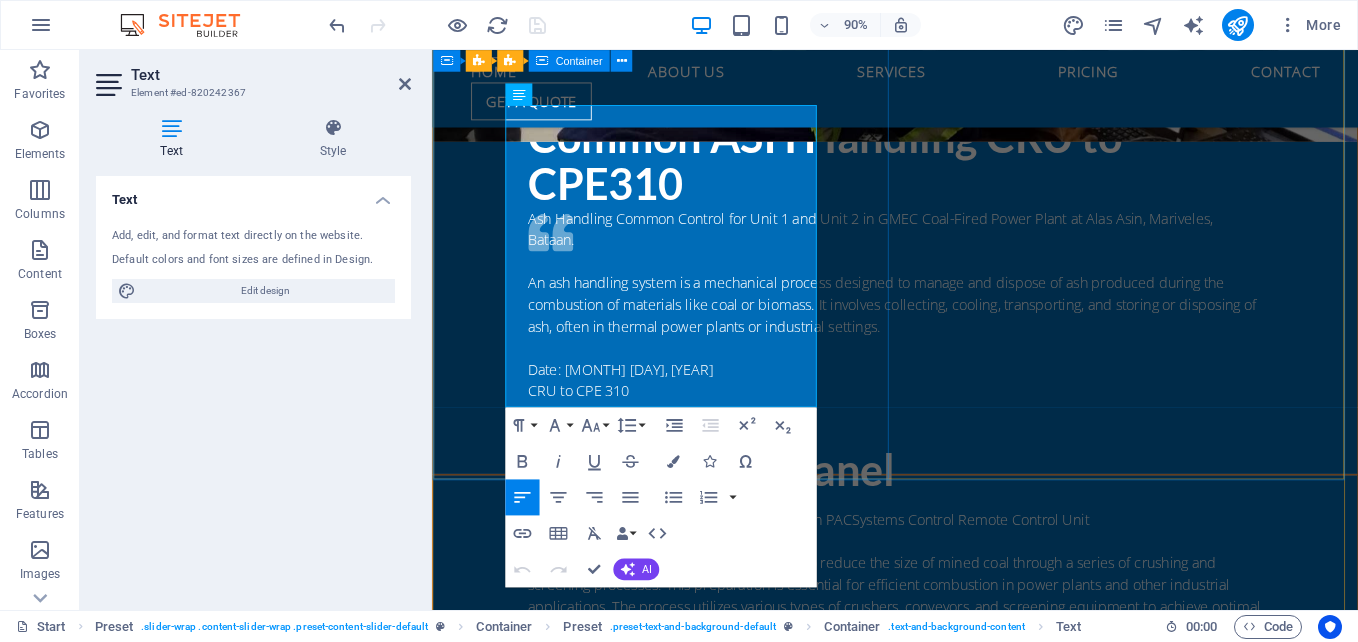 drag, startPoint x: 577, startPoint y: 407, endPoint x: 488, endPoint y: 403, distance: 89.08984 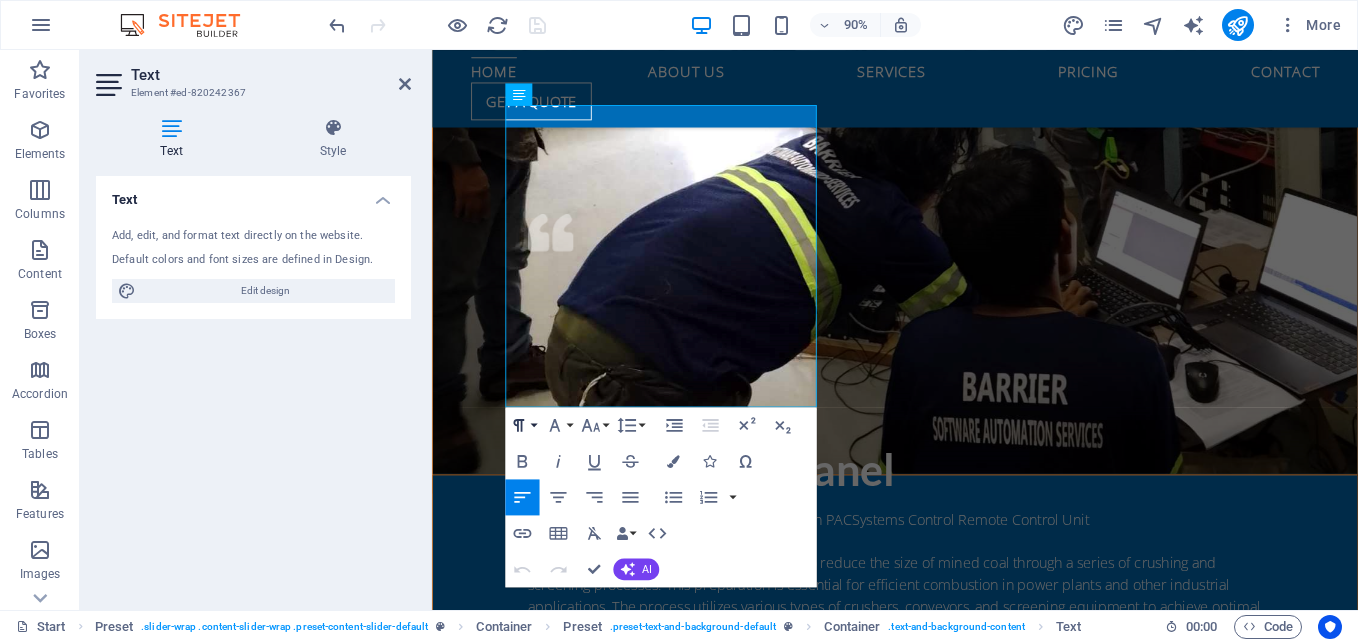 type 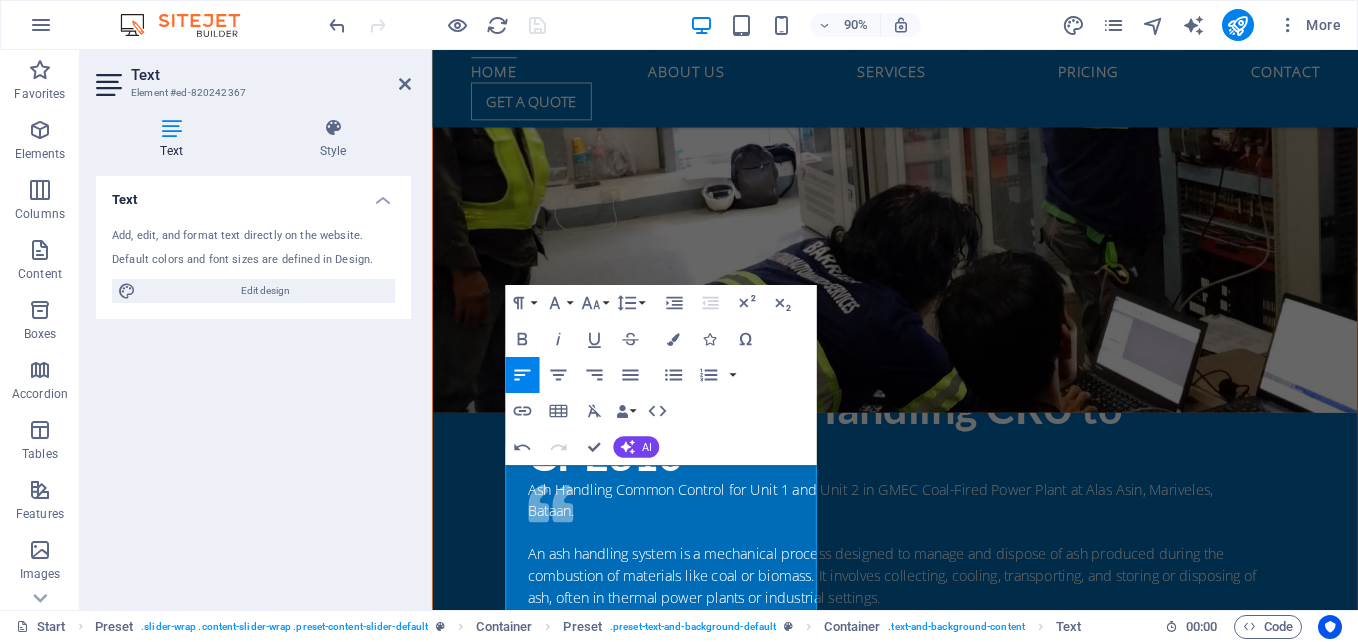 scroll, scrollTop: 1321, scrollLeft: 0, axis: vertical 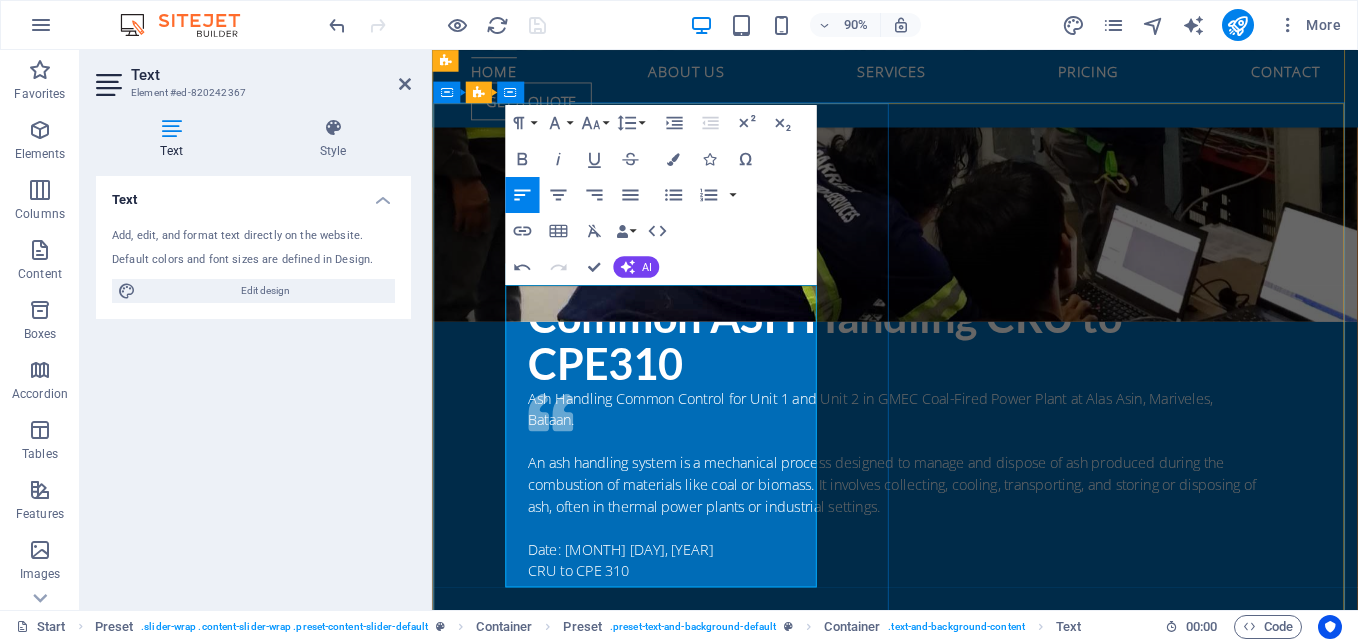 drag, startPoint x: 555, startPoint y: 615, endPoint x: 685, endPoint y: 615, distance: 130 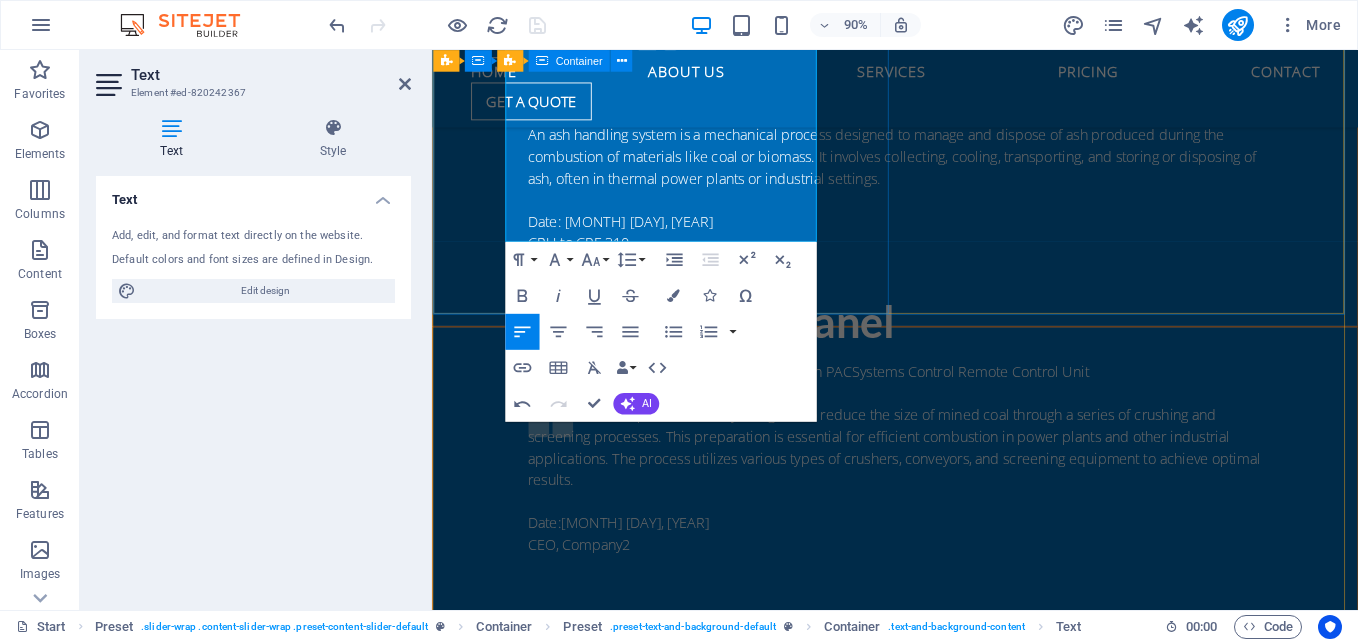 scroll, scrollTop: 1921, scrollLeft: 0, axis: vertical 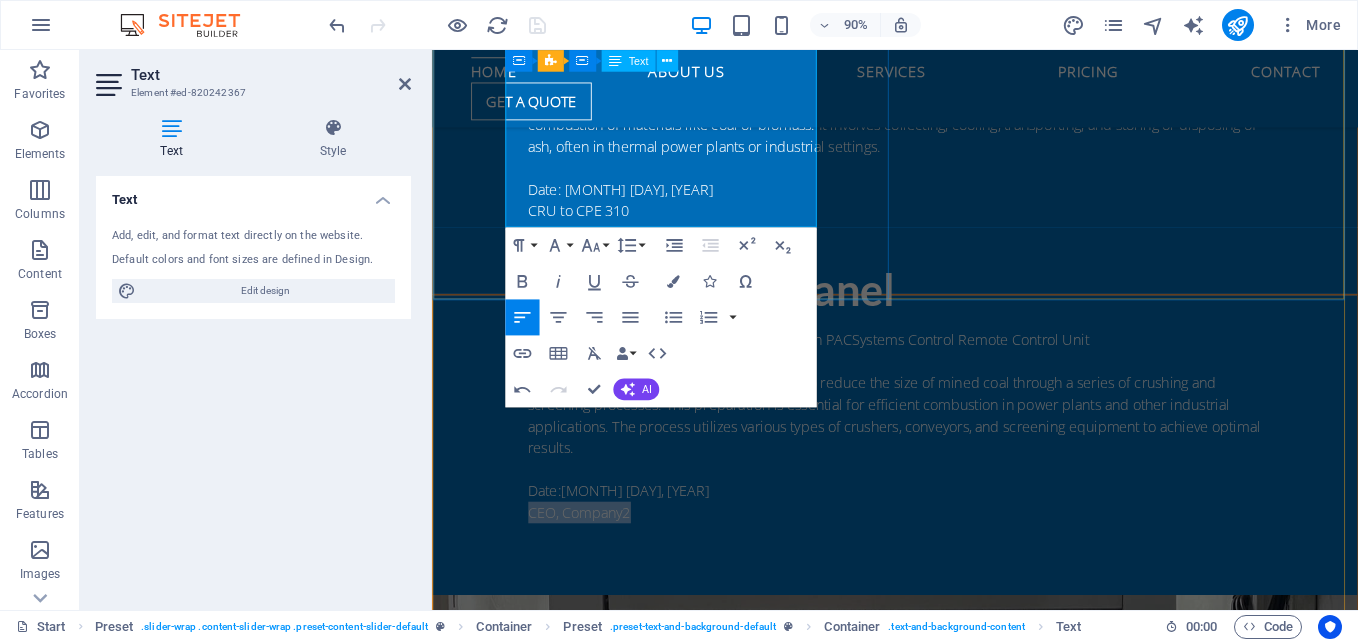 drag, startPoint x: 641, startPoint y: 237, endPoint x: 516, endPoint y: 237, distance: 125 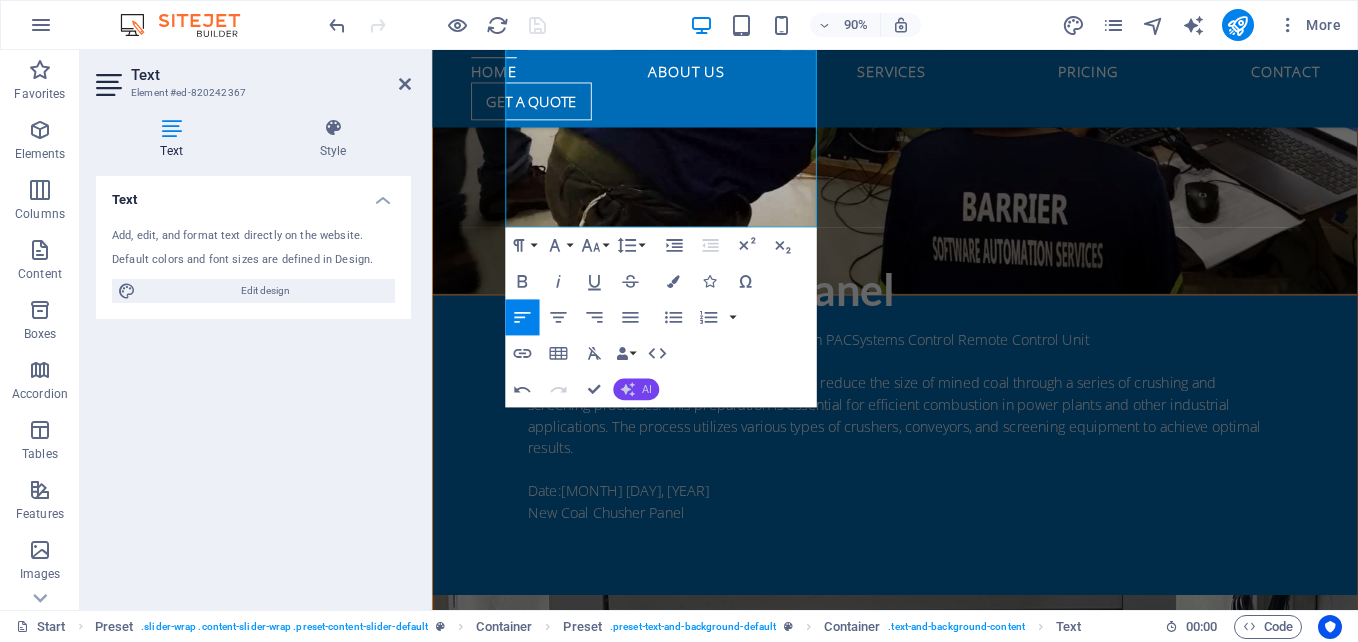 click on "AI" at bounding box center (636, 389) 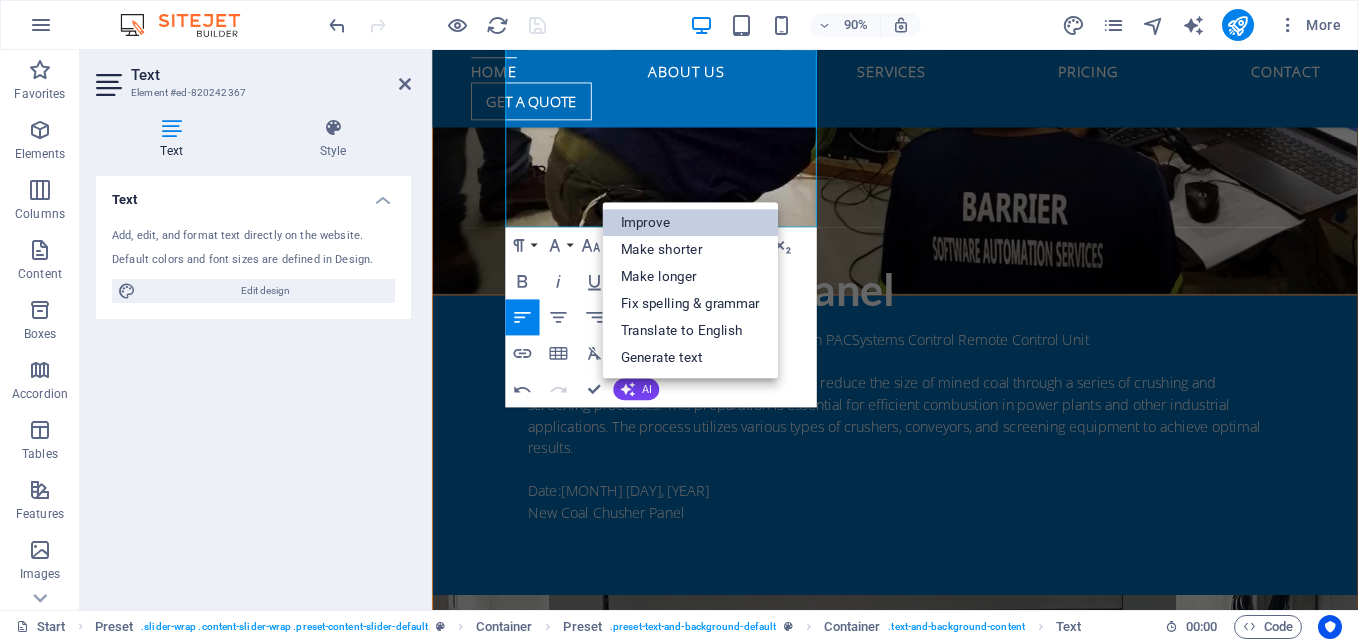 click on "Improve" at bounding box center (690, 222) 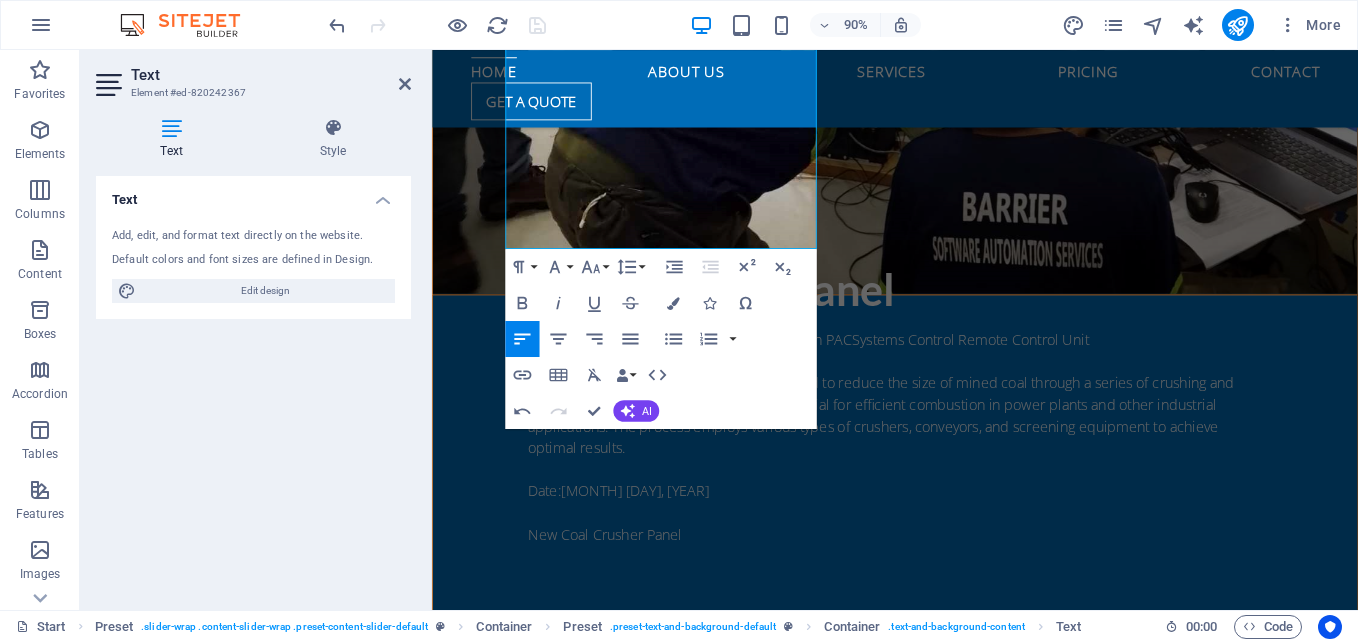 click on "90% More" at bounding box center [679, 25] 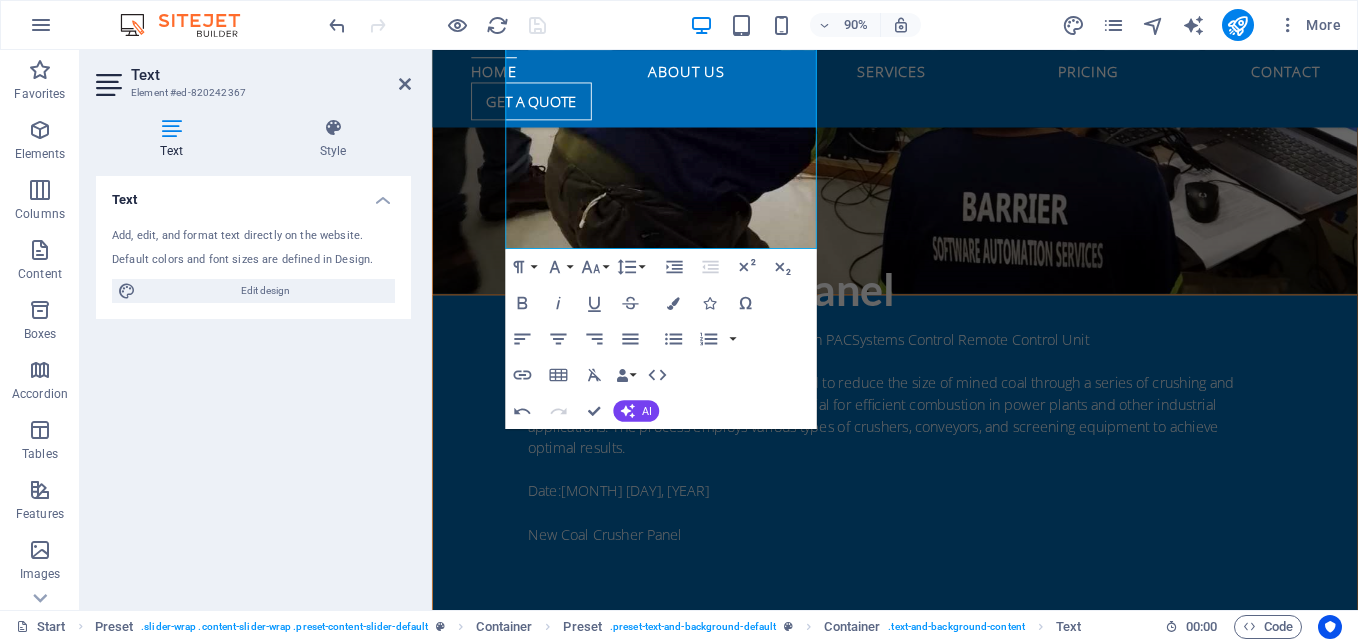 click on "90% More" at bounding box center (837, 25) 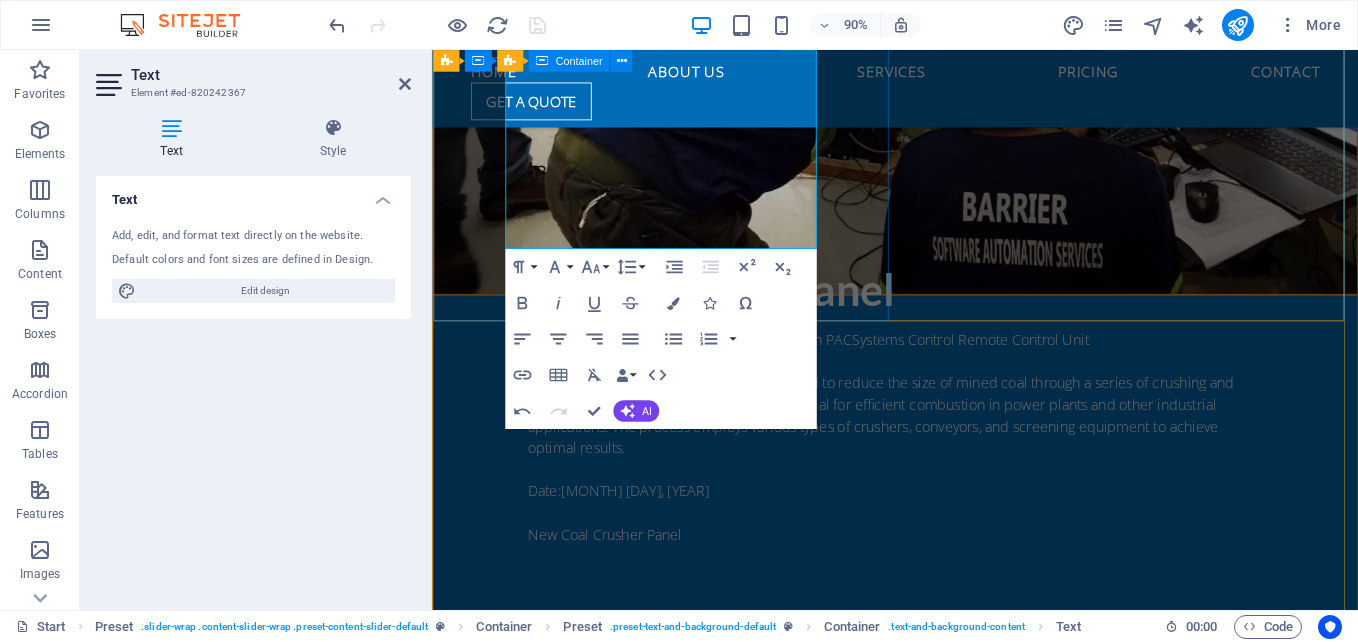 click on "Date: [MONTH] [DAY], [YEAR]" at bounding box center [946, 501] 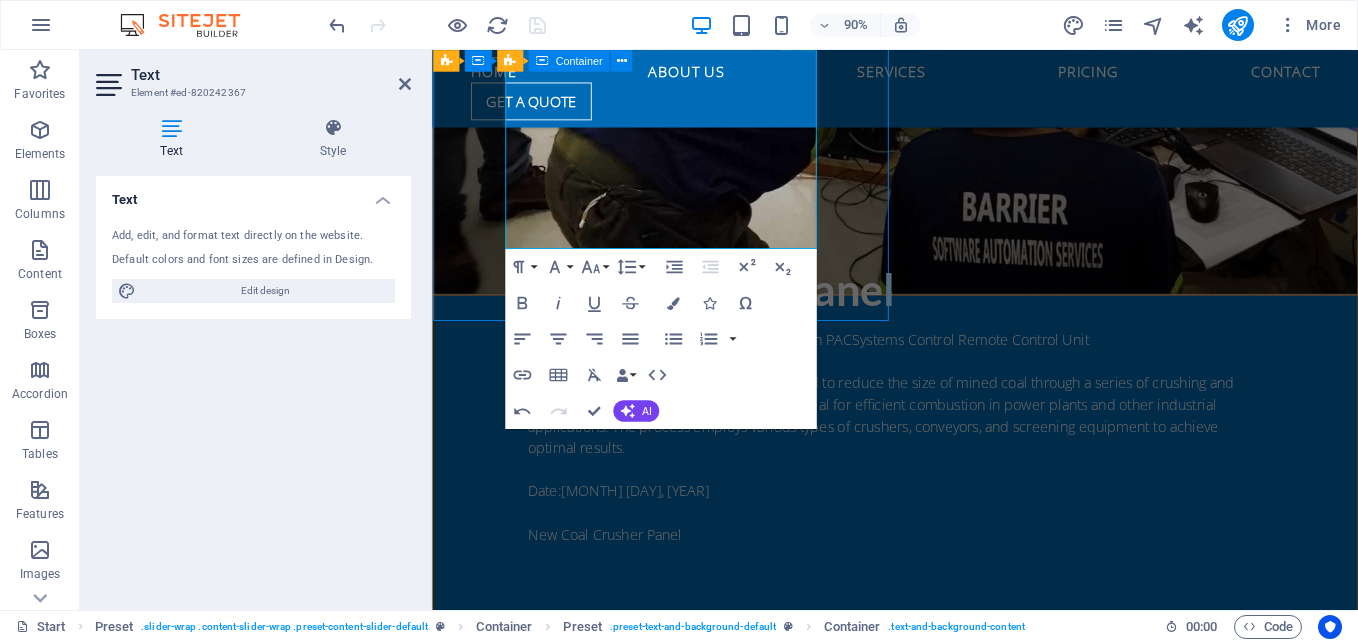 click on "Date: [MONTH] [DAY], [YEAR]" at bounding box center (946, 501) 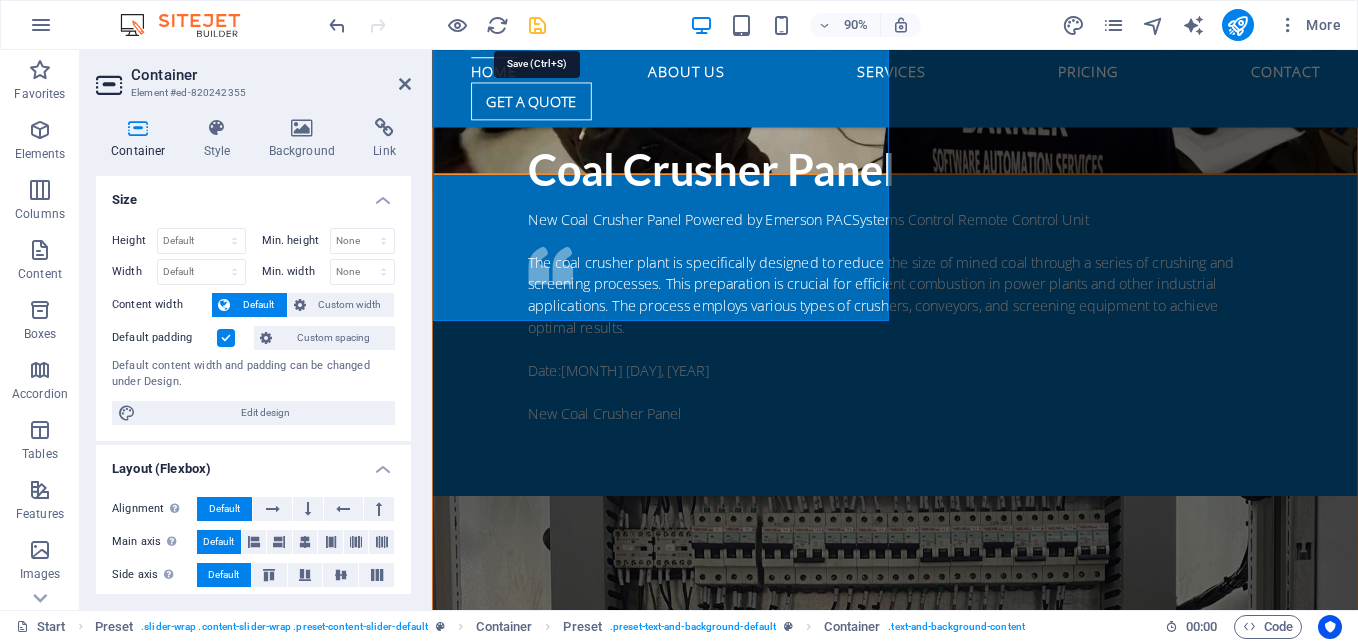 click at bounding box center (537, 25) 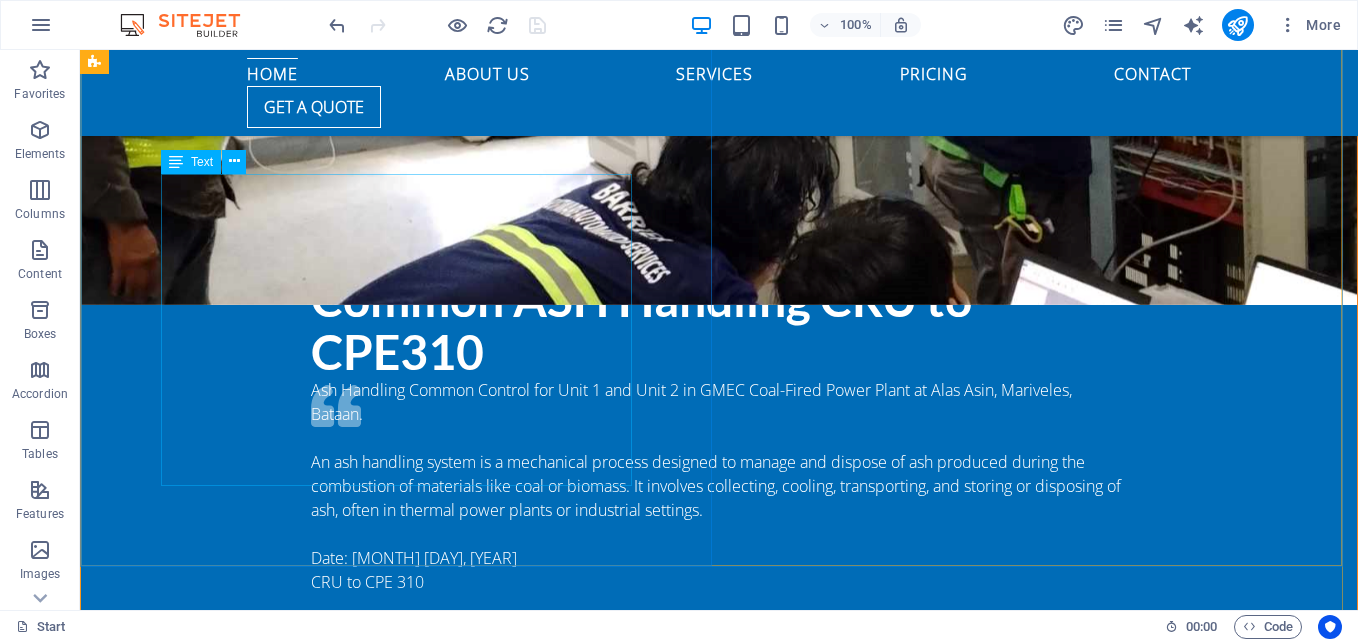 scroll, scrollTop: 1534, scrollLeft: 0, axis: vertical 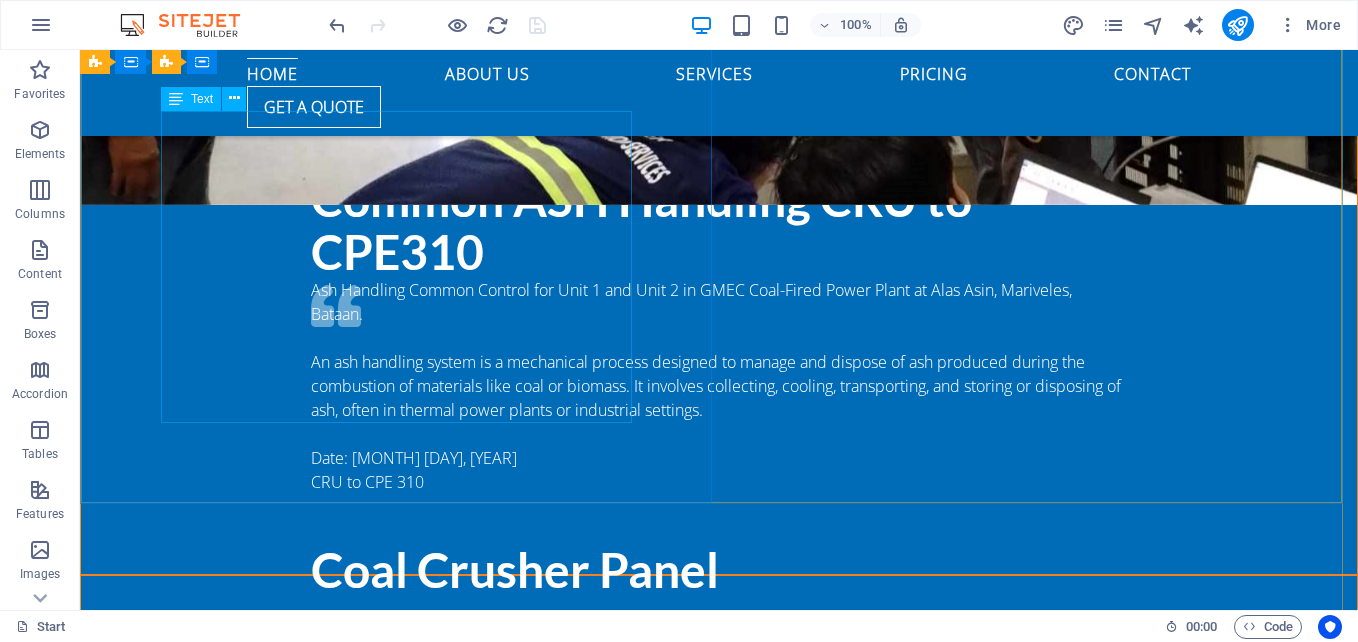 click on "New Coal Crusher Panel Powered by Emerson PACSystems Control Remote Control Unit The coal crusher plant is a facility designed to reduce the size of mined coal through a series of crushing and screening processes. This preparation is crucial for efficient combustion in power plants and other industrial applications. The process employs various types of crushers, conveyors, and screening equipment to achieve optimal results. Date: [MONTH] [DAY], [YEAR] New Coal Crusher Panel" at bounding box center (719, 733) 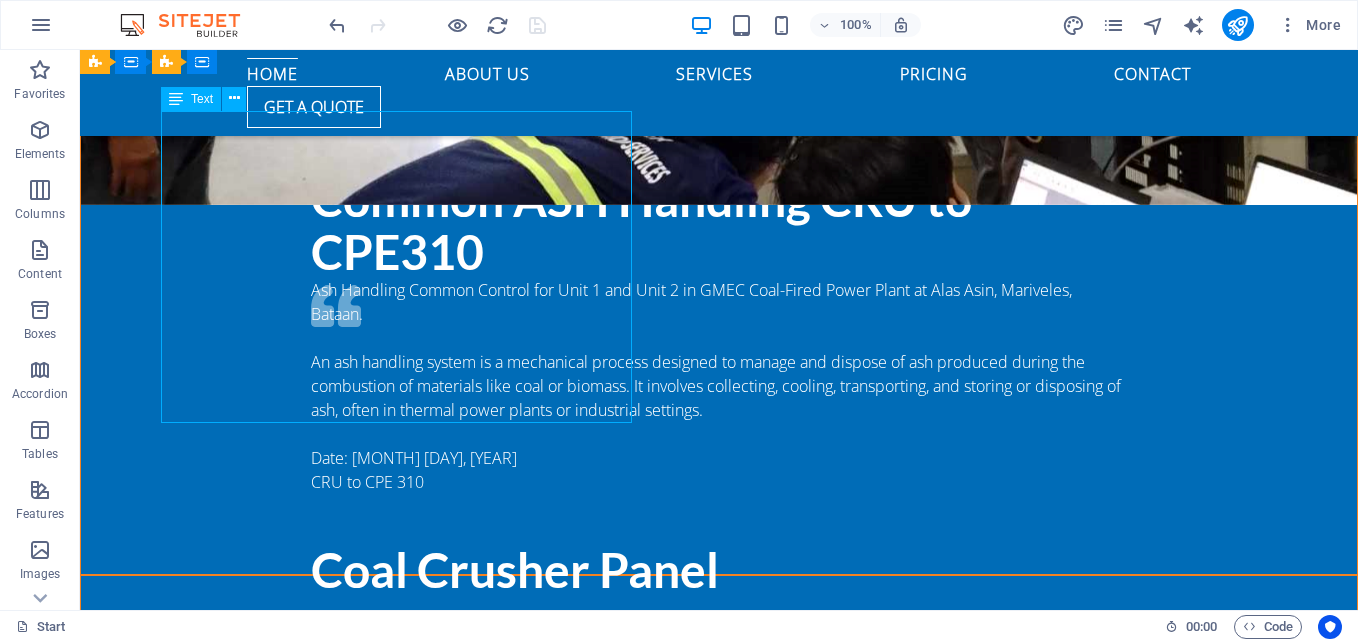 click on "New Coal Crusher Panel Powered by Emerson PACSystems Control Remote Control Unit The coal crusher plant is a facility designed to reduce the size of mined coal through a series of crushing and screening processes. This preparation is crucial for efficient combustion in power plants and other industrial applications. The process employs various types of crushers, conveyors, and screening equipment to achieve optimal results. Date: [MONTH] [DAY], [YEAR] New Coal Crusher Panel" at bounding box center (719, 733) 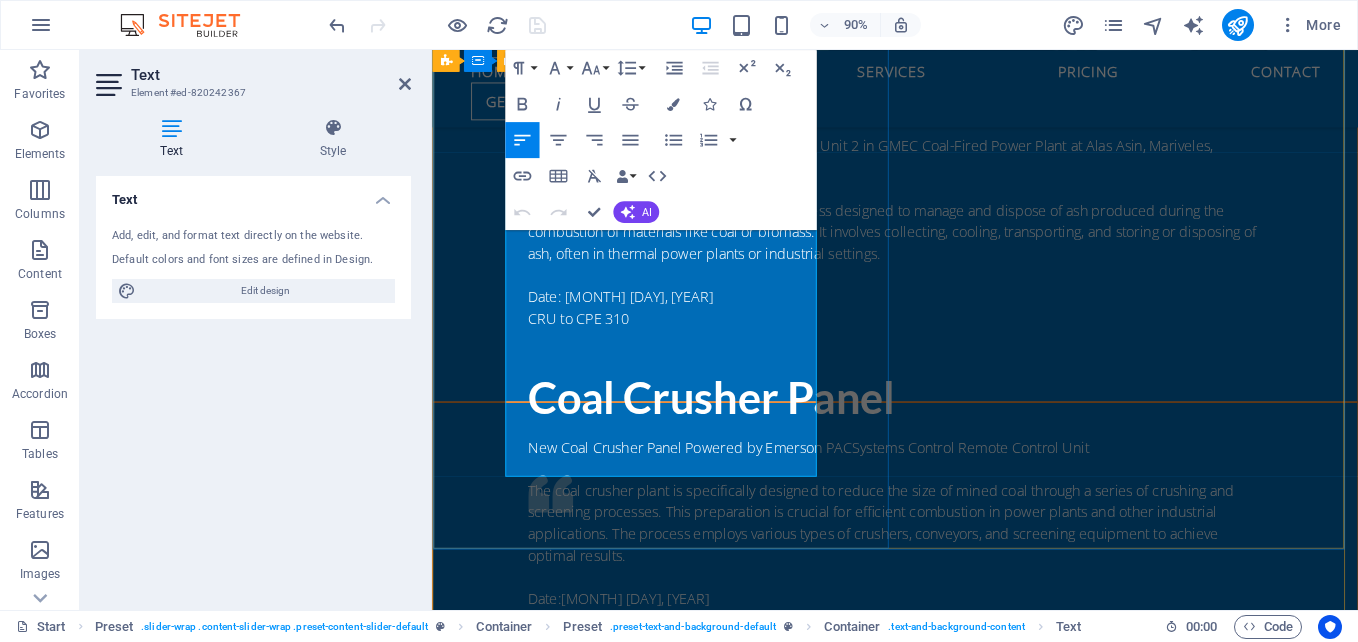 click on "New Coal Crusher Panel Powered by Emerson PACSystems Control Remote Control Unit The coal crusher plant is a facility designed to reduce the size of mined coal through a series of crushing and screening processes. This preparation is crucial for efficient combustion in power plants and other industrial applications. The process employs various types of crushers, conveyors, and screening equipment to achieve optimal results. Date: [MONTH] [DAY], [YEAR] New Coal Crusher Panel" at bounding box center [947, 599] 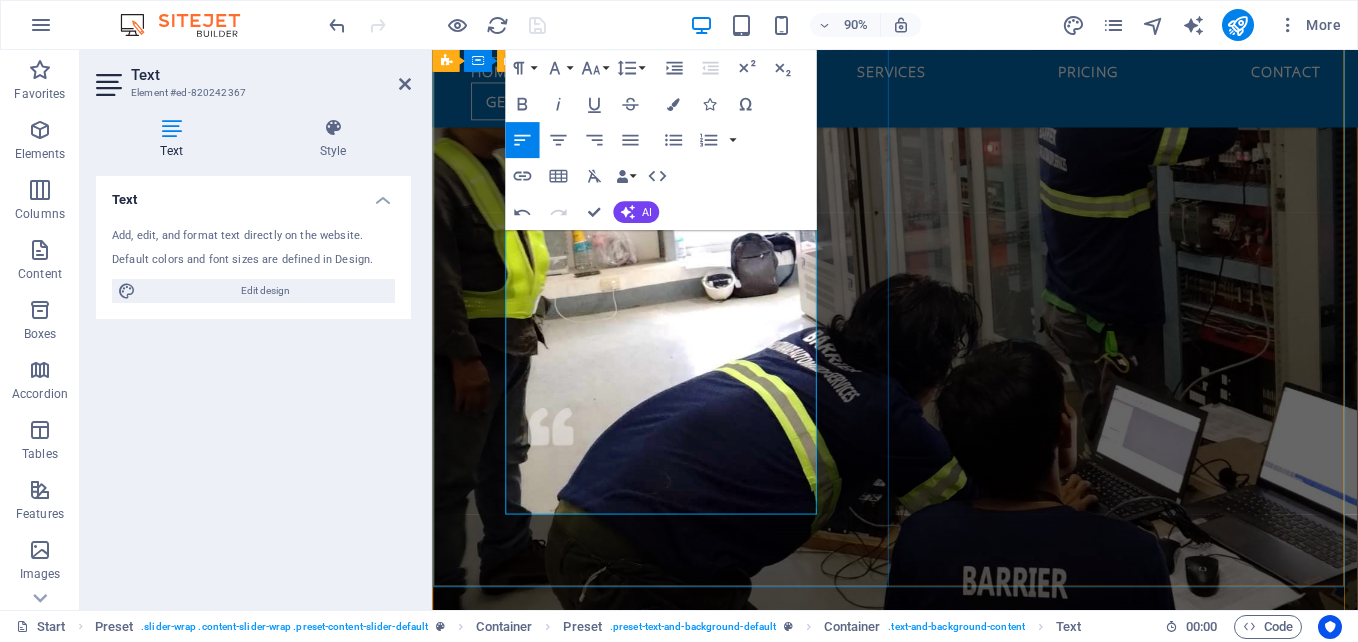 scroll, scrollTop: 1268, scrollLeft: 0, axis: vertical 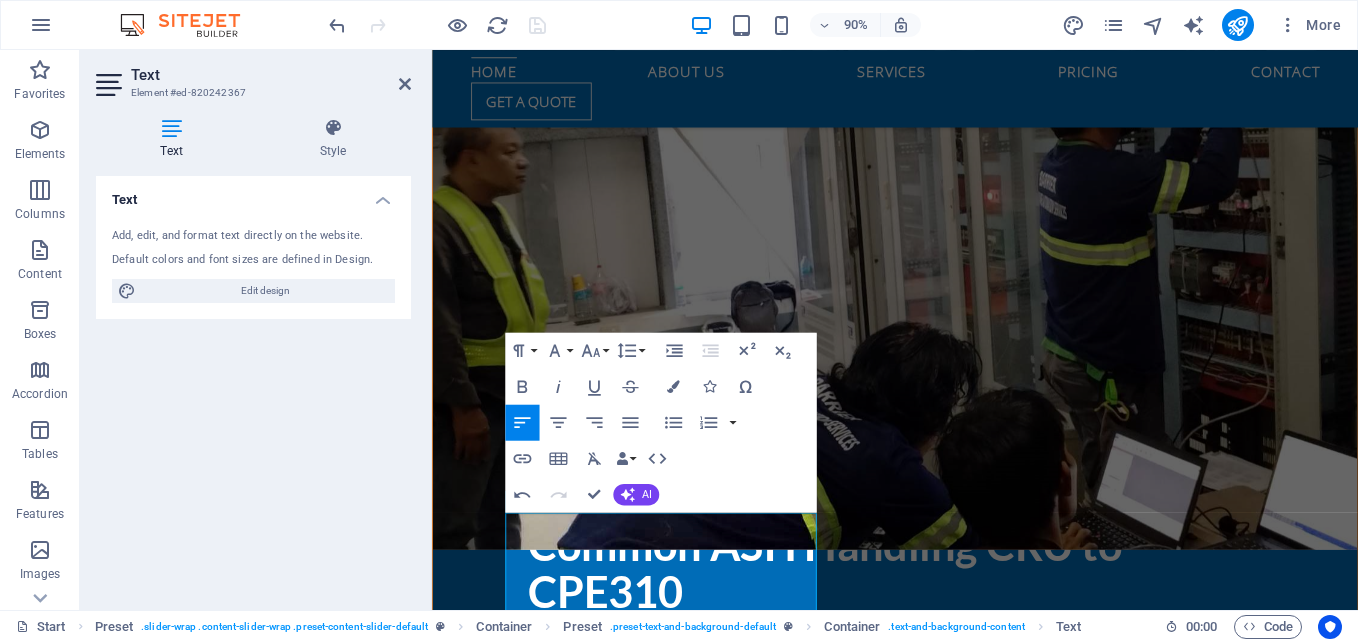 click on "90% More" at bounding box center [837, 25] 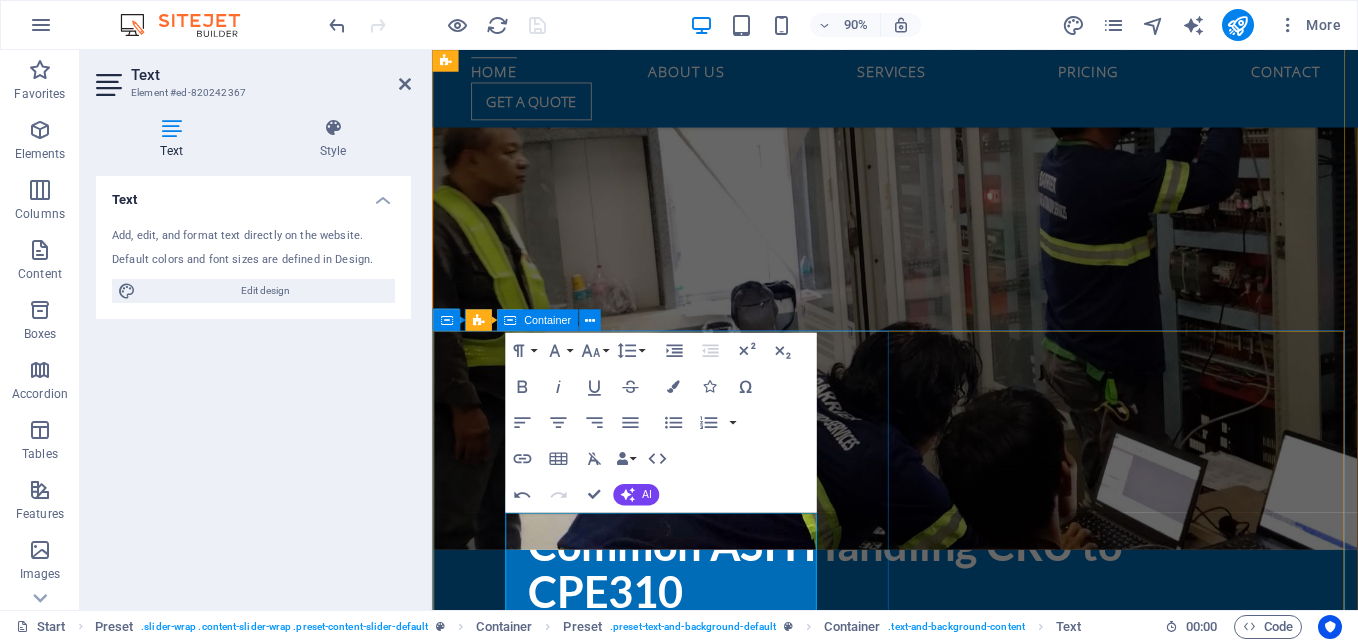 click on "Date: [MONTH] [DAY], [YEAR]" at bounding box center [946, 1142] 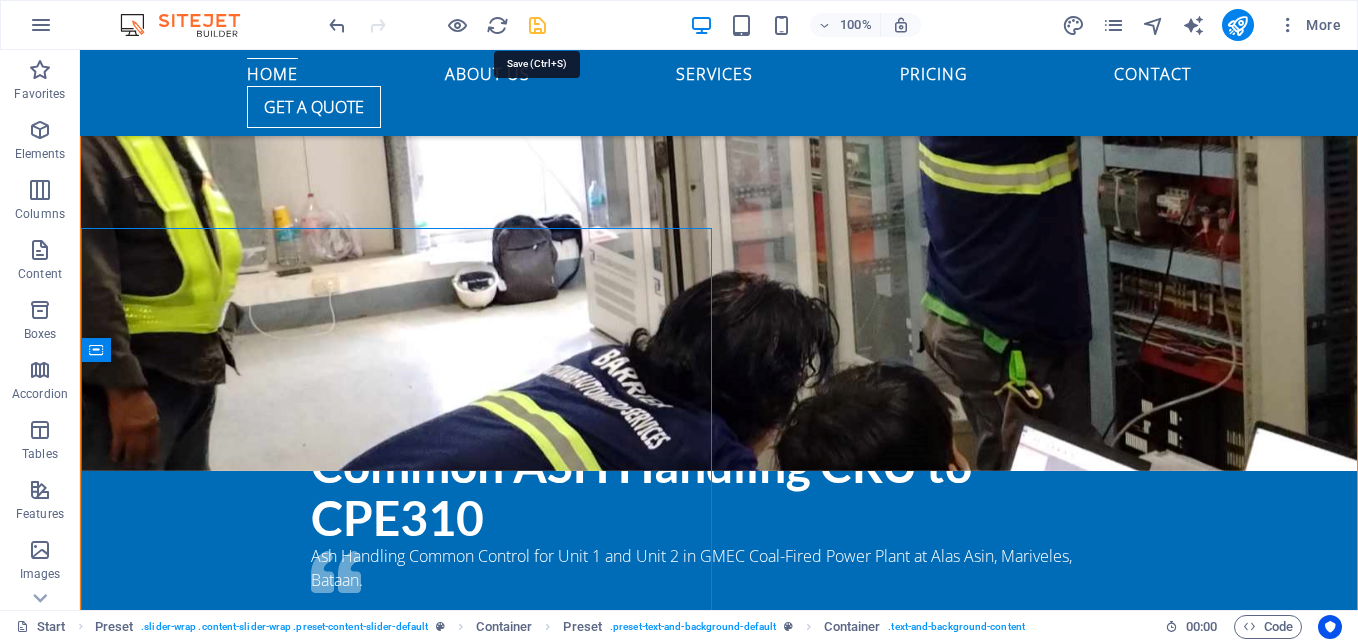 click at bounding box center [537, 25] 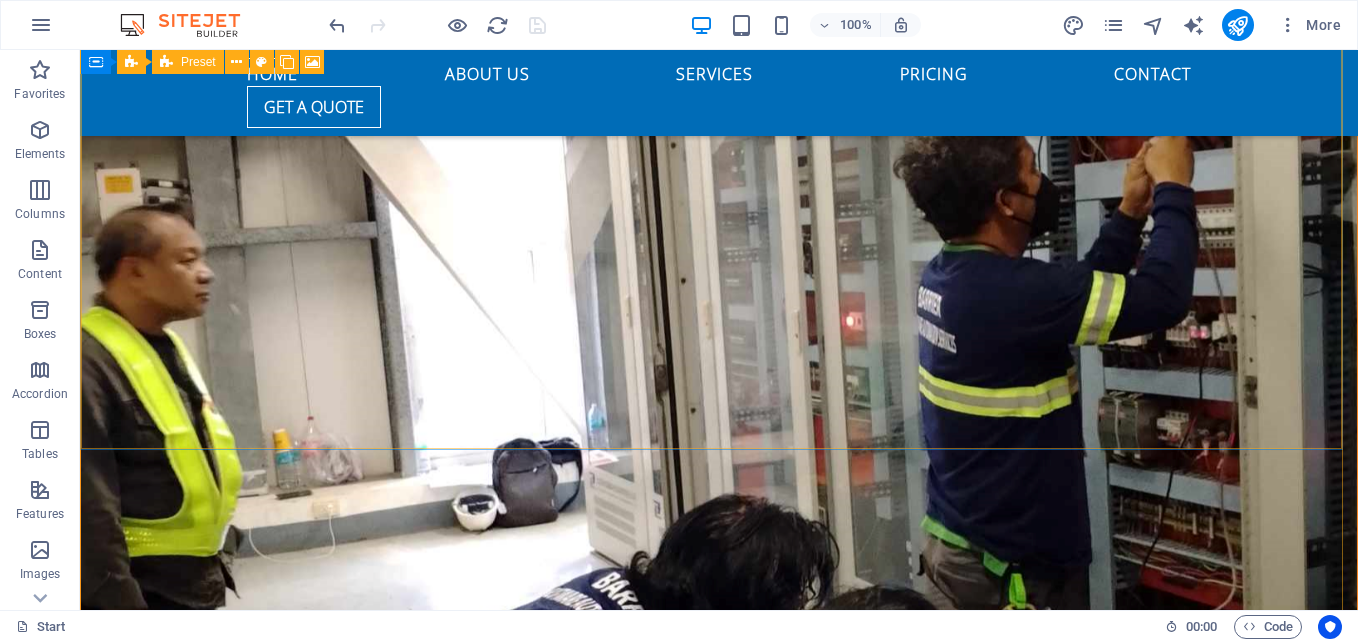 scroll, scrollTop: 1168, scrollLeft: 0, axis: vertical 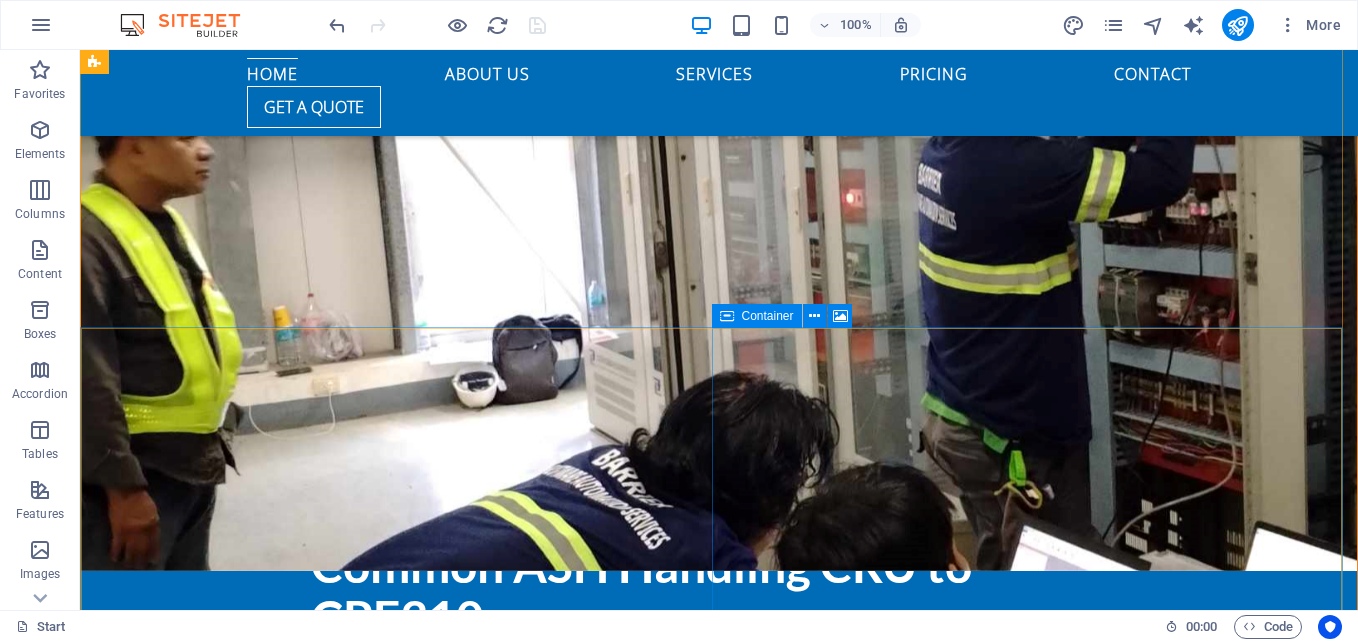 click on "Drop content here or  Add elements  Paste clipboard" at bounding box center (719, 1863) 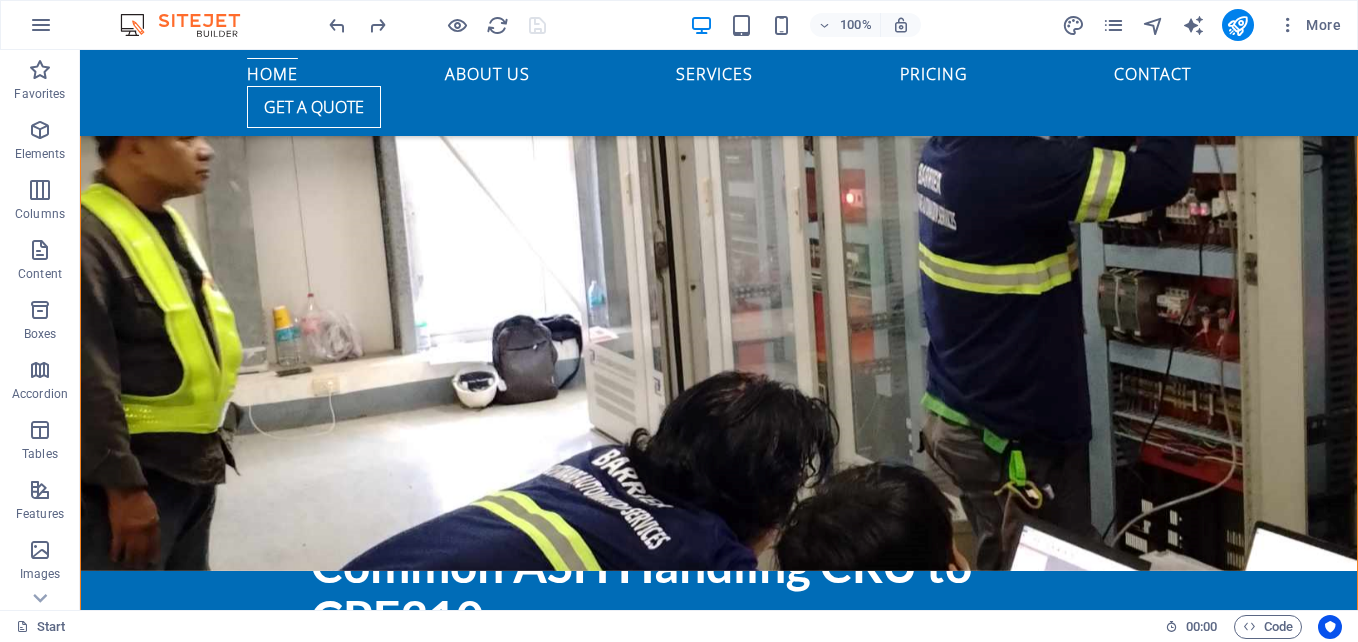 click at bounding box center [719, 1533] 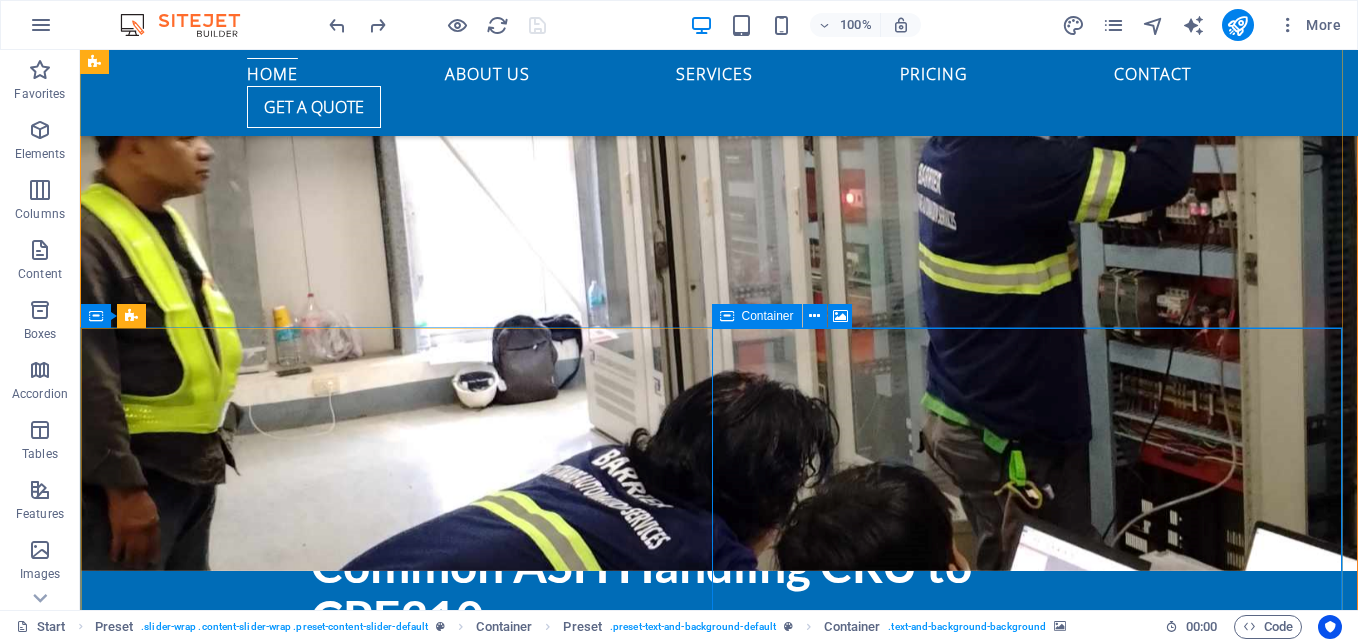 click on "Drop content here or  Add elements  Paste clipboard" at bounding box center [719, 1863] 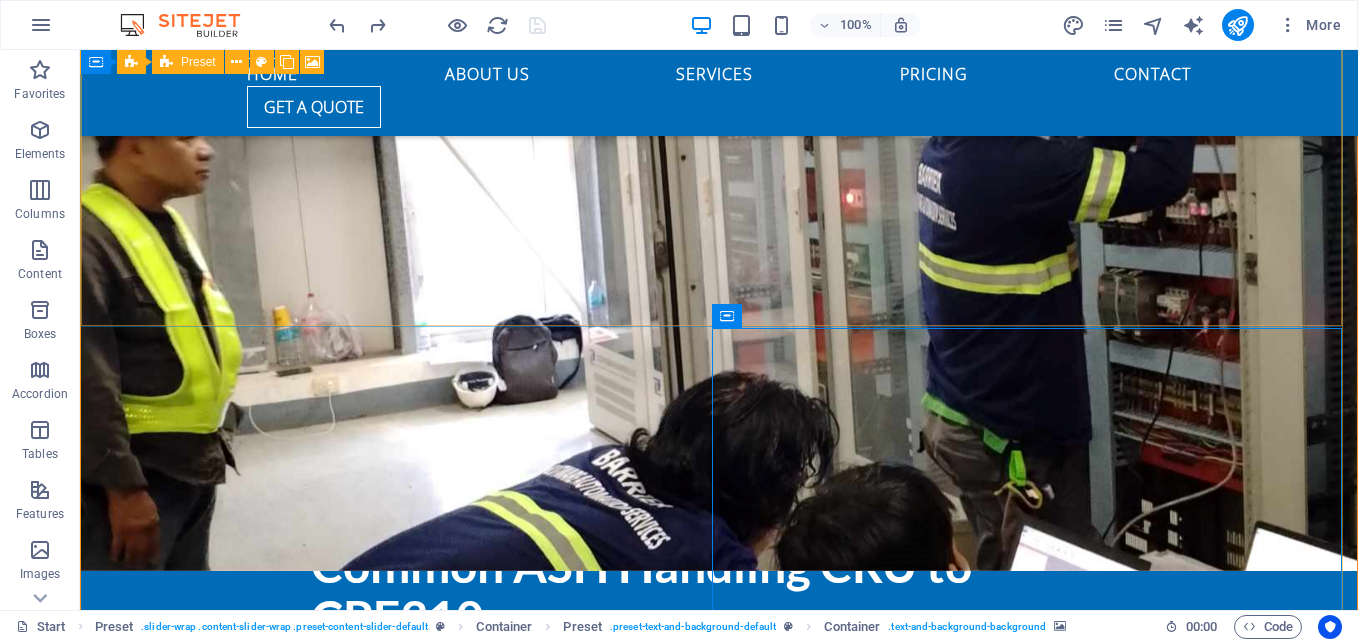 click at bounding box center [719, 280] 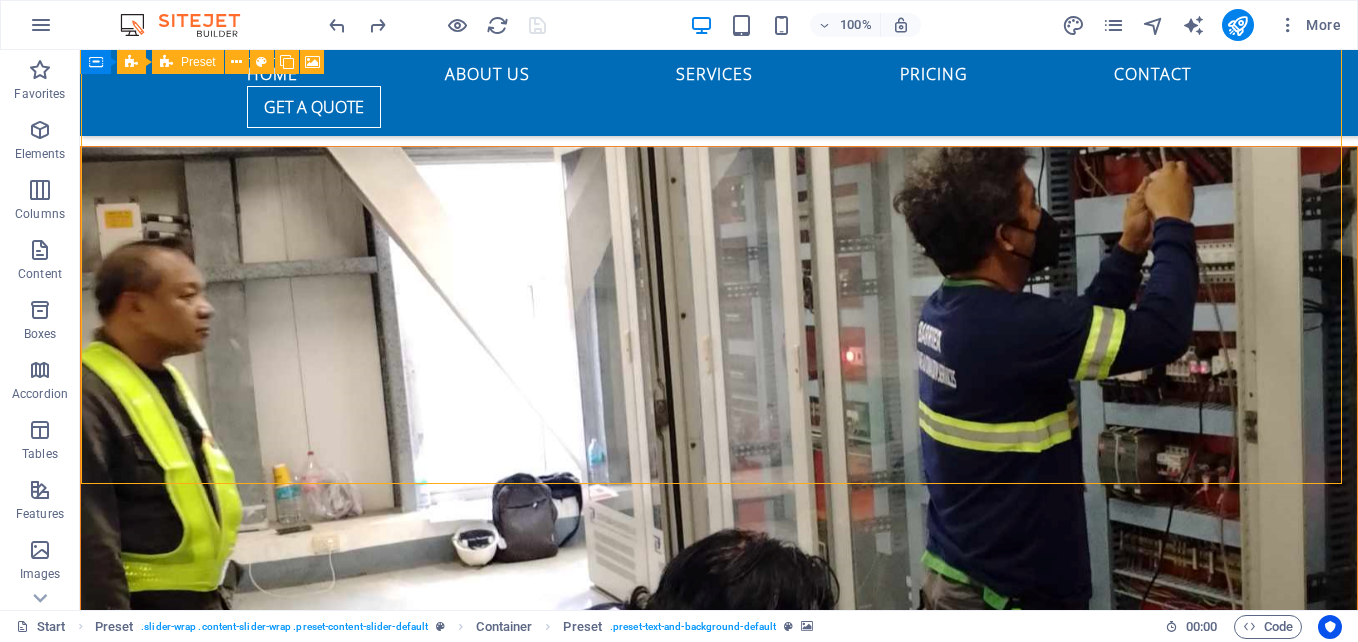 scroll, scrollTop: 768, scrollLeft: 0, axis: vertical 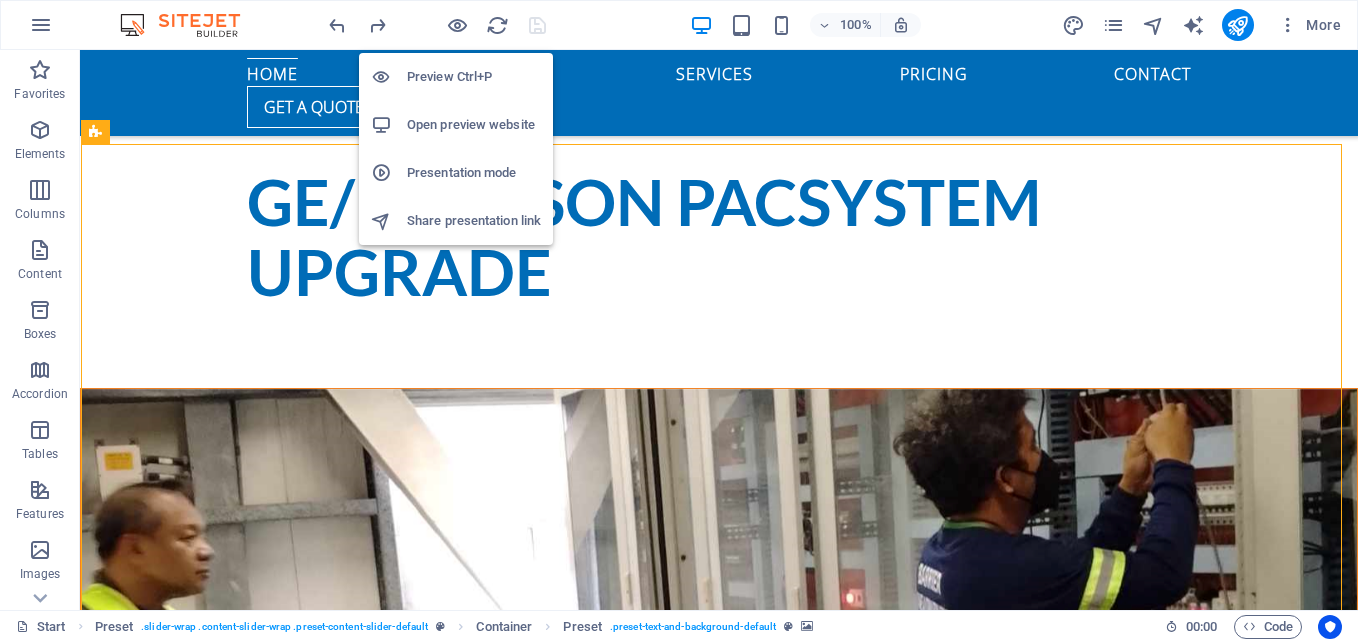 click on "Open preview website" at bounding box center [456, 125] 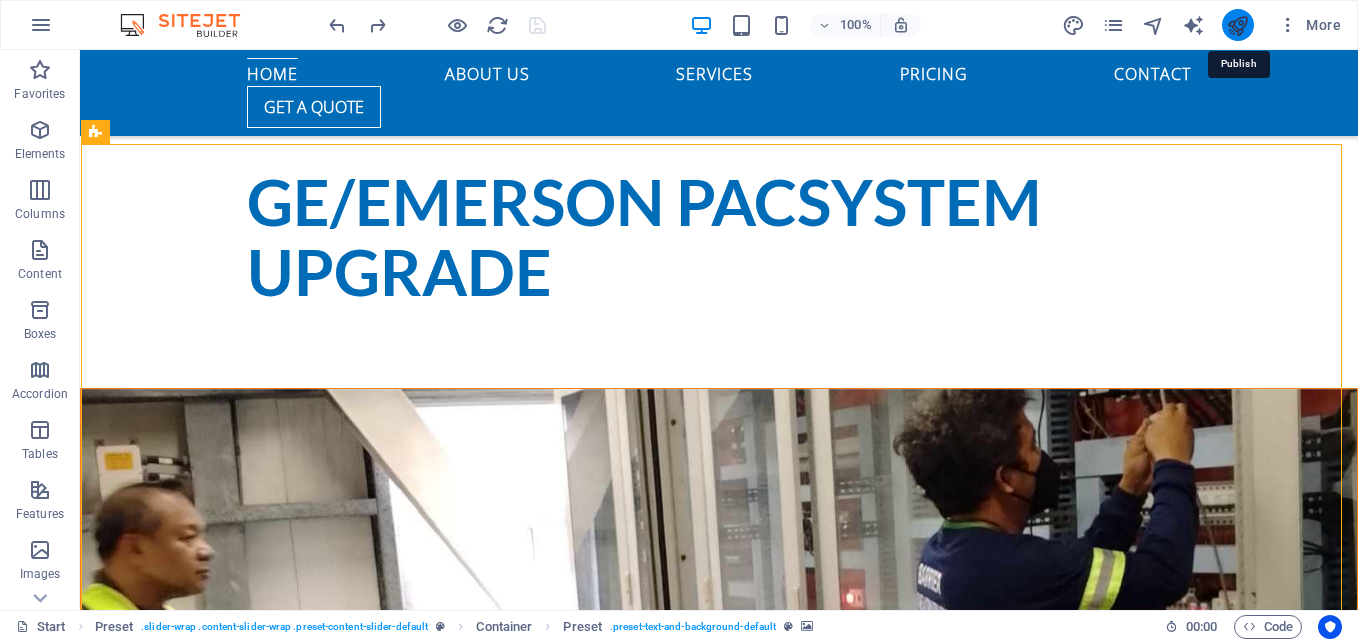 click at bounding box center [1237, 25] 